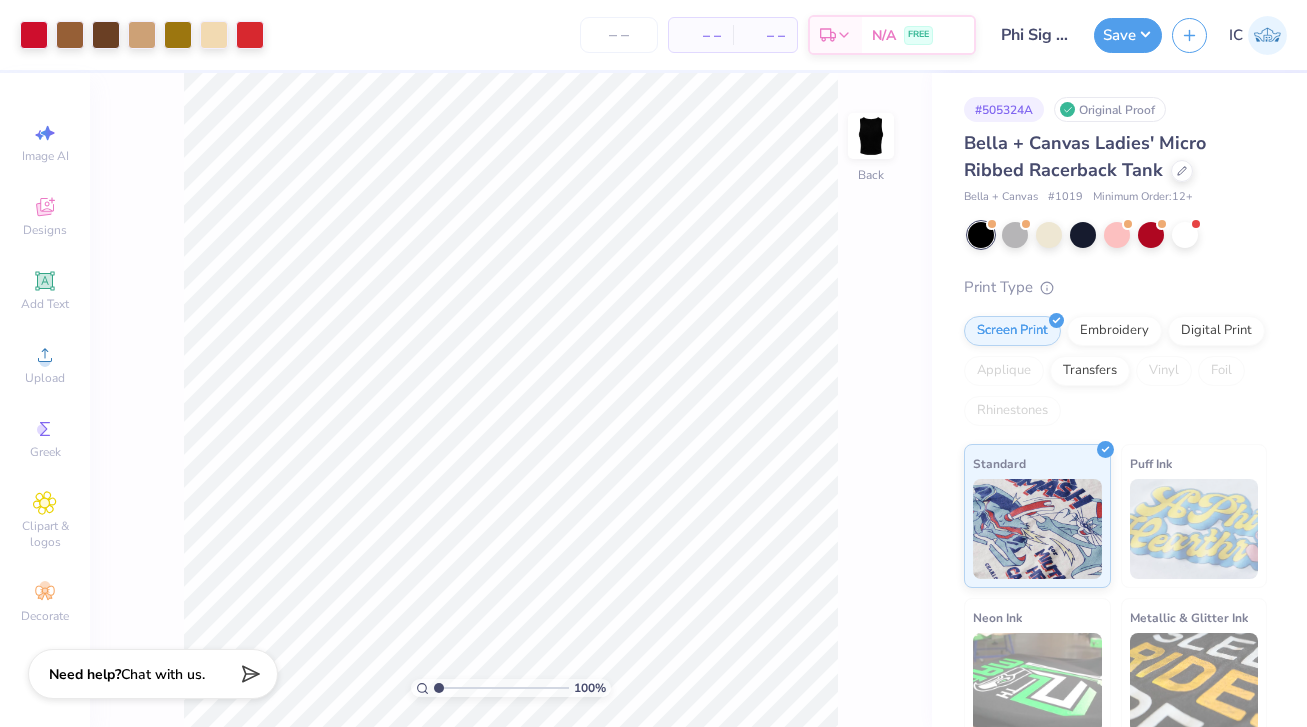 scroll, scrollTop: 0, scrollLeft: 0, axis: both 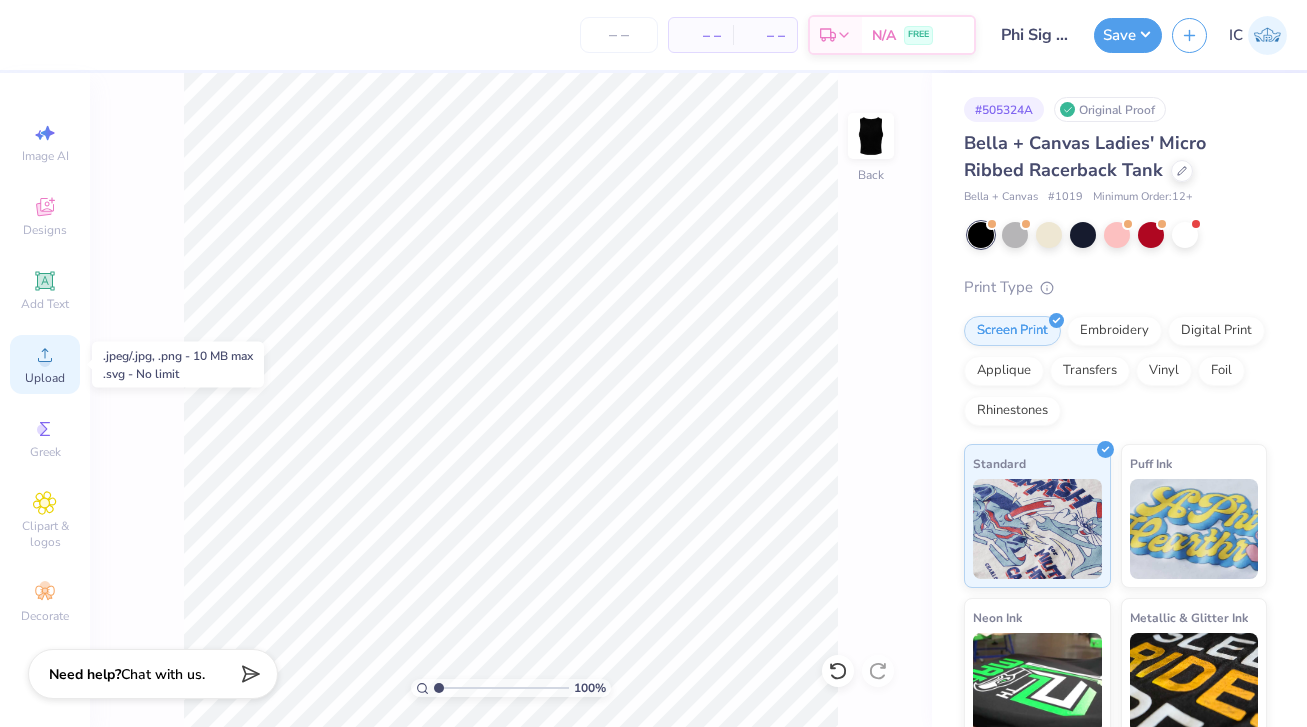 click on "Upload" at bounding box center [45, 378] 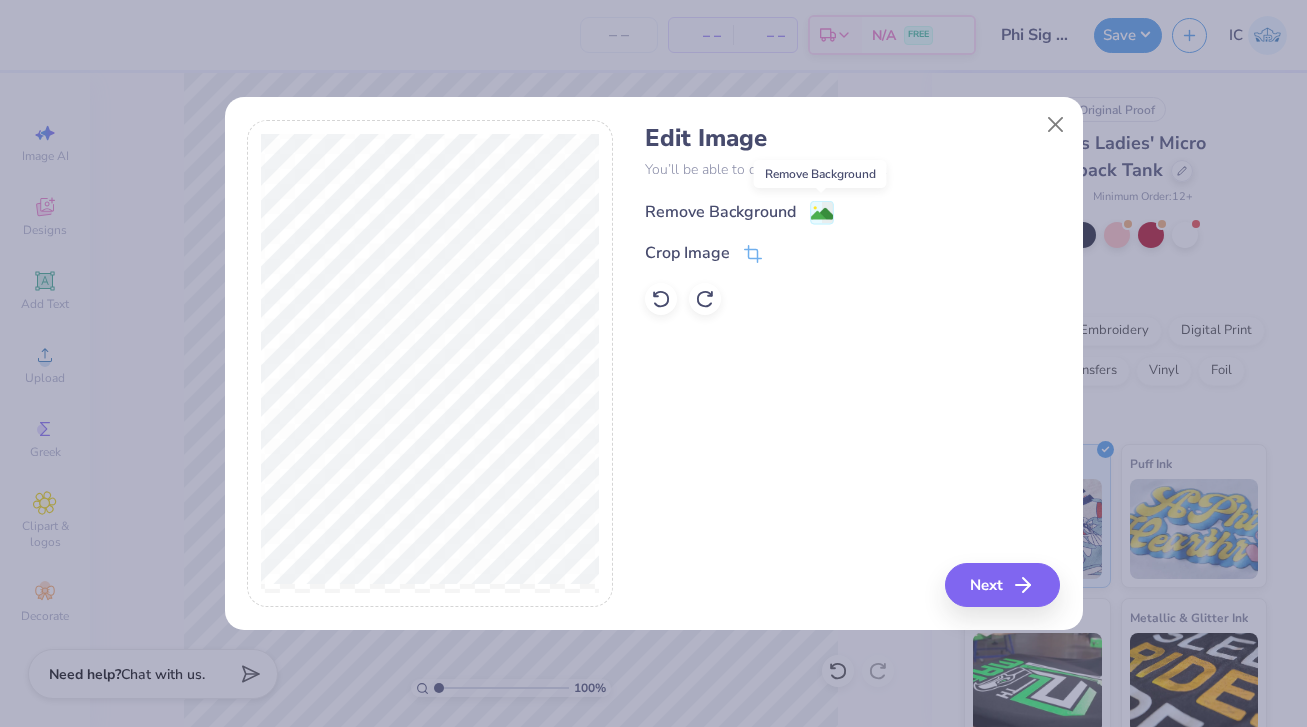 click 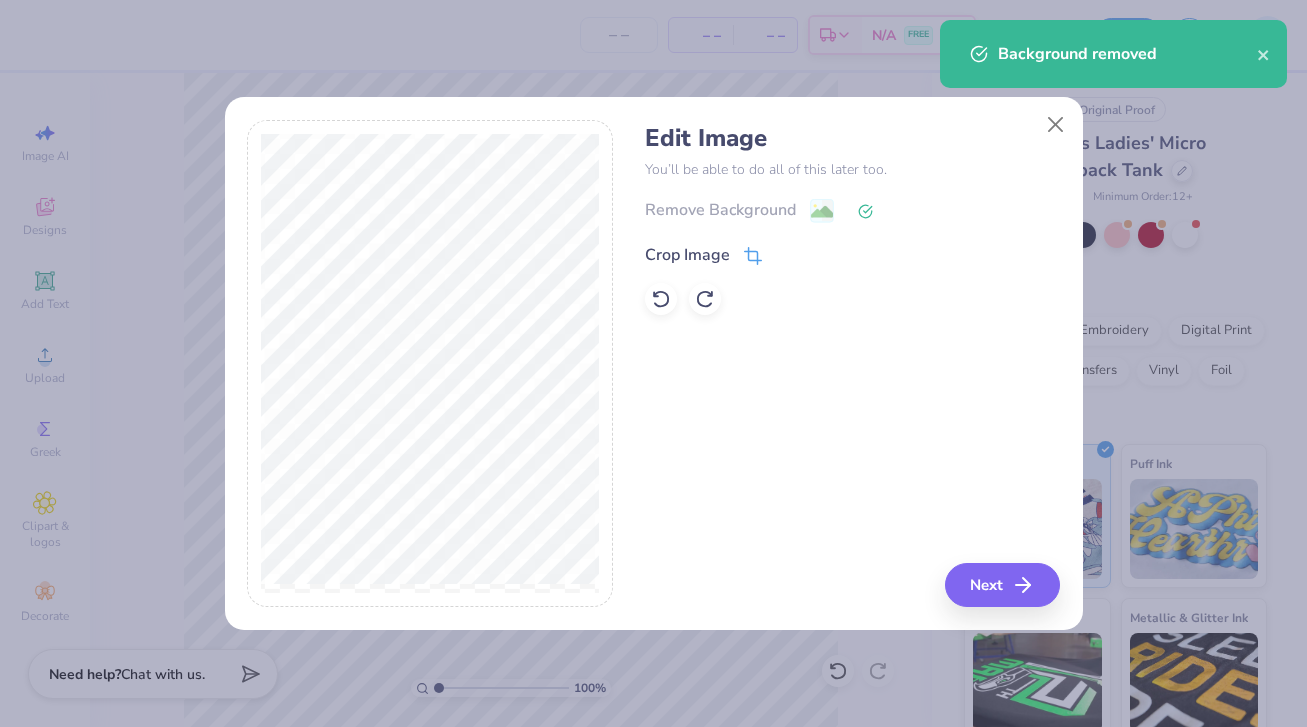 click 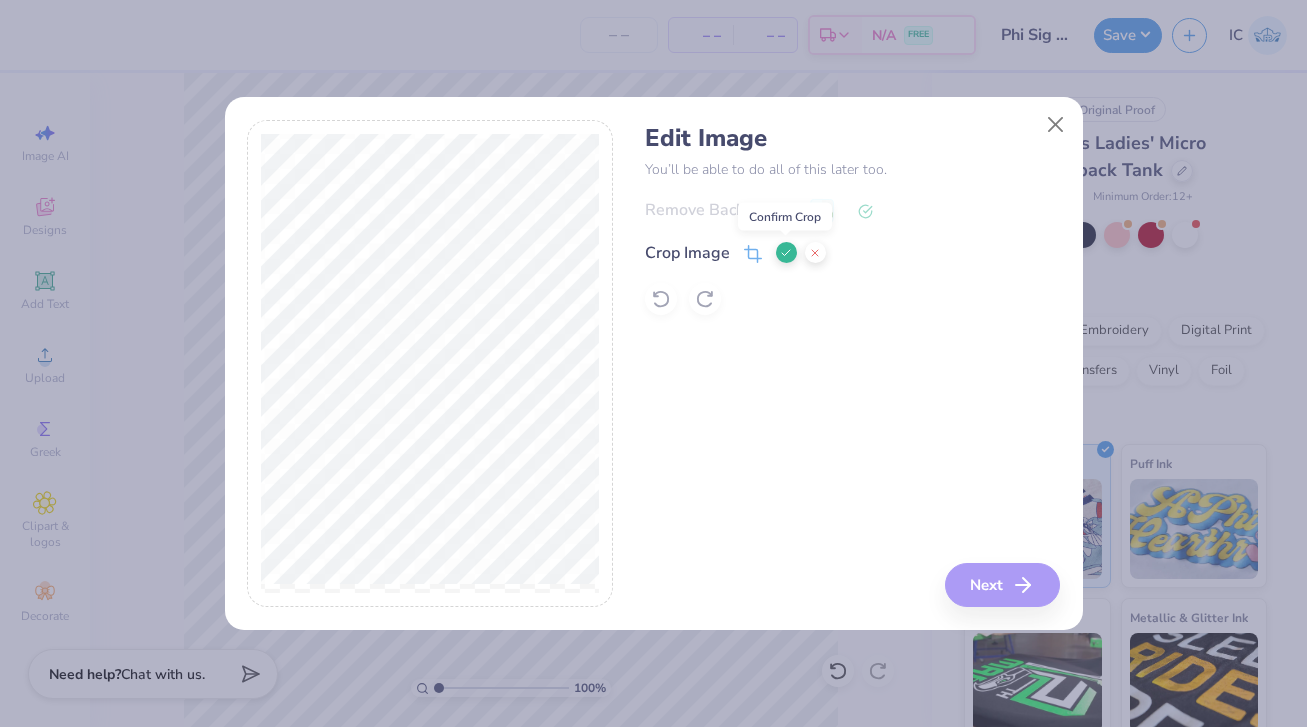 click 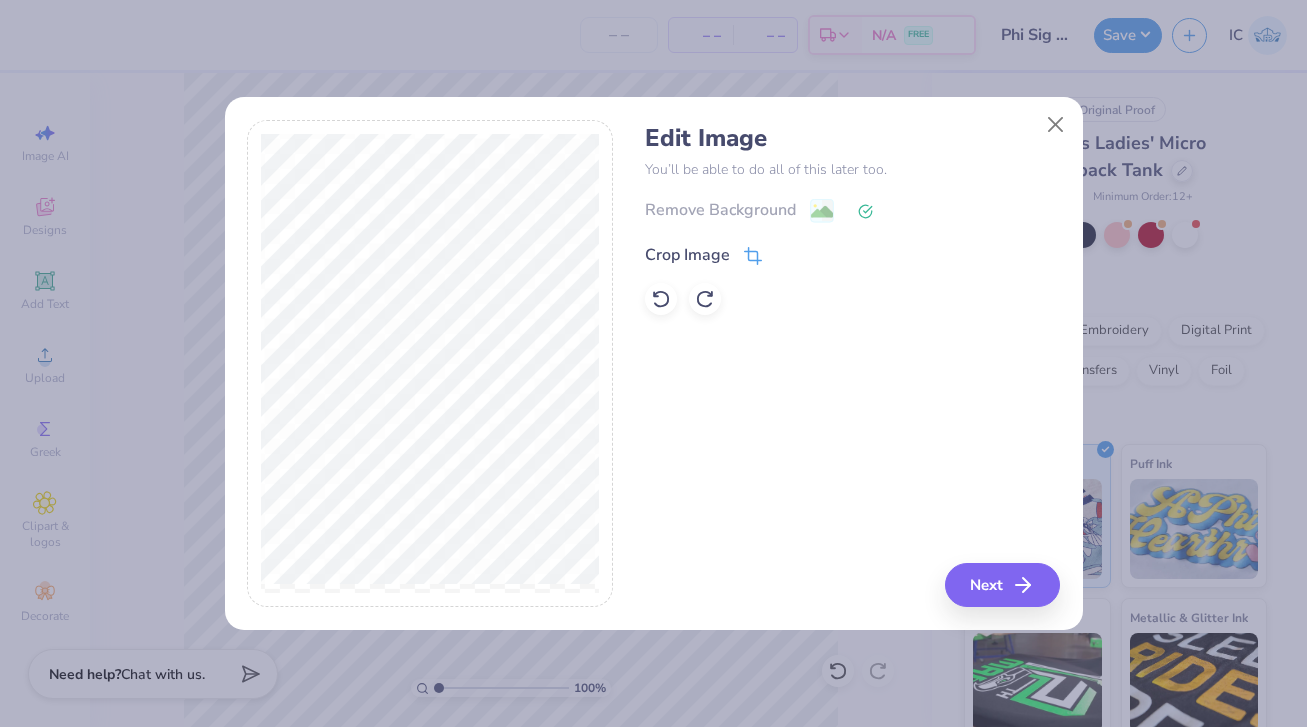 click 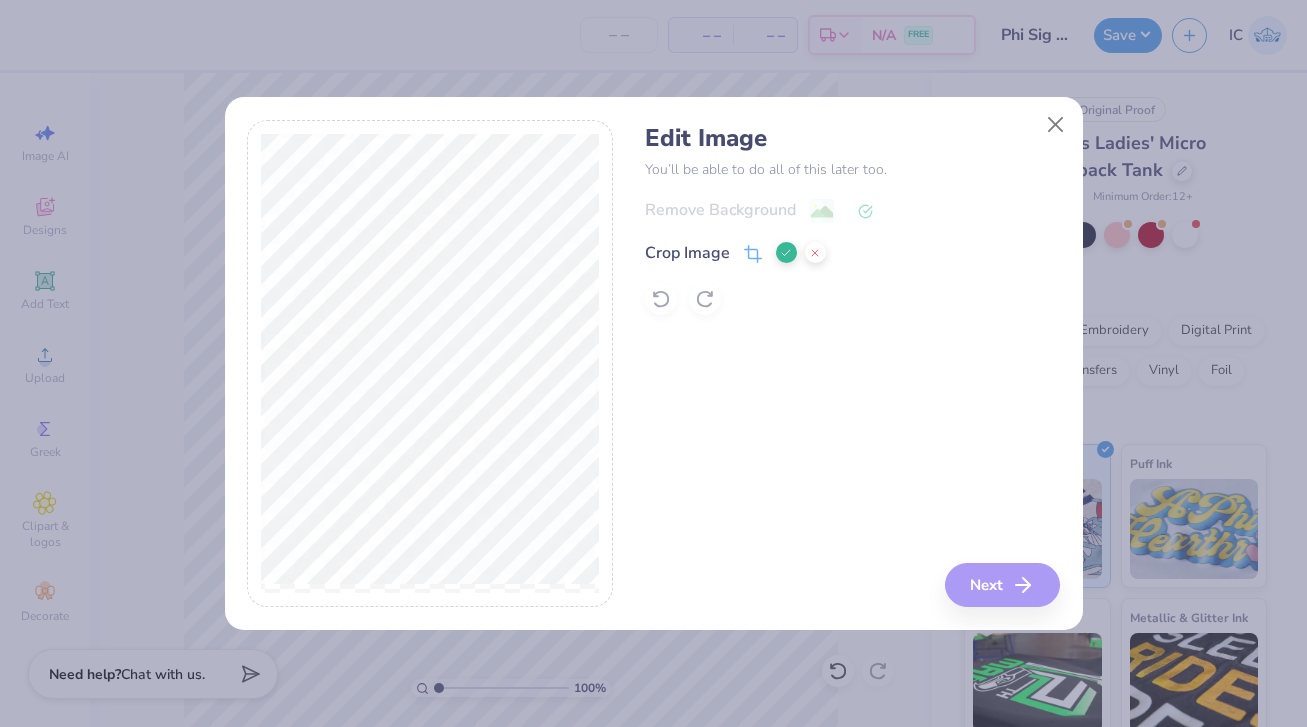 click on "Edit Image You’ll be able to do all of this later too. Remove Background Crop Image Next" at bounding box center [653, 364] 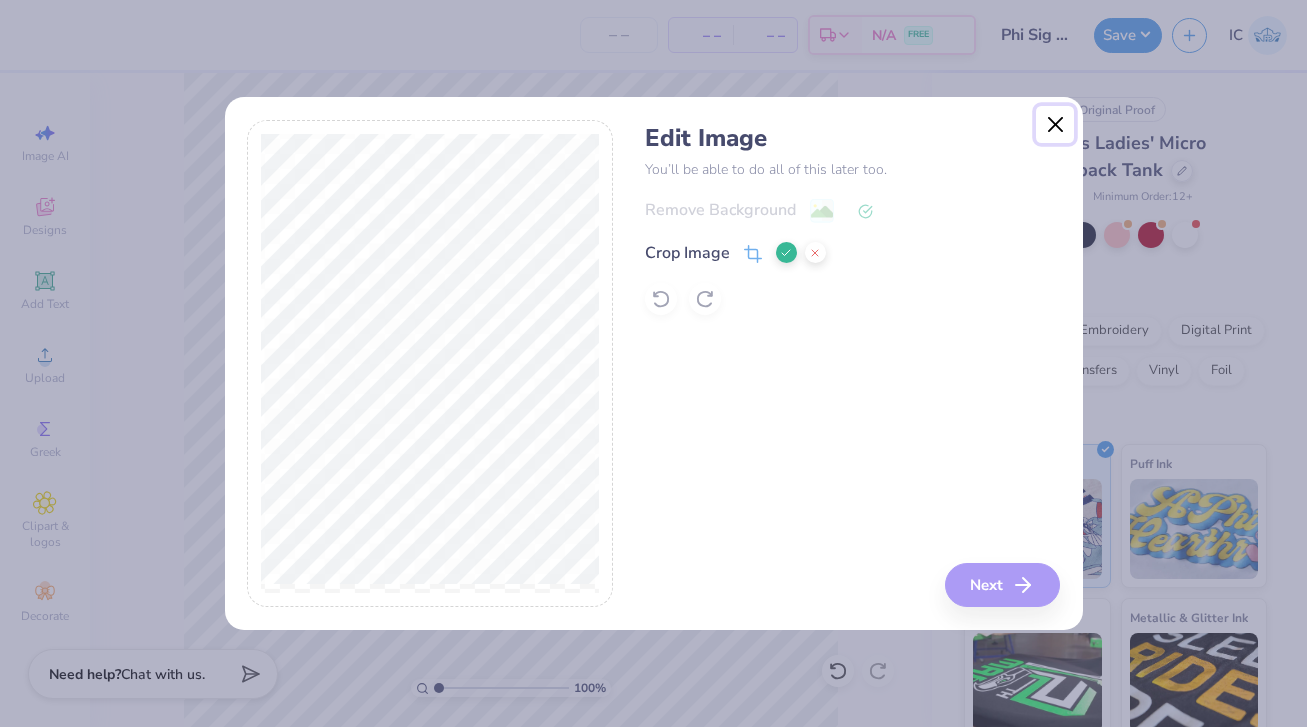 click at bounding box center [1055, 125] 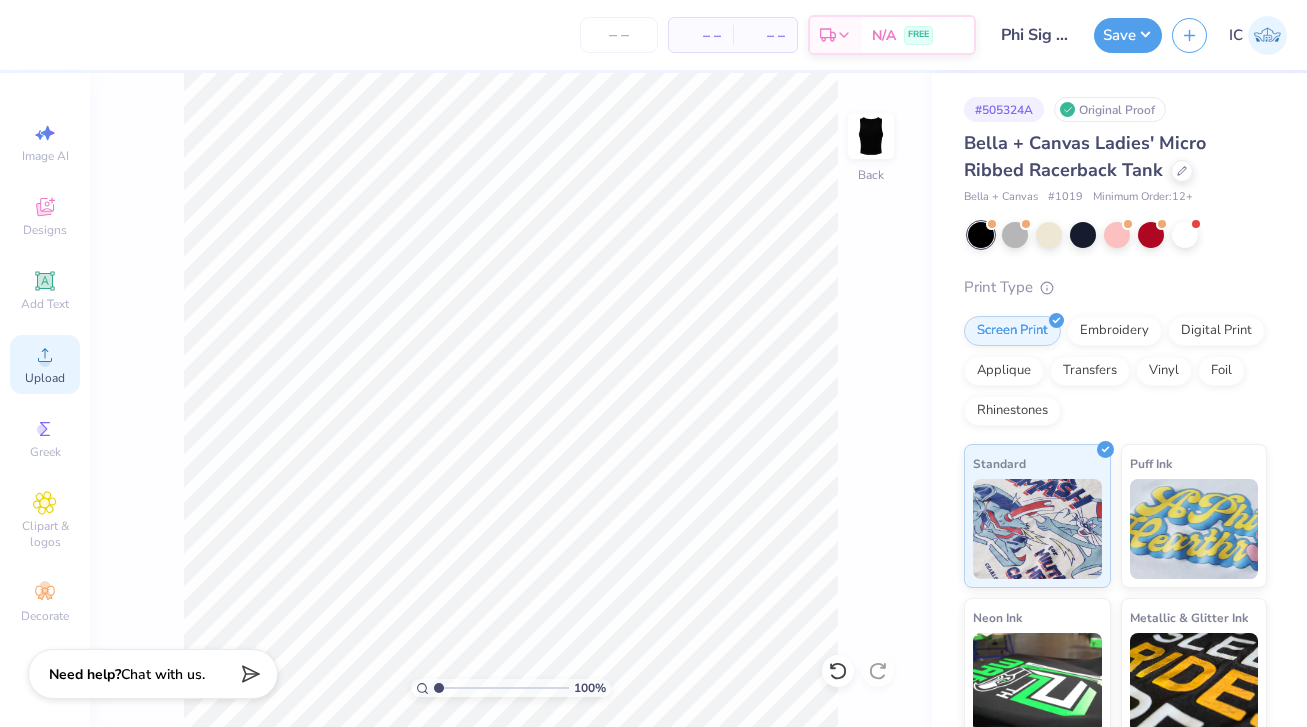 click on "Upload" at bounding box center [45, 378] 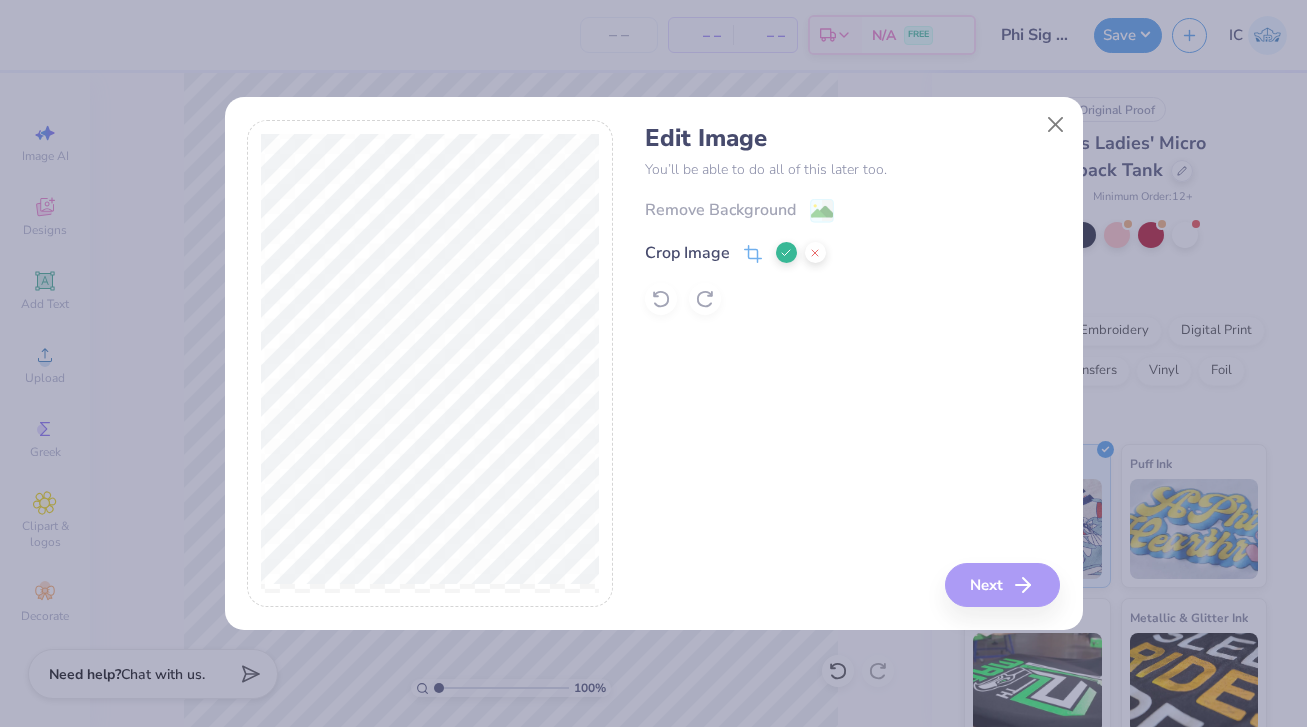 click on "Remove Background Crop Image" at bounding box center (852, 256) 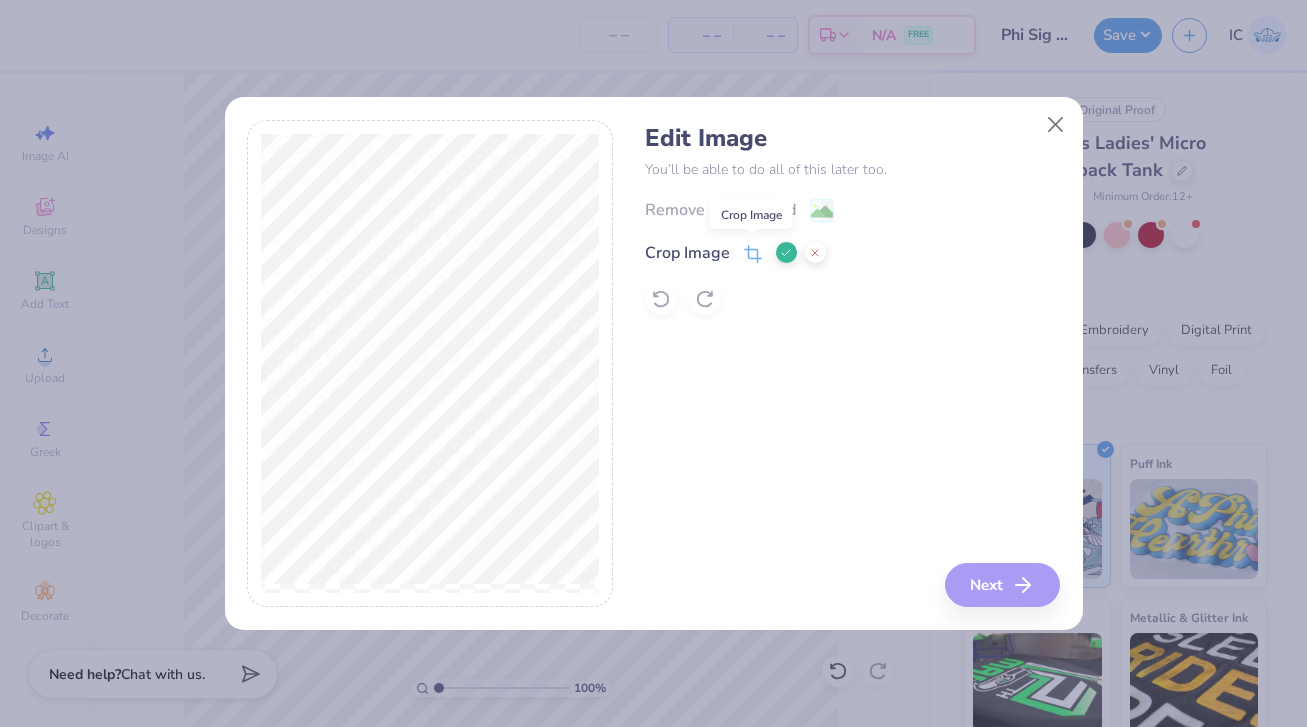 click 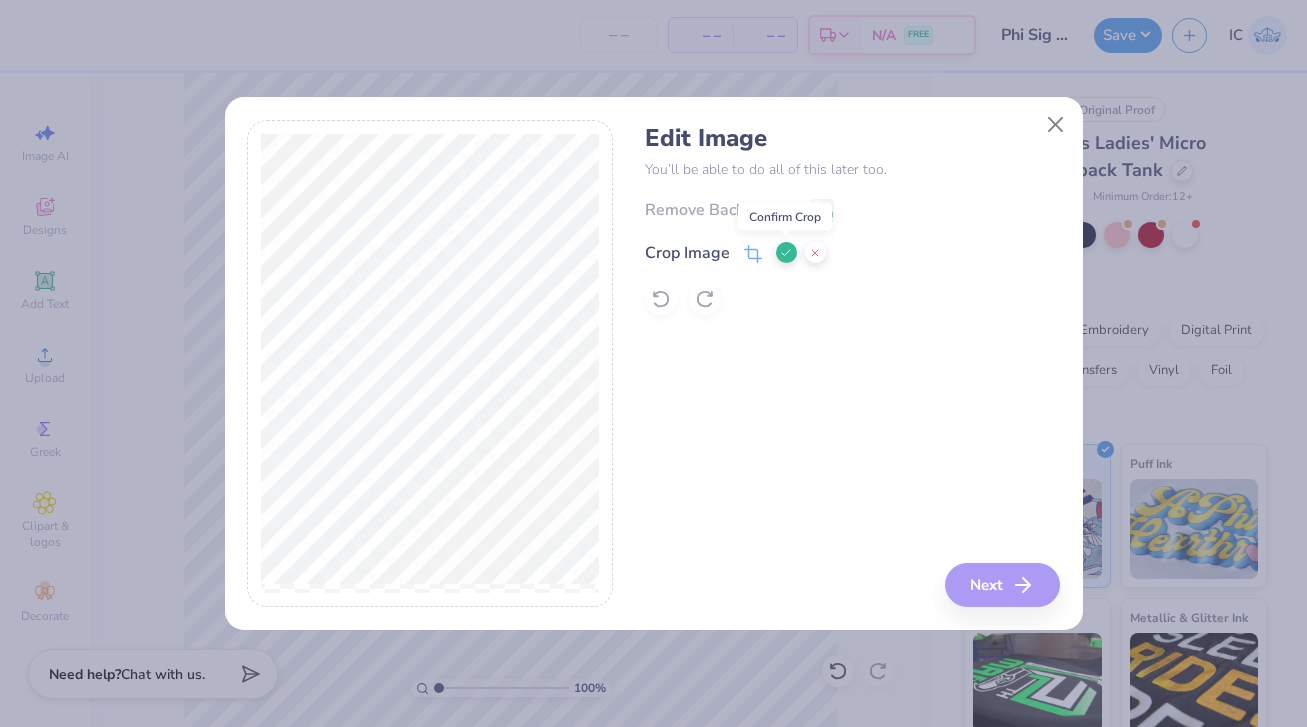 click 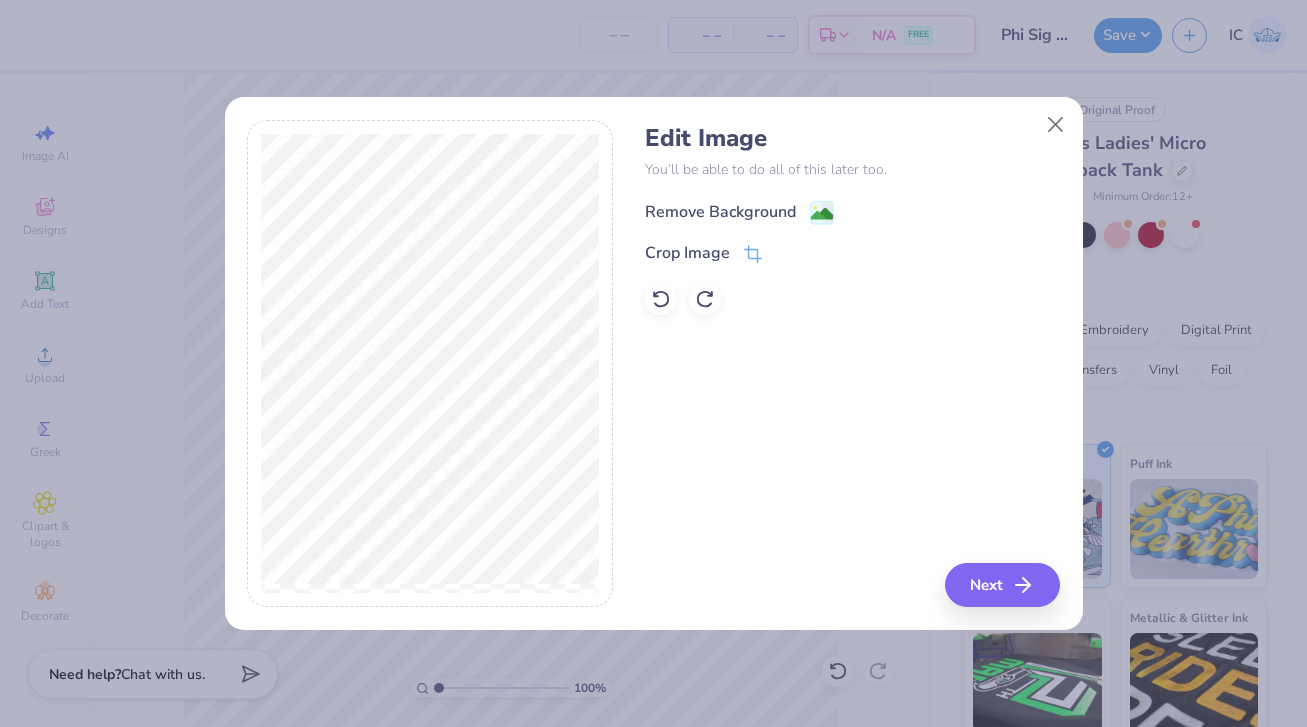 click 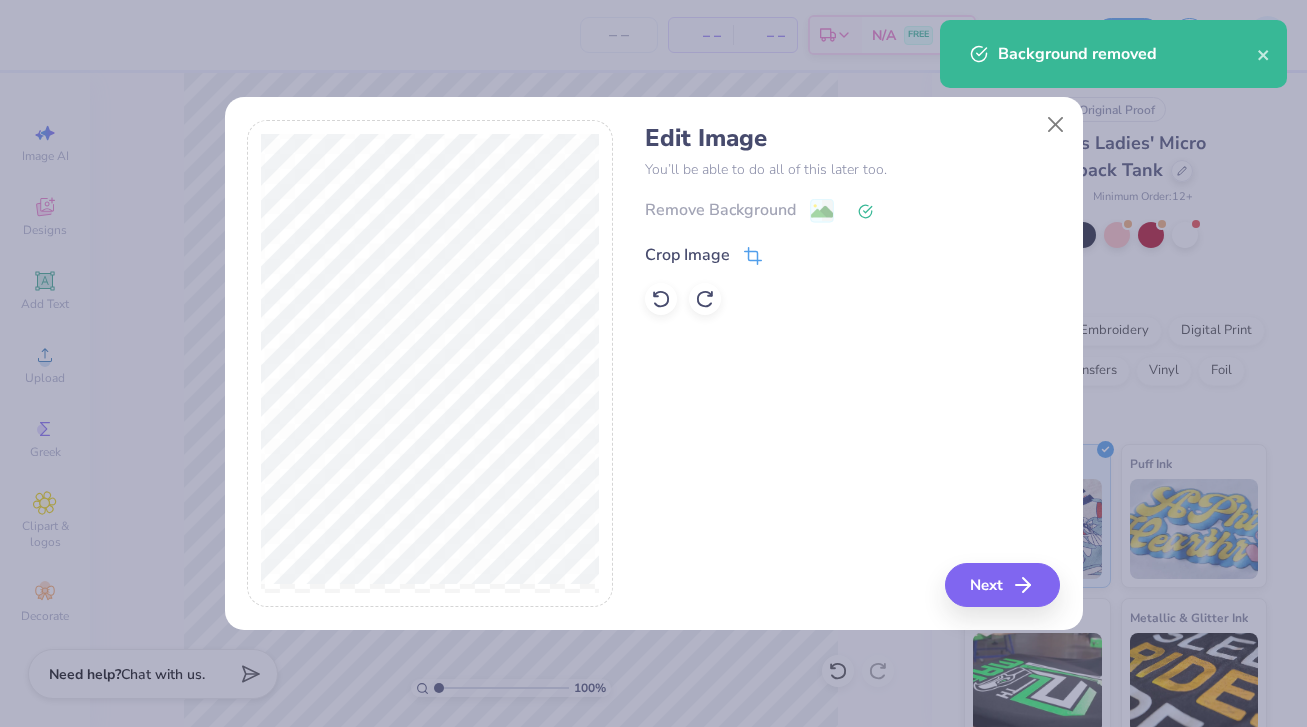 click 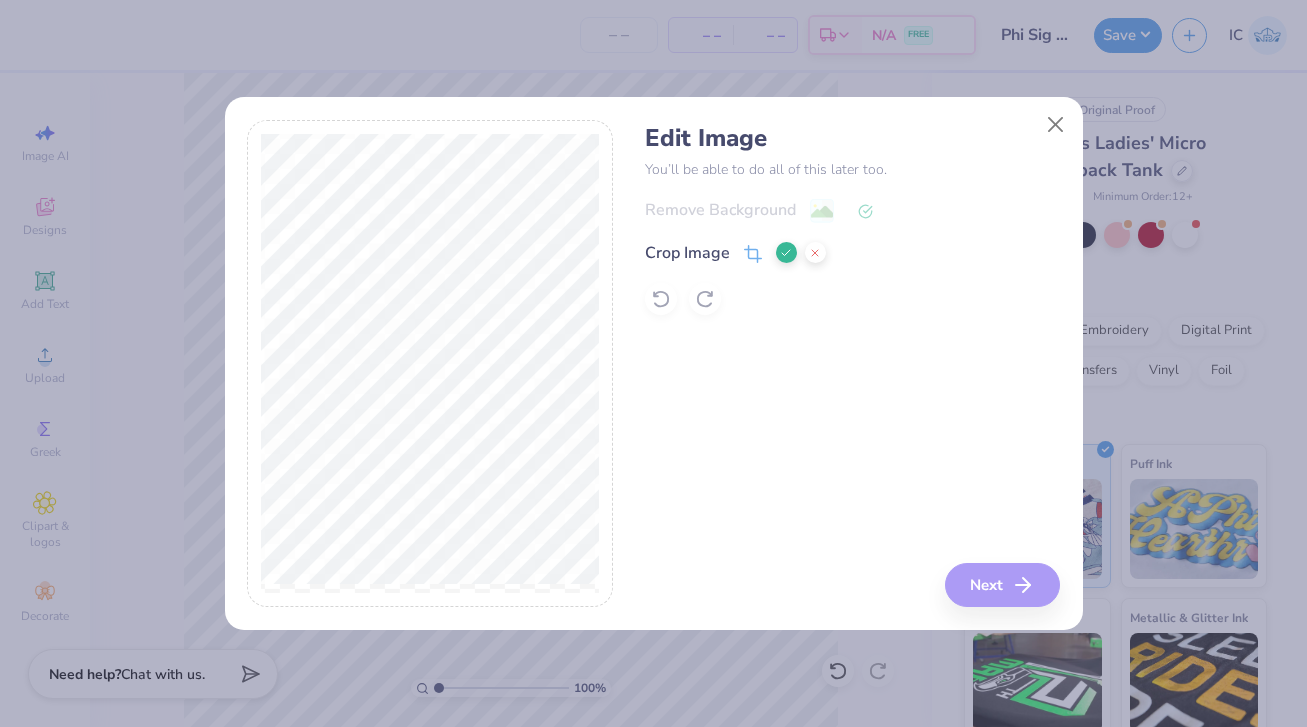 click on "Edit Image You’ll be able to do all of this later too. Remove Background Crop Image Next" at bounding box center (654, 375) 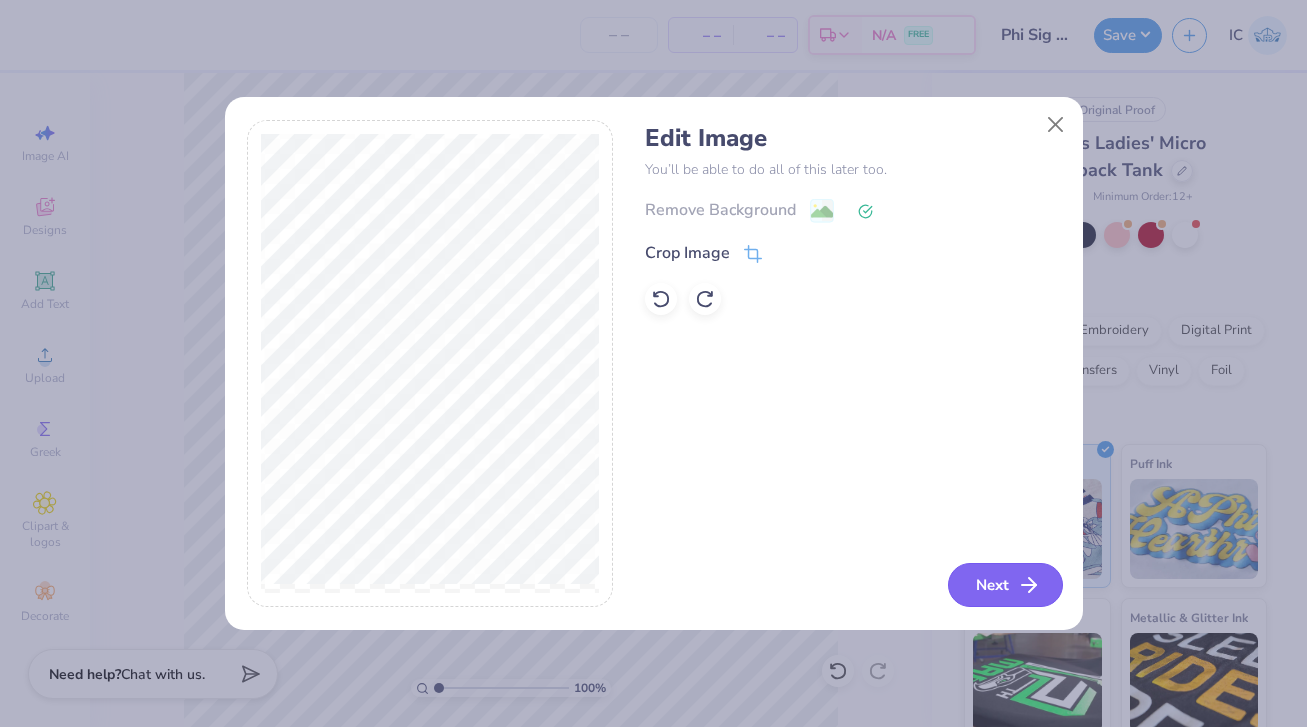 click on "Next" at bounding box center [1005, 585] 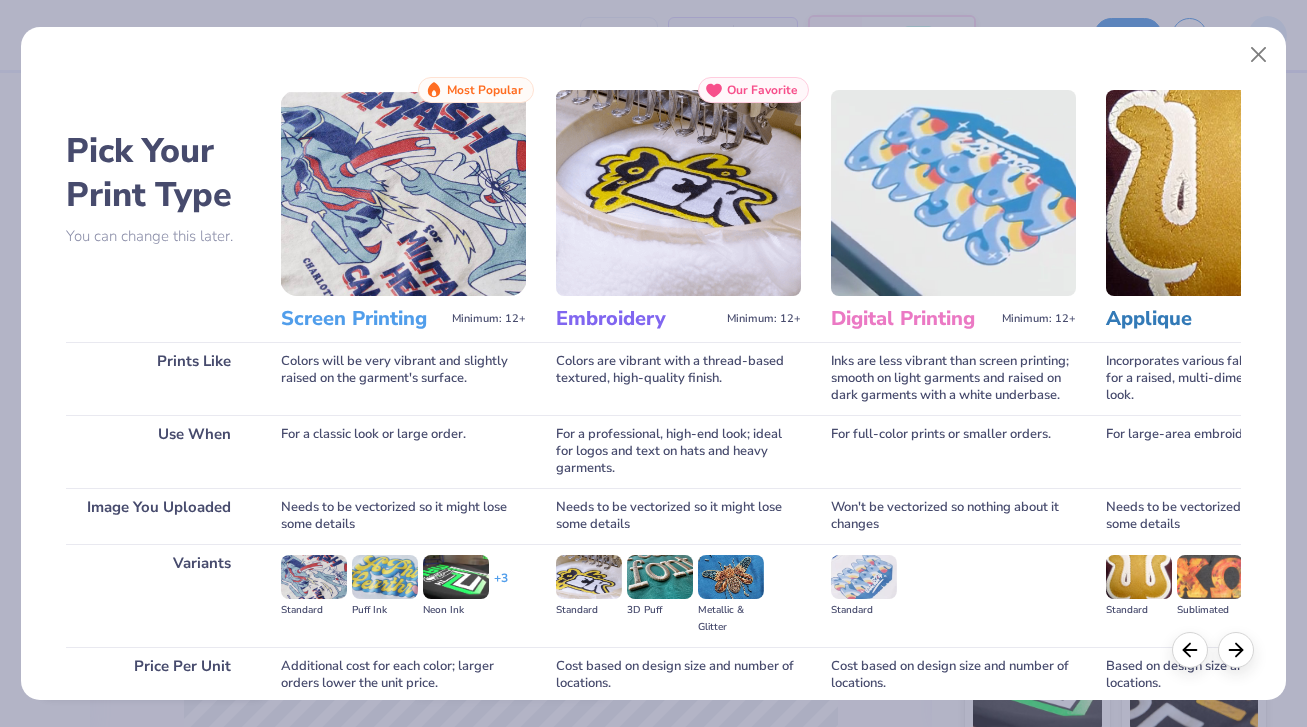 scroll, scrollTop: 170, scrollLeft: 0, axis: vertical 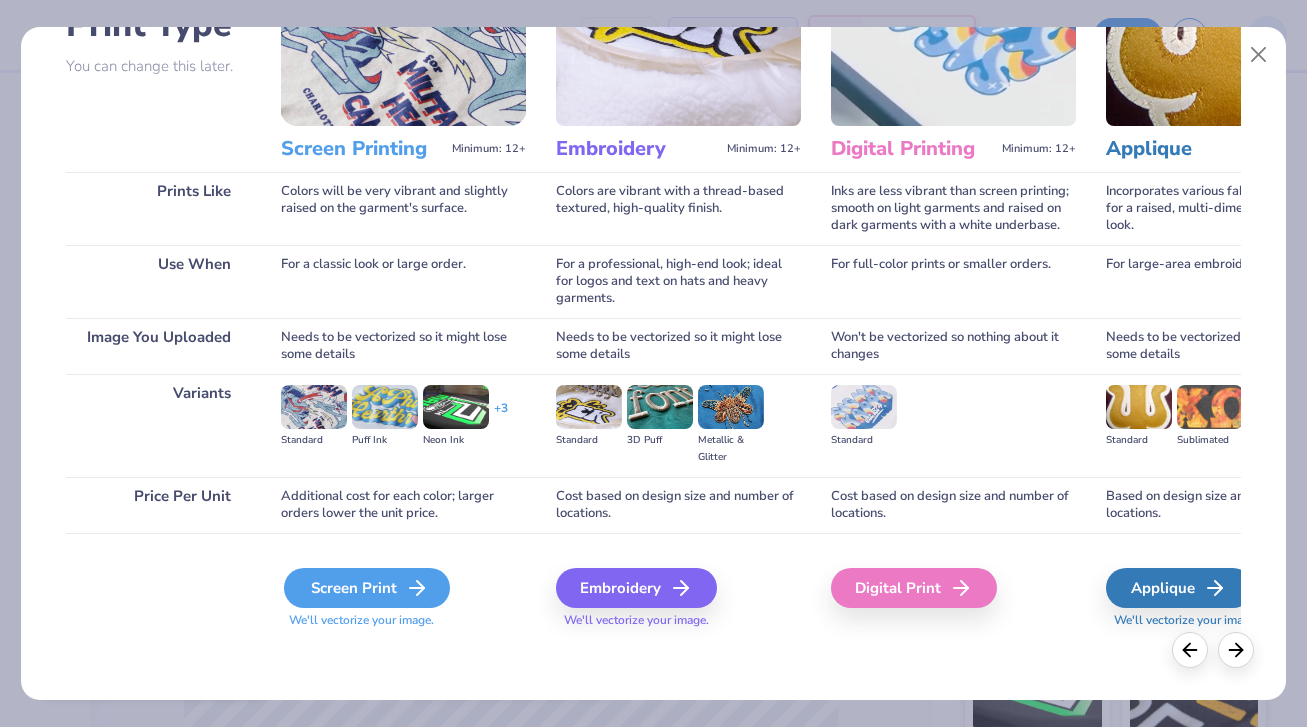 click on "Screen Print" at bounding box center [367, 588] 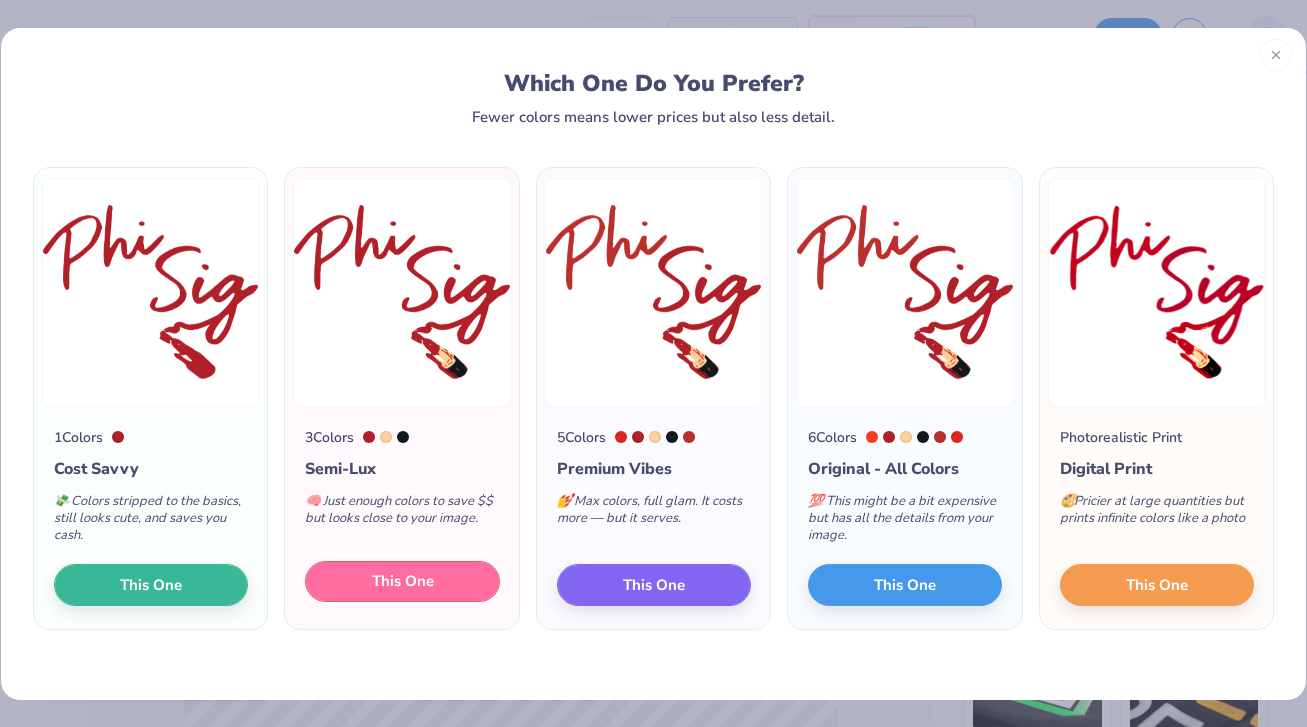 click on "This One" at bounding box center (403, 581) 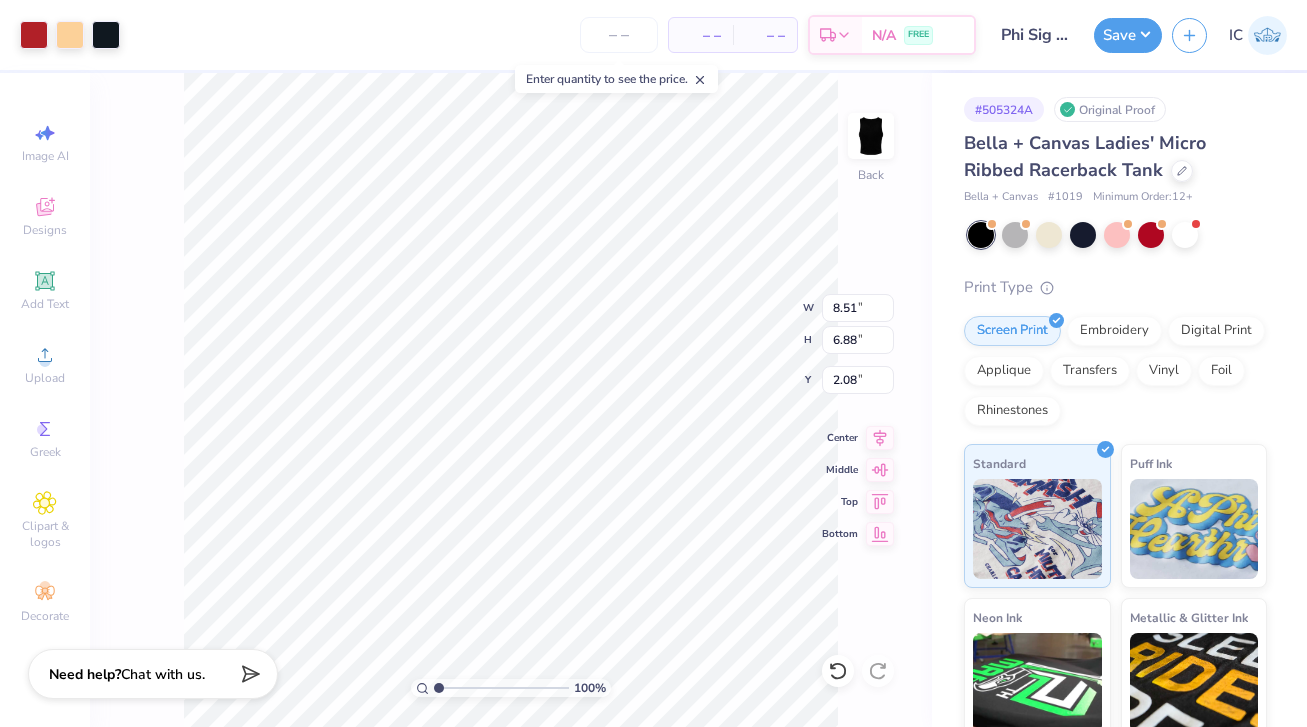 type on "2.08" 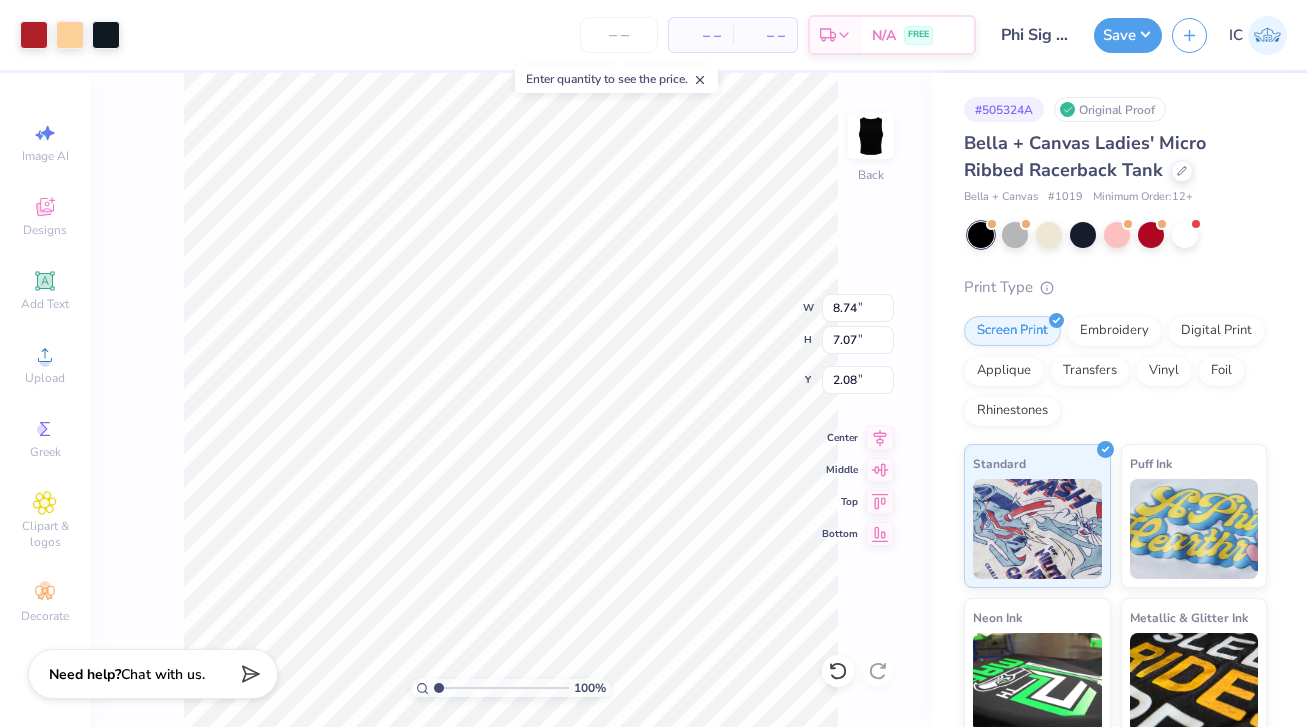 type on "8.74" 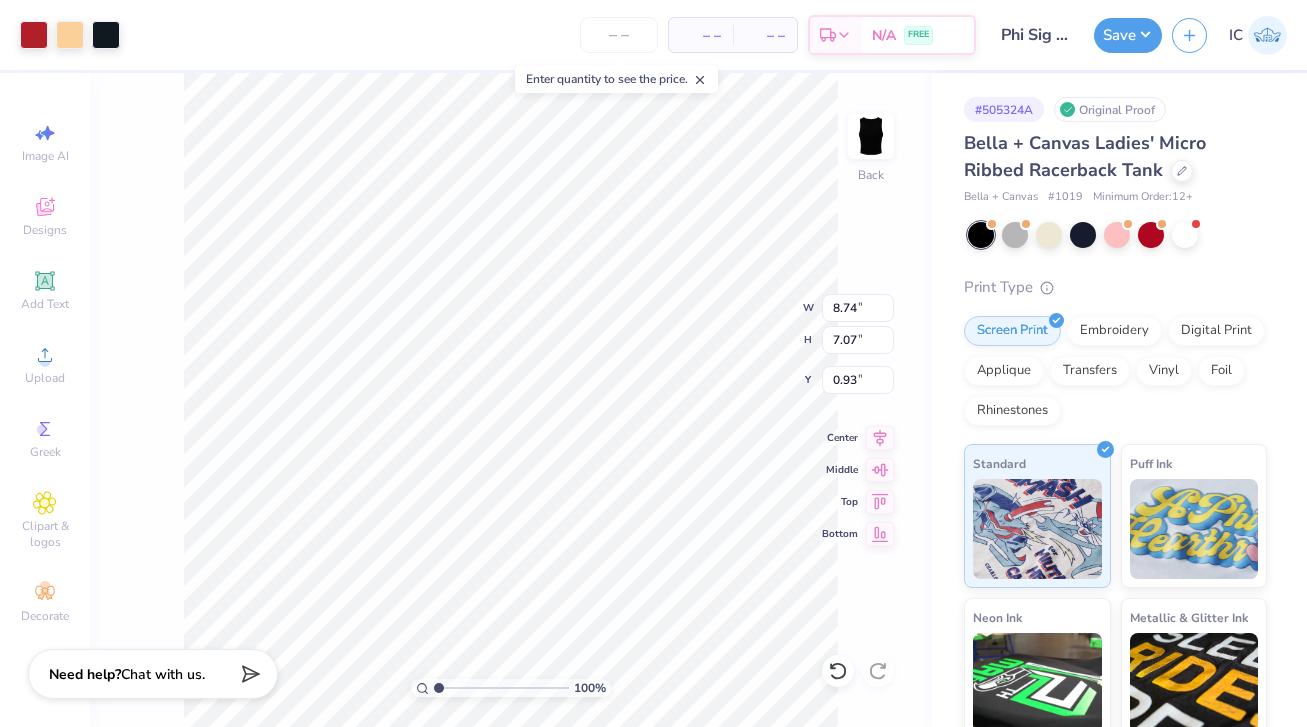 type on "0.93" 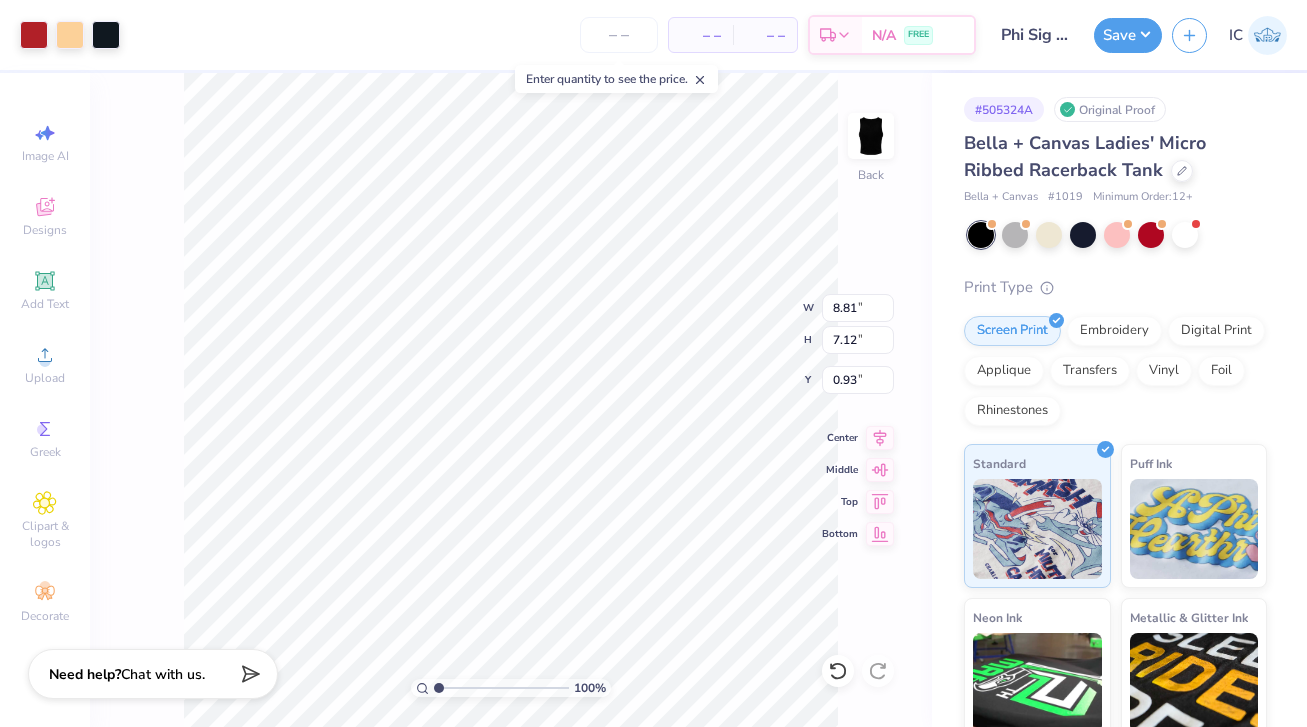 type on "8.81" 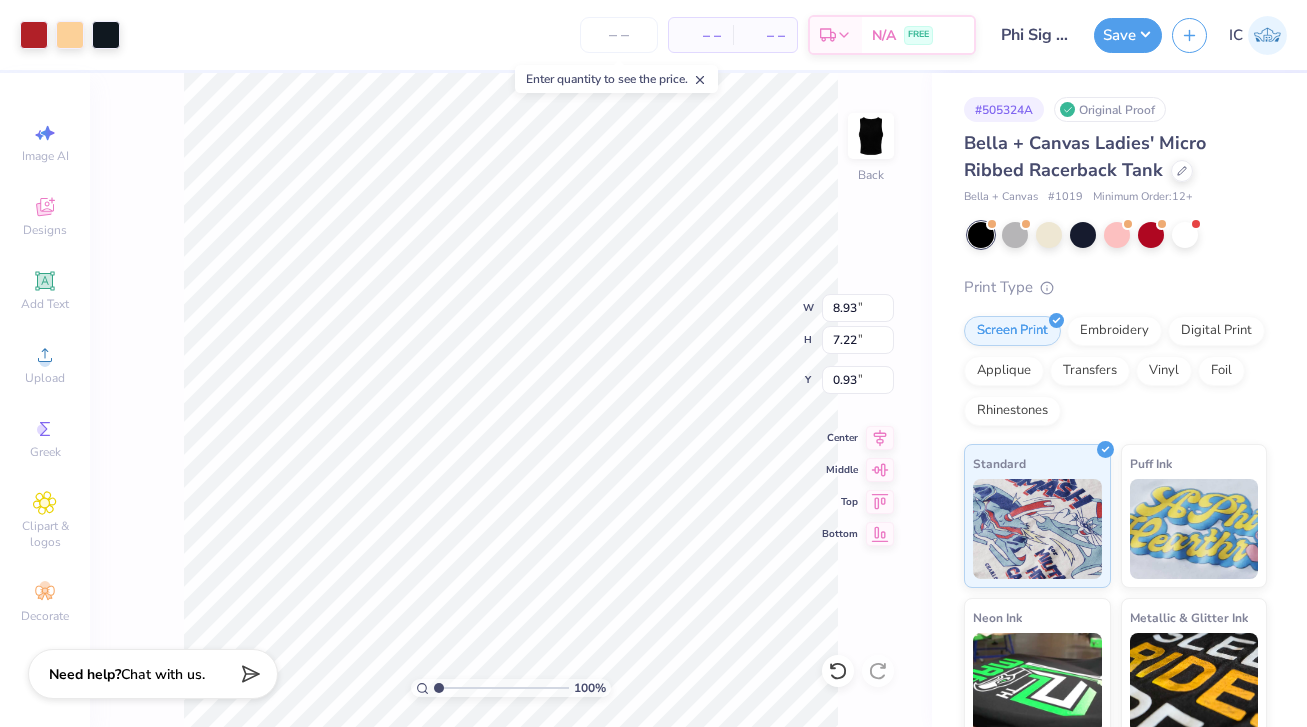 type on "8.93" 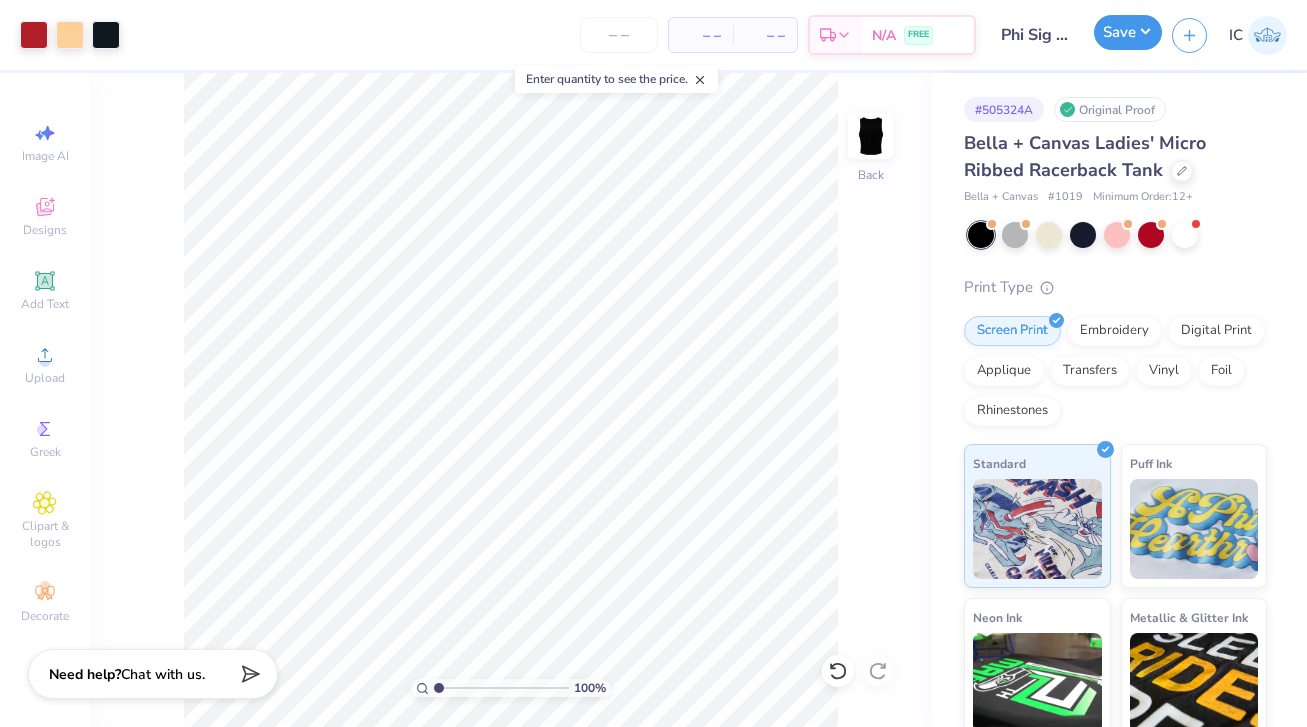 click on "Save" at bounding box center [1128, 32] 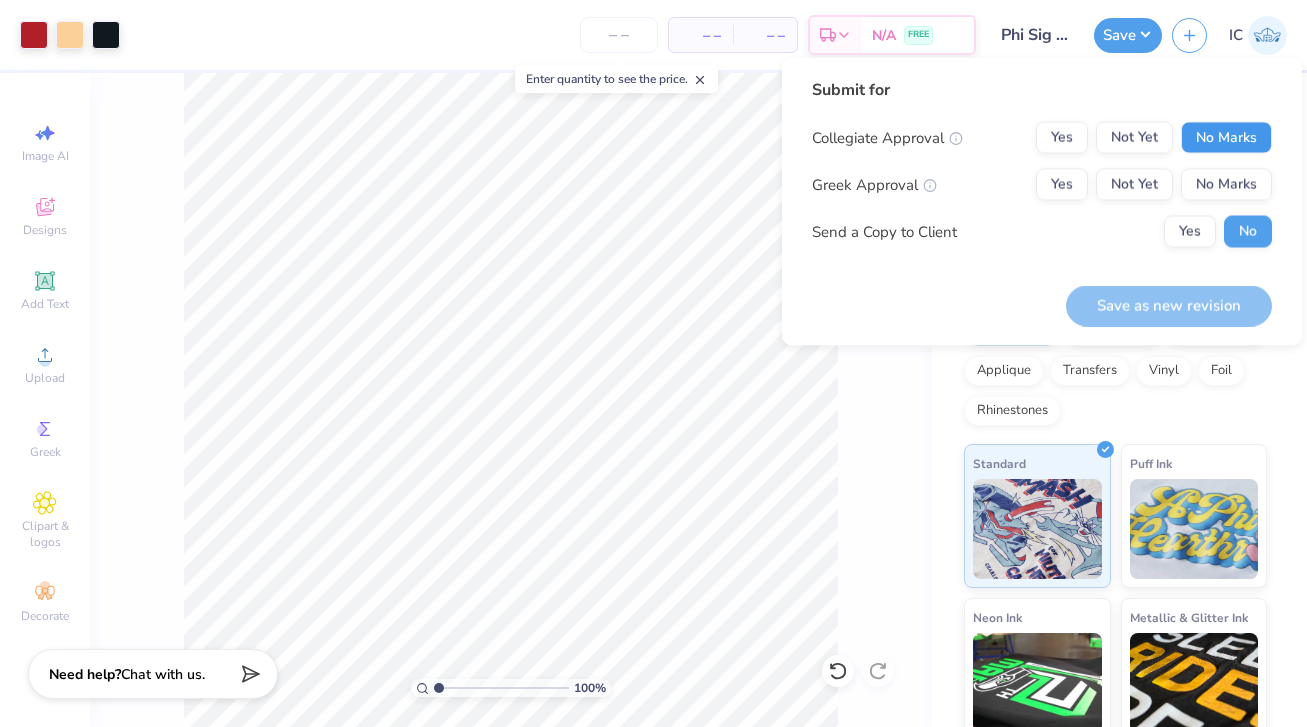 click on "No Marks" at bounding box center [1226, 138] 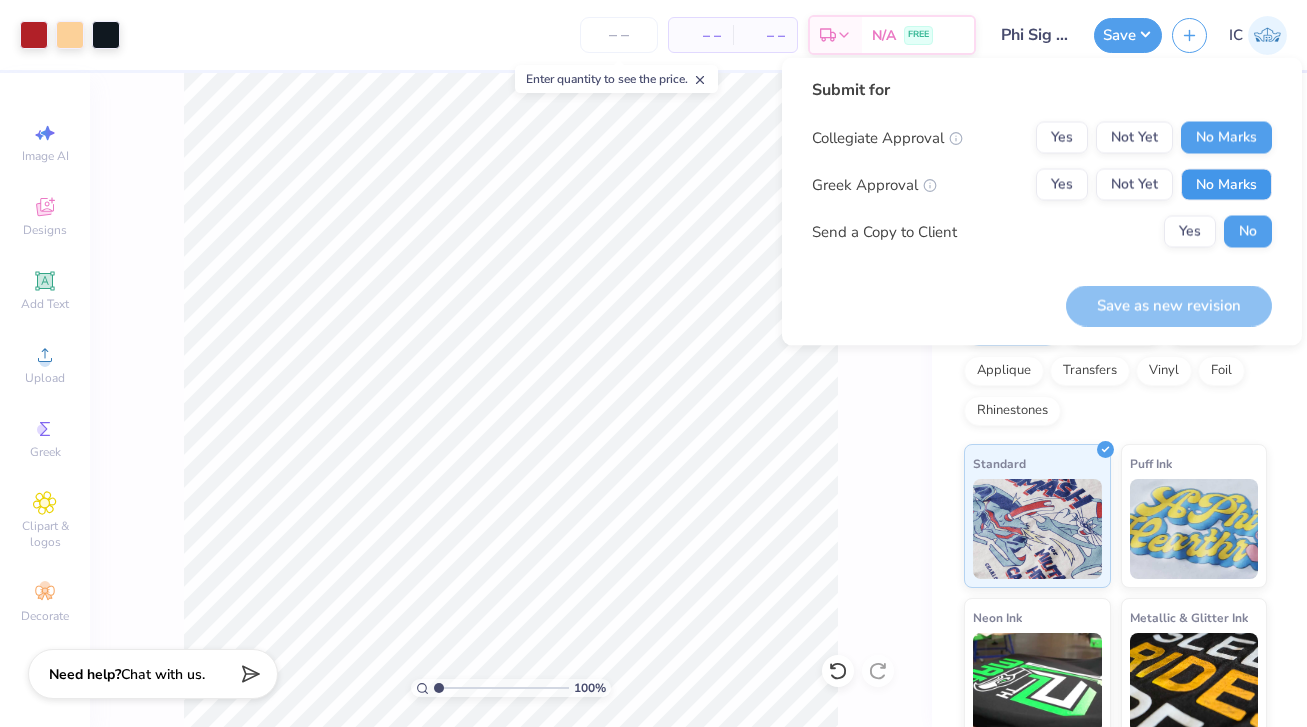click on "No Marks" at bounding box center (1226, 185) 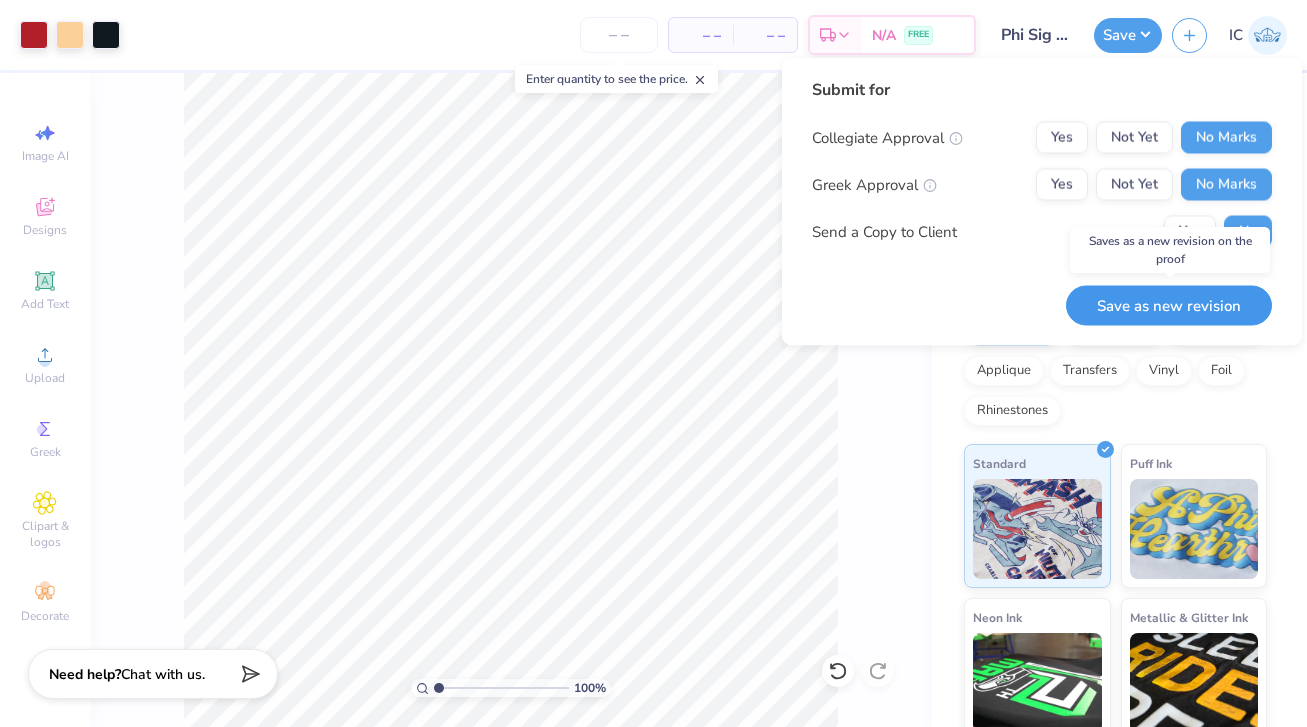 click on "Save as new revision" at bounding box center (1169, 305) 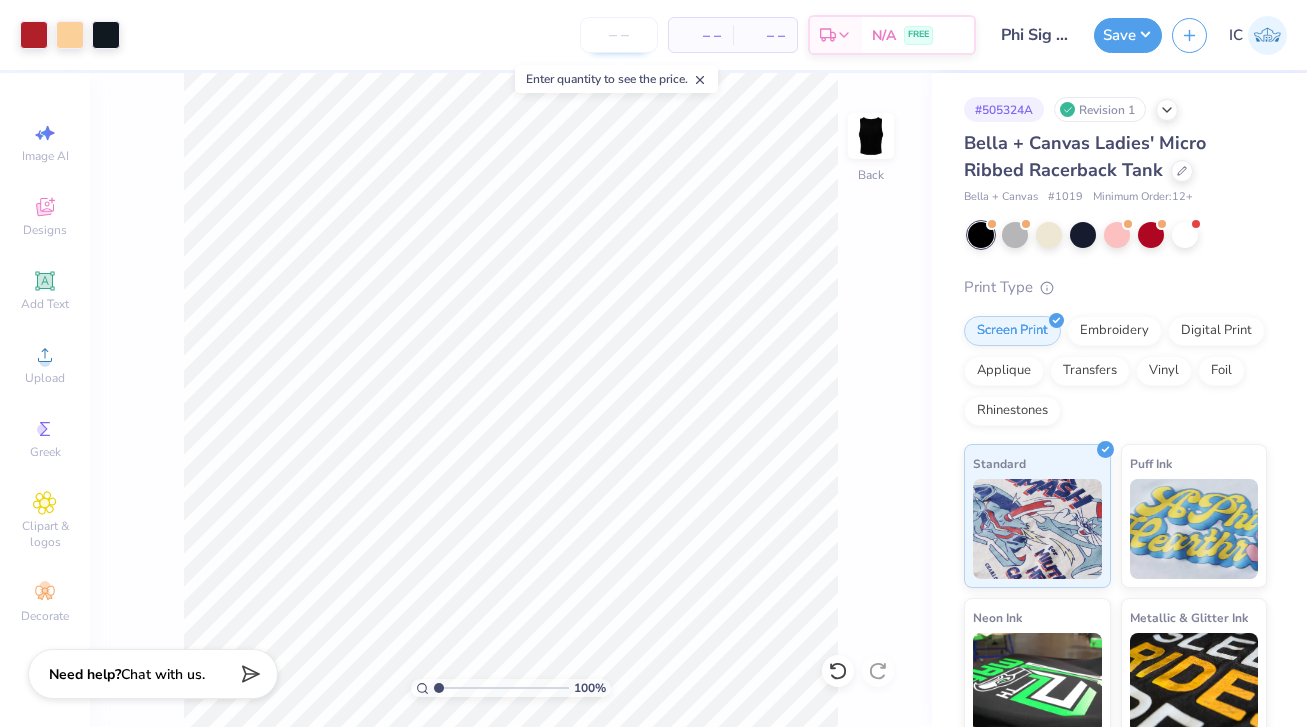 click at bounding box center [619, 35] 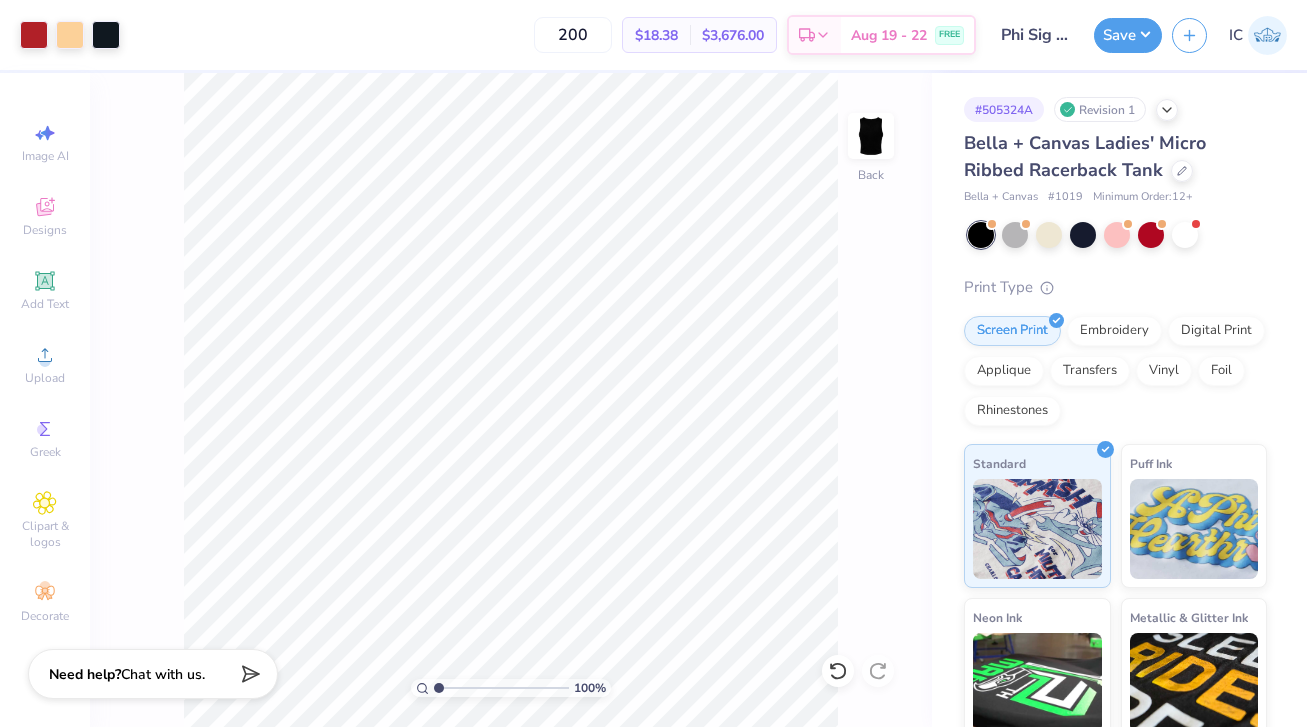 type on "200" 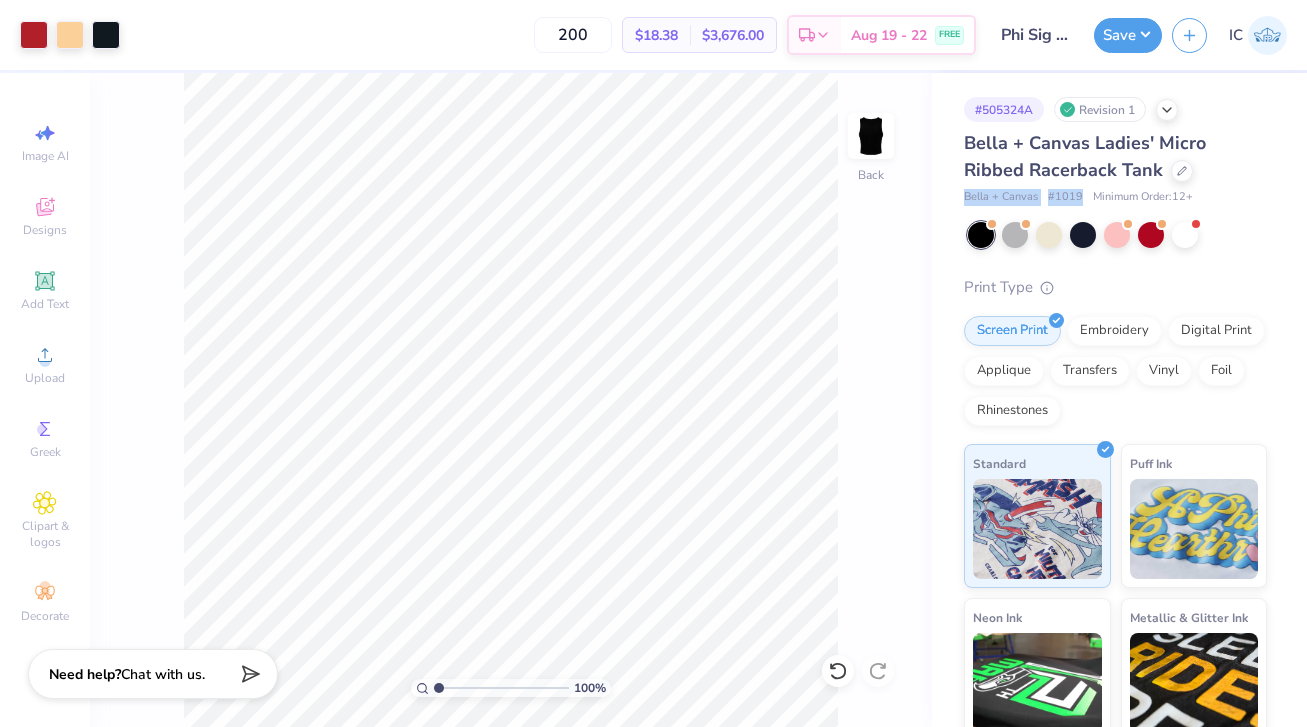 drag, startPoint x: 1084, startPoint y: 197, endPoint x: 957, endPoint y: 199, distance: 127.01575 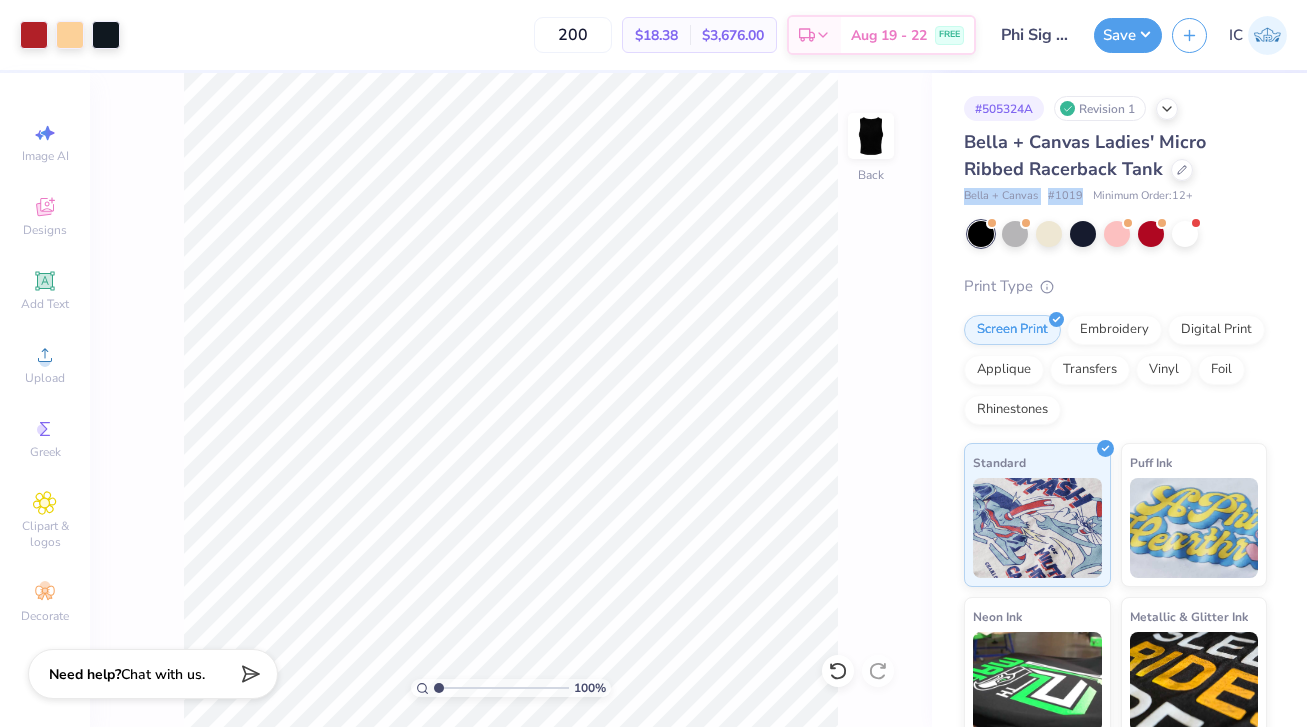 scroll, scrollTop: 0, scrollLeft: 0, axis: both 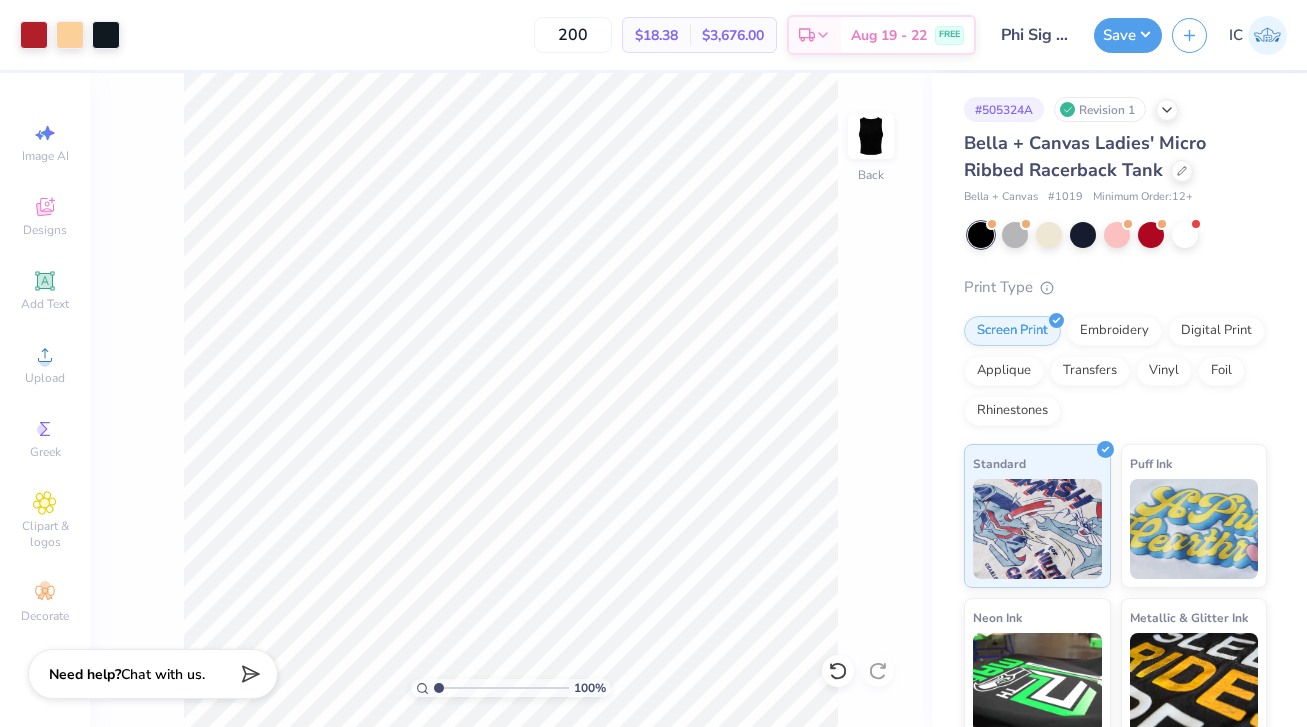 click on "Bella + Canvas Ladies' Micro Ribbed Racerback Tank" at bounding box center (1115, 157) 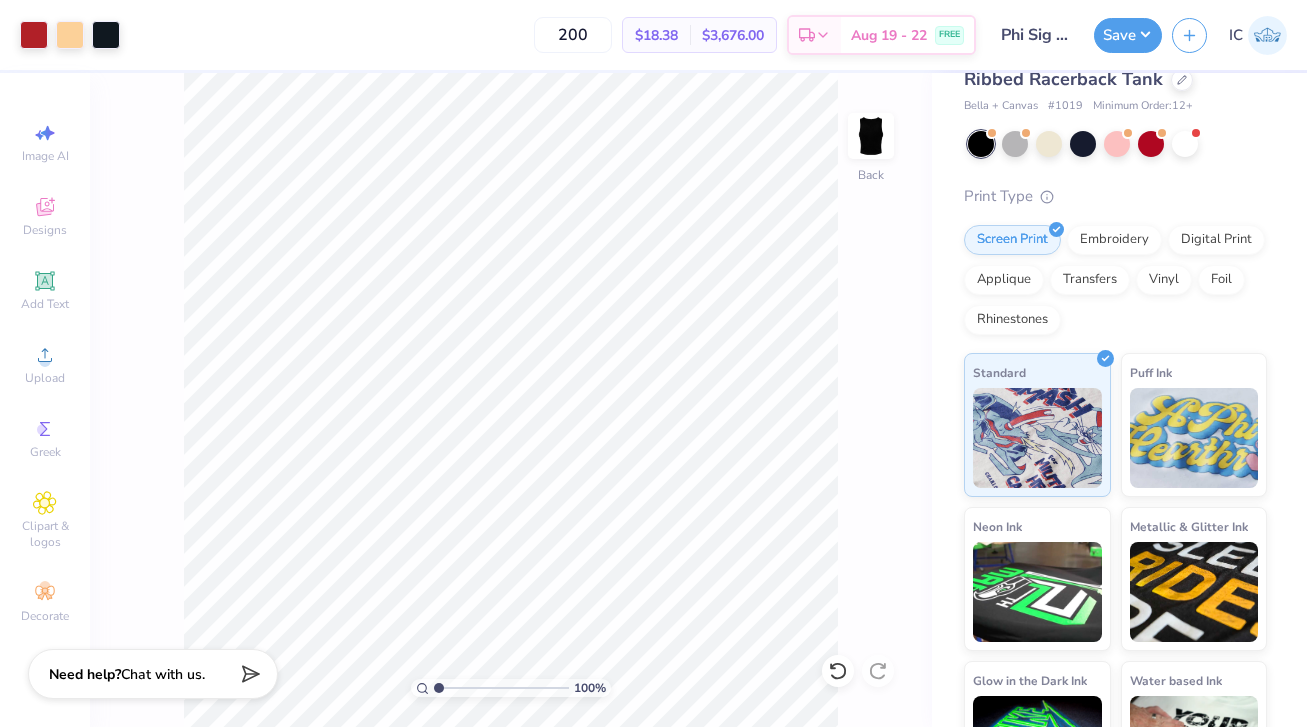 scroll, scrollTop: 0, scrollLeft: 0, axis: both 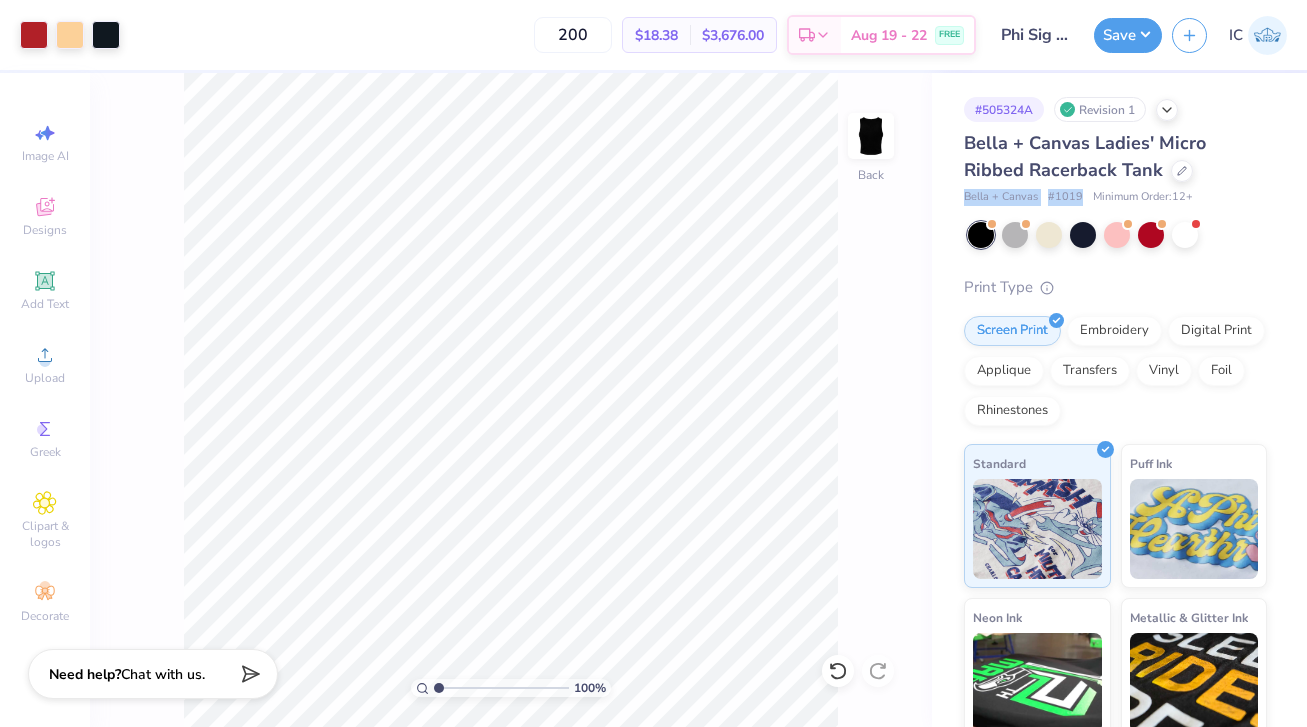 drag, startPoint x: 1083, startPoint y: 196, endPoint x: 954, endPoint y: 194, distance: 129.0155 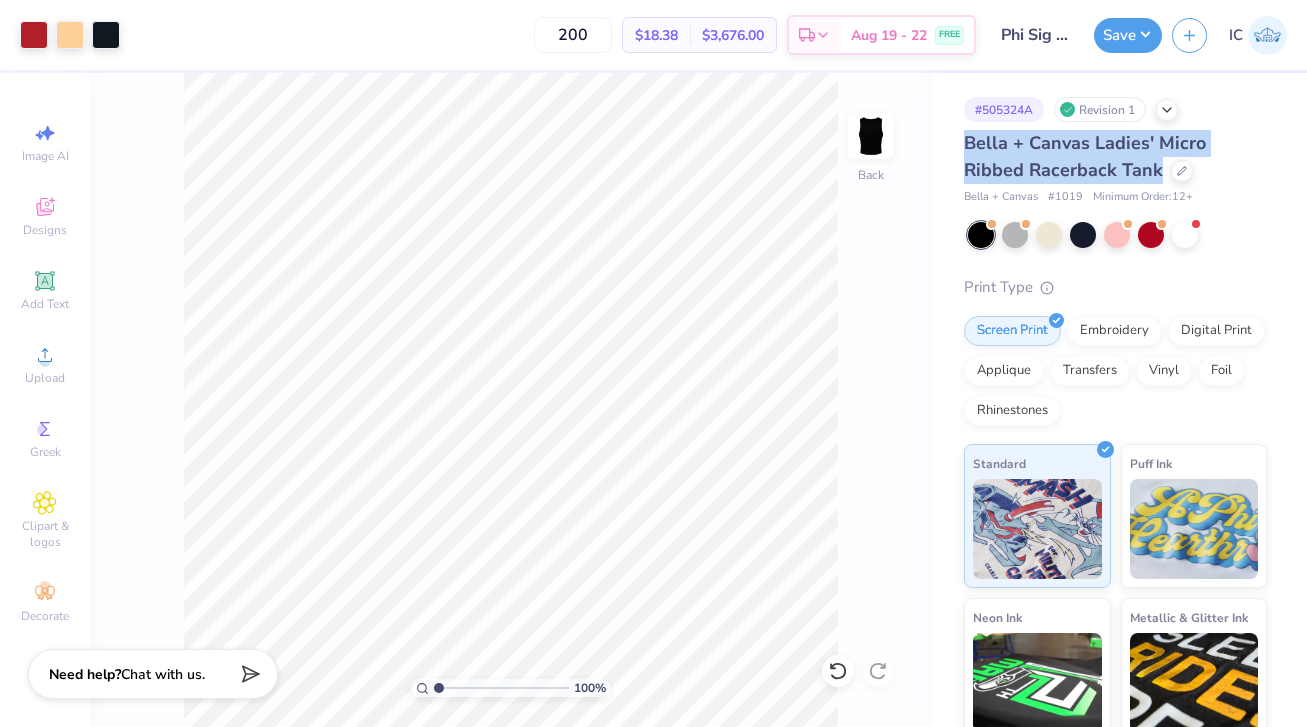 drag, startPoint x: 962, startPoint y: 137, endPoint x: 1099, endPoint y: 163, distance: 139.44533 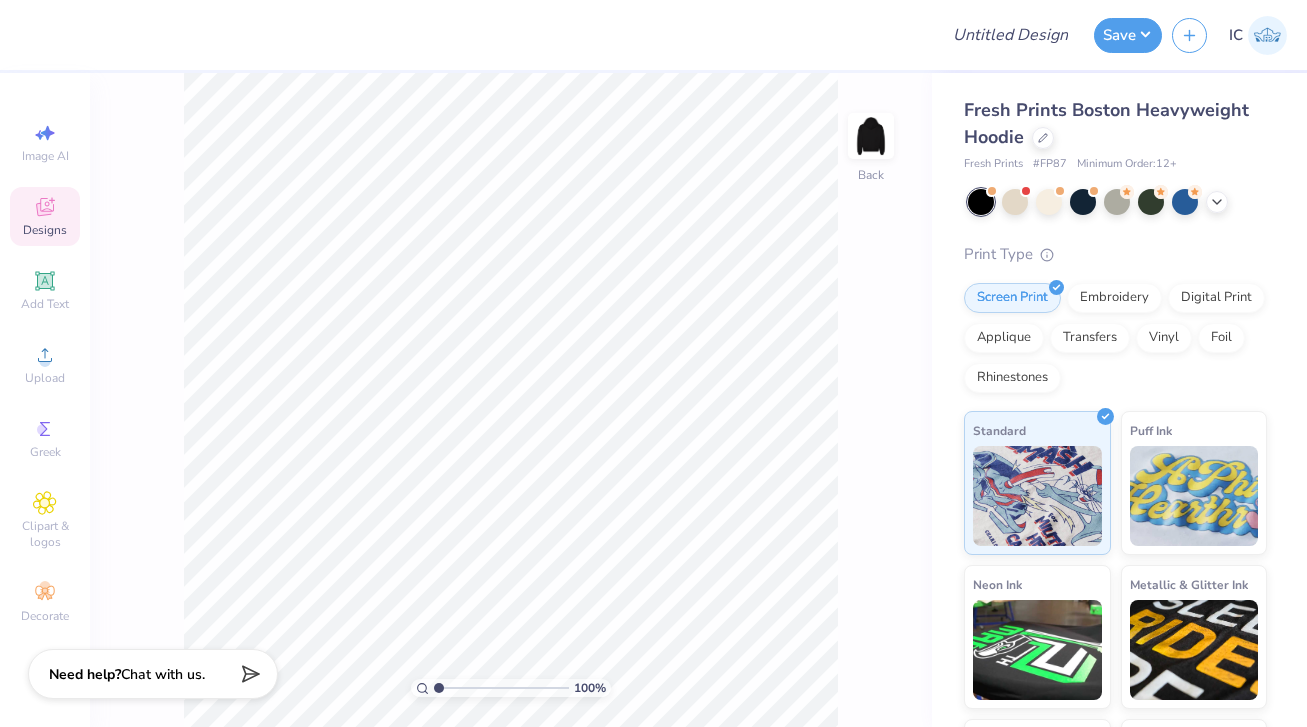 scroll, scrollTop: 0, scrollLeft: 0, axis: both 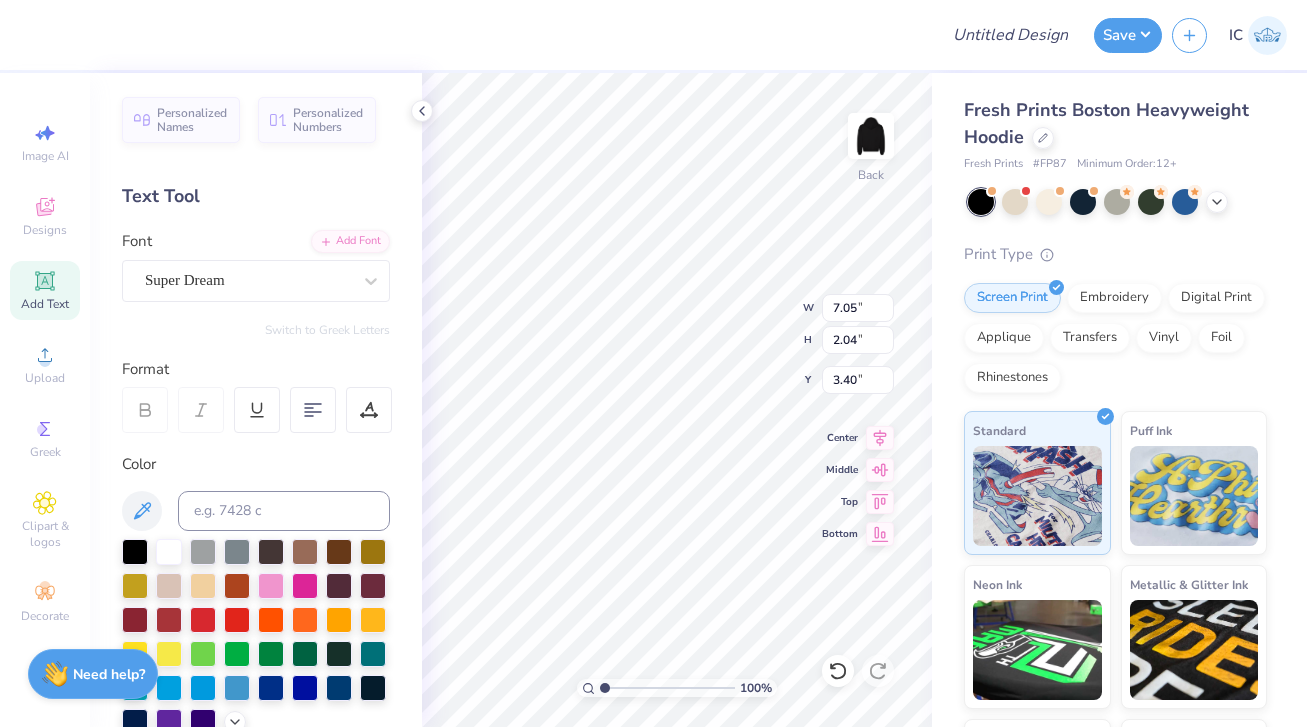 type on "3.40" 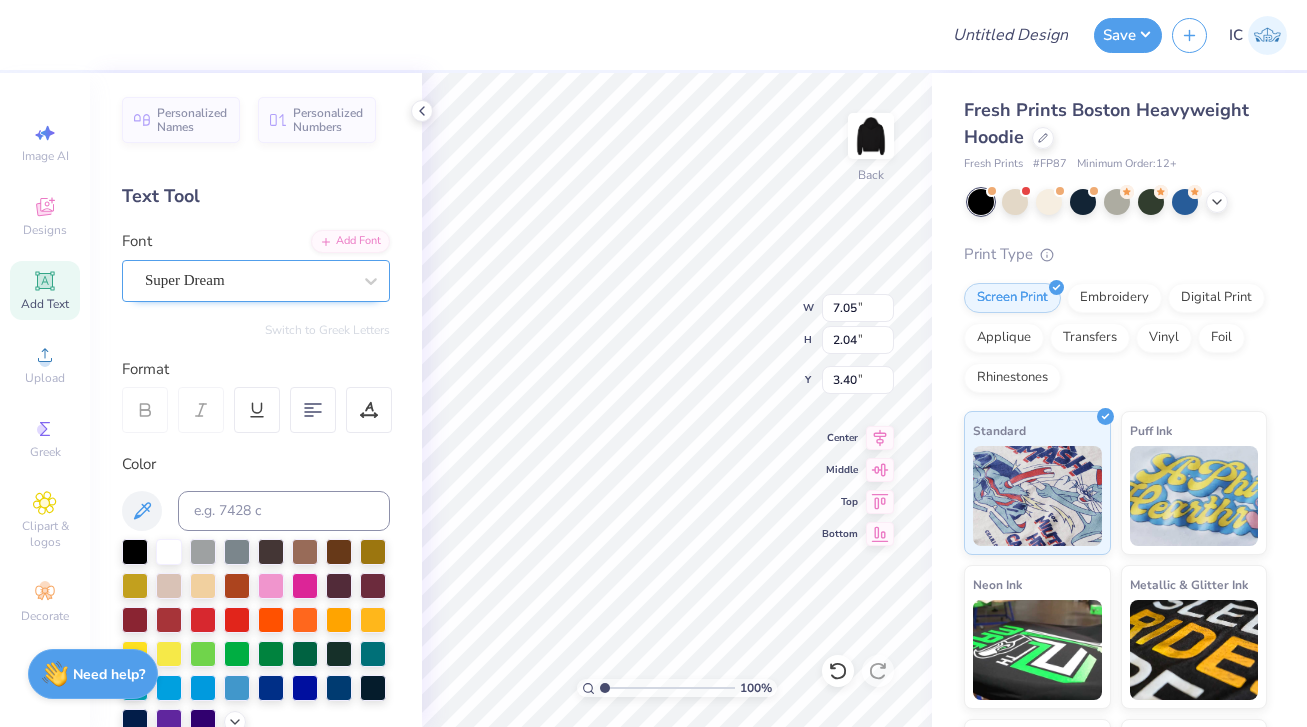 click on "Super Dream" at bounding box center [248, 280] 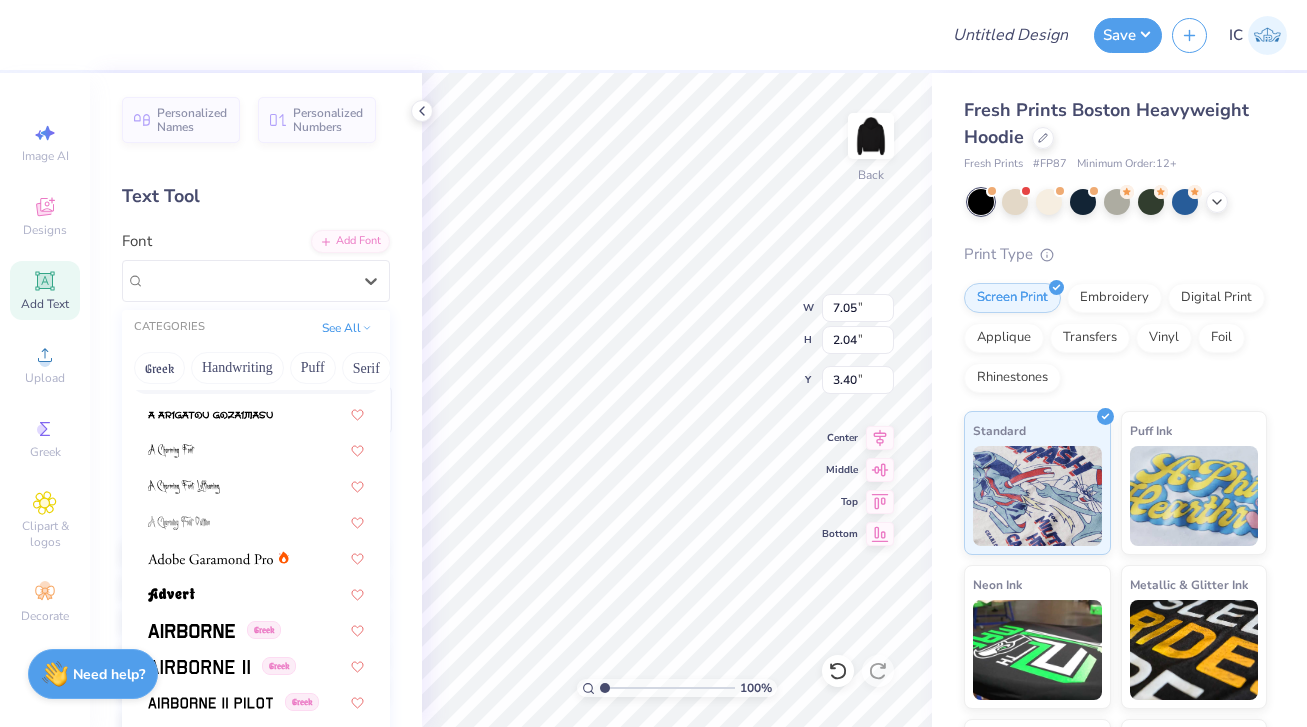 scroll, scrollTop: 136, scrollLeft: 0, axis: vertical 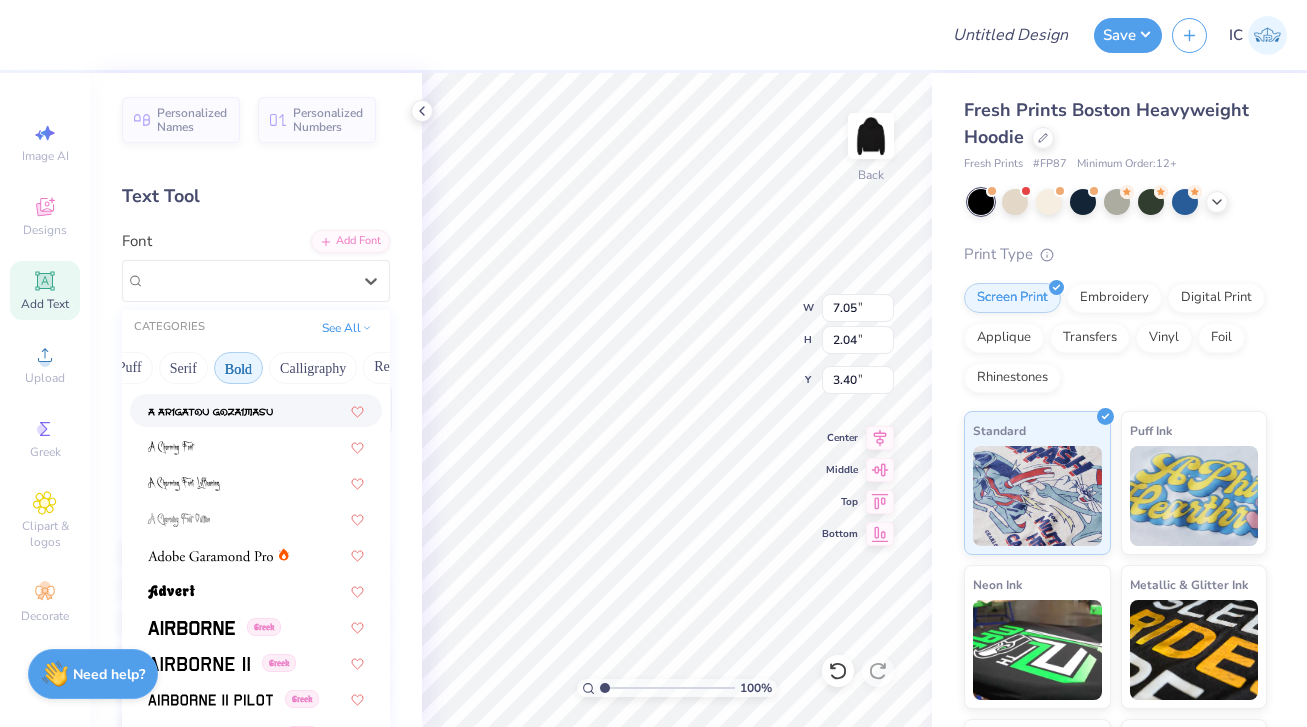 click on "Bold" at bounding box center (238, 368) 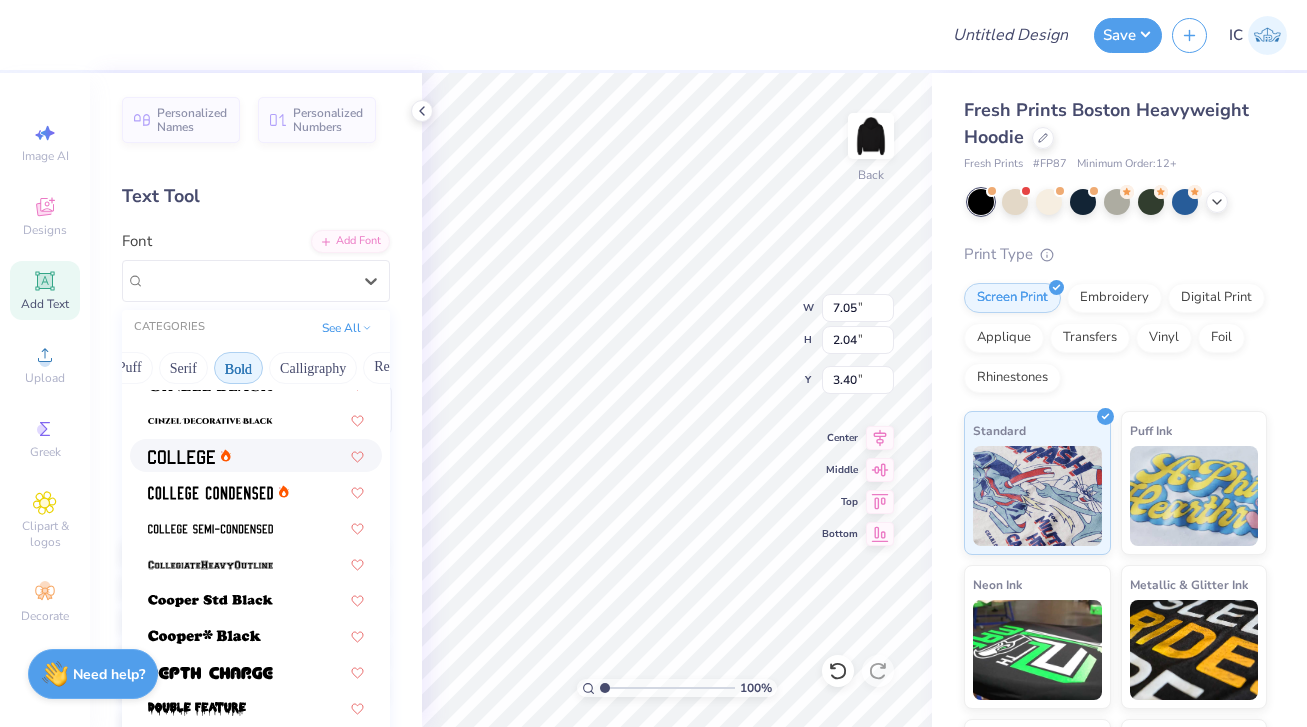 scroll, scrollTop: 179, scrollLeft: 0, axis: vertical 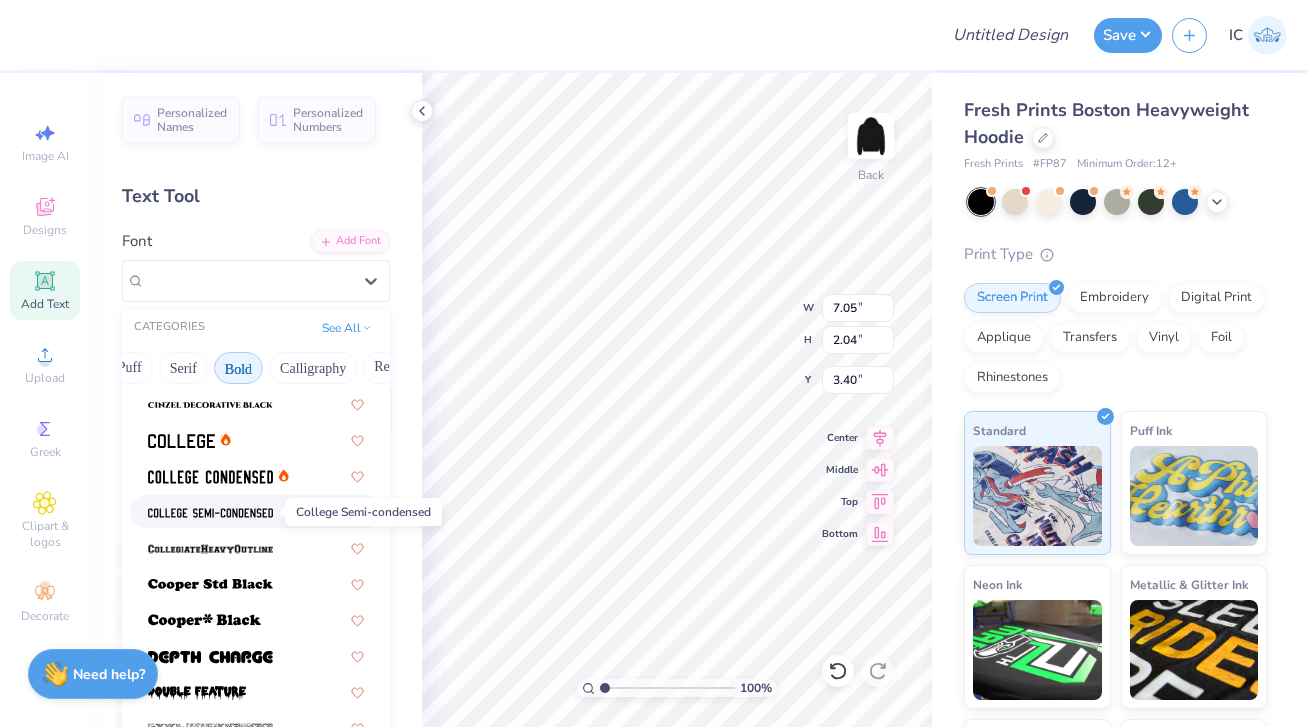 click at bounding box center [210, 513] 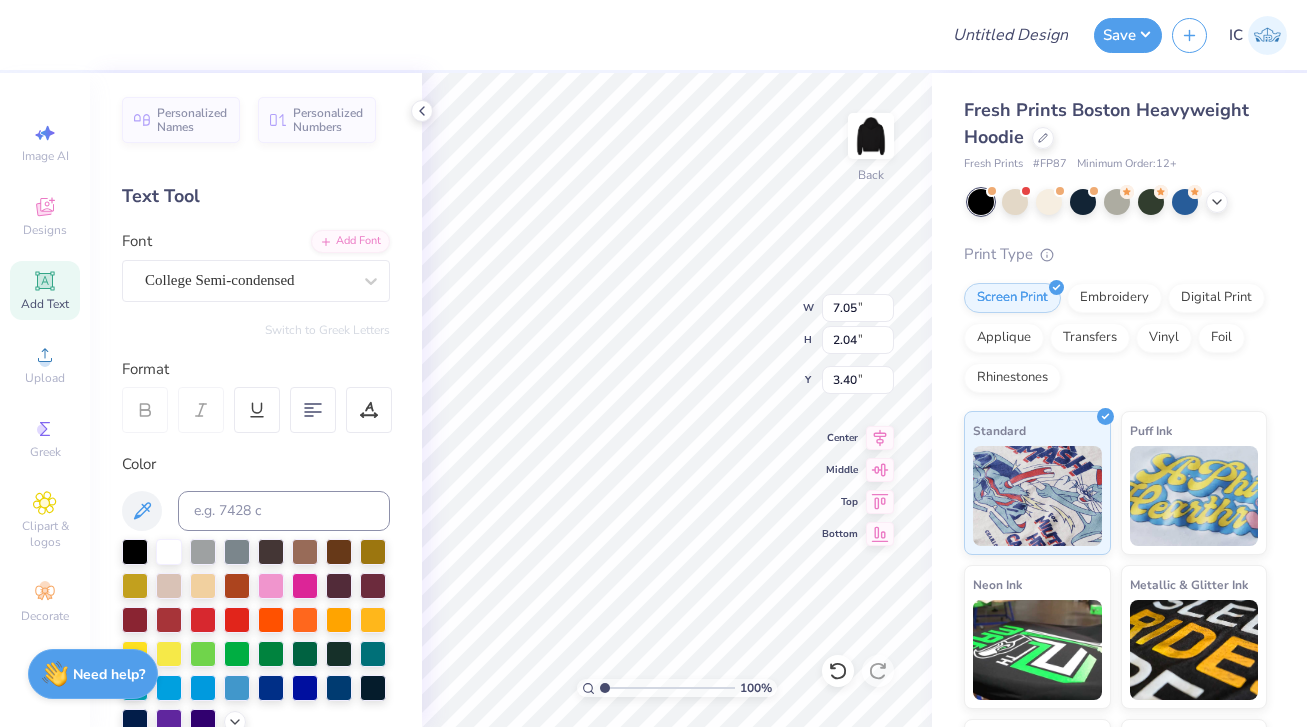 type on "5.83" 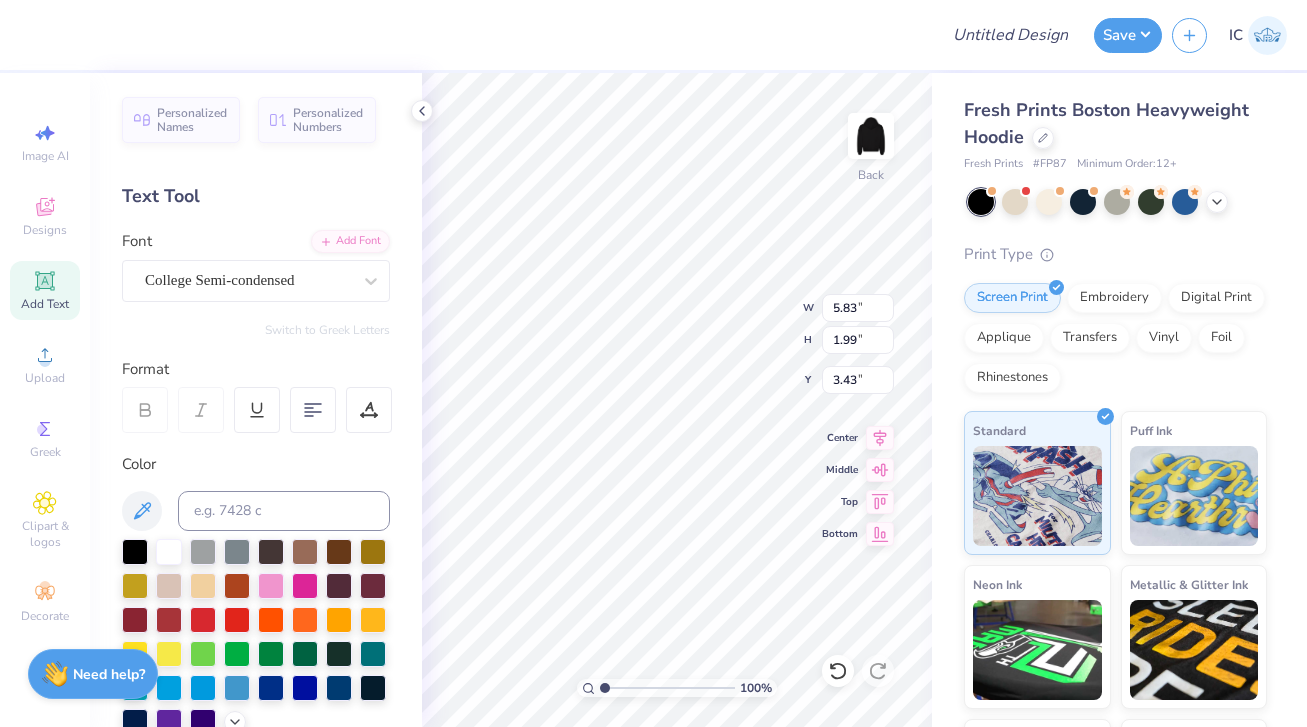 scroll, scrollTop: 1, scrollLeft: 0, axis: vertical 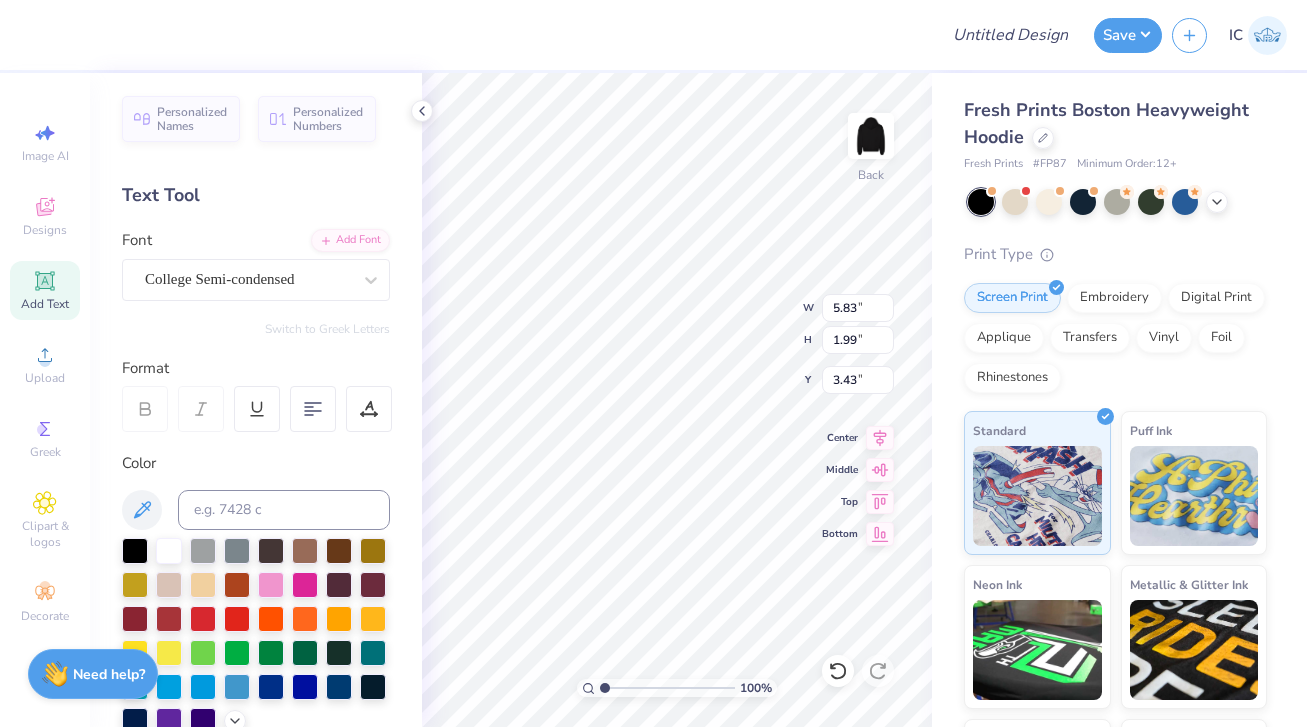 type on "T" 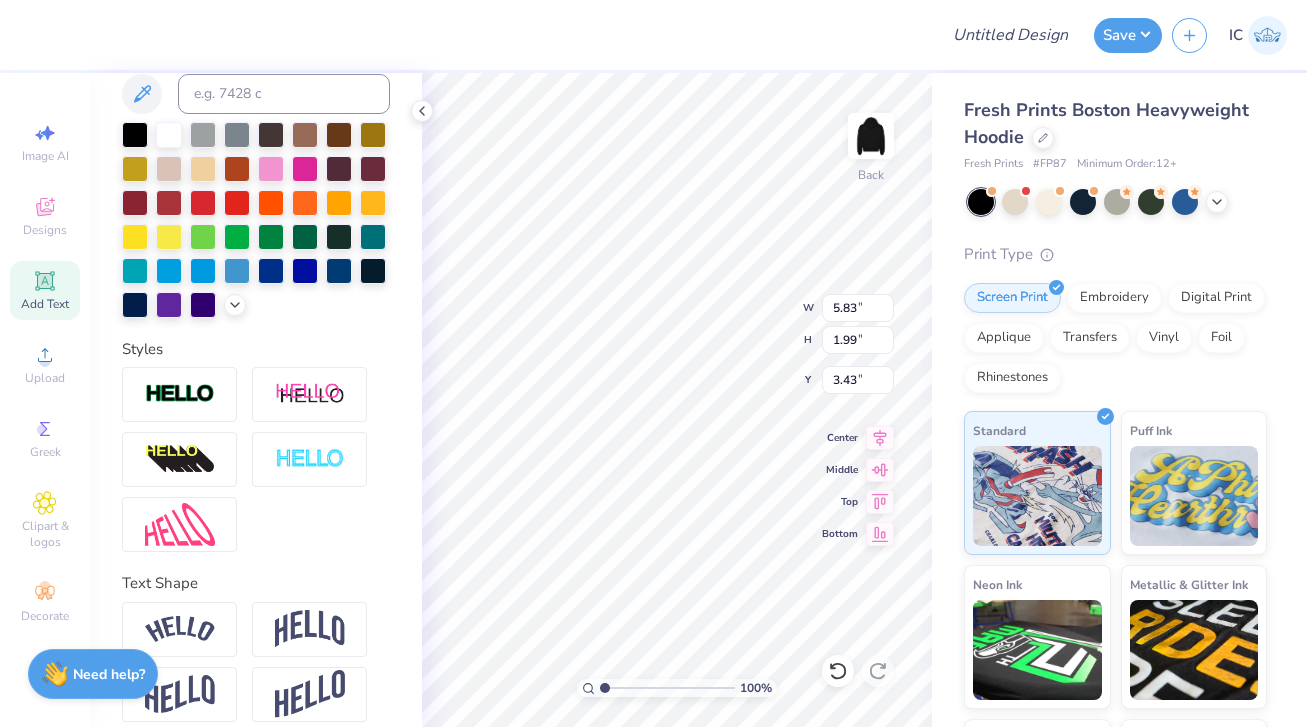 scroll, scrollTop: 435, scrollLeft: 0, axis: vertical 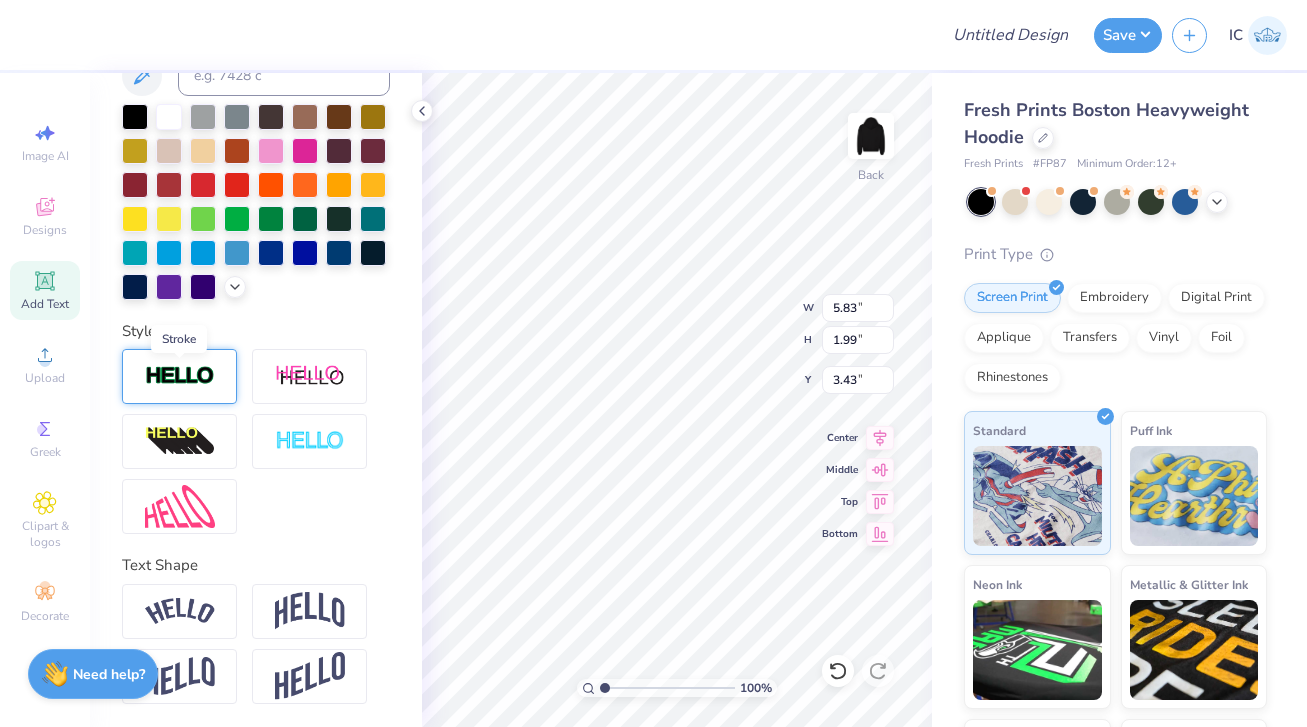 type on "Volleyball" 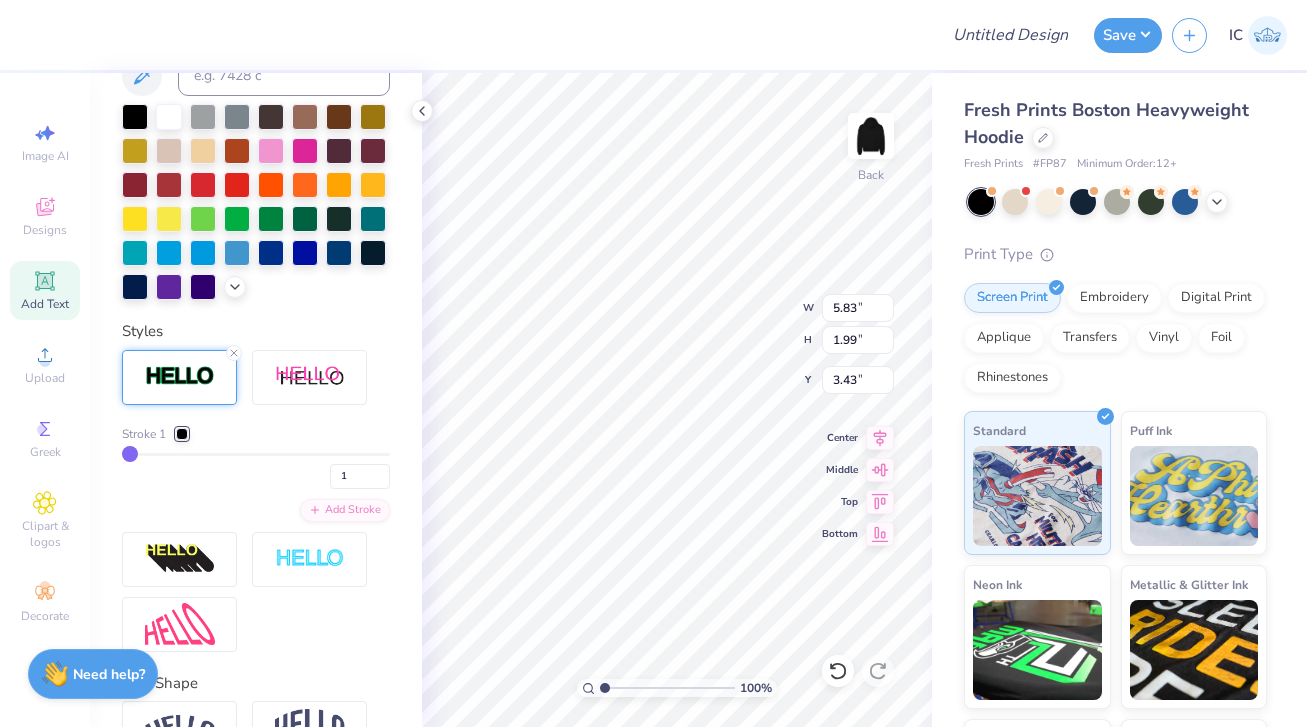 type on "2" 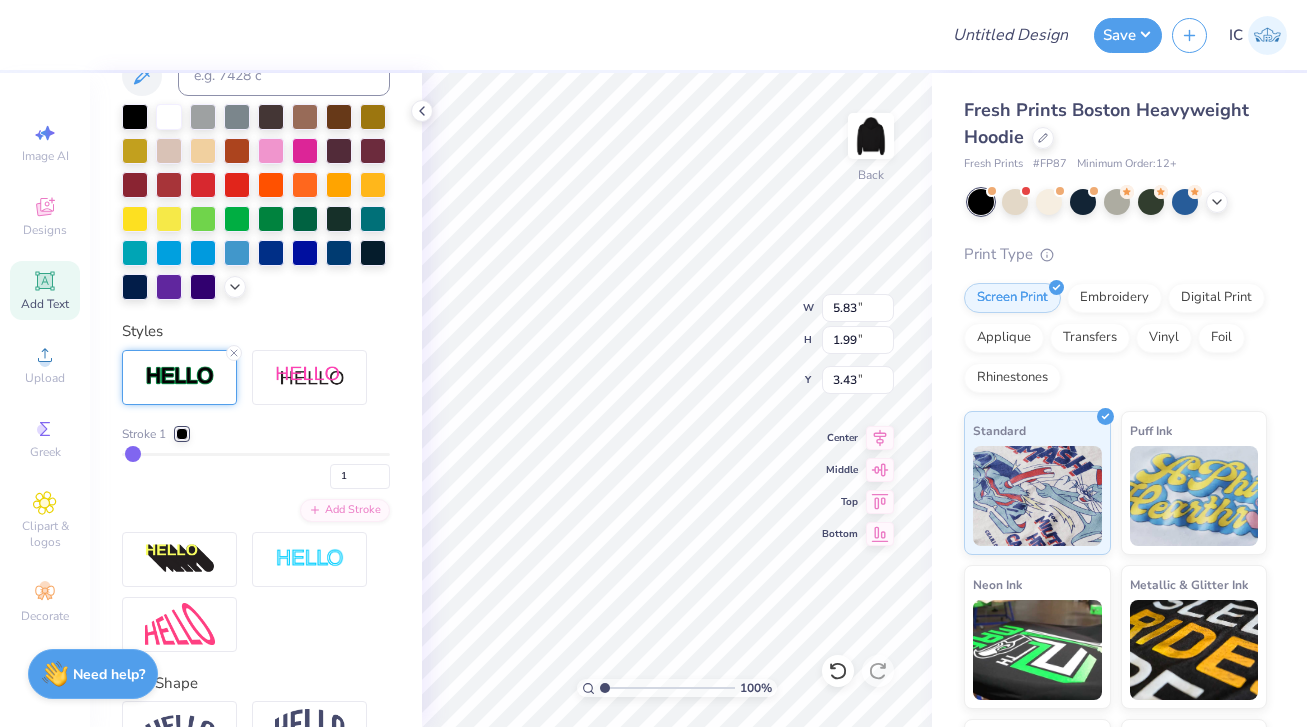 type on "2" 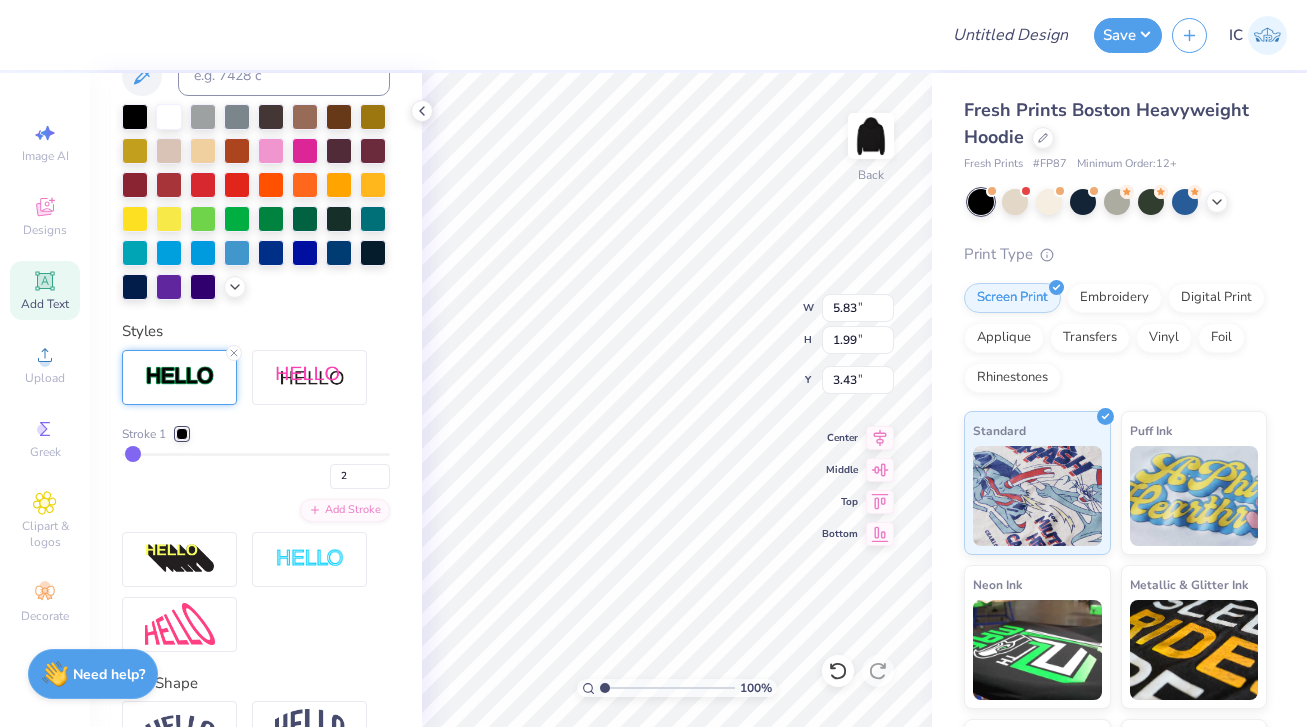 type on "3" 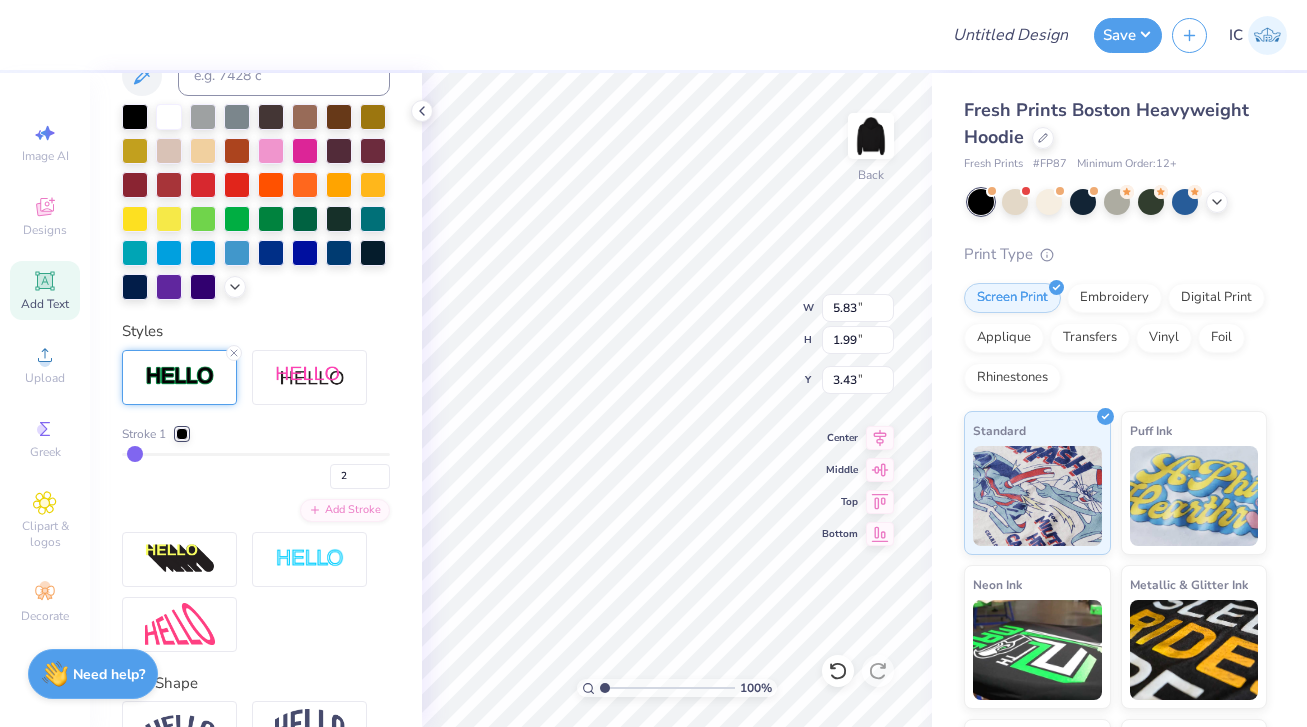 type on "3" 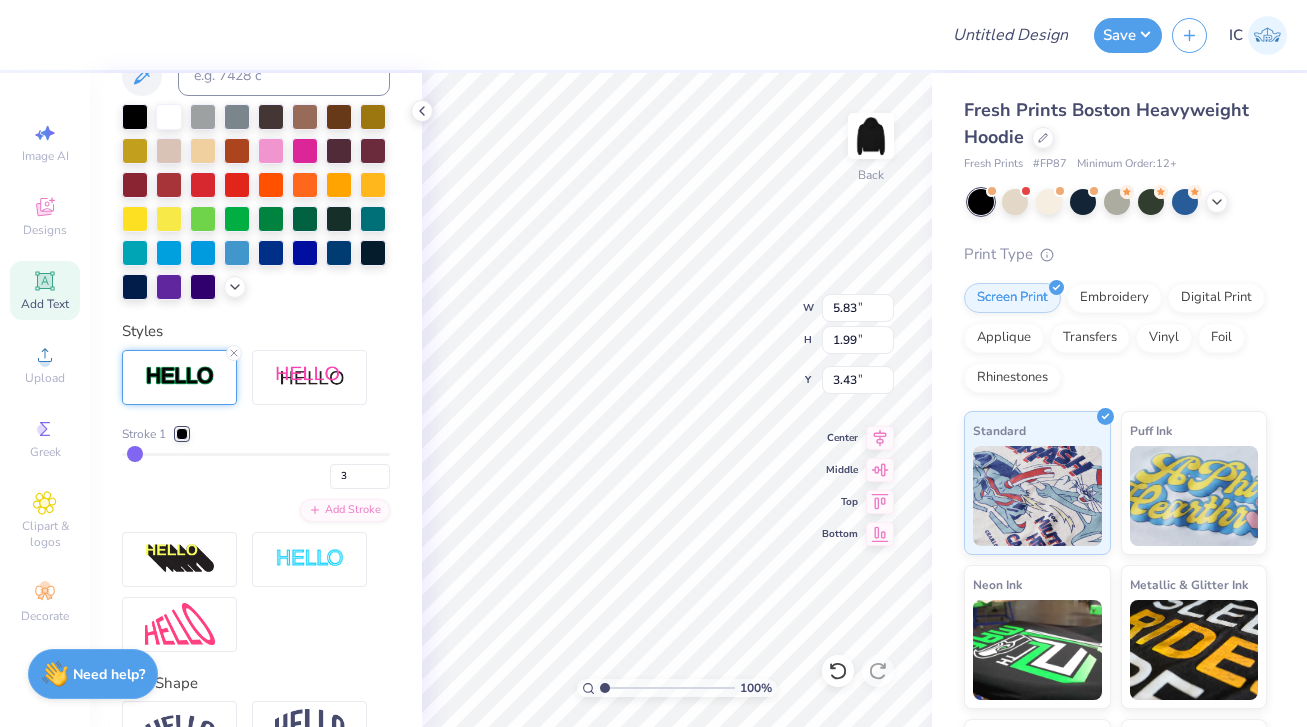 type on "4" 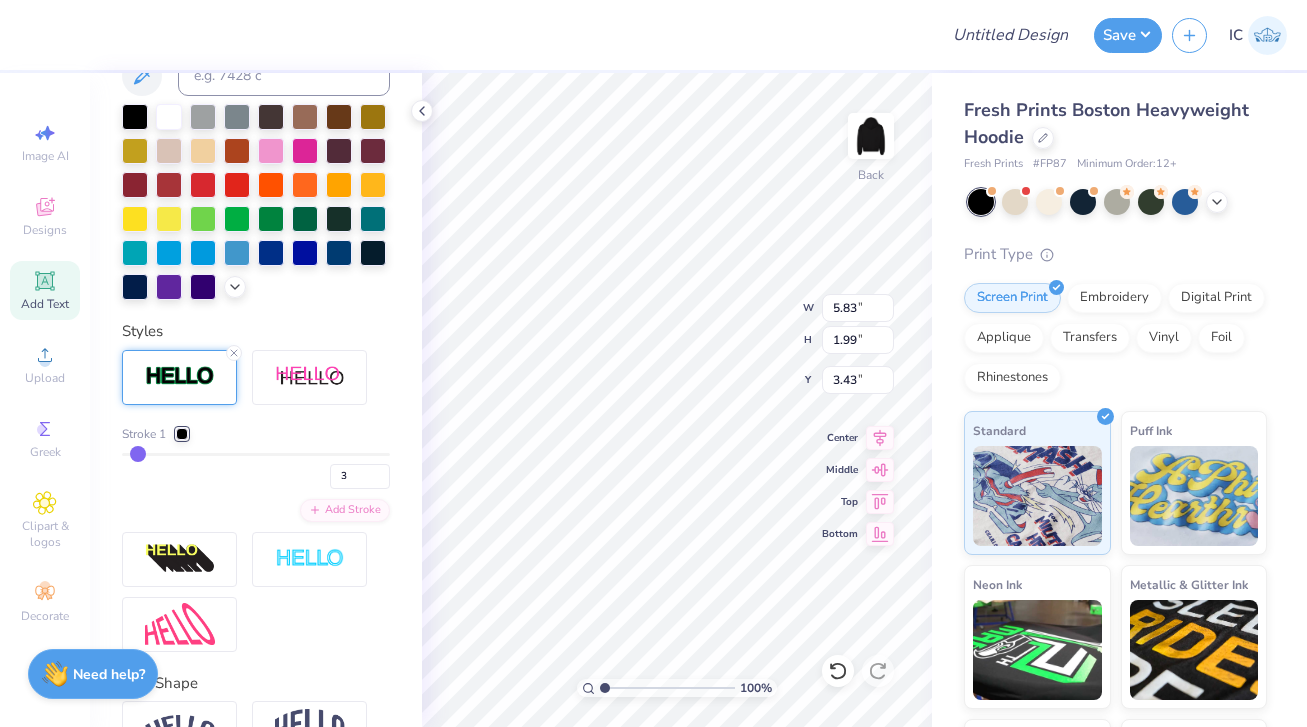 type on "4" 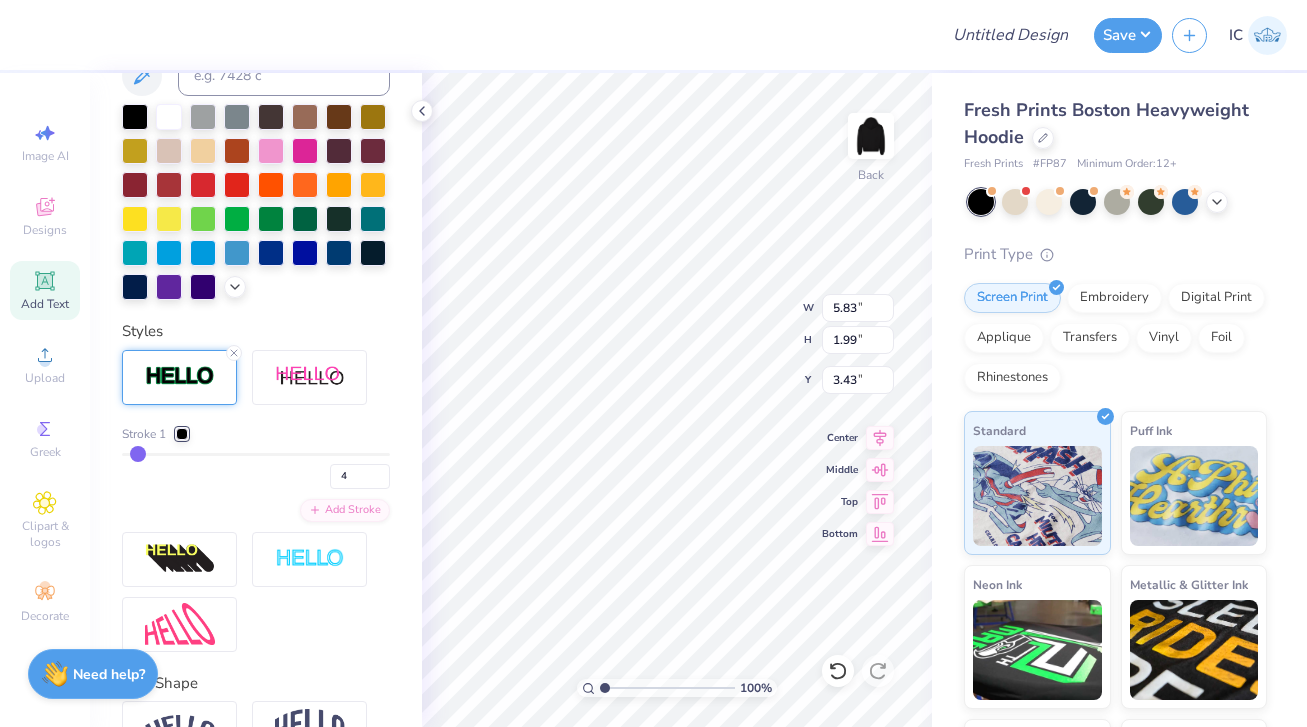 type on "5" 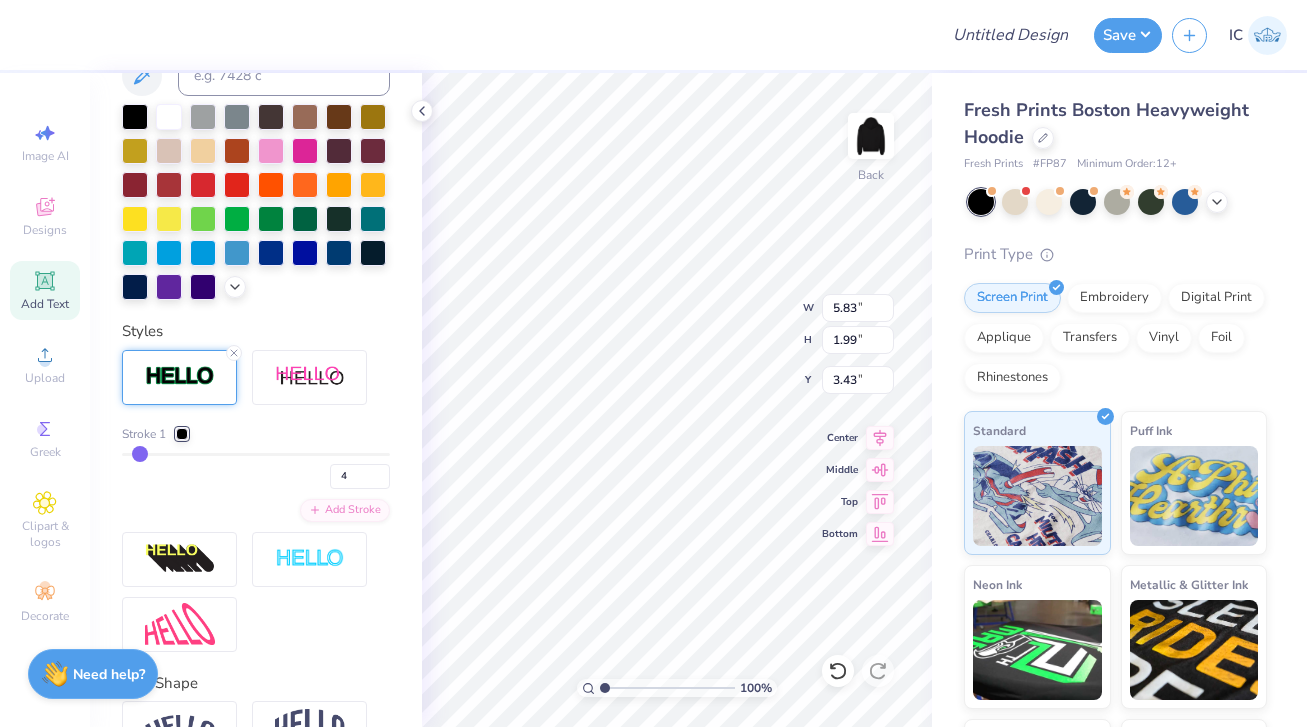 type on "5" 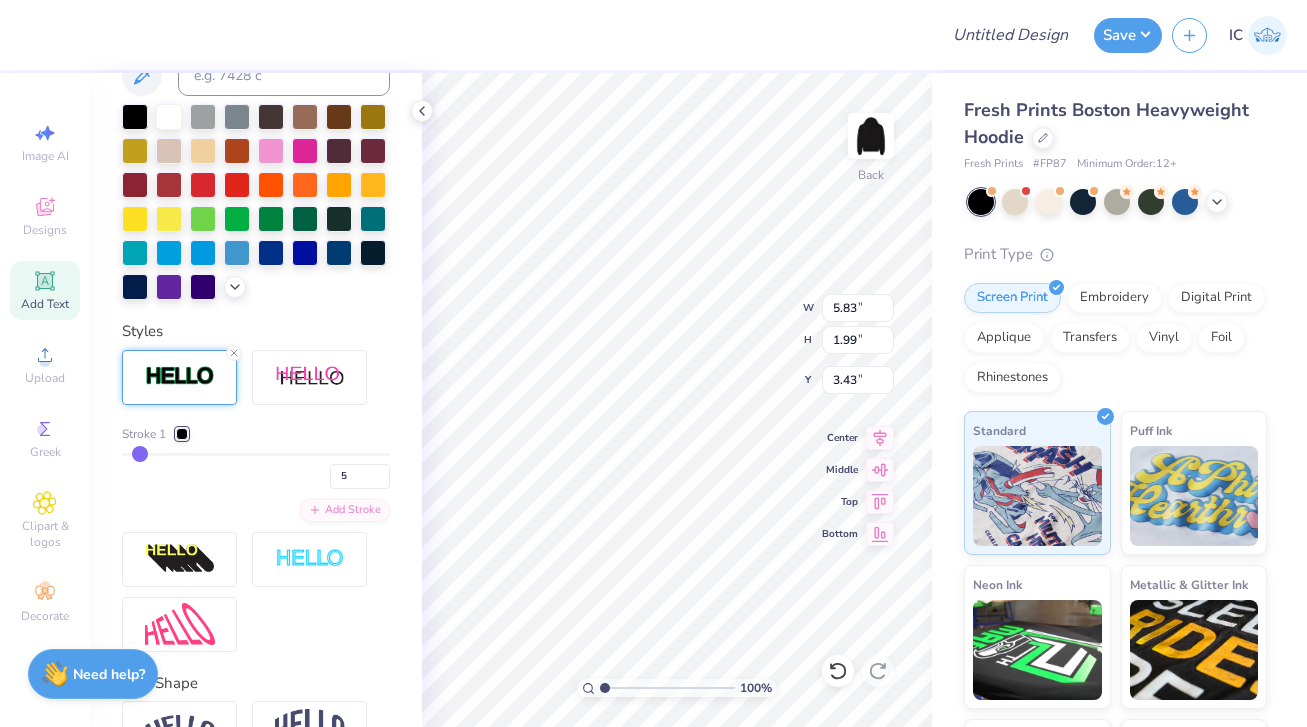 type on "6" 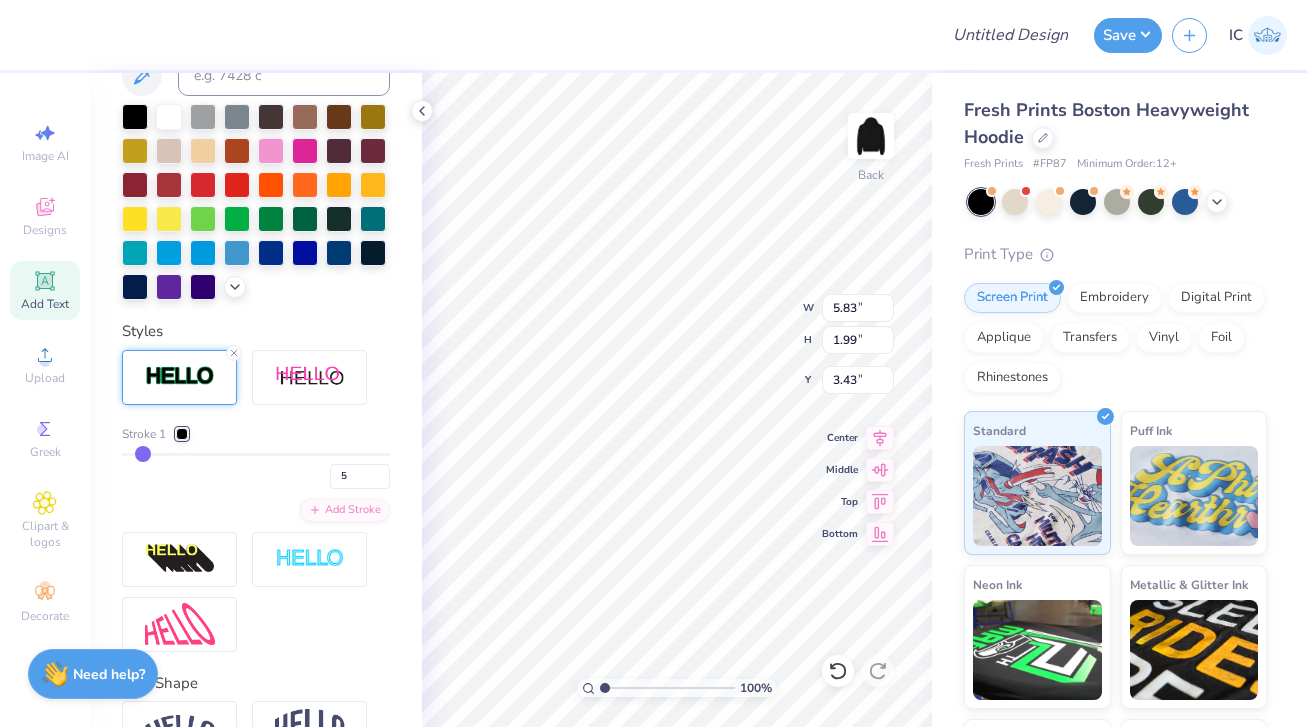 type on "6" 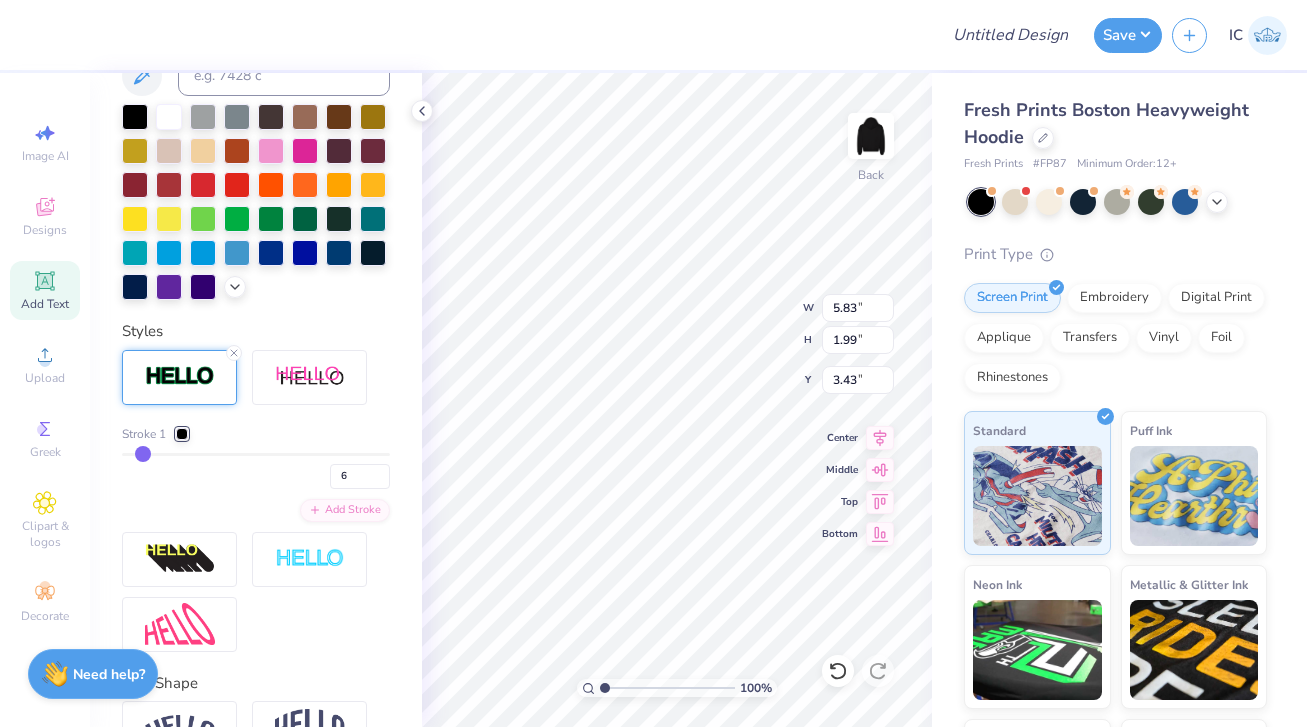 type on "7" 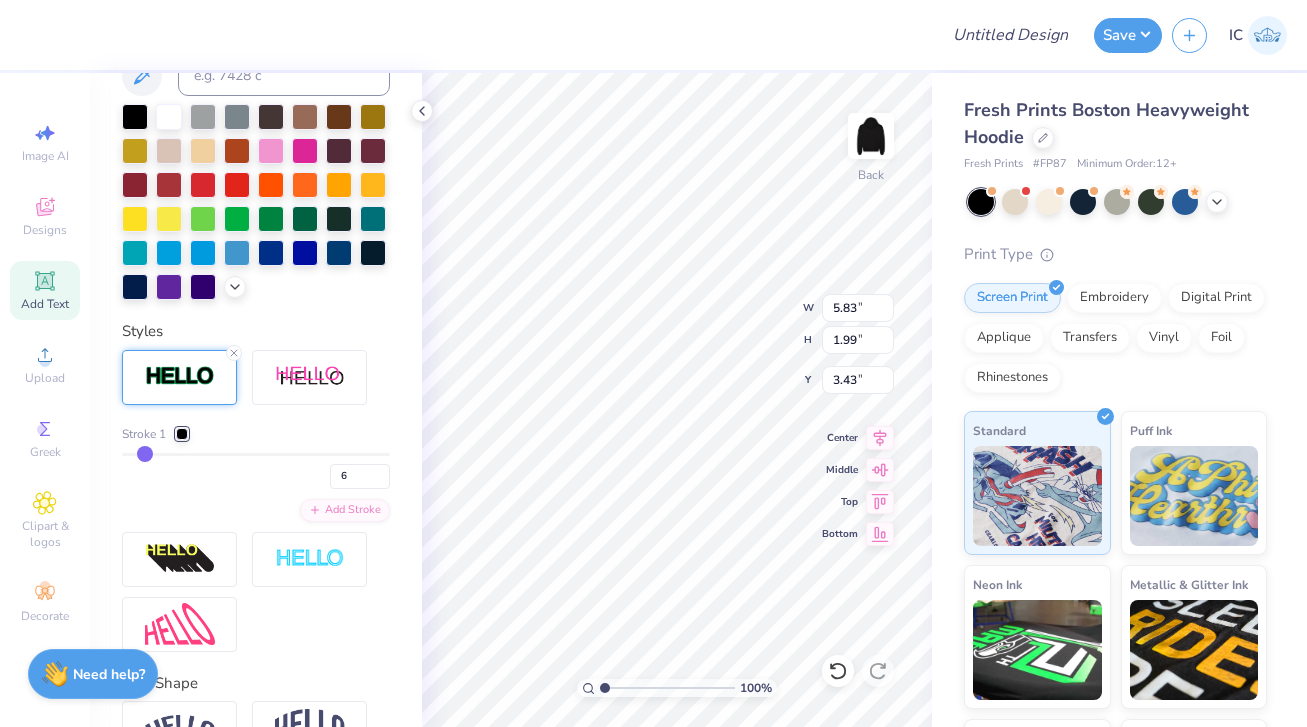 type on "7" 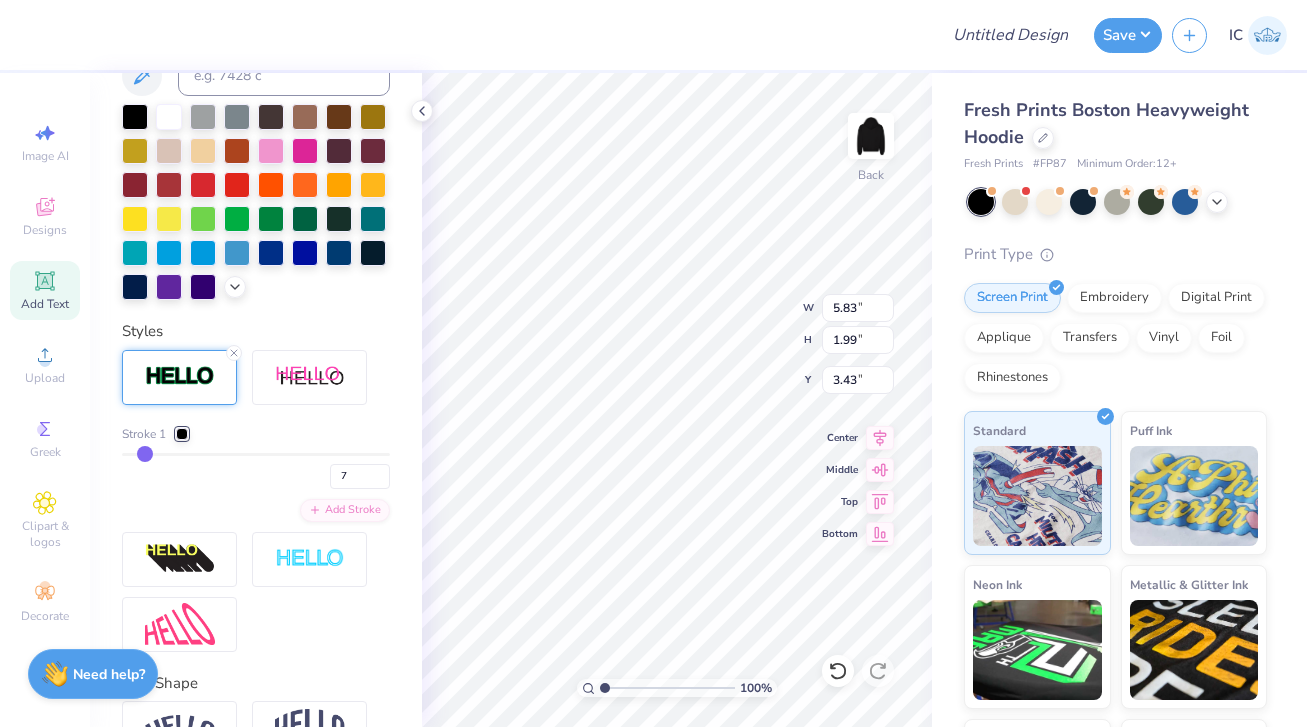 type on "8" 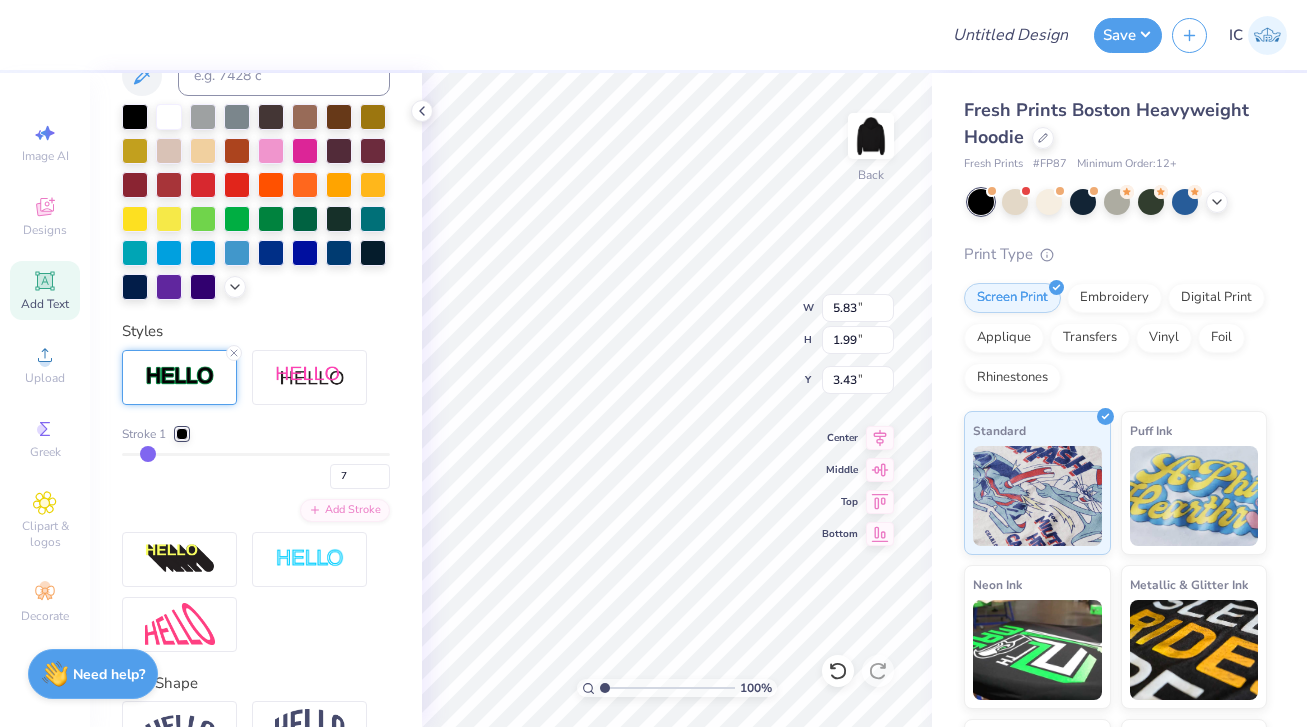 type on "8" 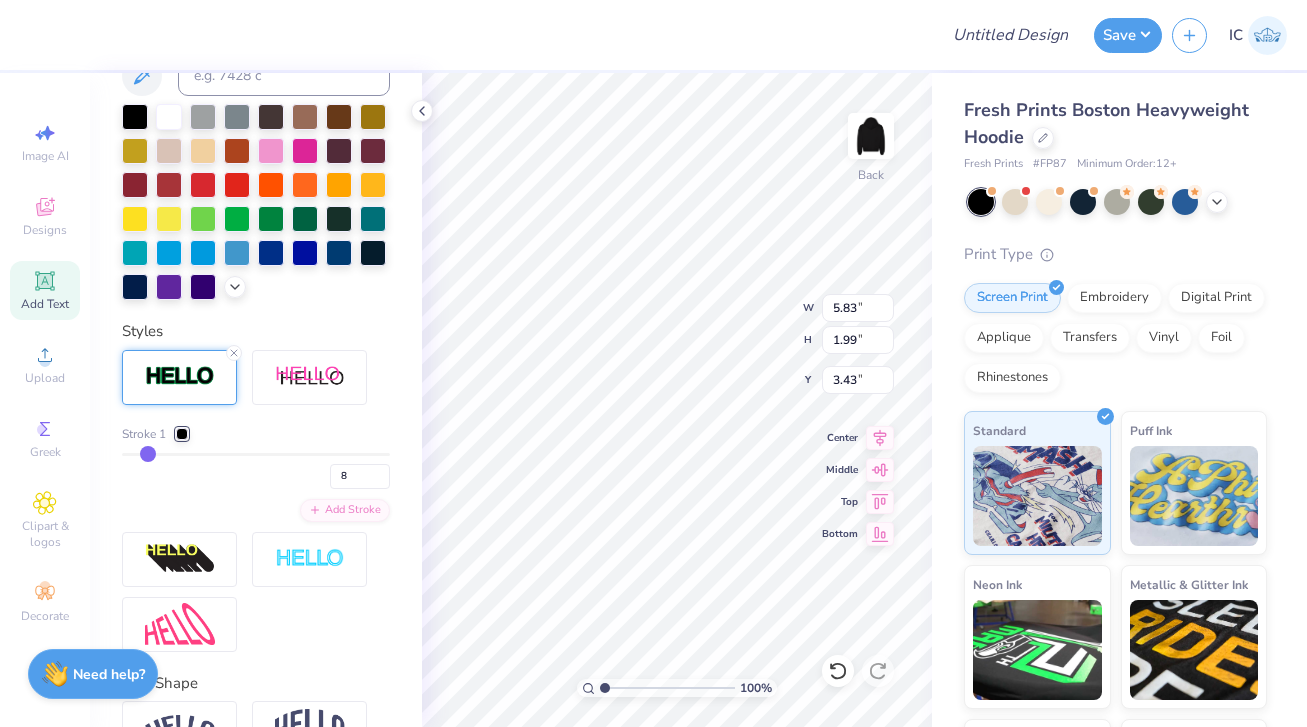 type on "9" 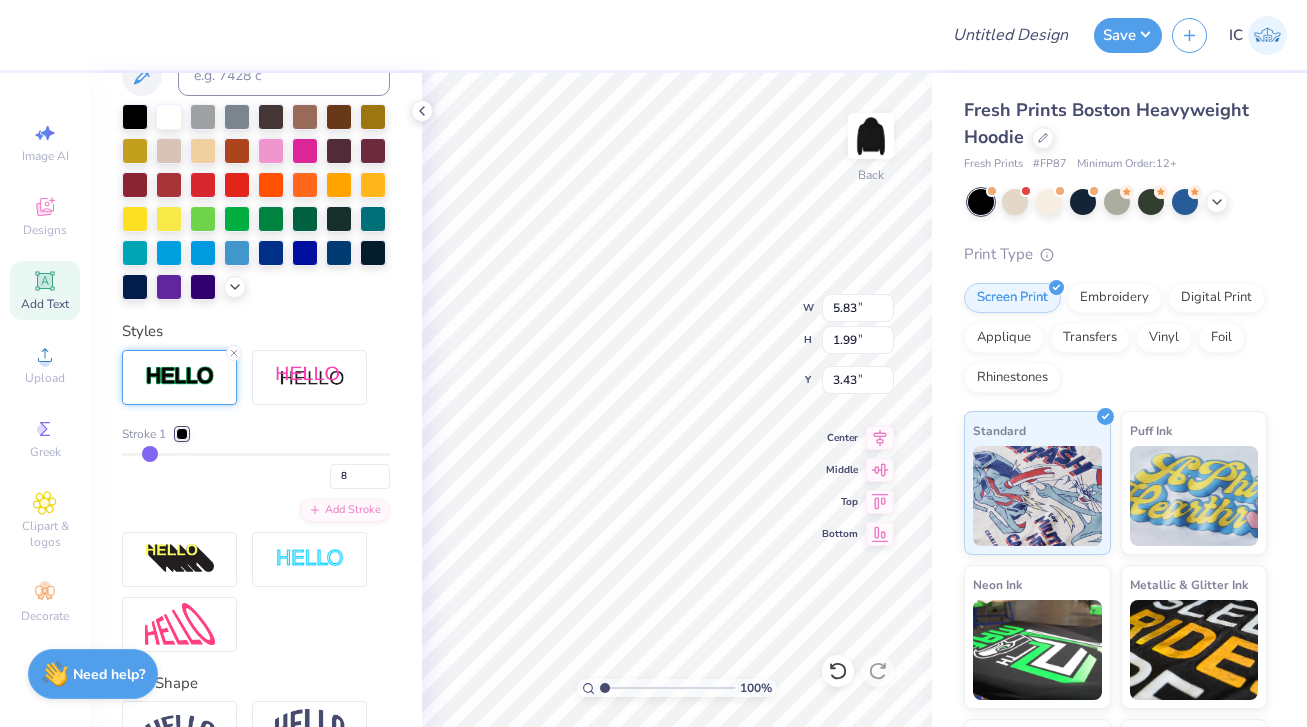 type on "9" 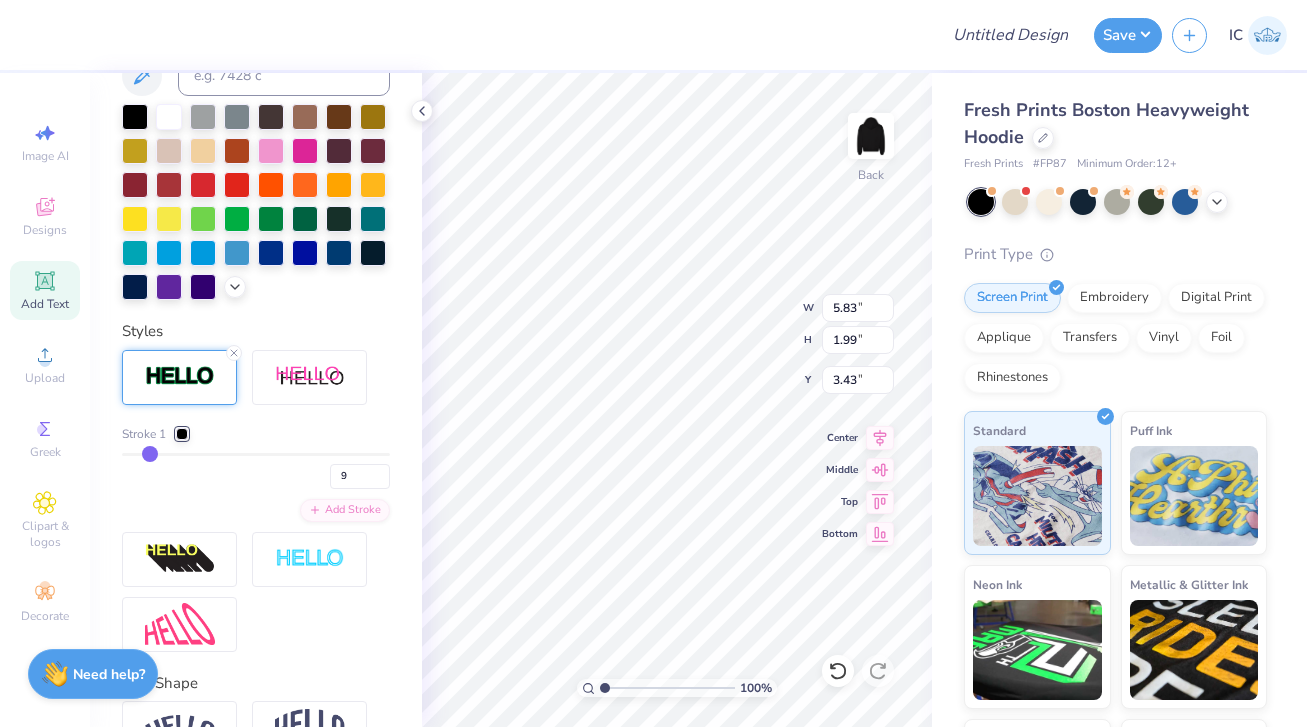 type on "10" 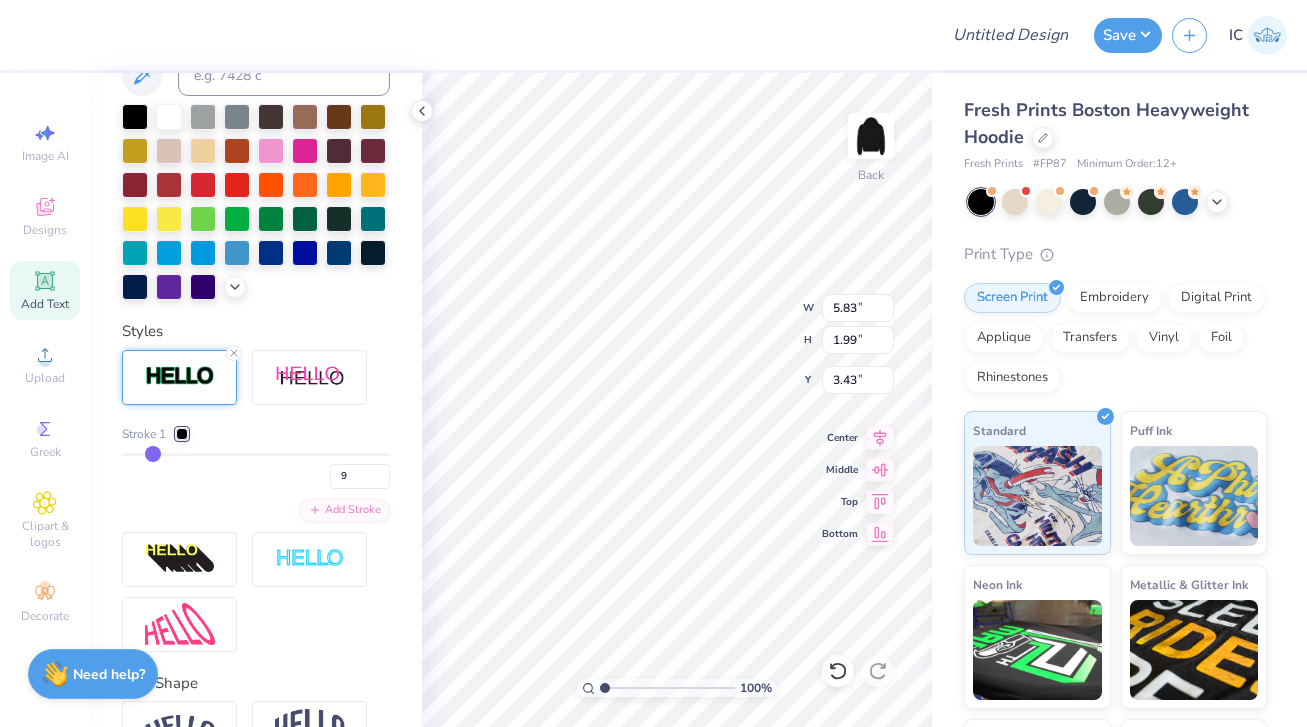 type on "10" 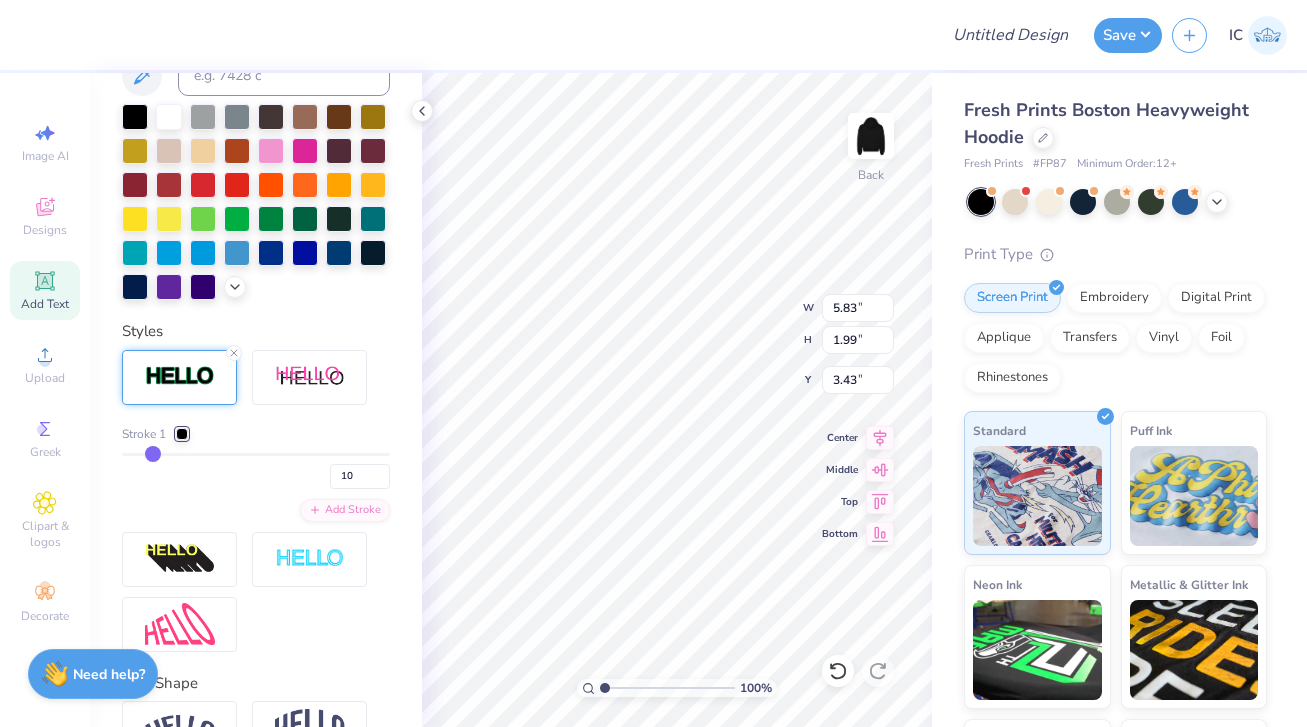 type on "11" 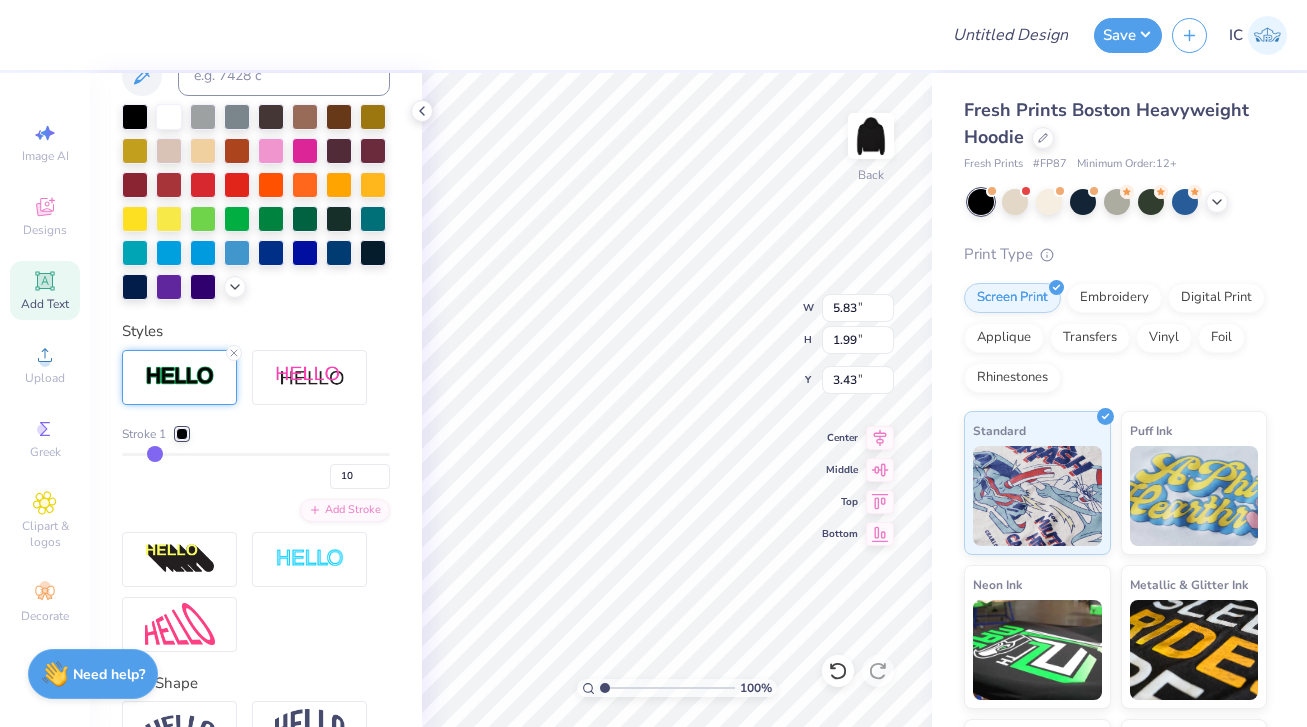 type on "11" 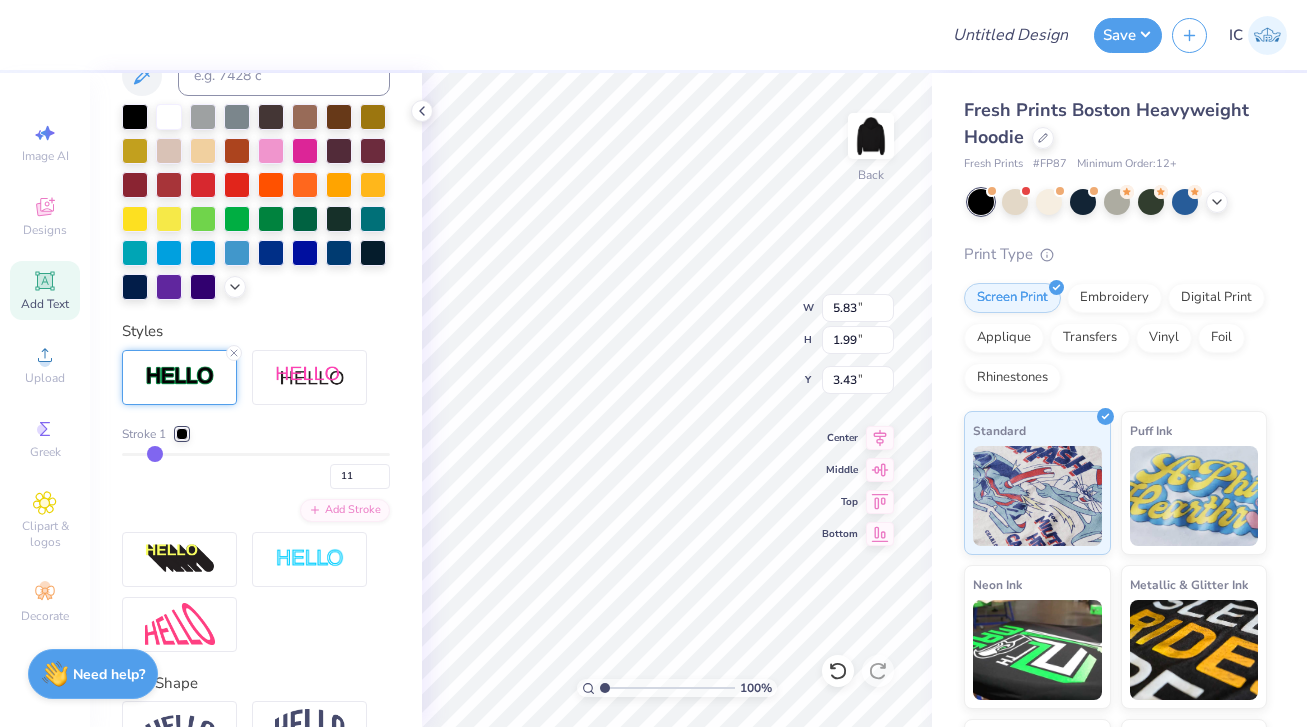 type on "12" 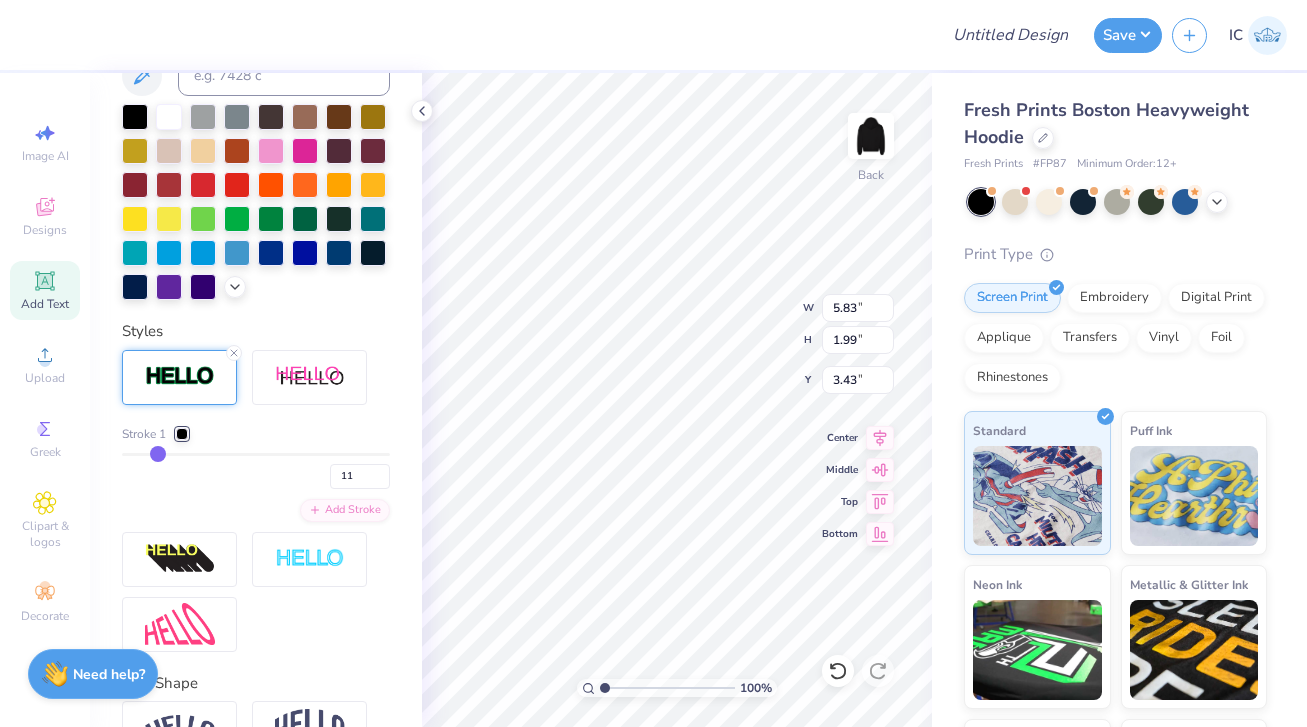 type on "12" 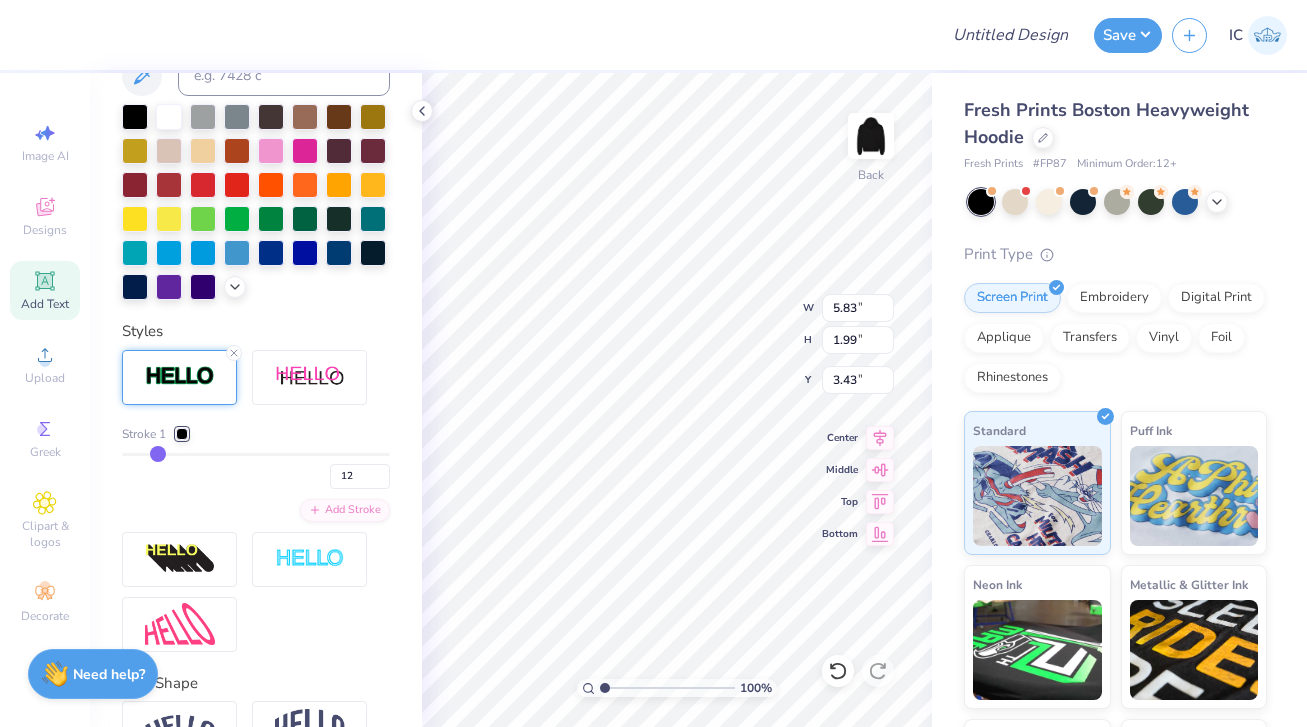 type on "13" 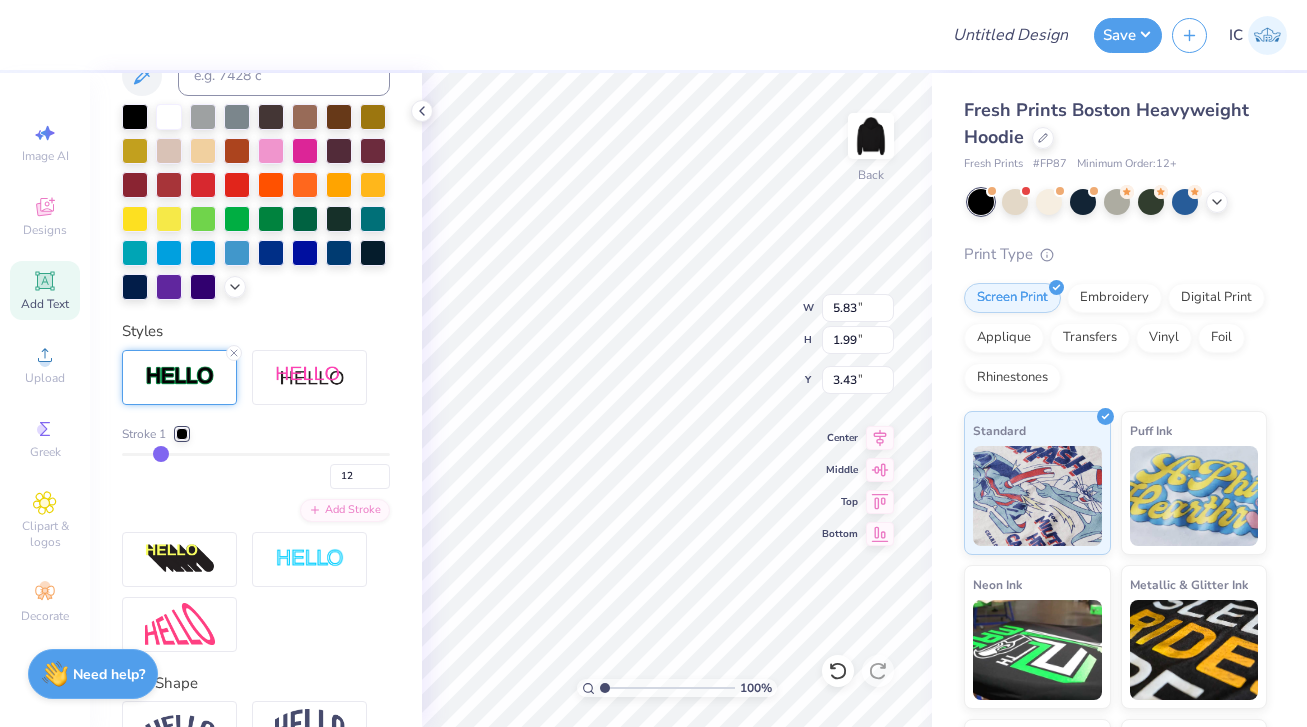 type on "13" 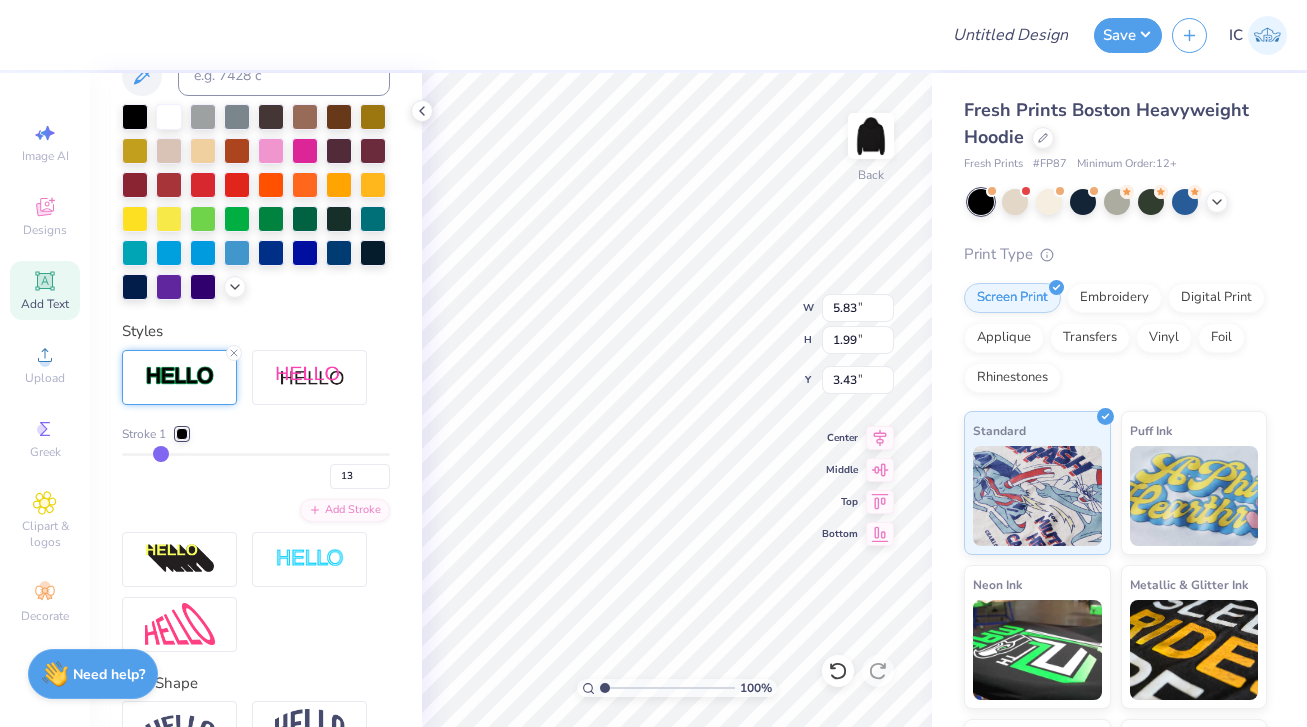 type on "14" 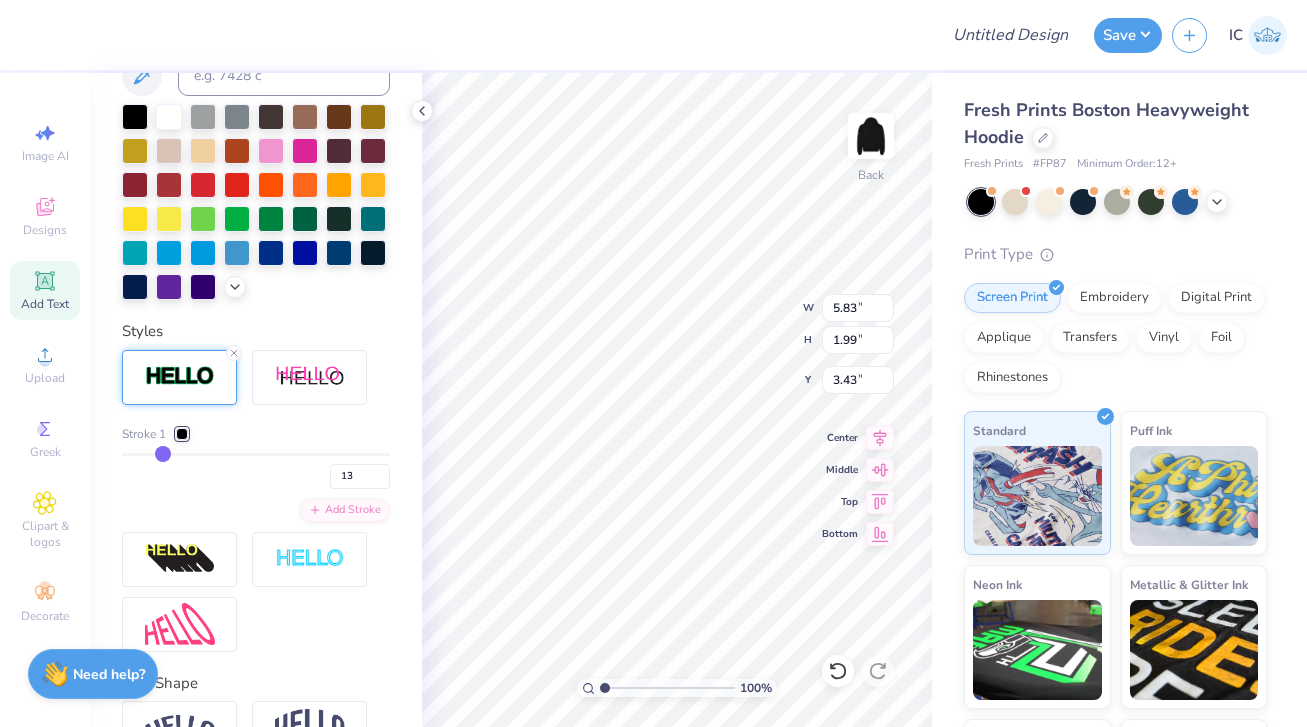 type on "14" 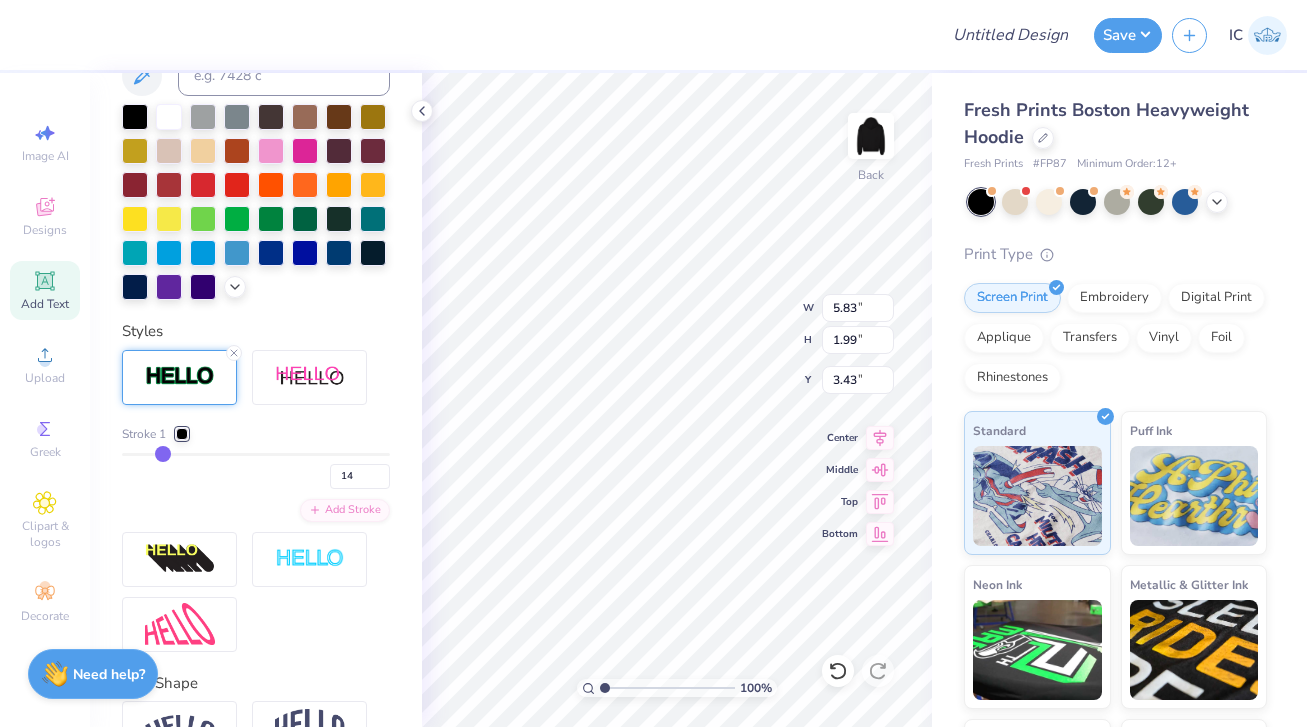 type on "15" 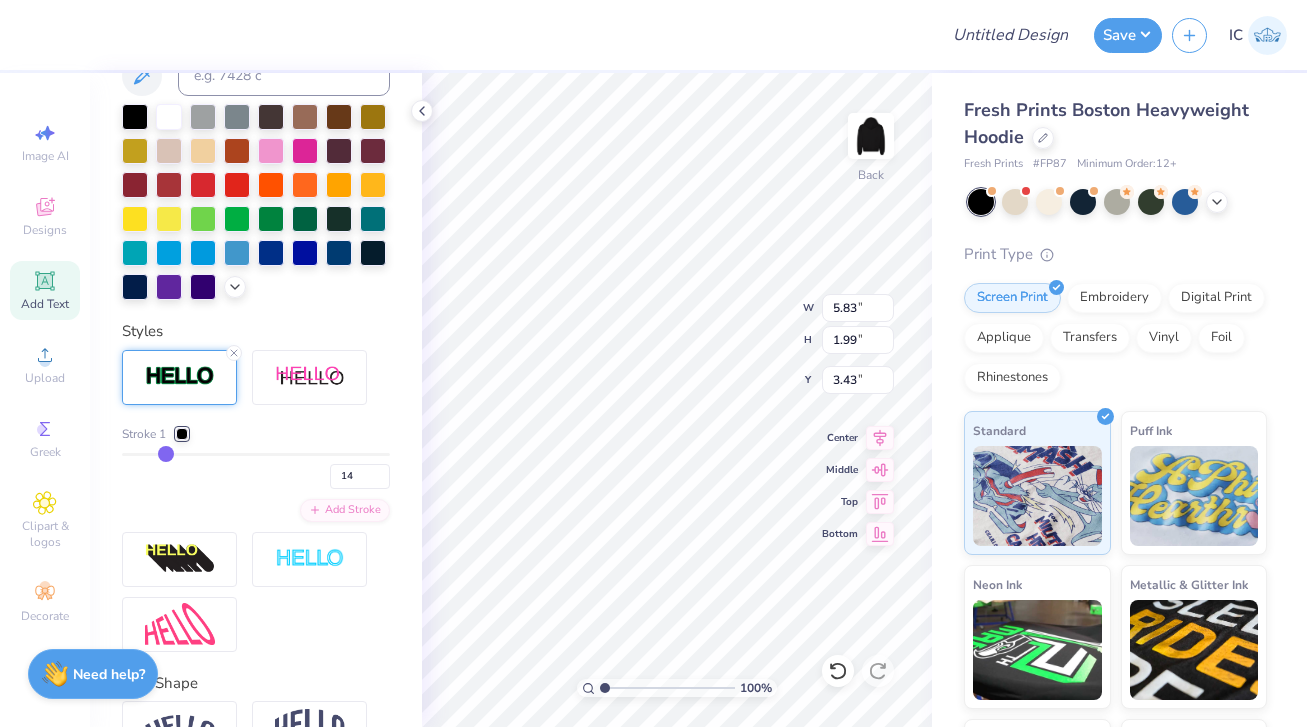 type on "15" 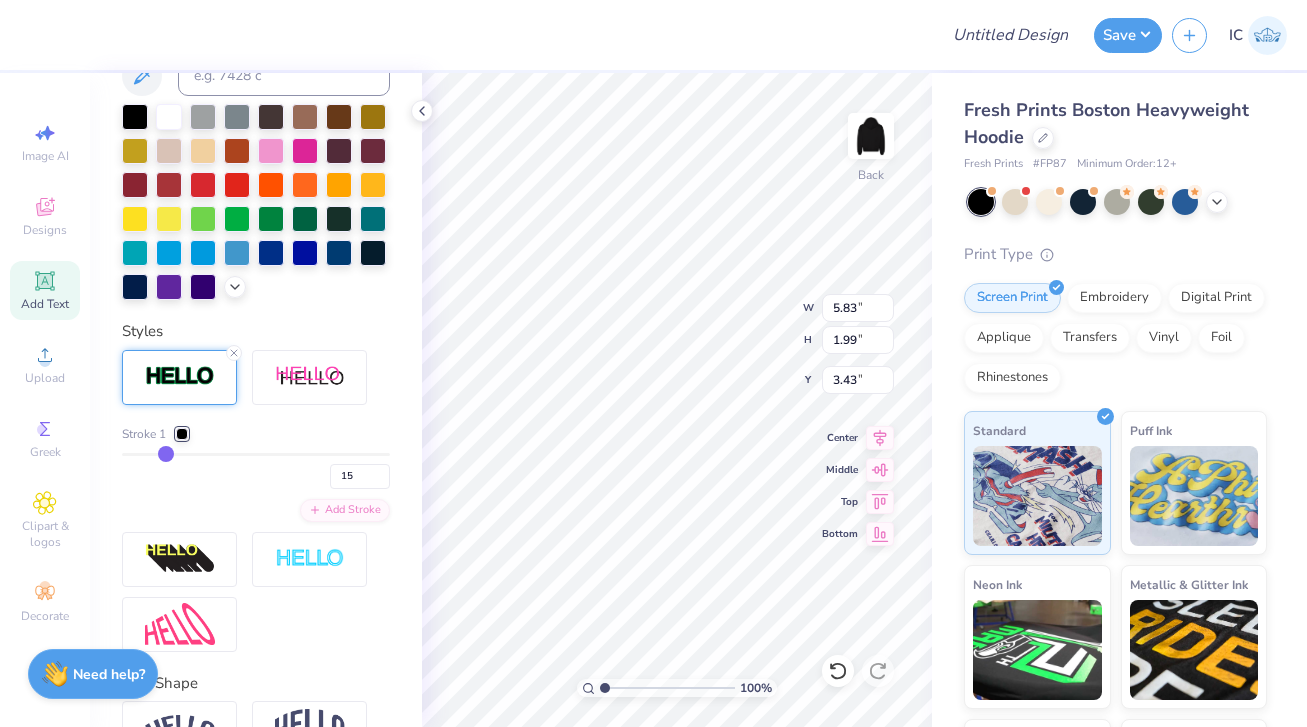 type on "16" 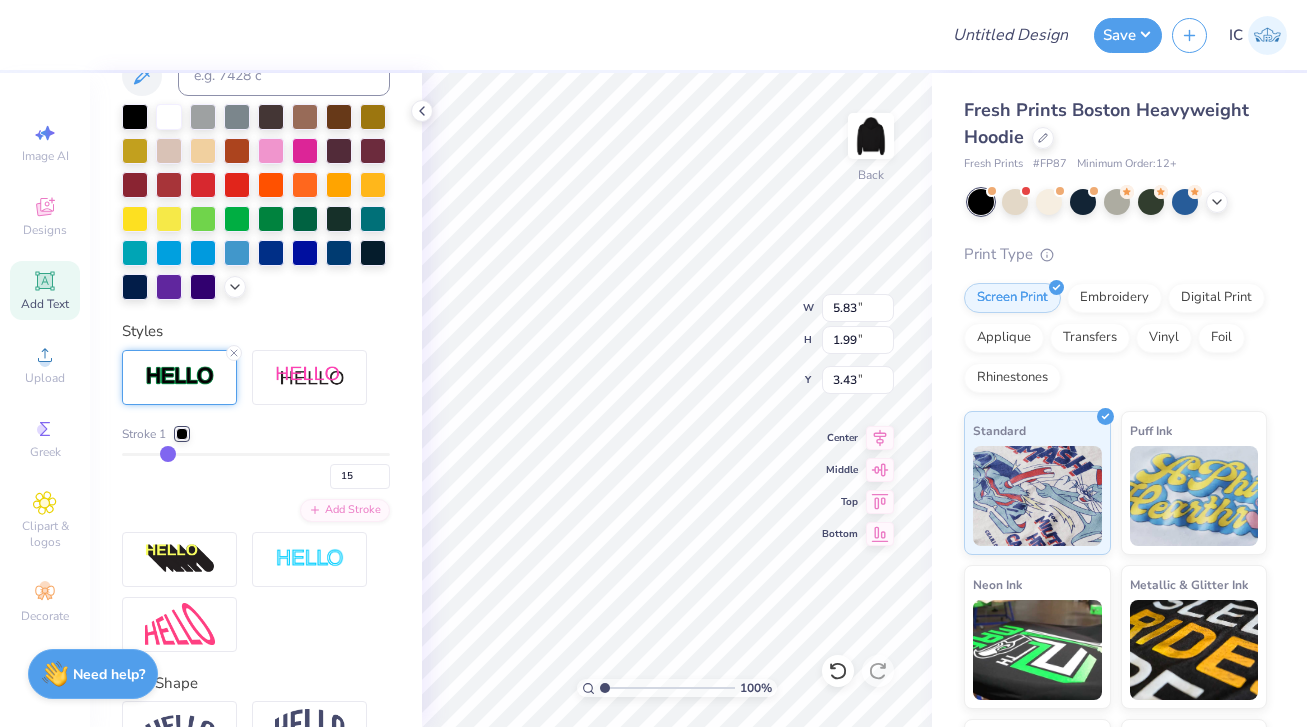 type on "16" 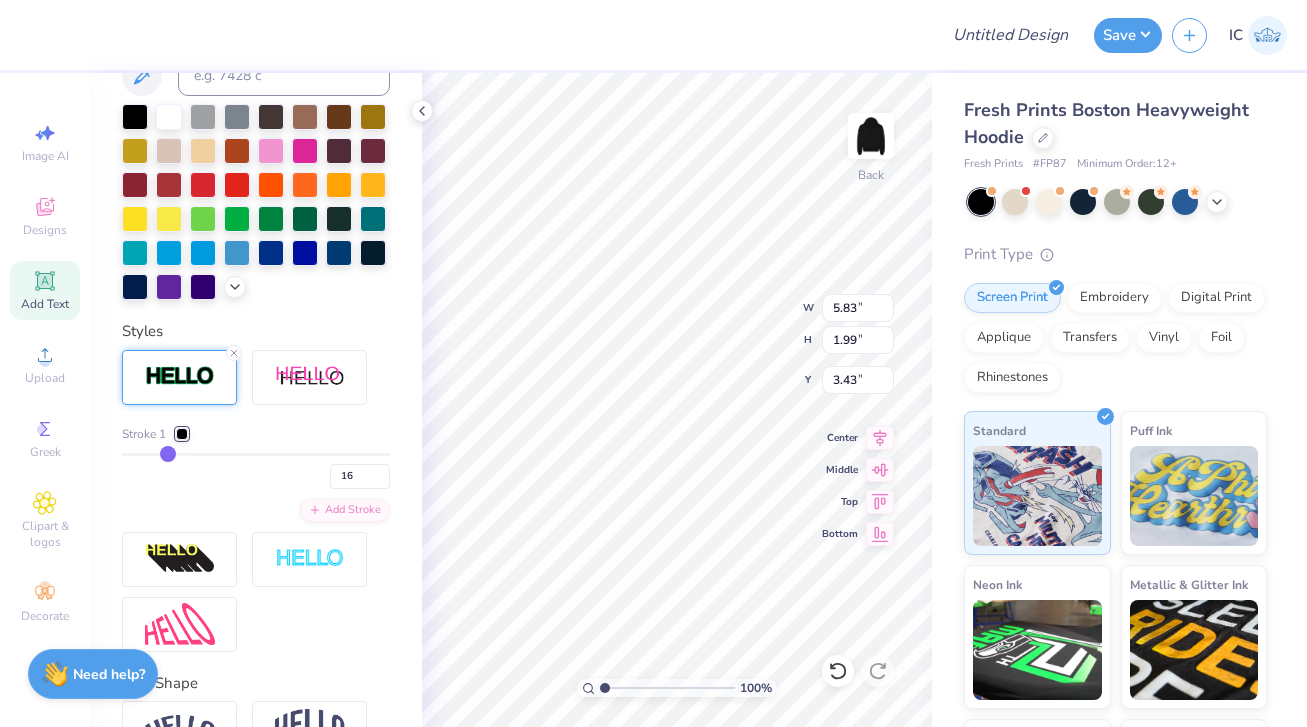 type on "17" 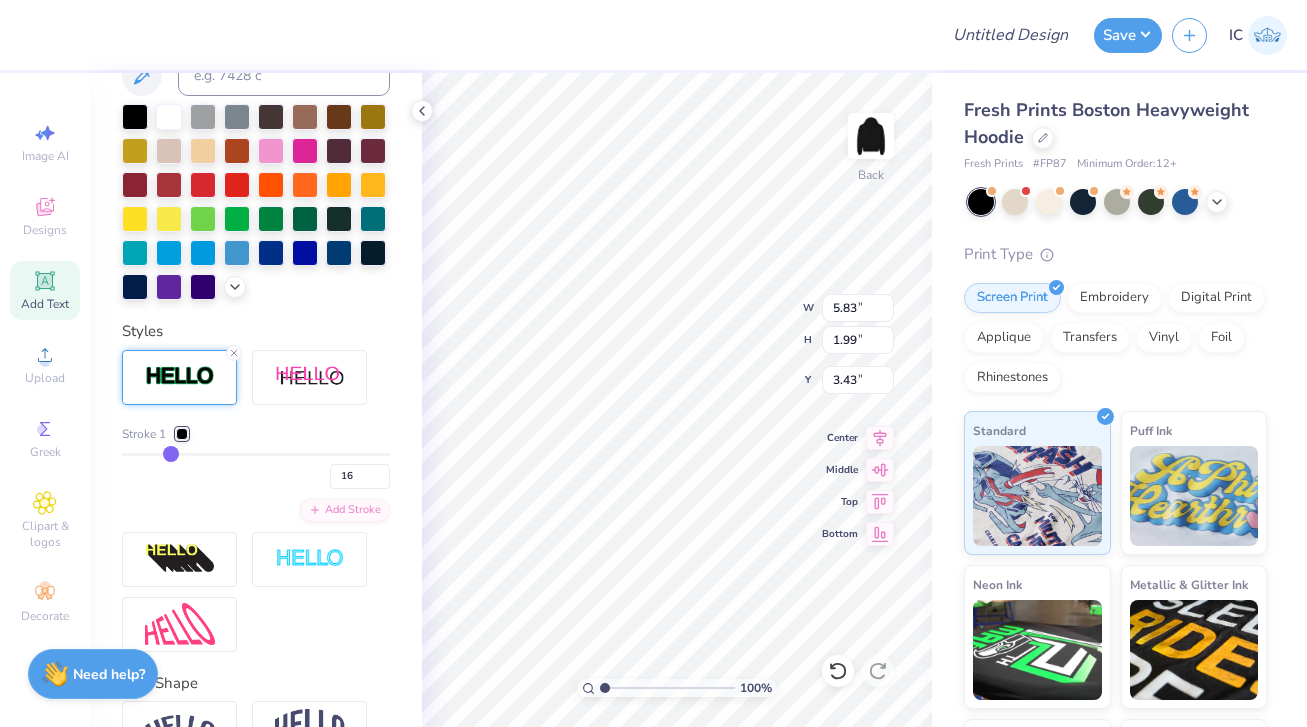 type on "17" 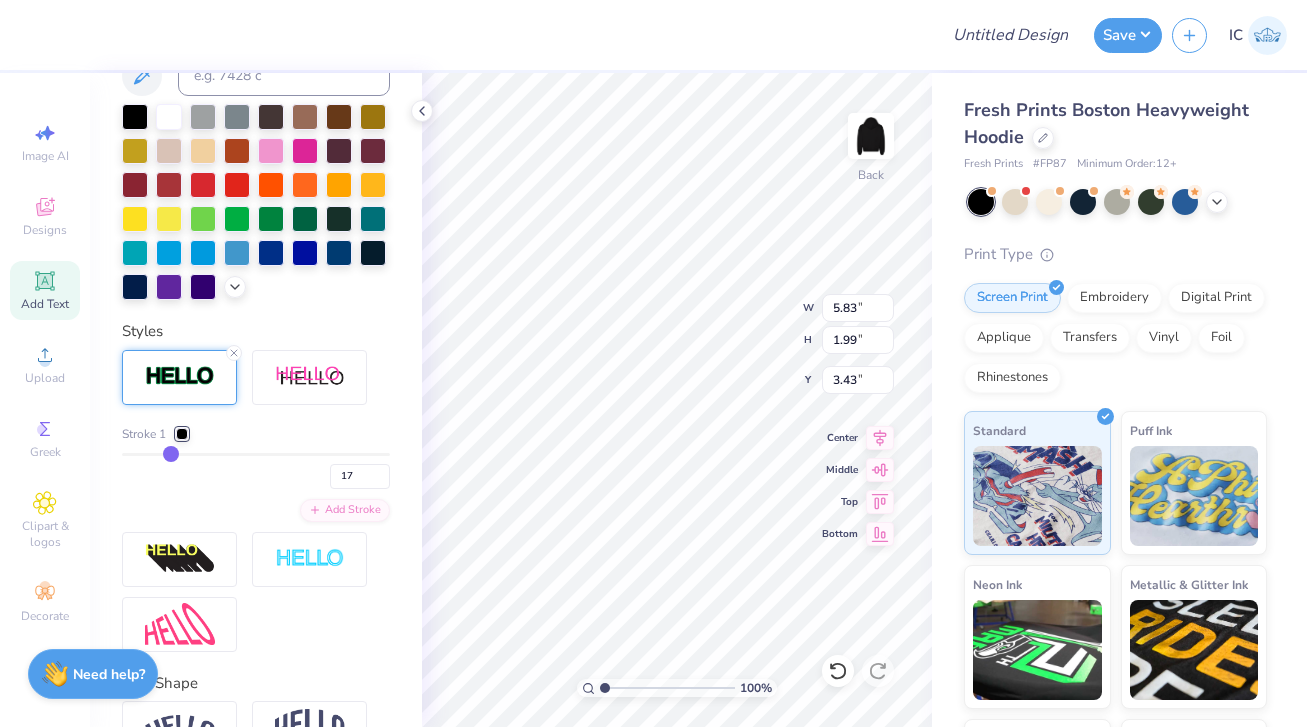type on "18" 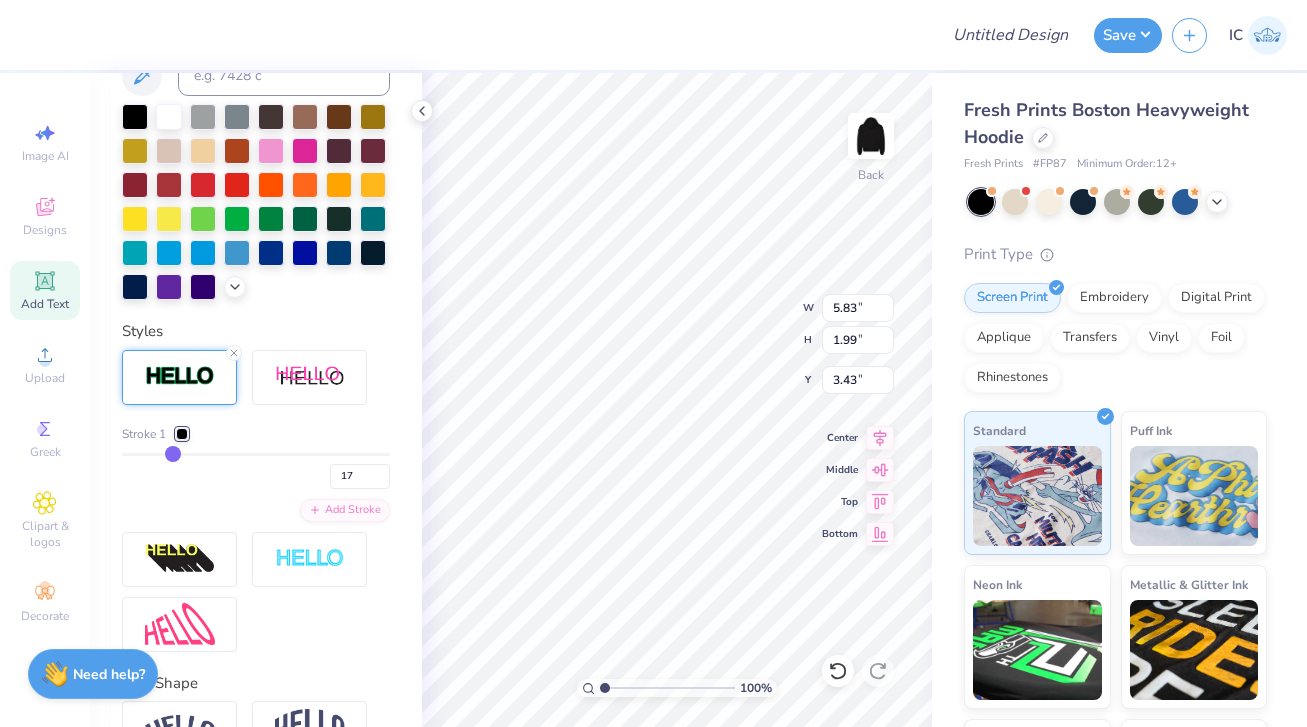 type on "18" 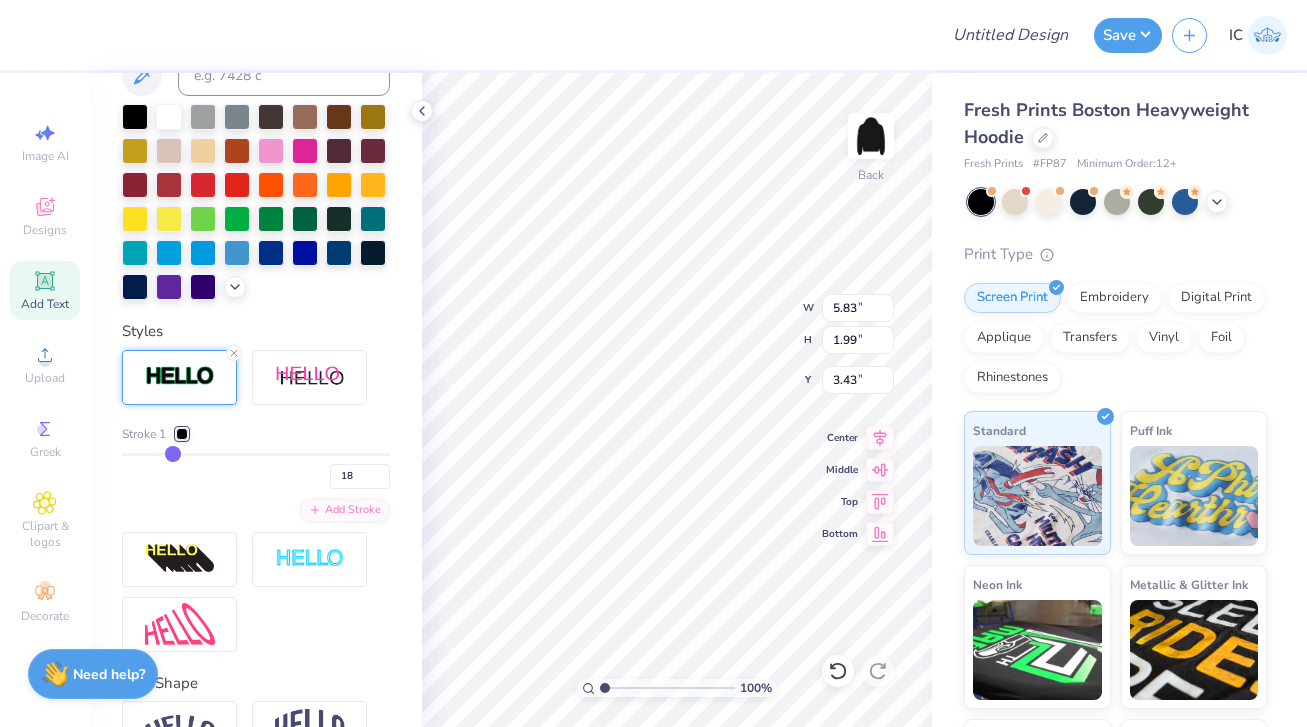 type on "19" 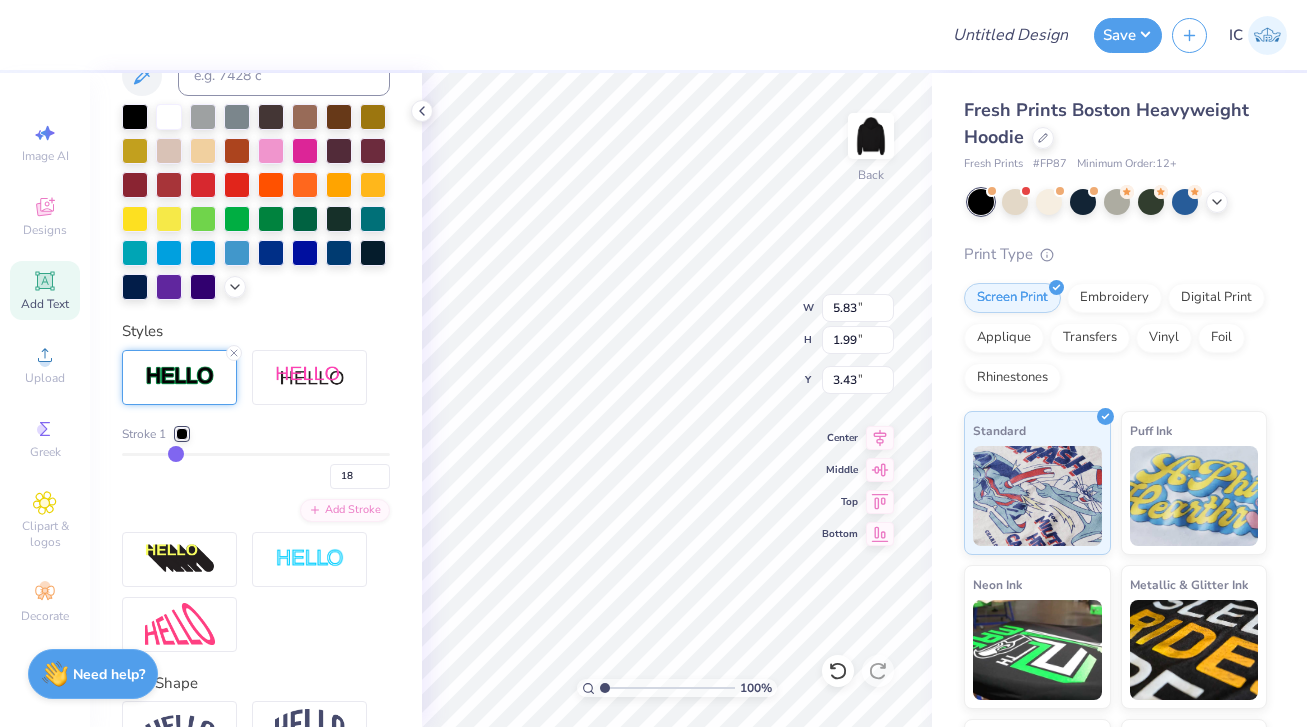 type on "19" 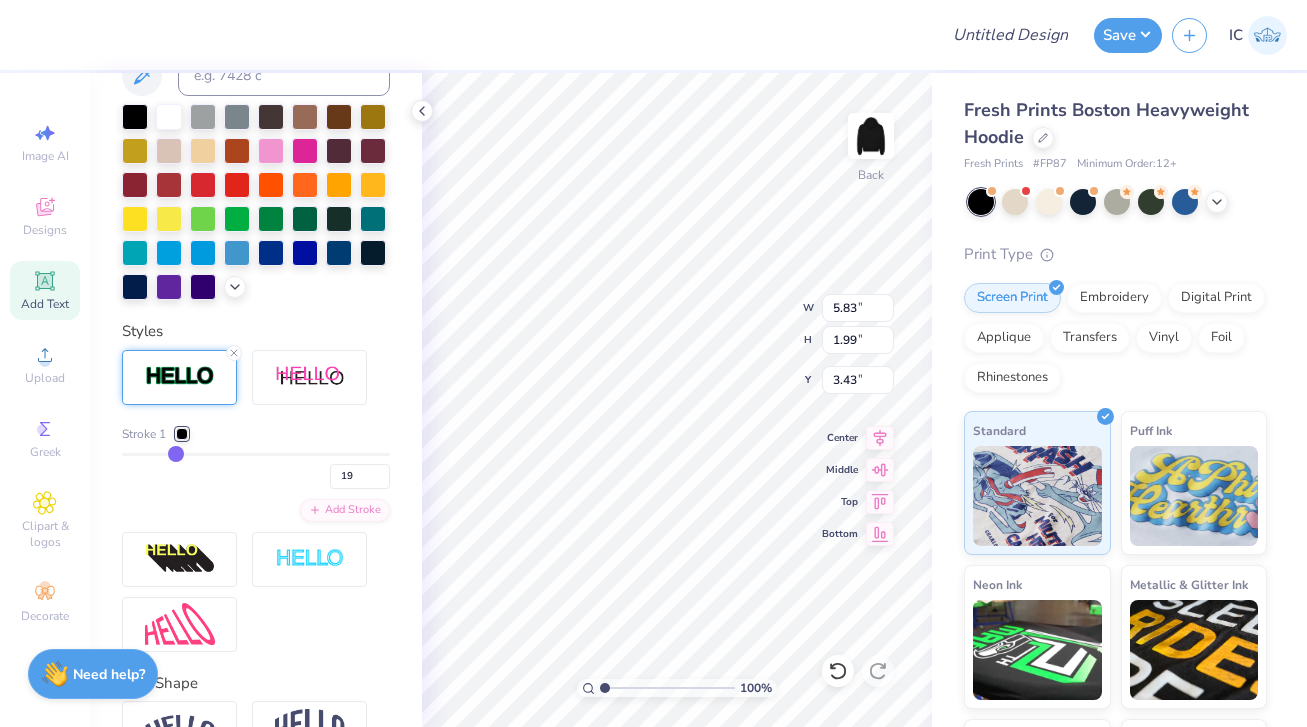 type on "20" 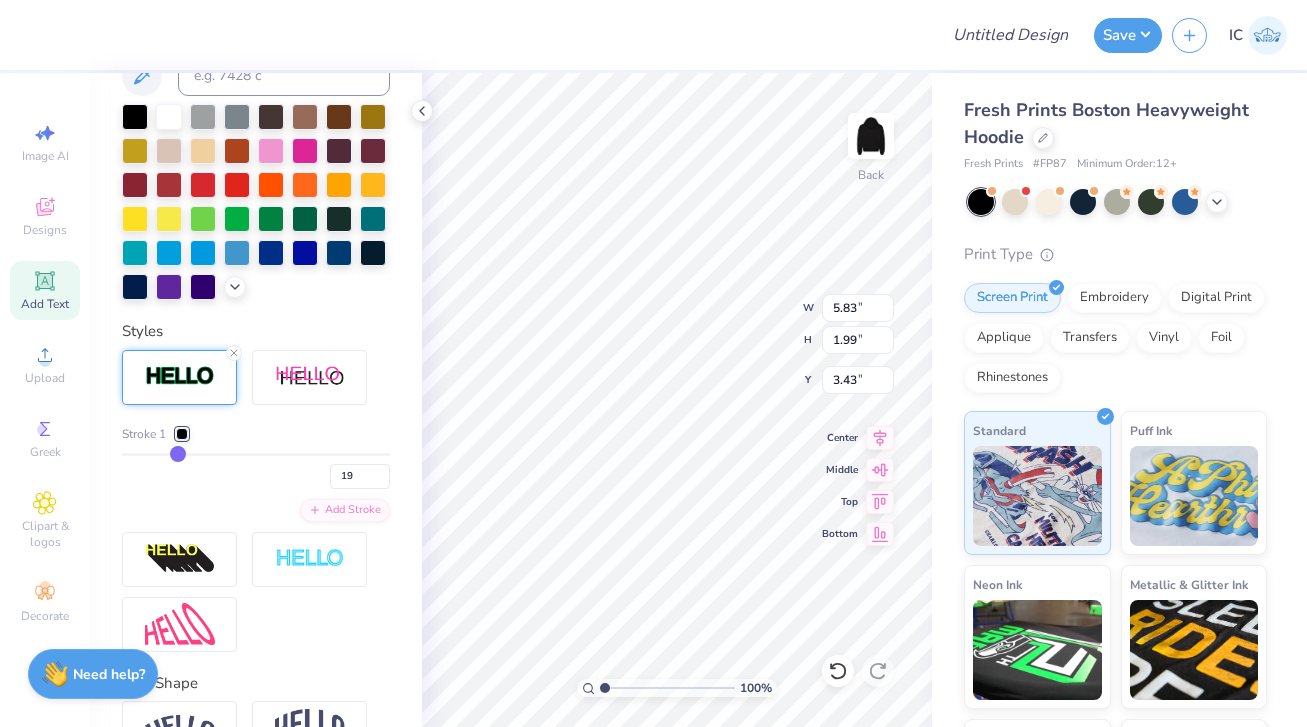 type on "20" 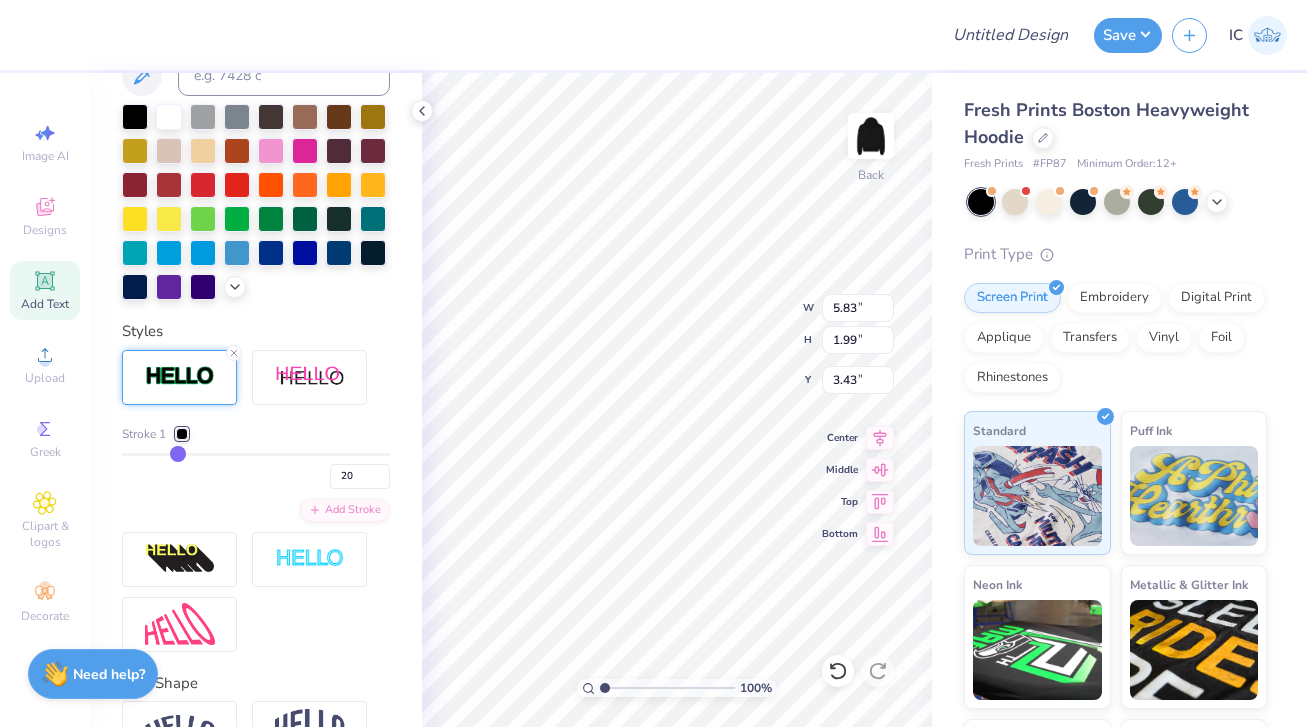 type on "21" 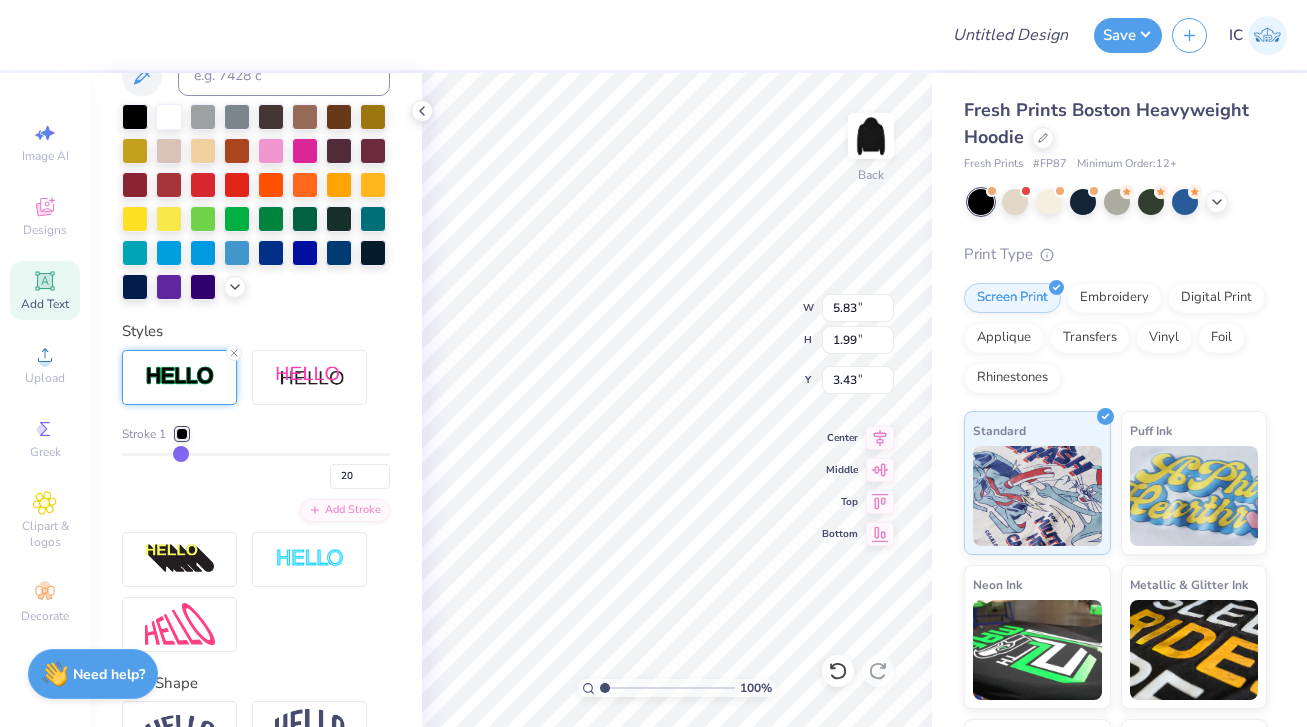 type on "21" 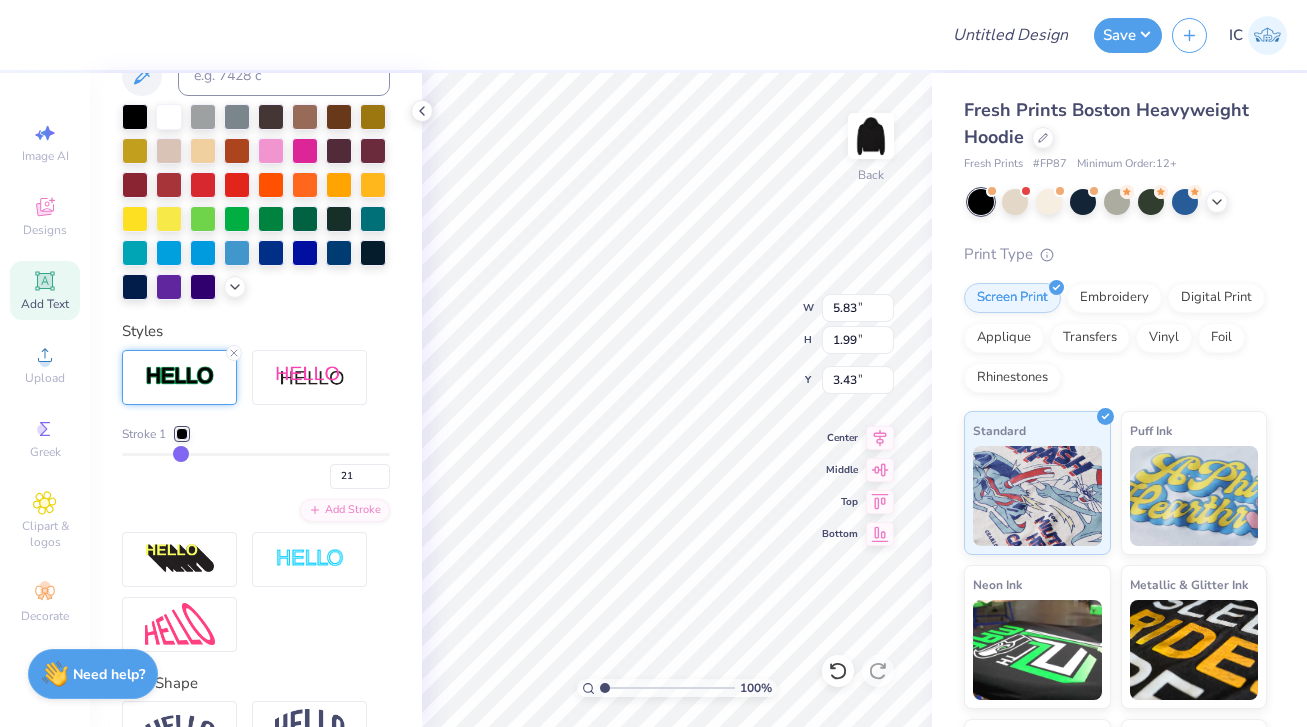 type on "22" 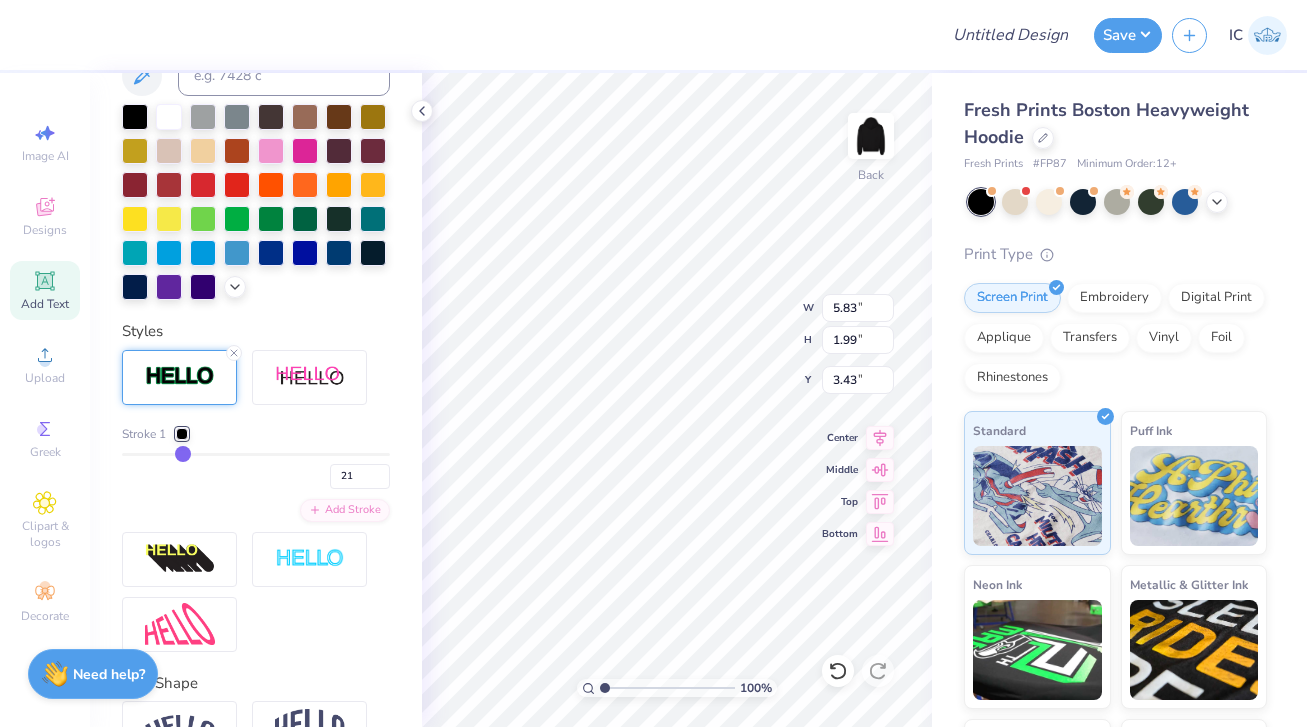 type on "22" 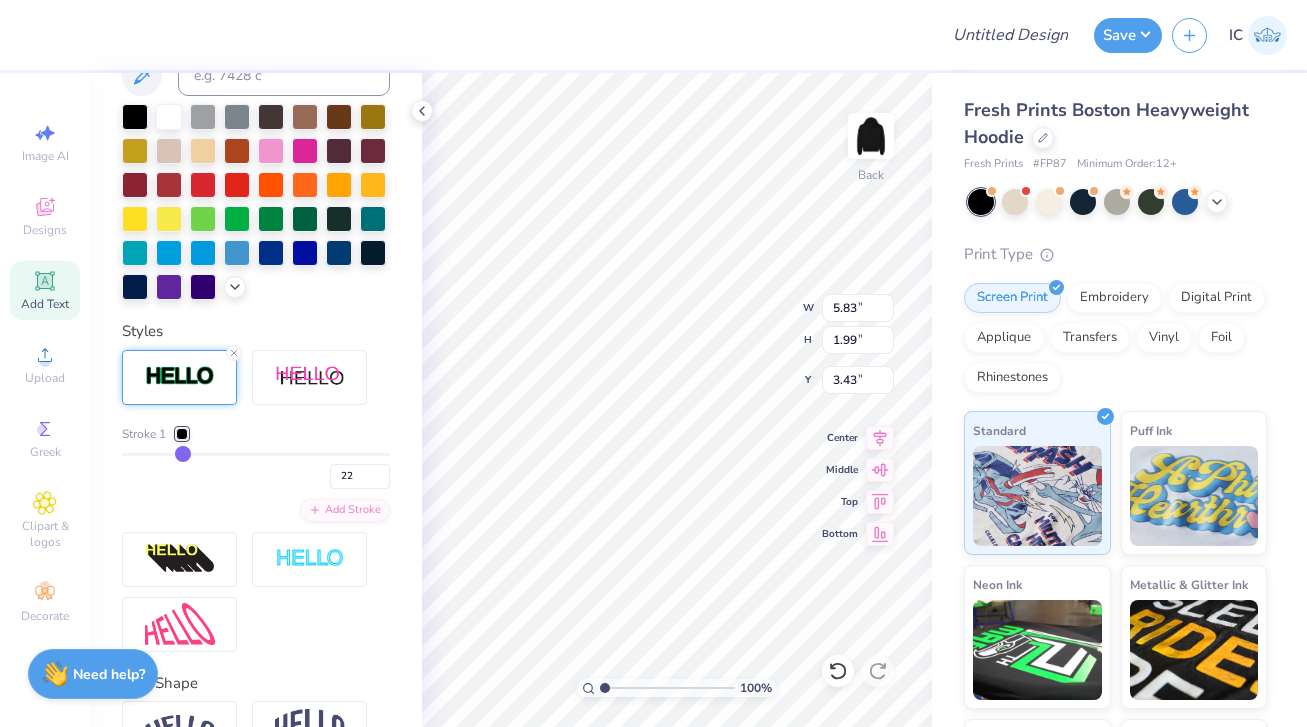 type on "23" 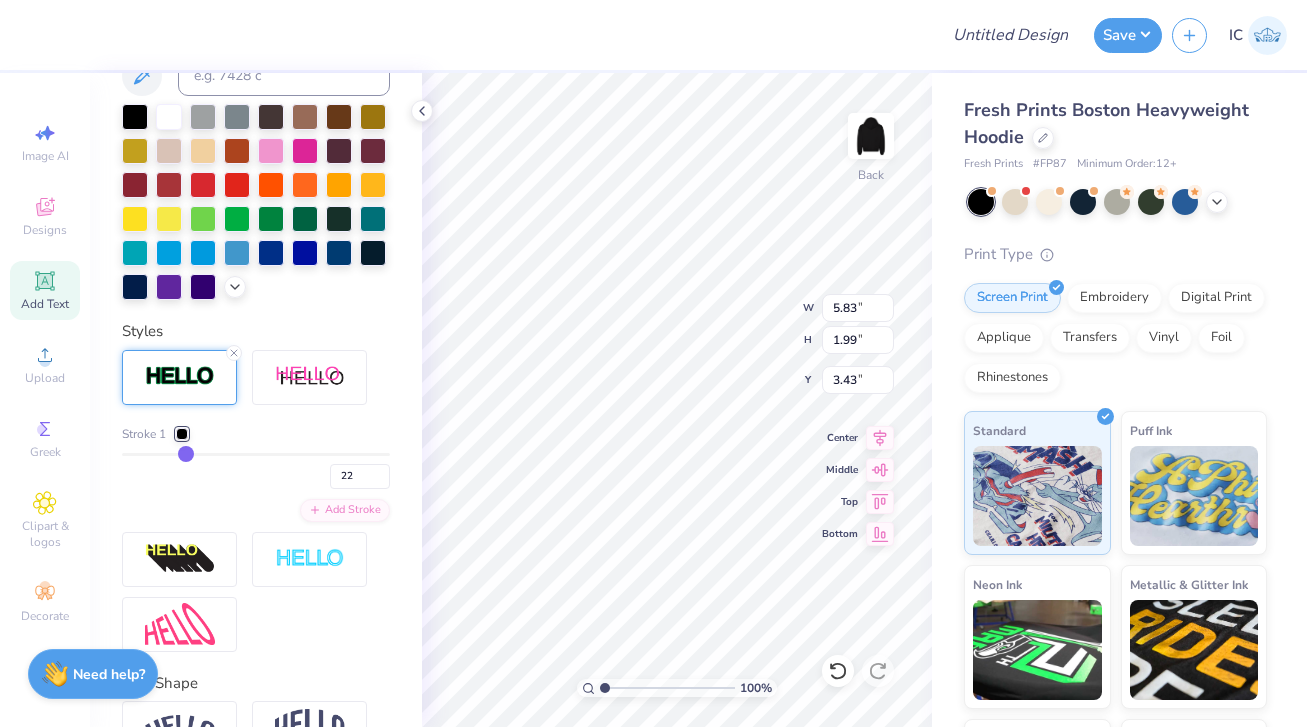 type on "23" 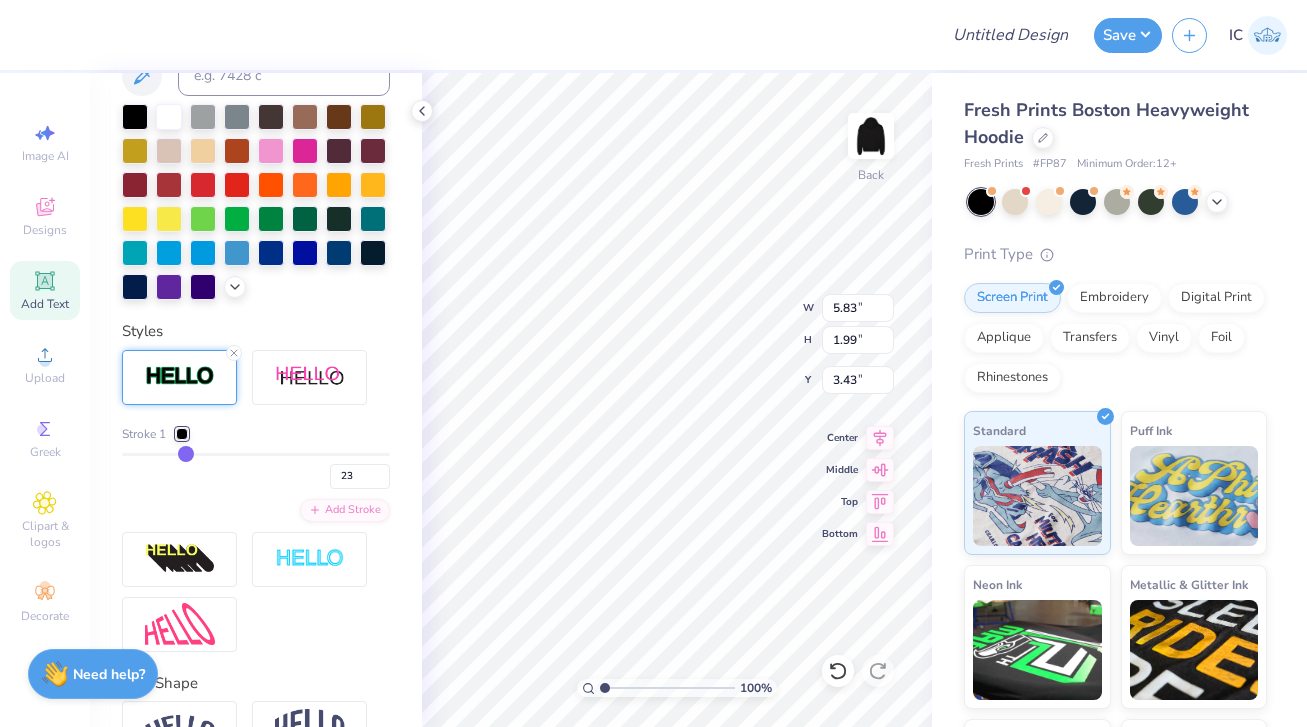 type on "24" 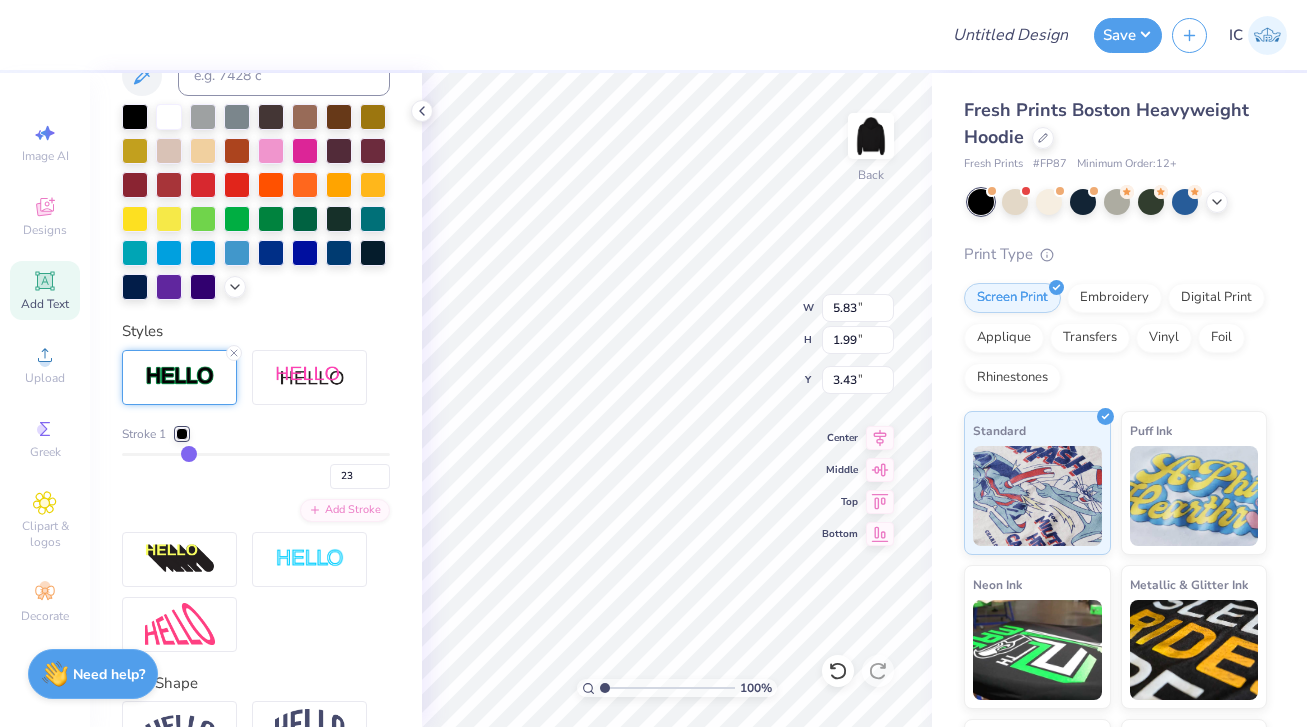 type on "24" 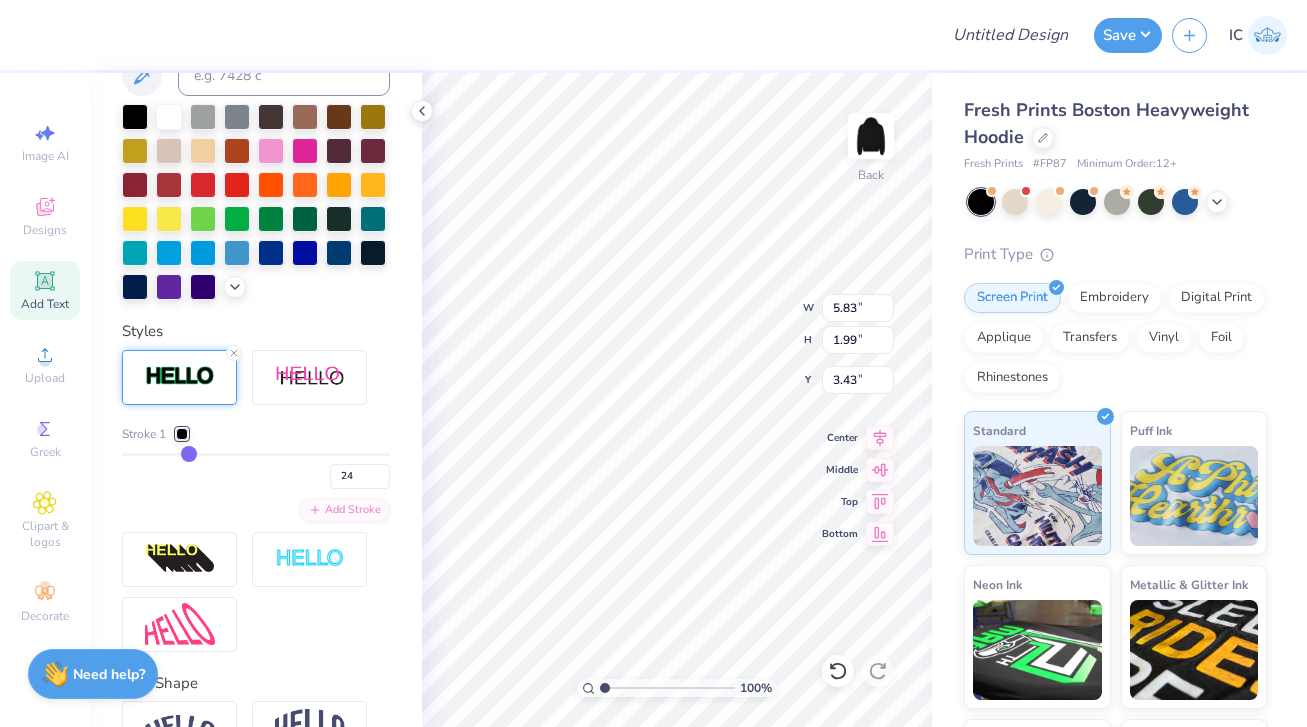 type on "25" 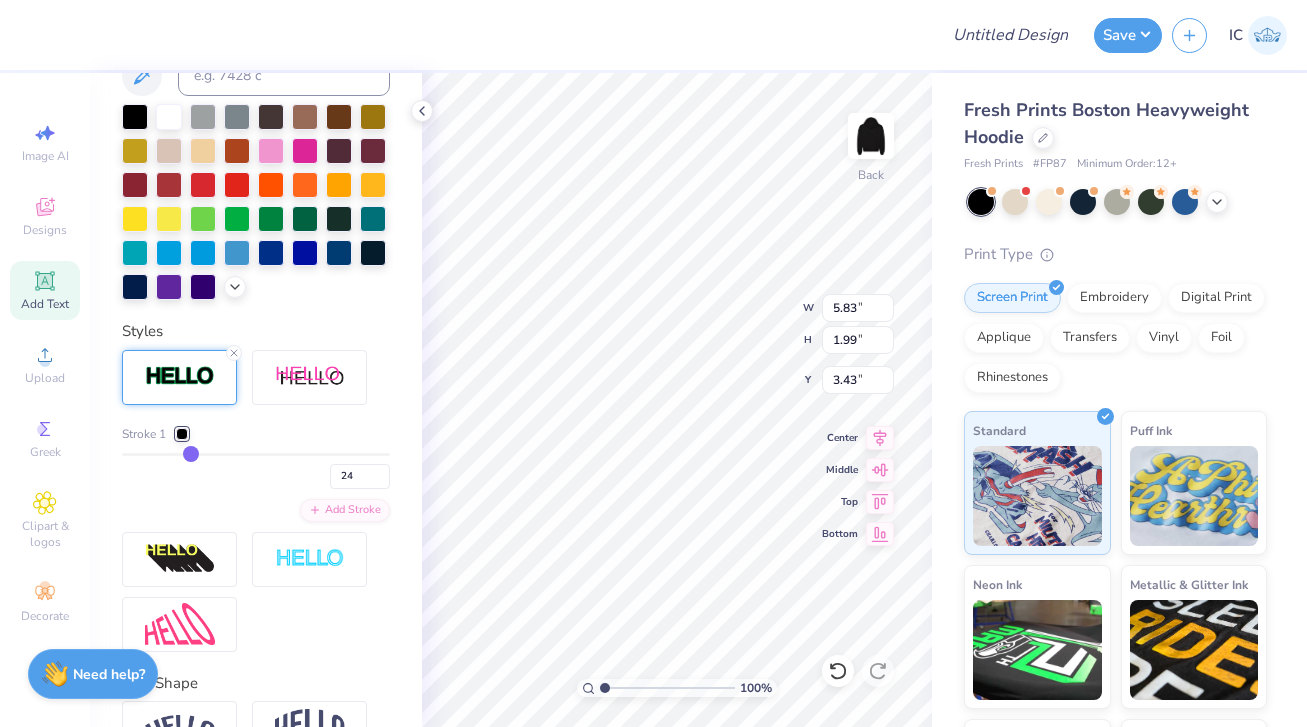 type on "25" 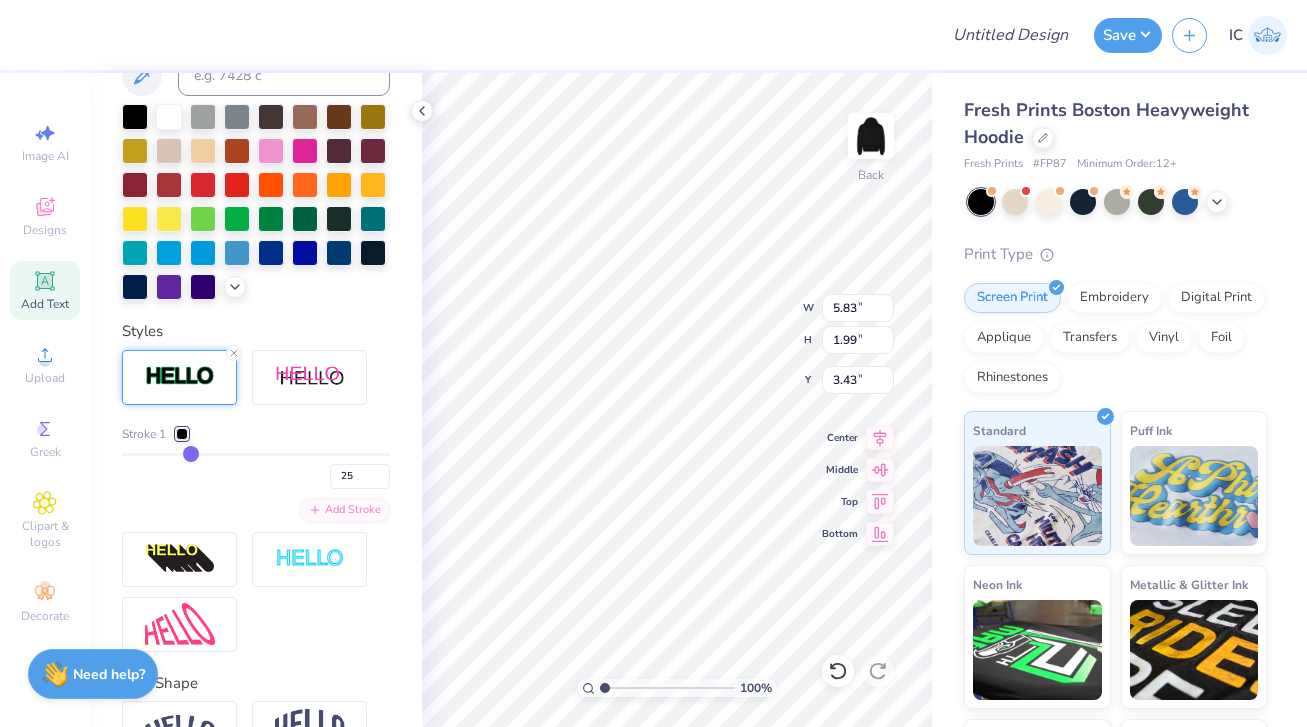 type on "26" 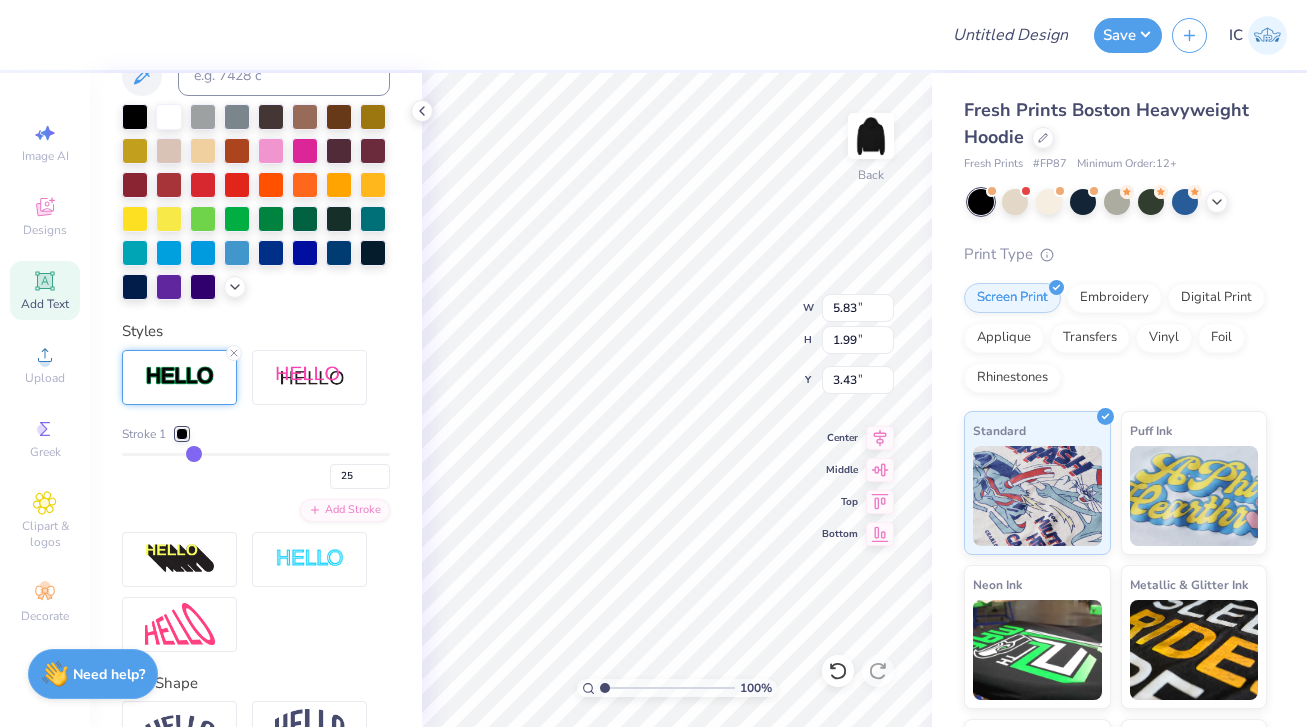 type on "26" 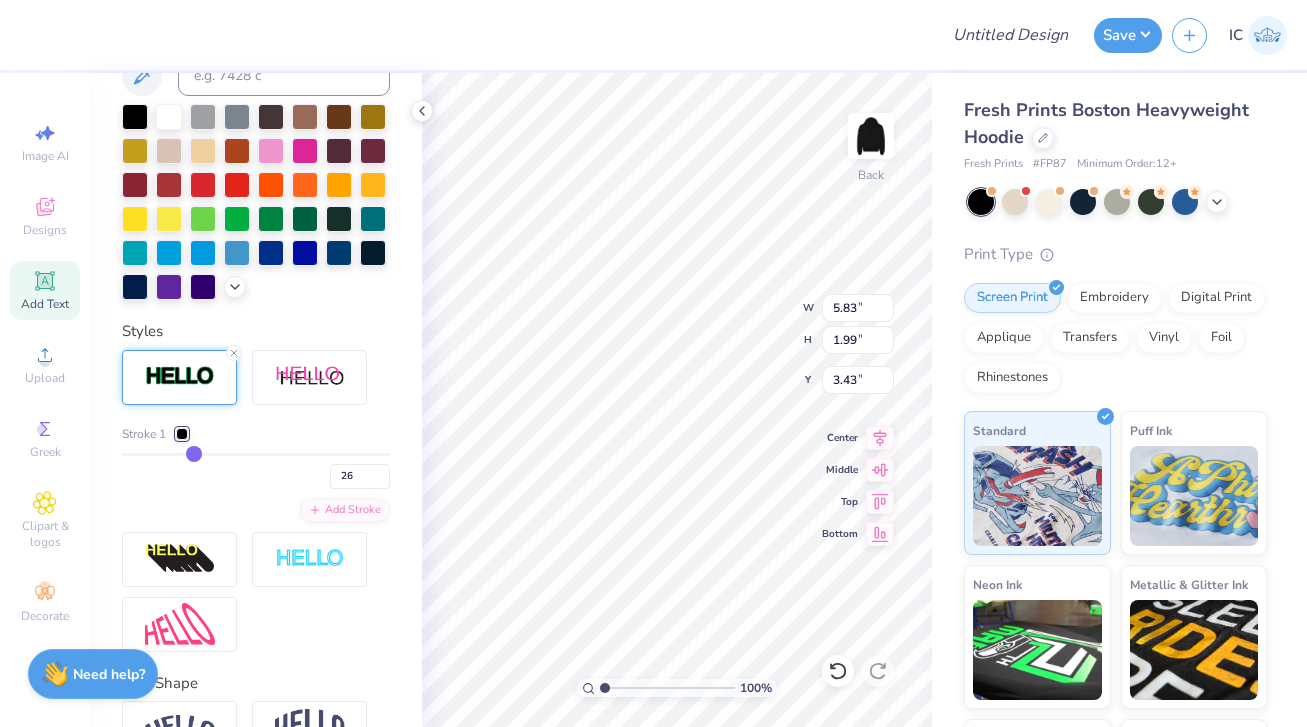 type on "27" 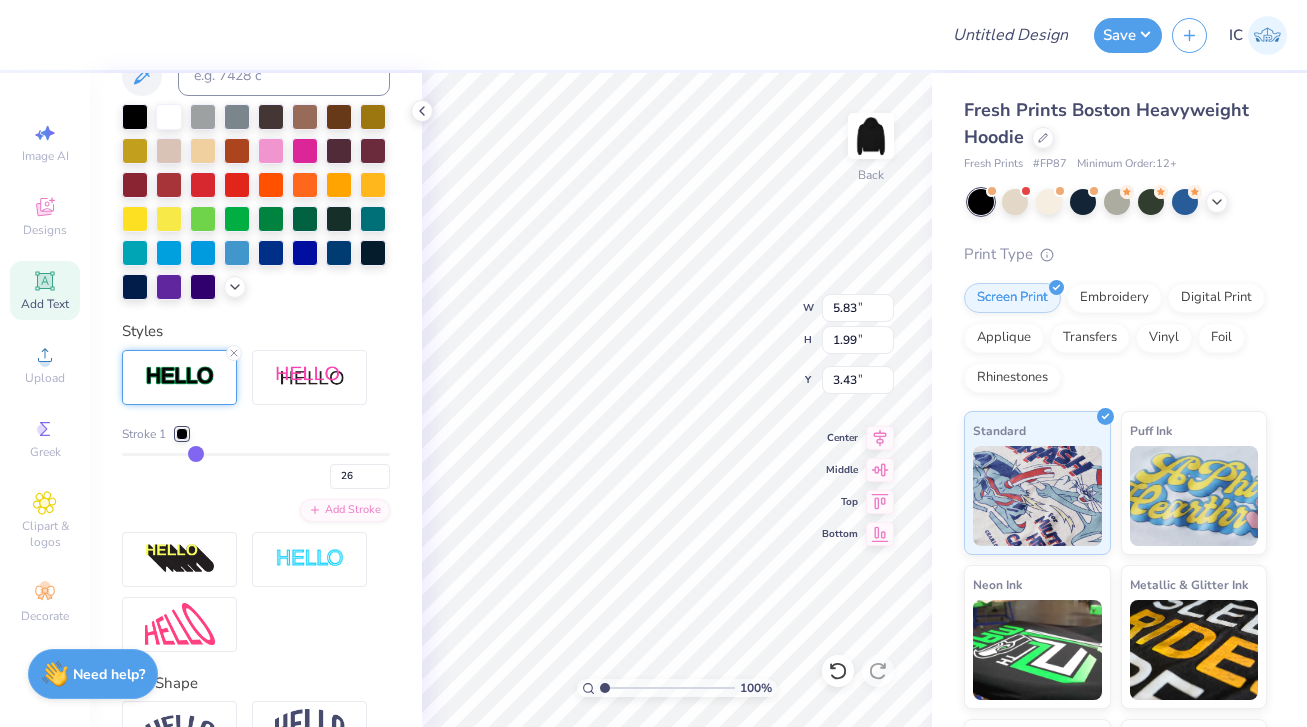 type on "27" 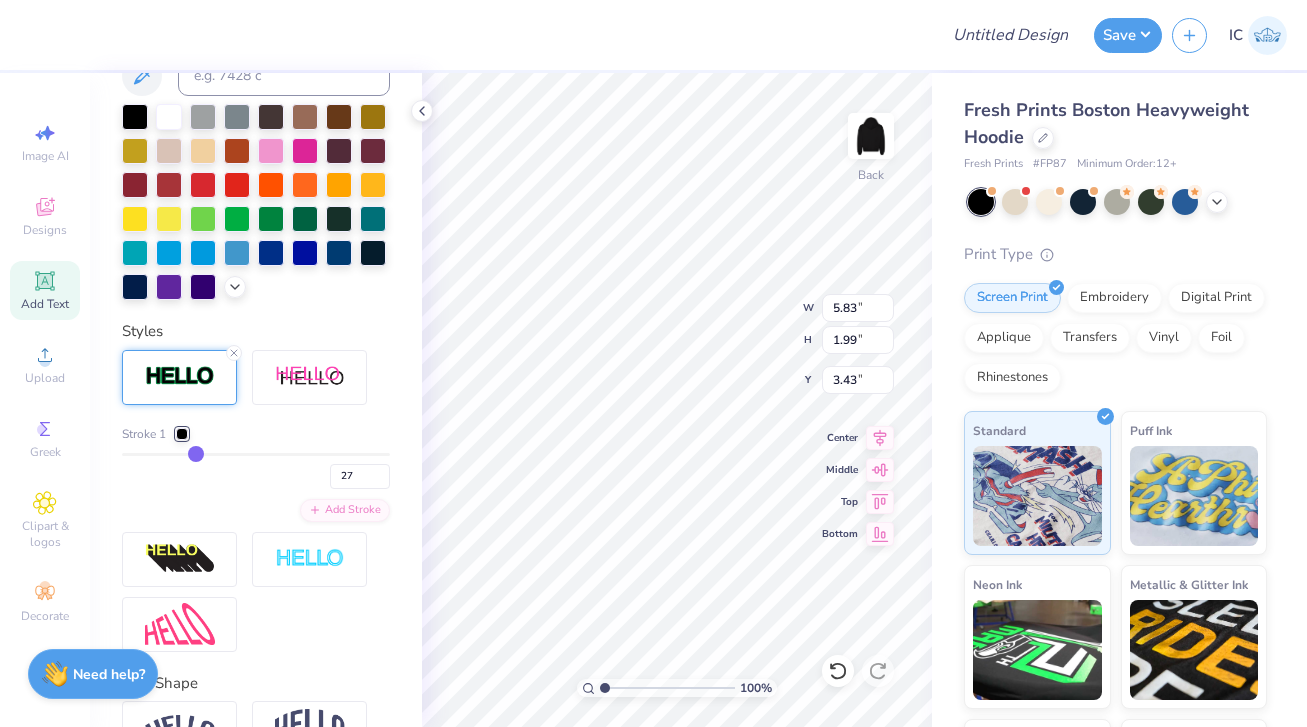 type on "28" 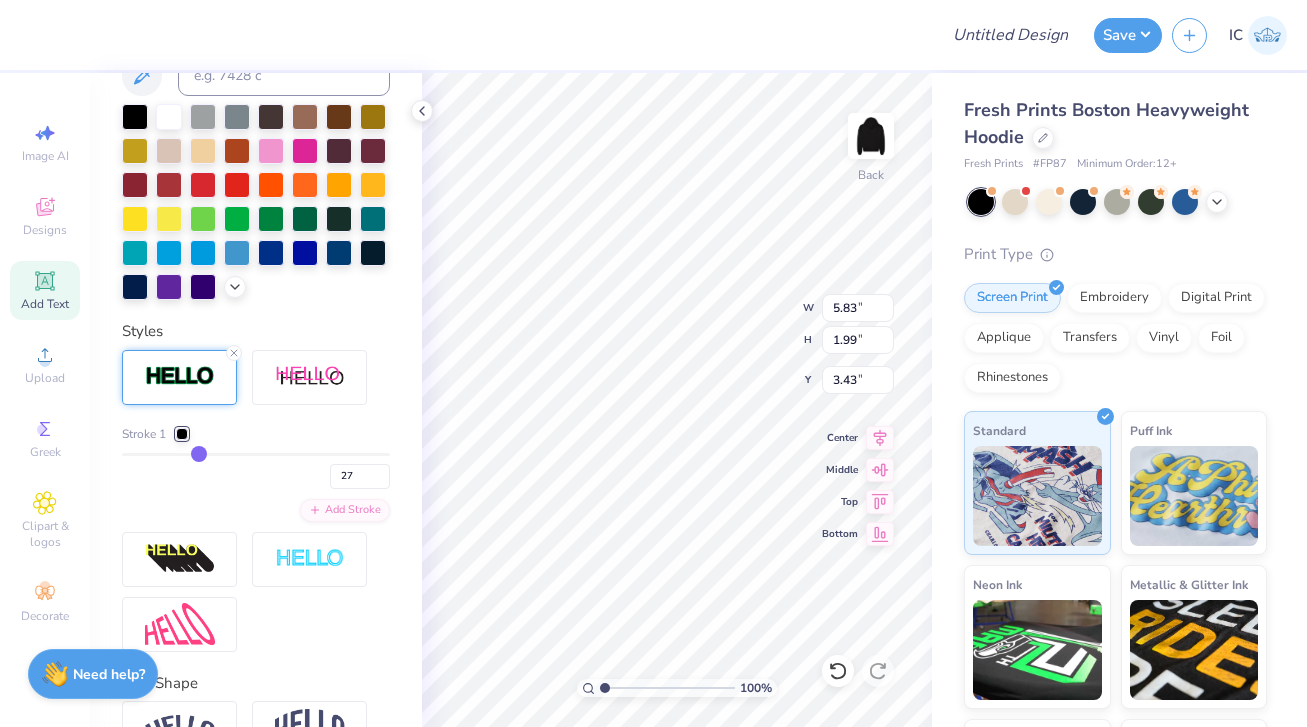 type on "28" 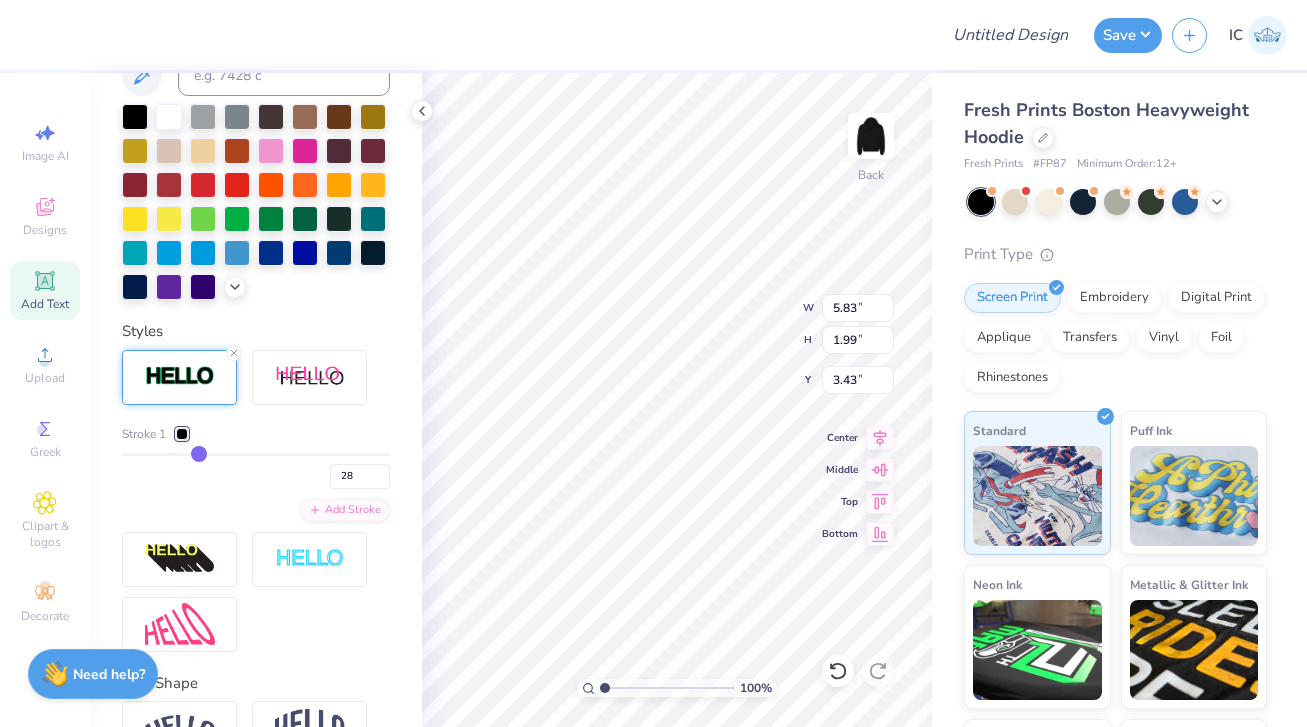 type on "30" 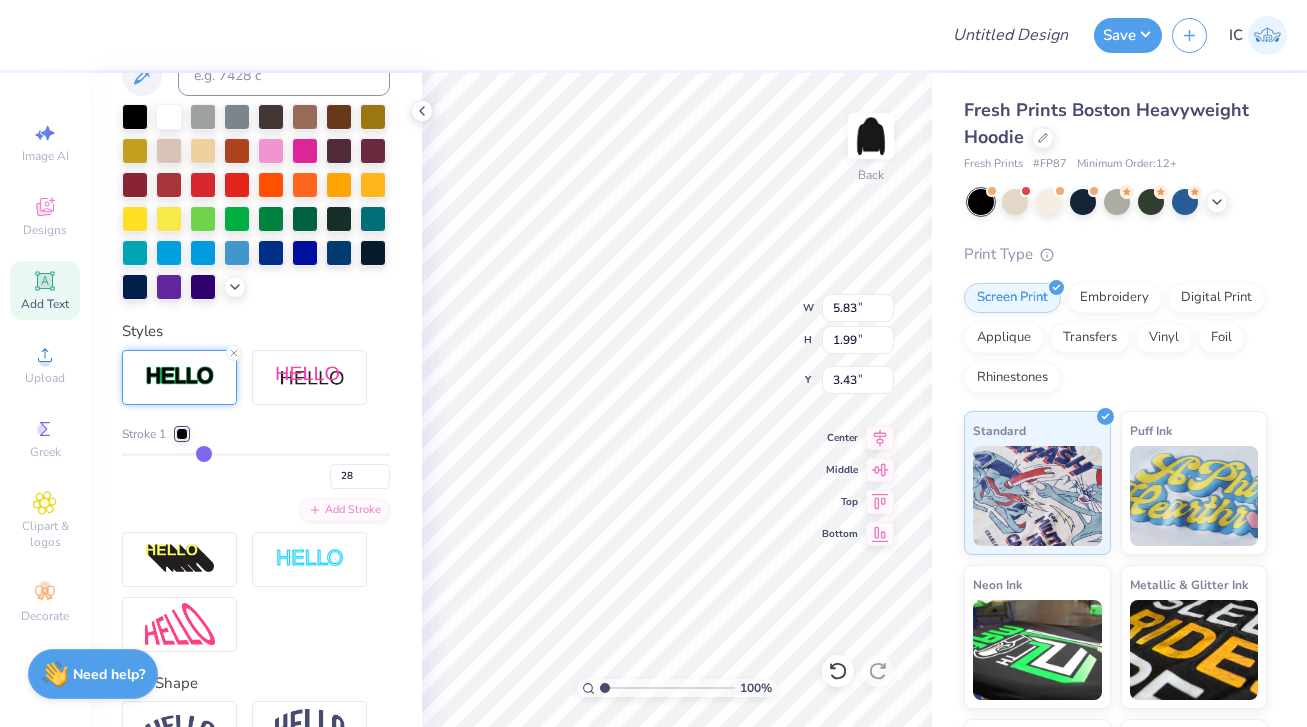 type on "30" 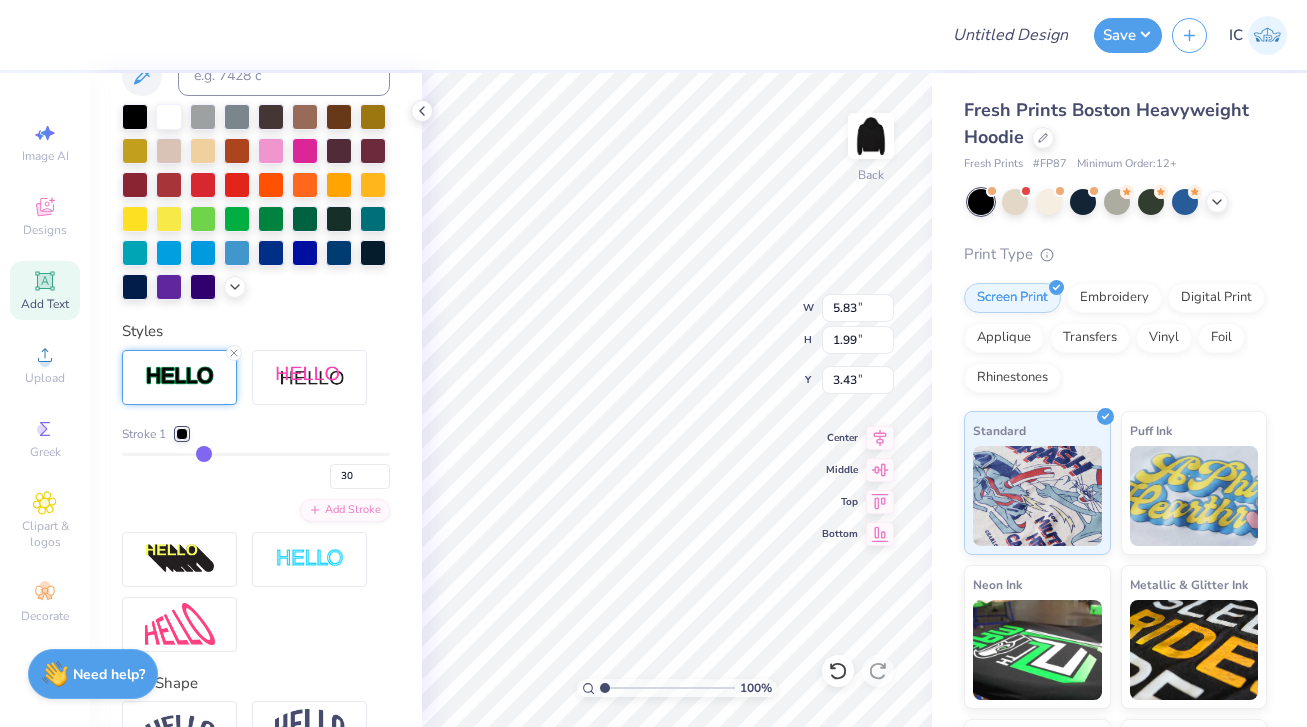 type on "31" 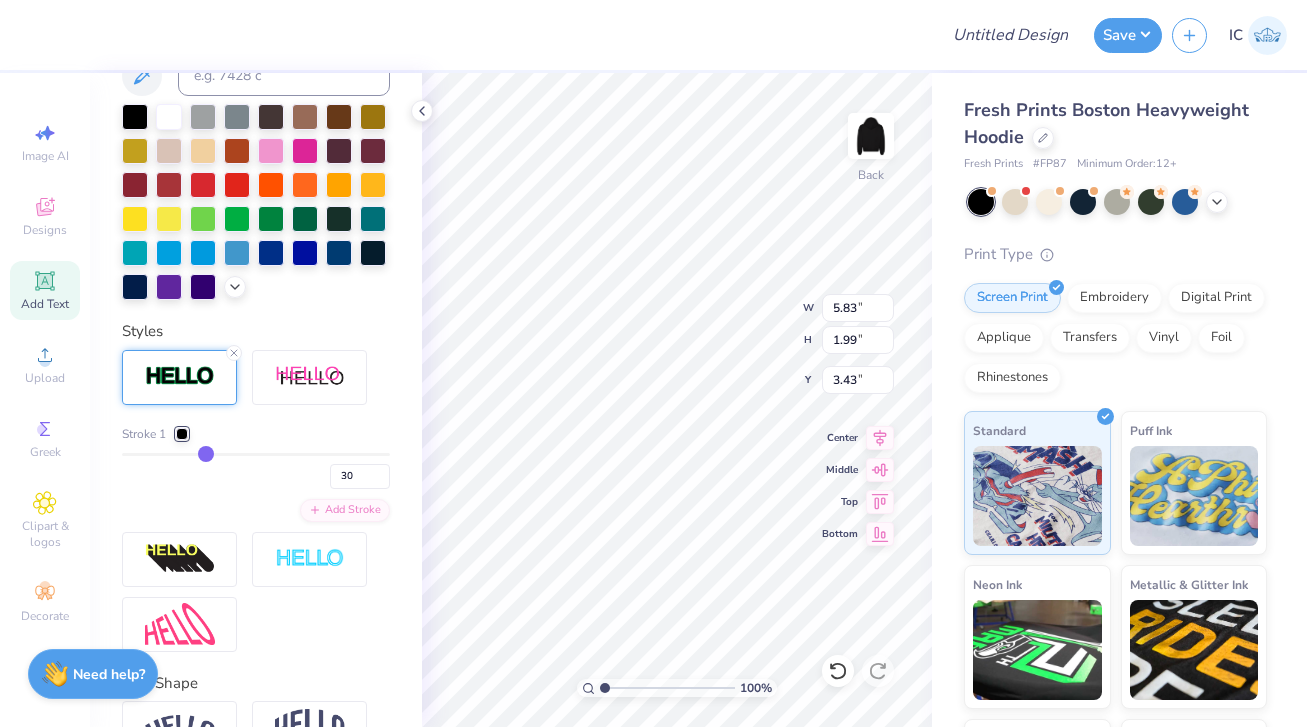 type on "31" 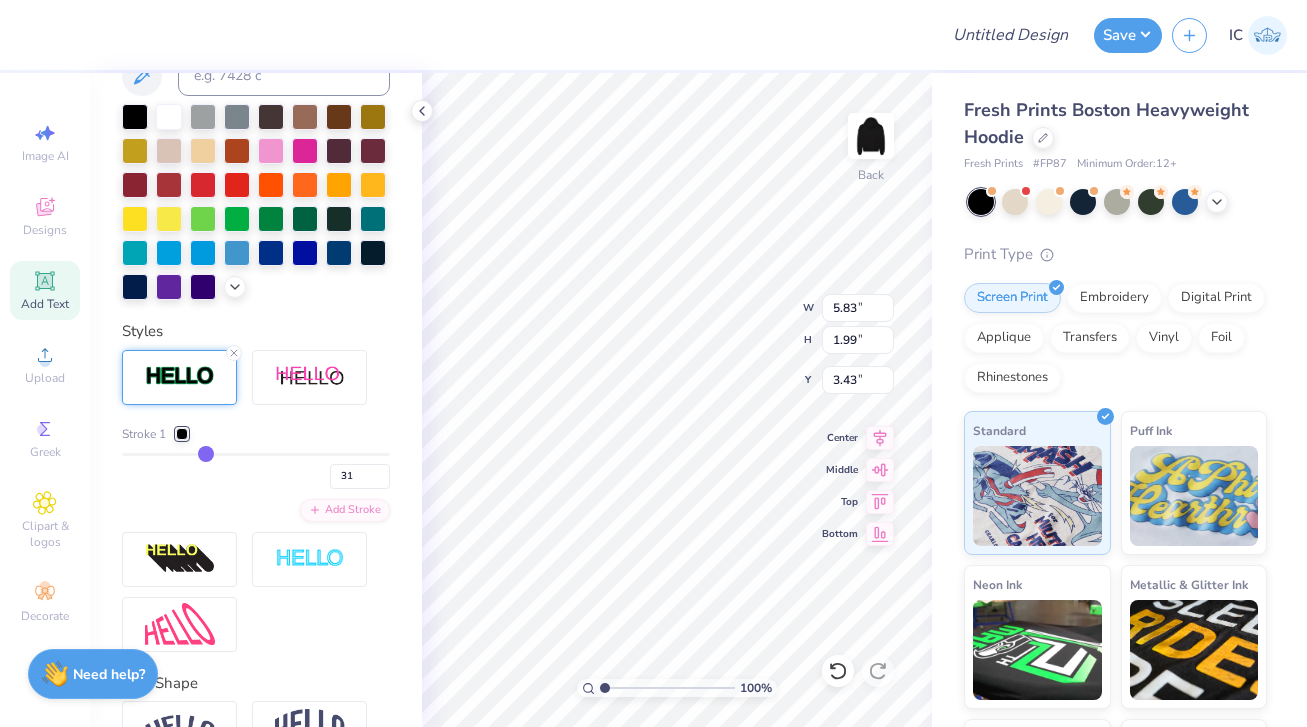 type on "32" 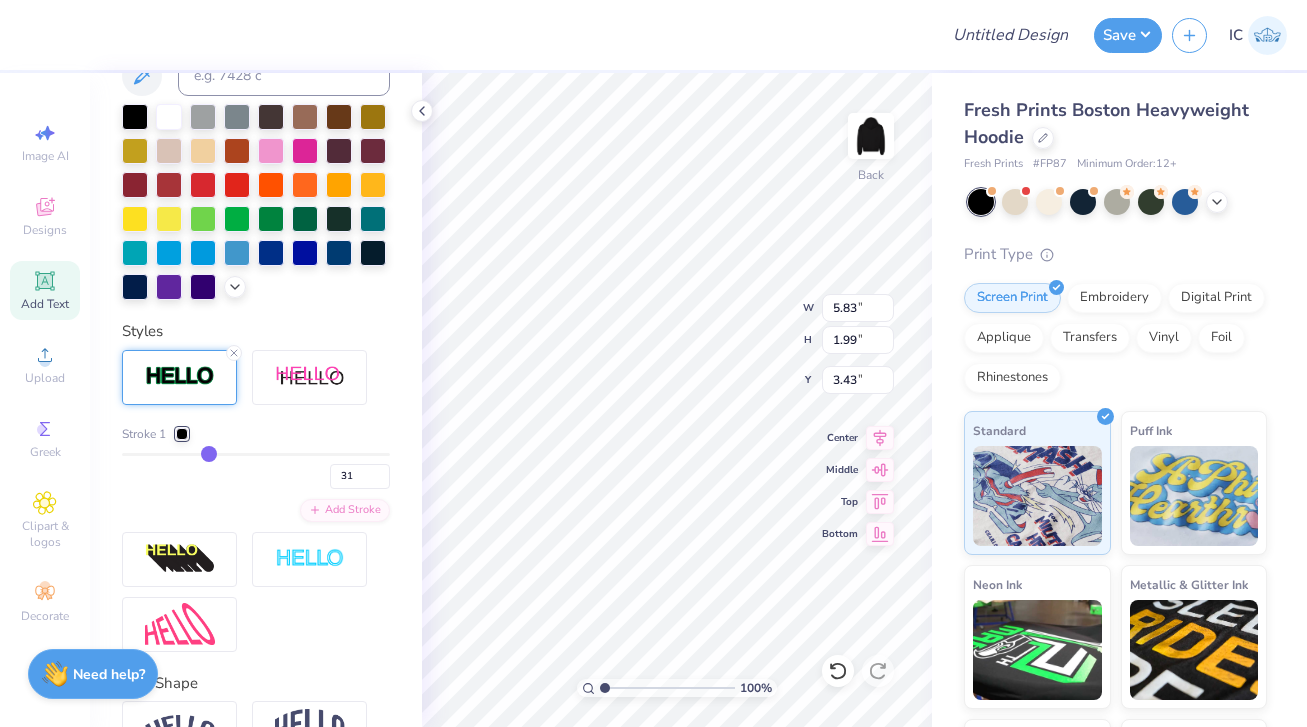type on "32" 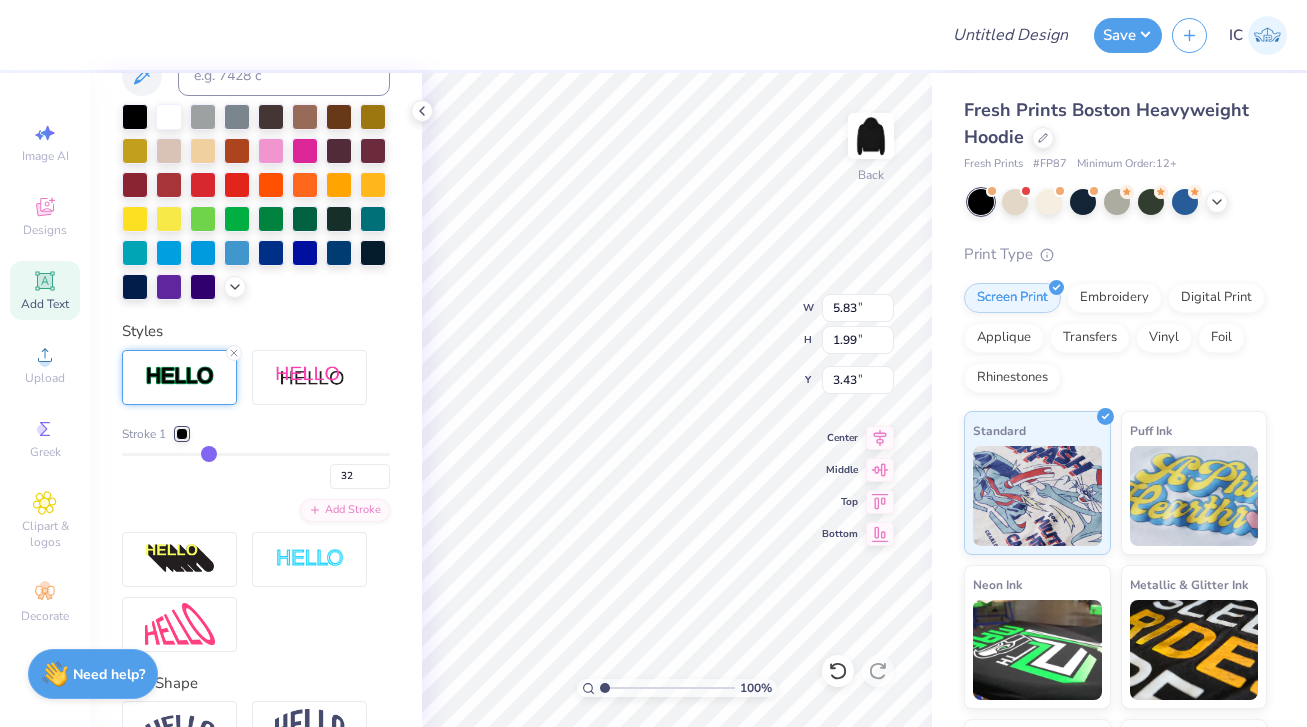 type on "33" 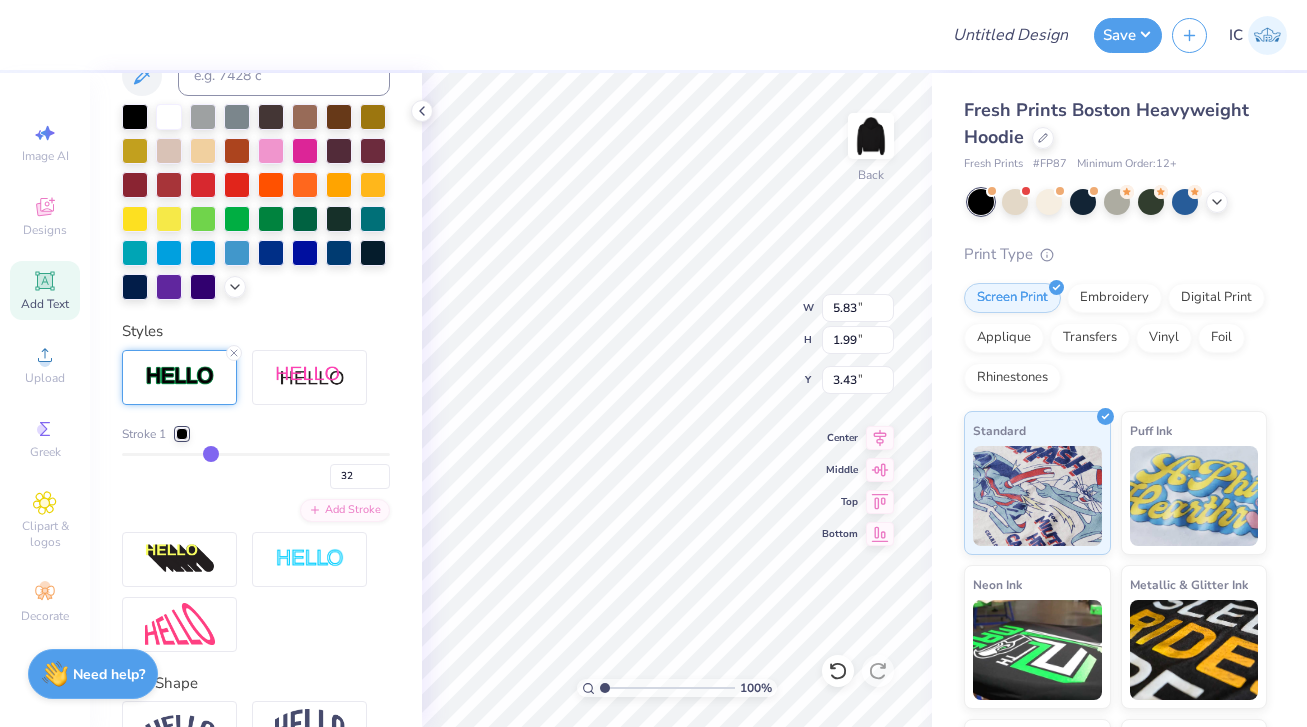 type on "33" 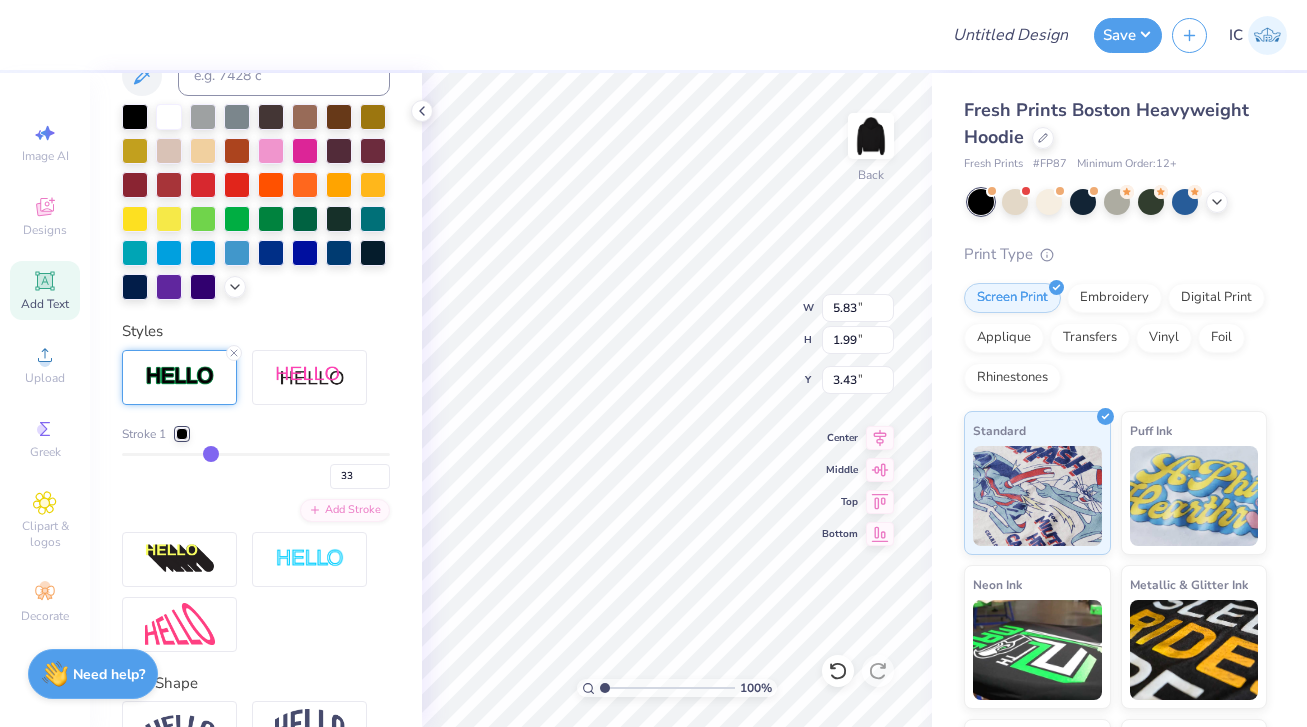 drag, startPoint x: 129, startPoint y: 451, endPoint x: 209, endPoint y: 452, distance: 80.00625 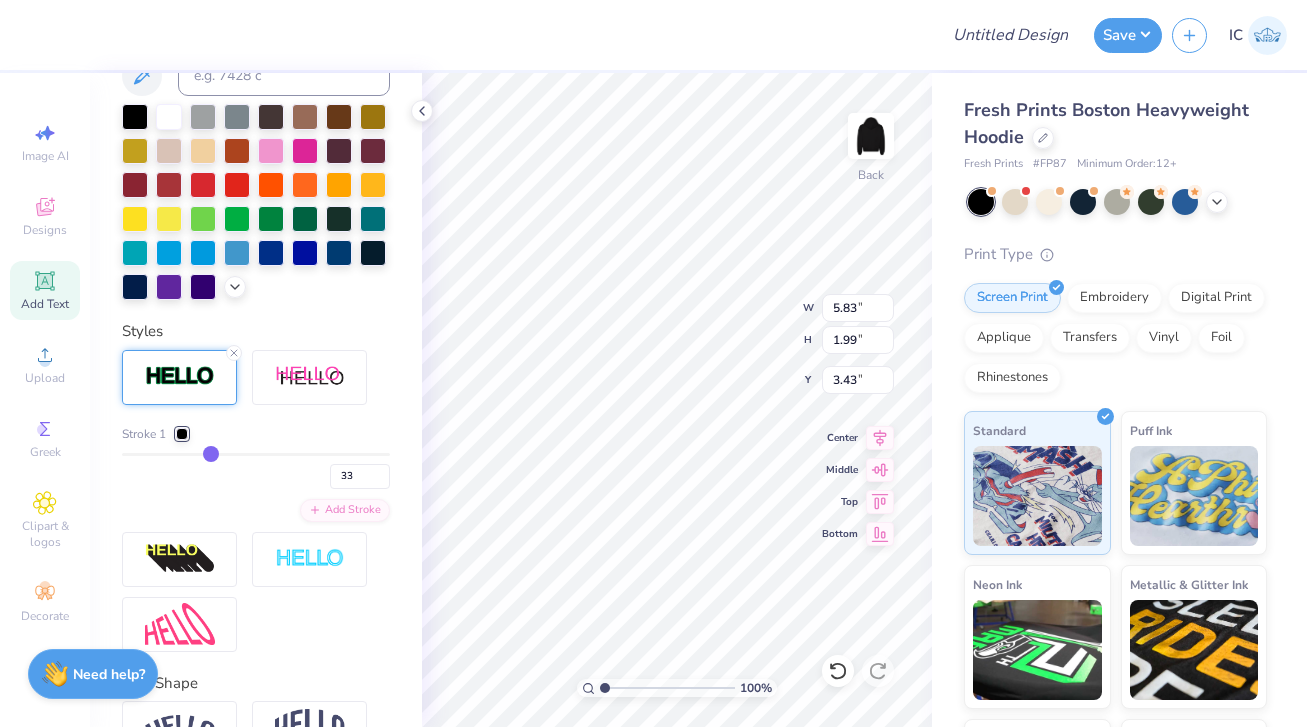 type on "30" 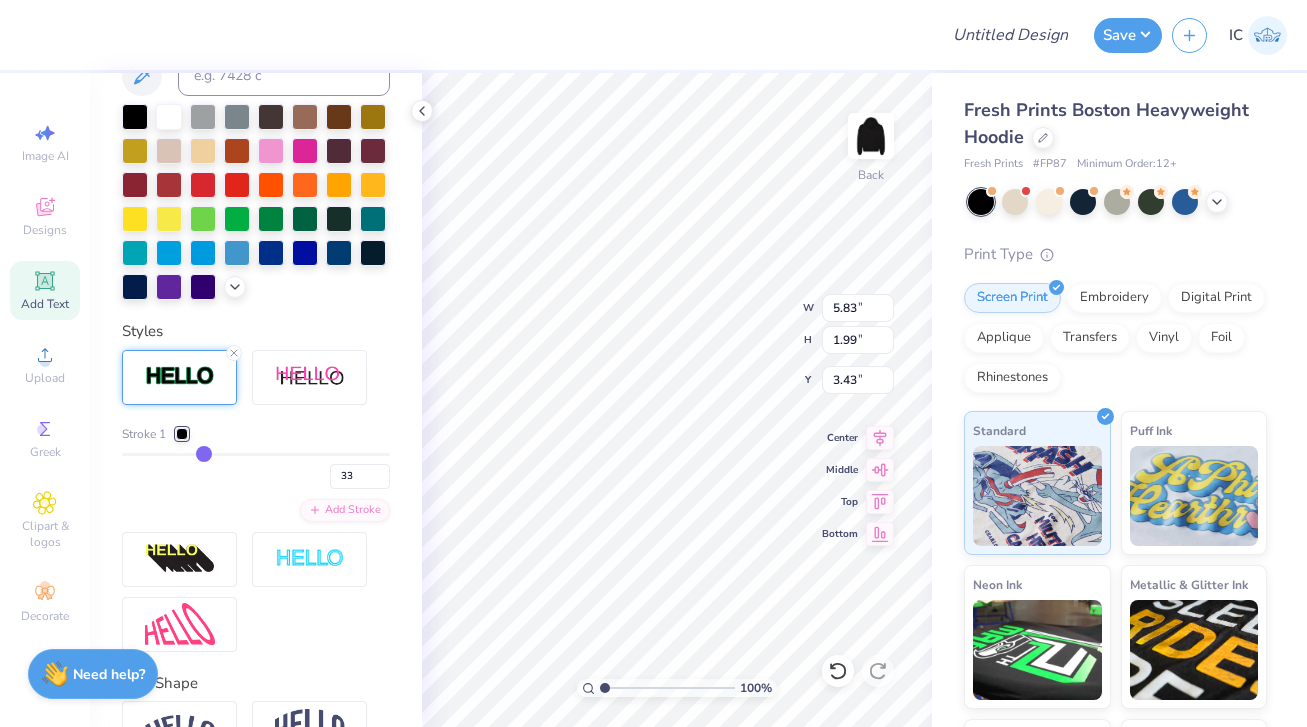 type on "30" 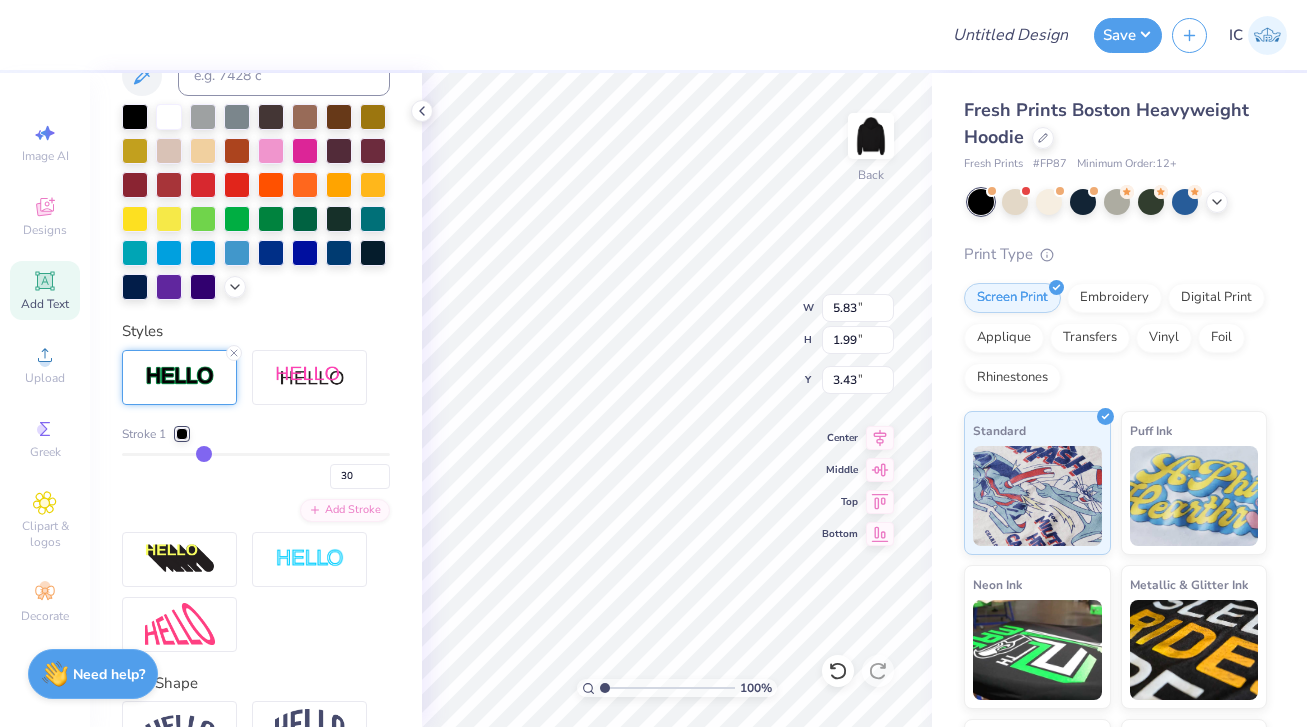 type on "26" 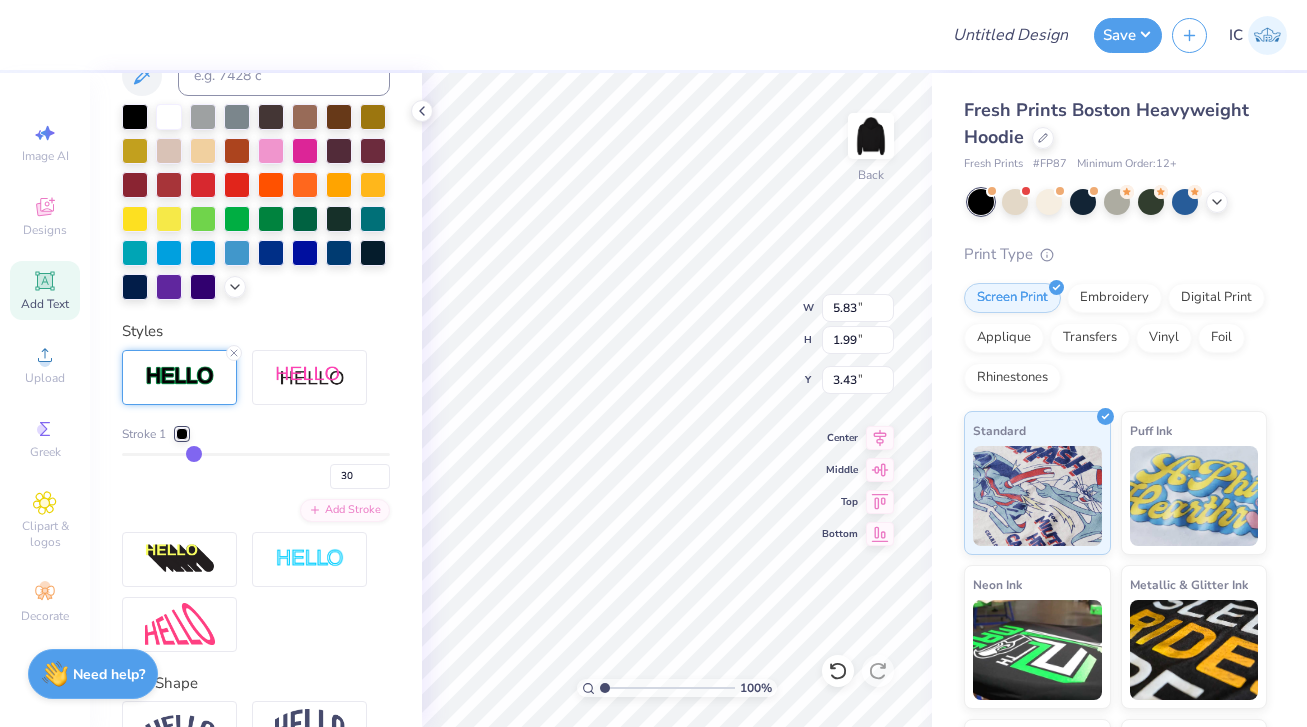 type on "26" 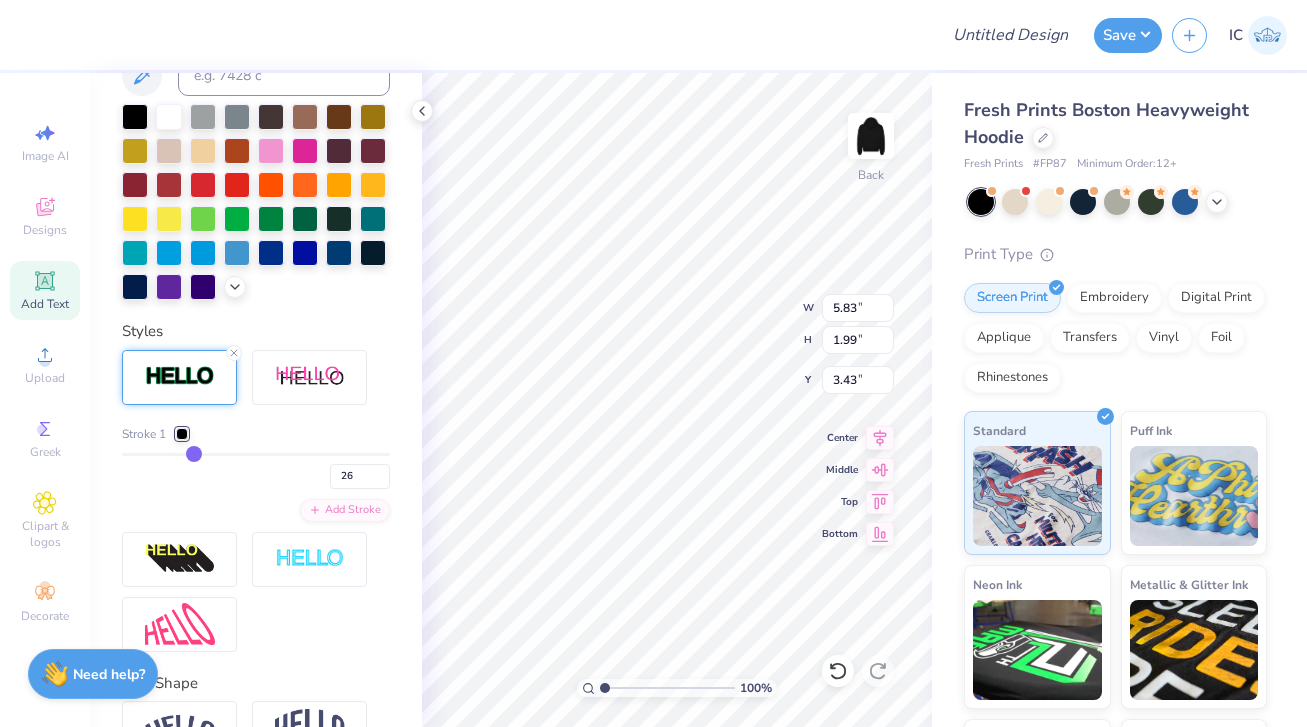 type on "20" 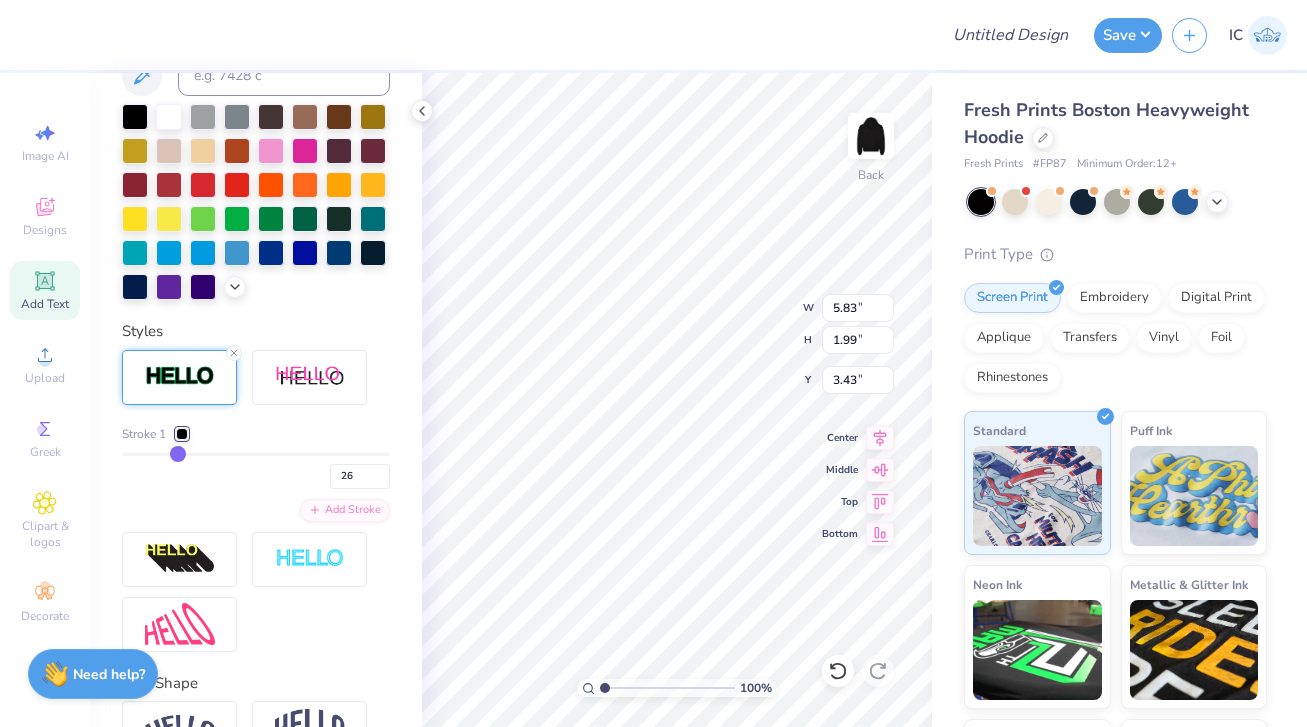 type on "20" 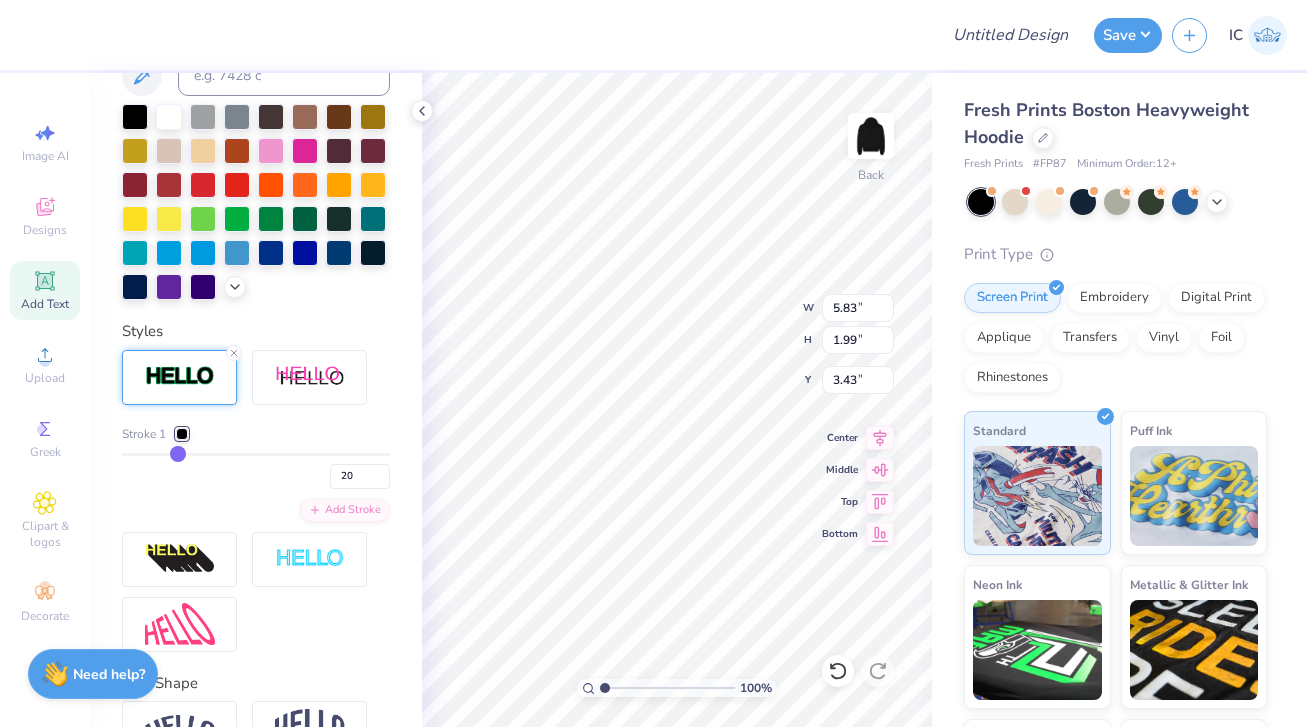 type on "17" 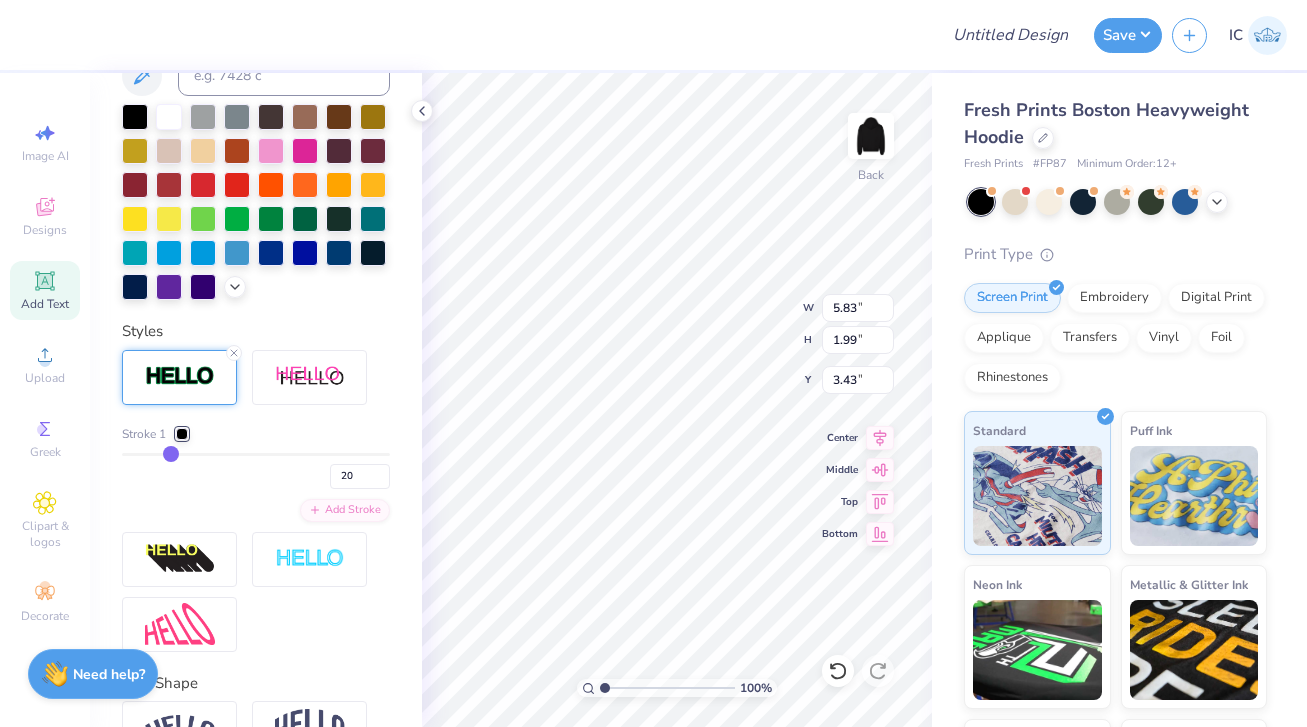 type on "17" 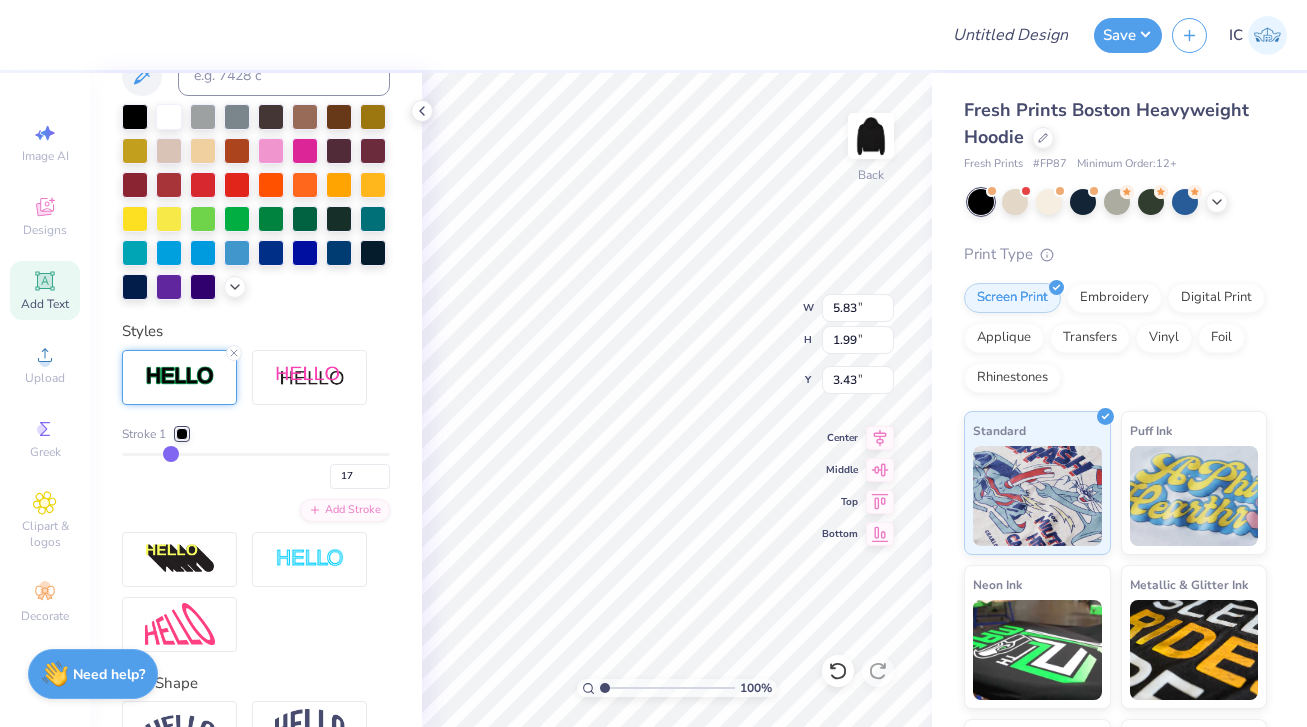 type on "12" 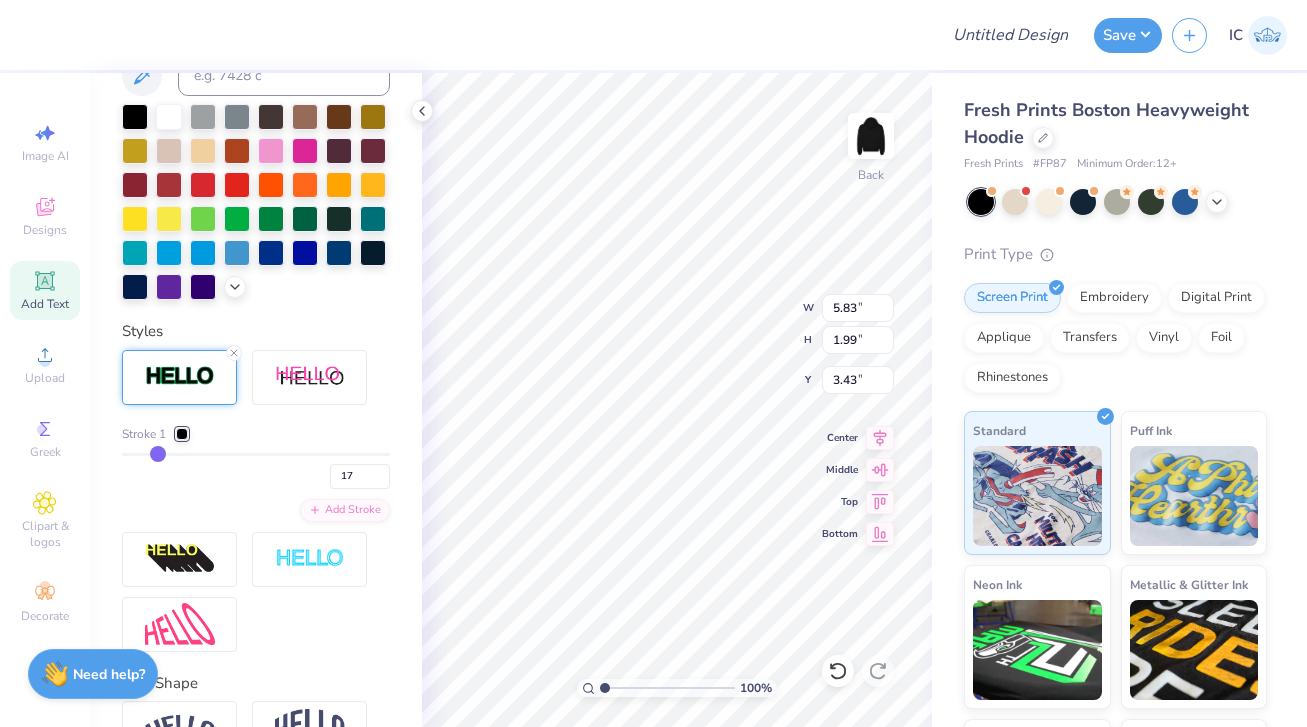 type on "12" 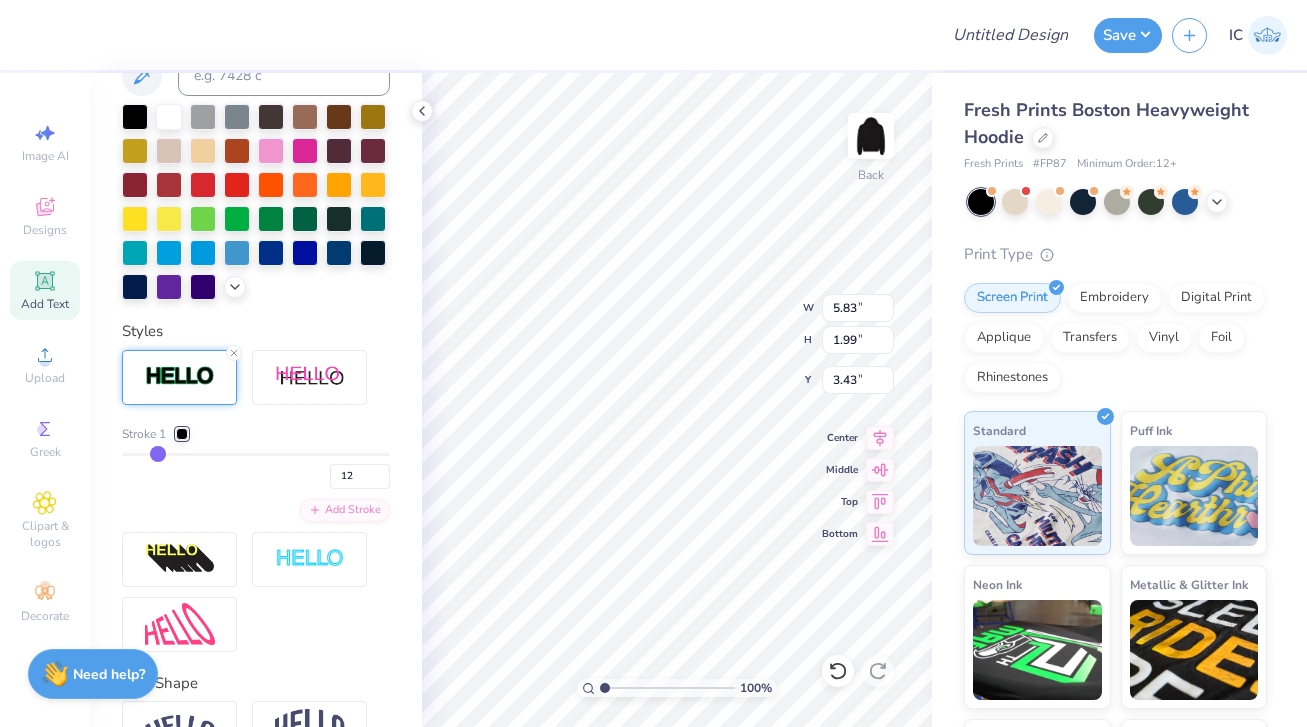 type on "9" 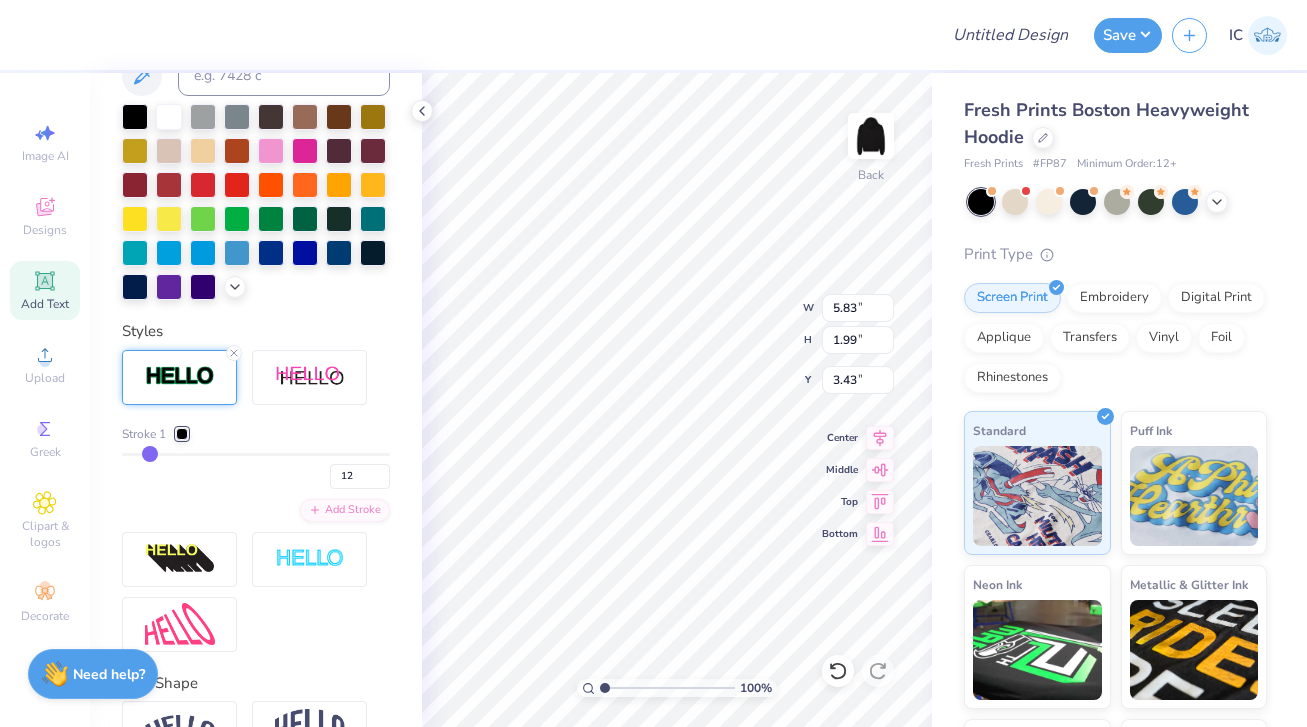 type on "9" 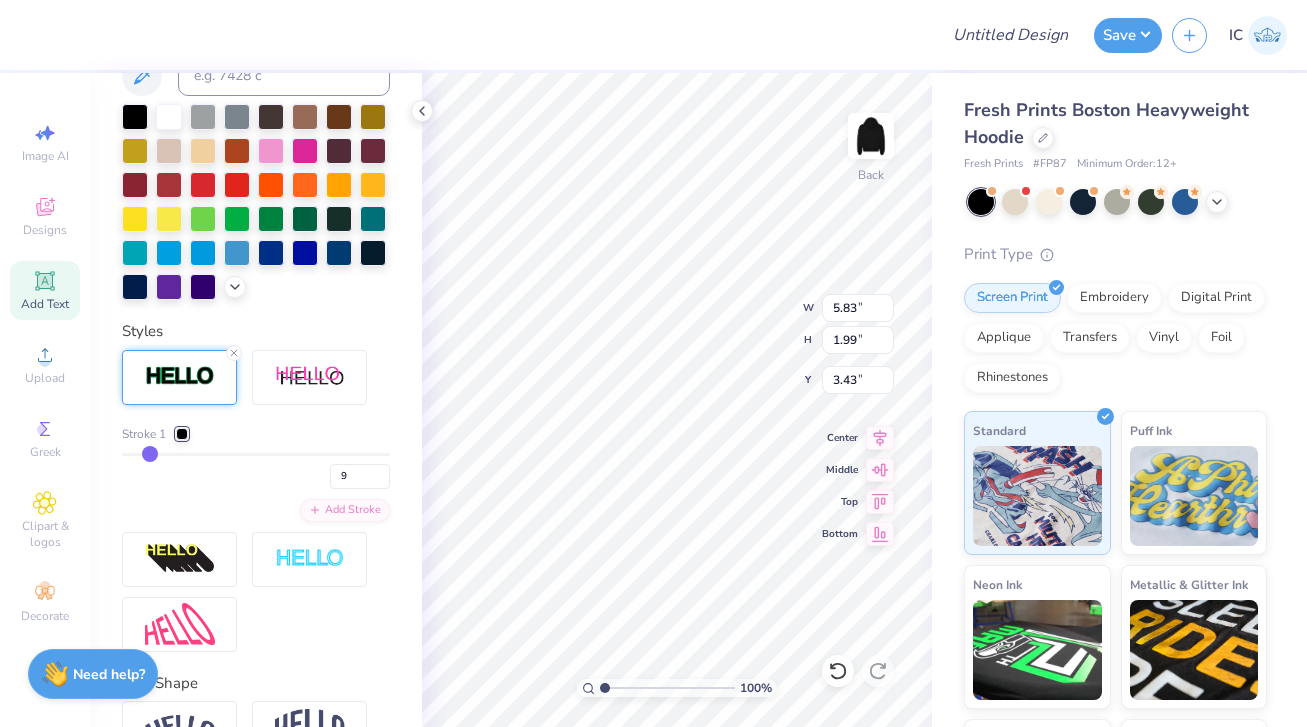 type on "5" 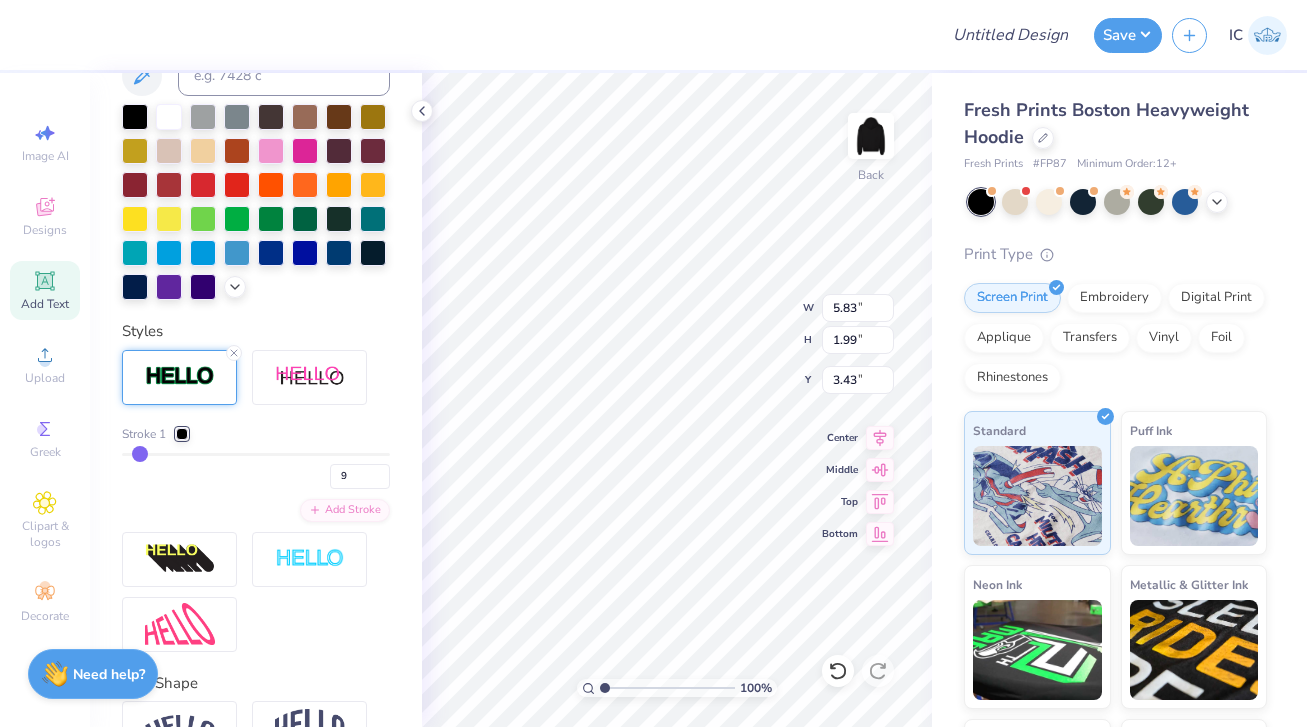 type on "5" 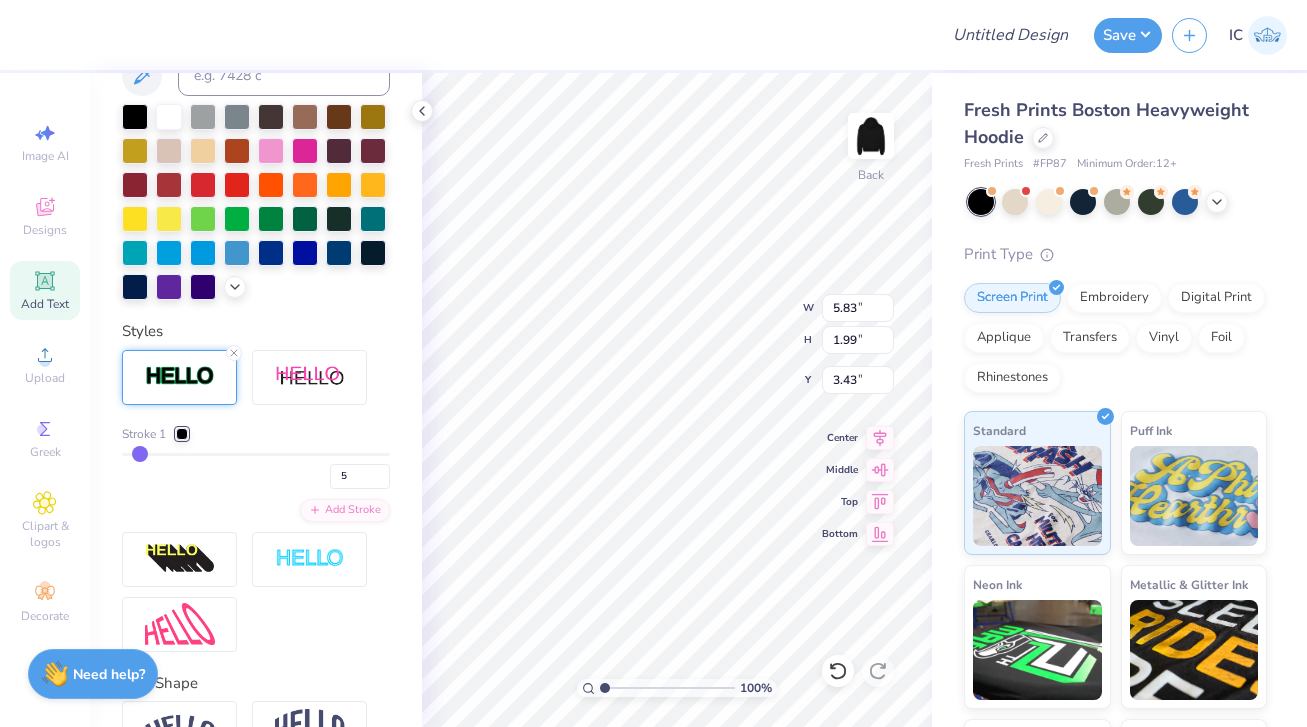type on "4" 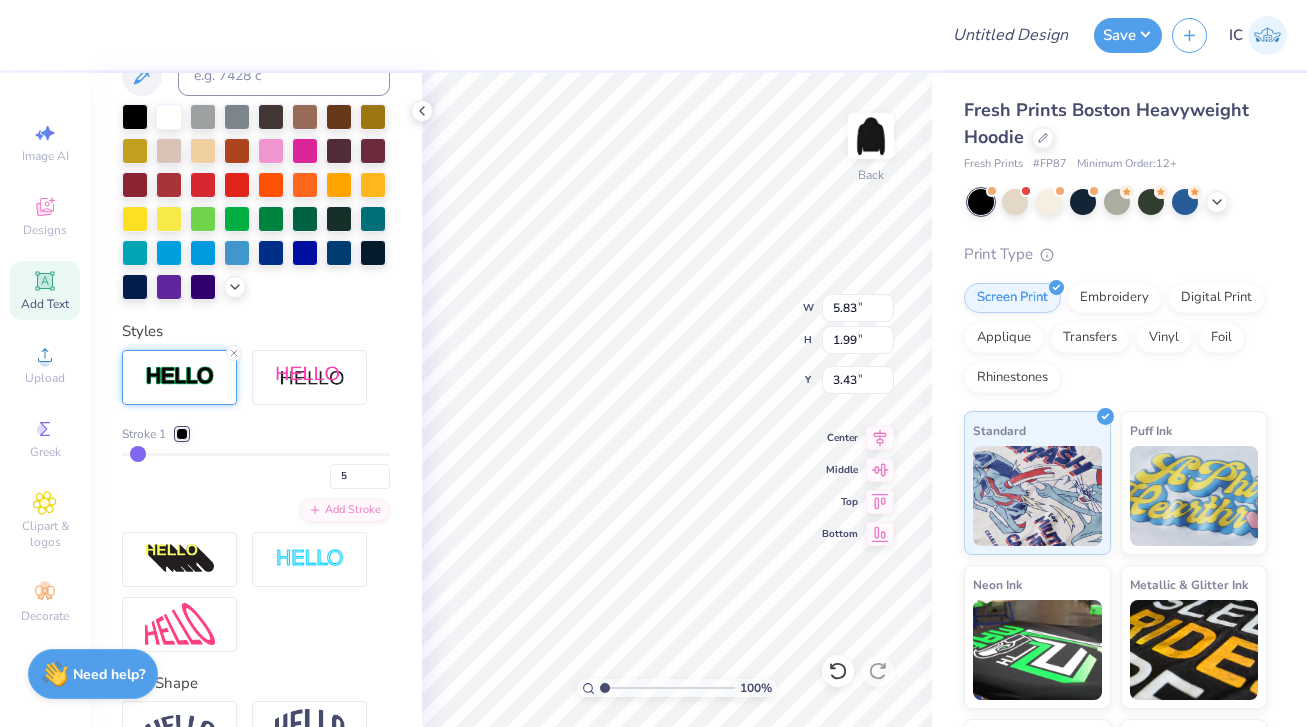 type on "4" 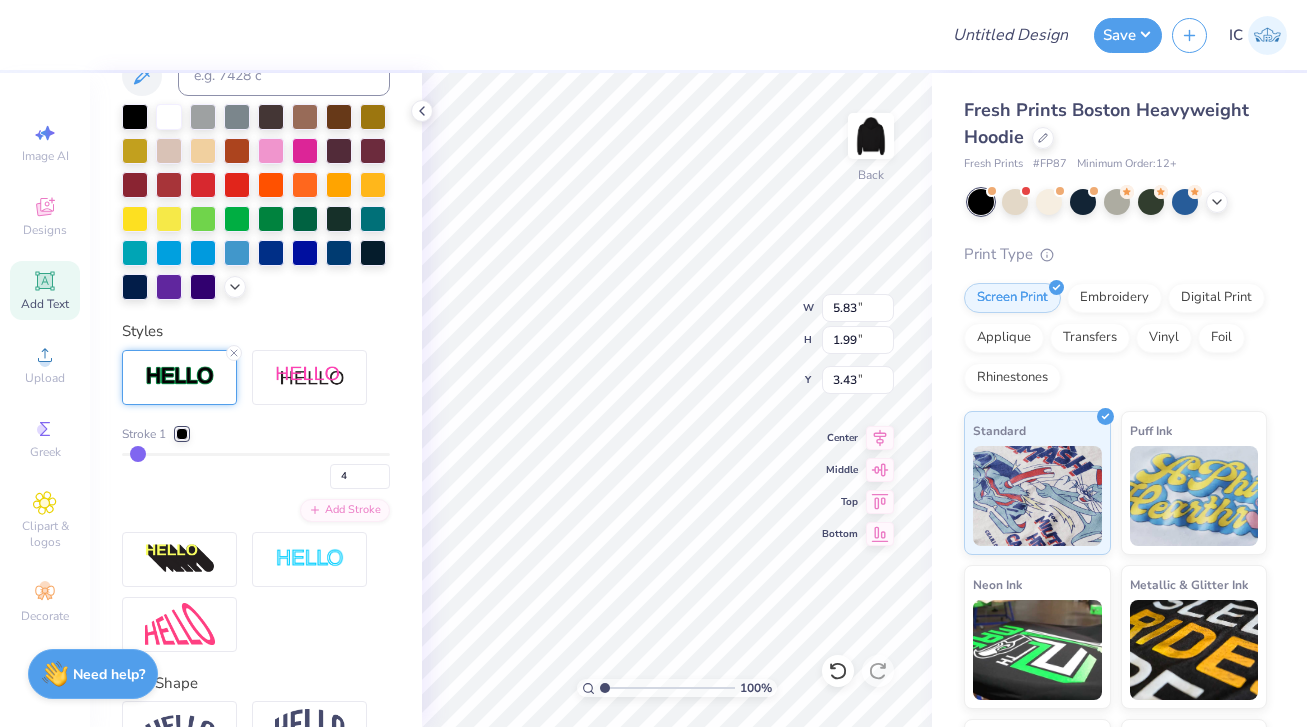 type on "2" 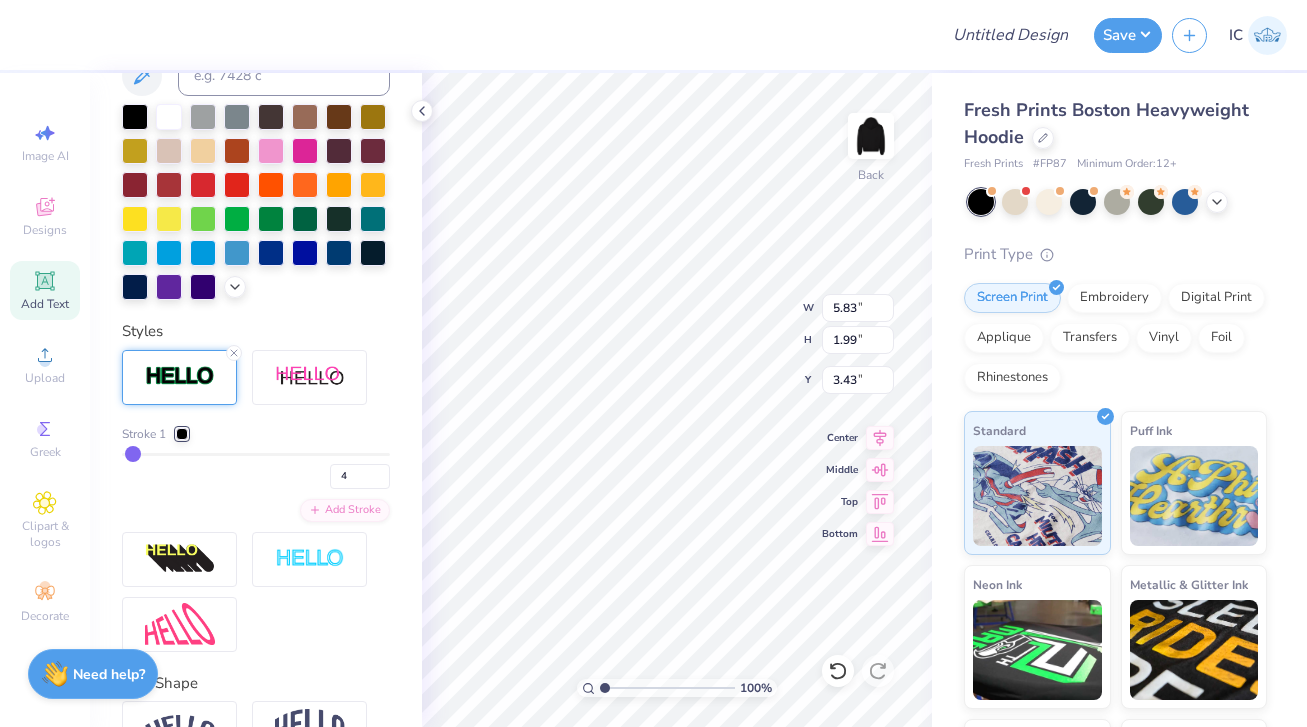 type on "2" 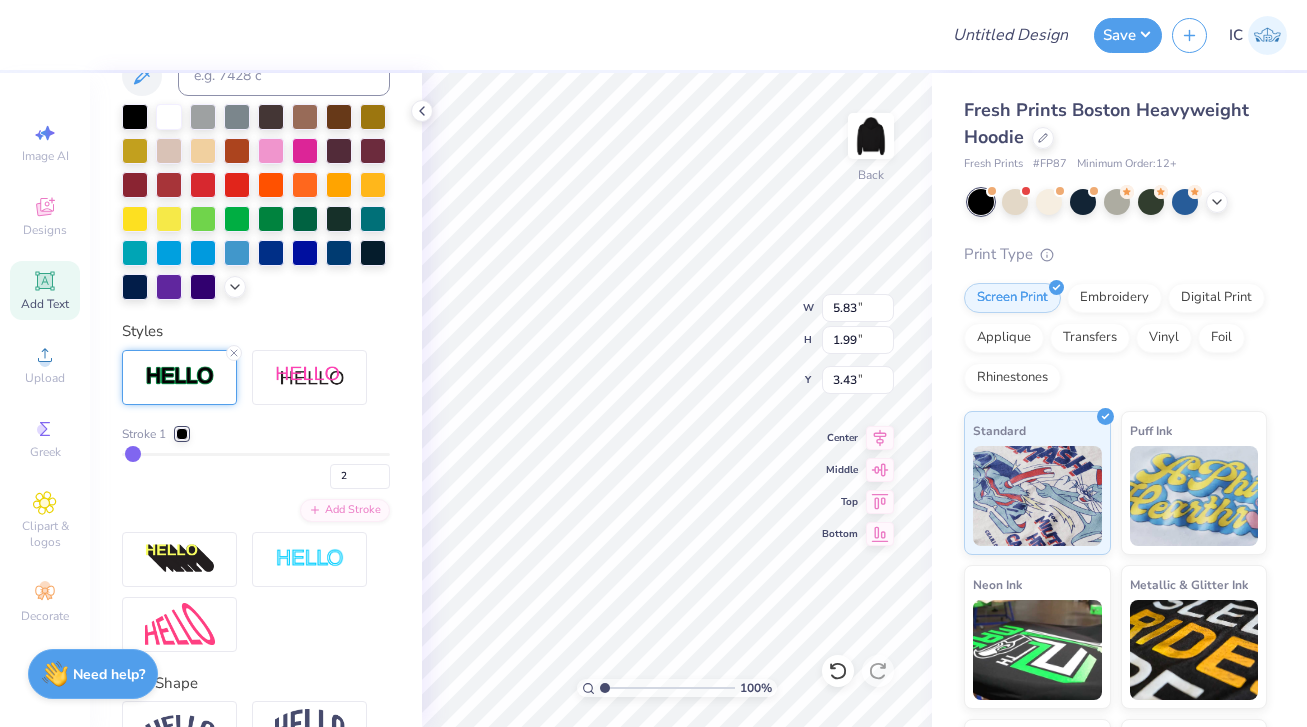 type on "1" 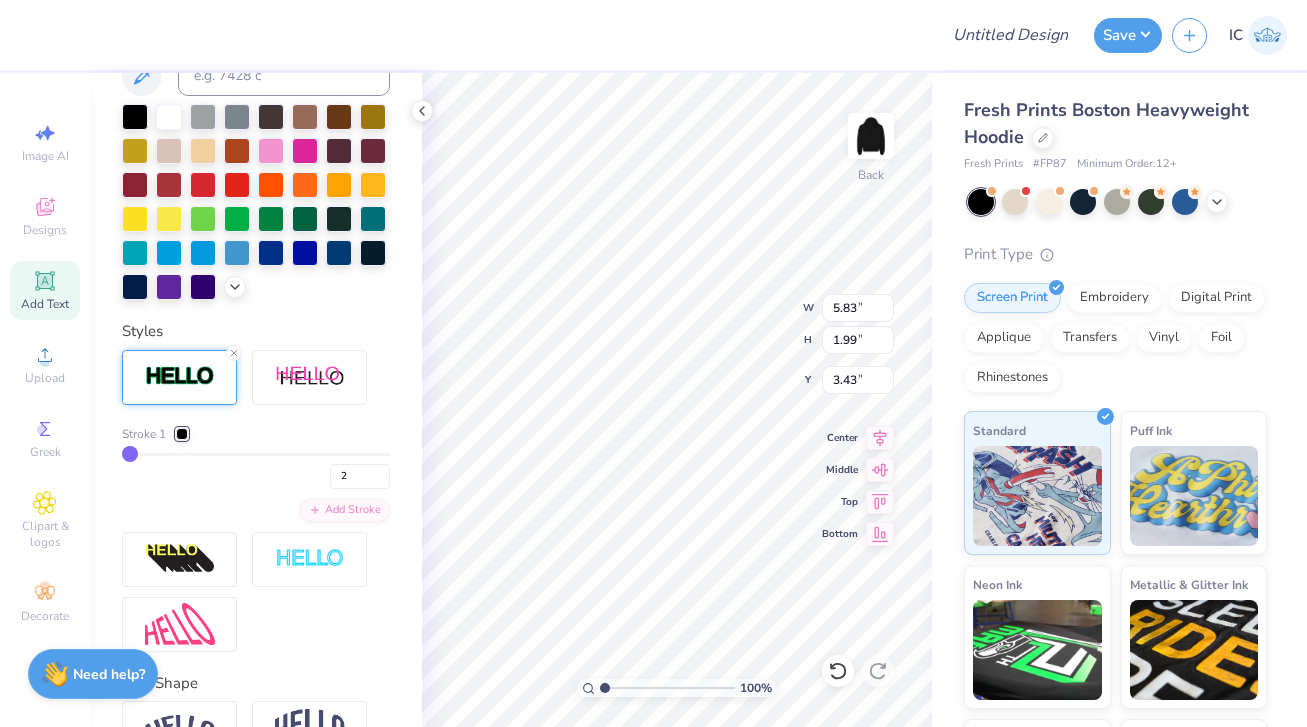 type on "1" 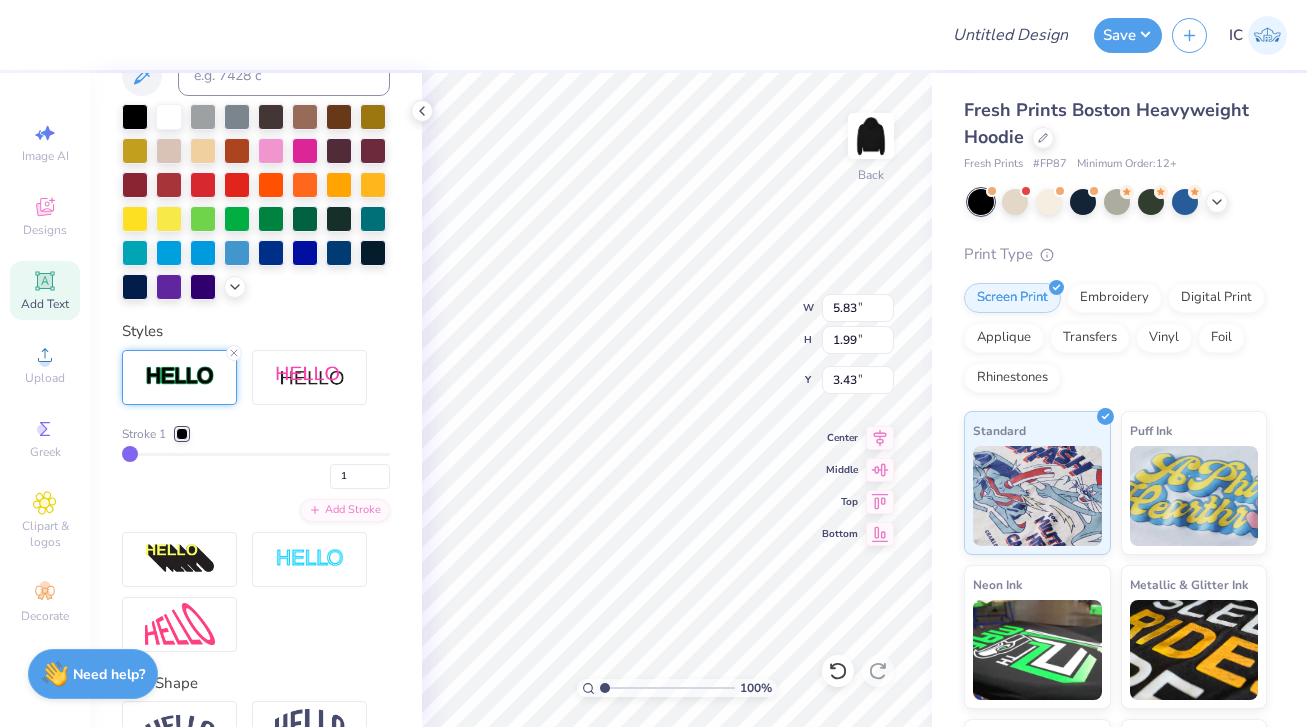 drag, startPoint x: 209, startPoint y: 452, endPoint x: 103, endPoint y: 453, distance: 106.004715 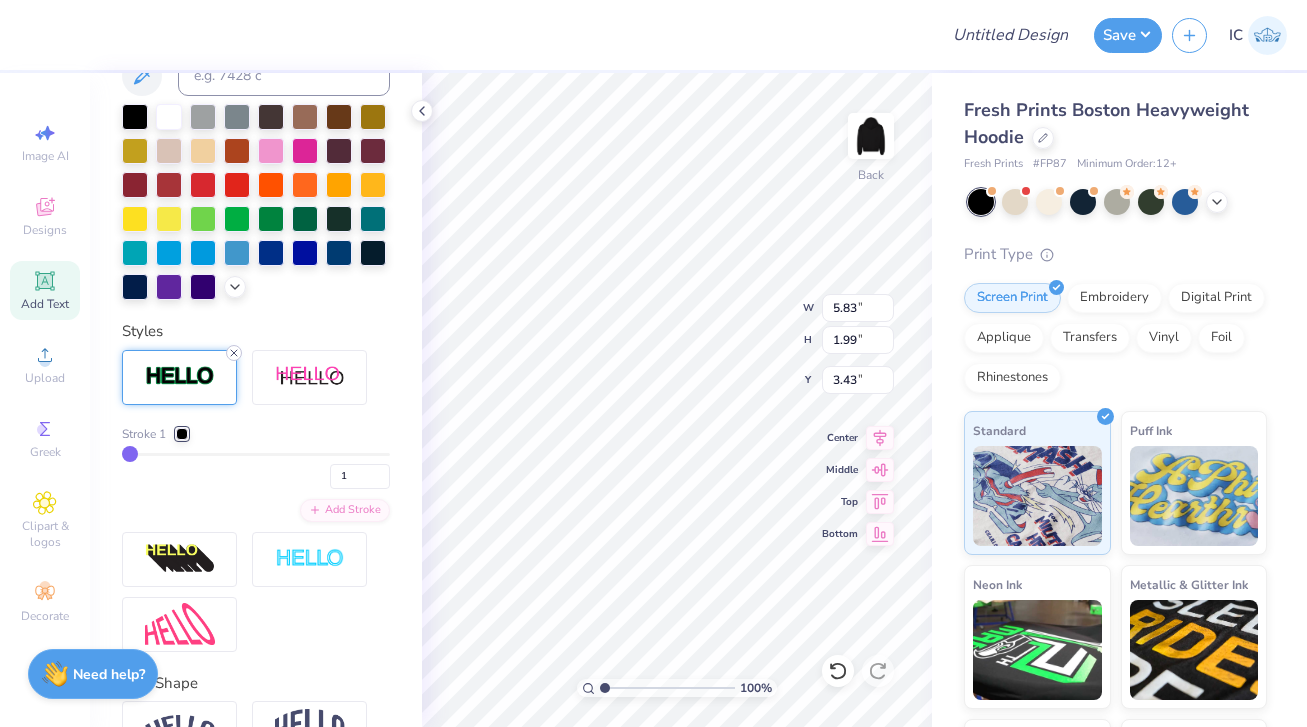 click 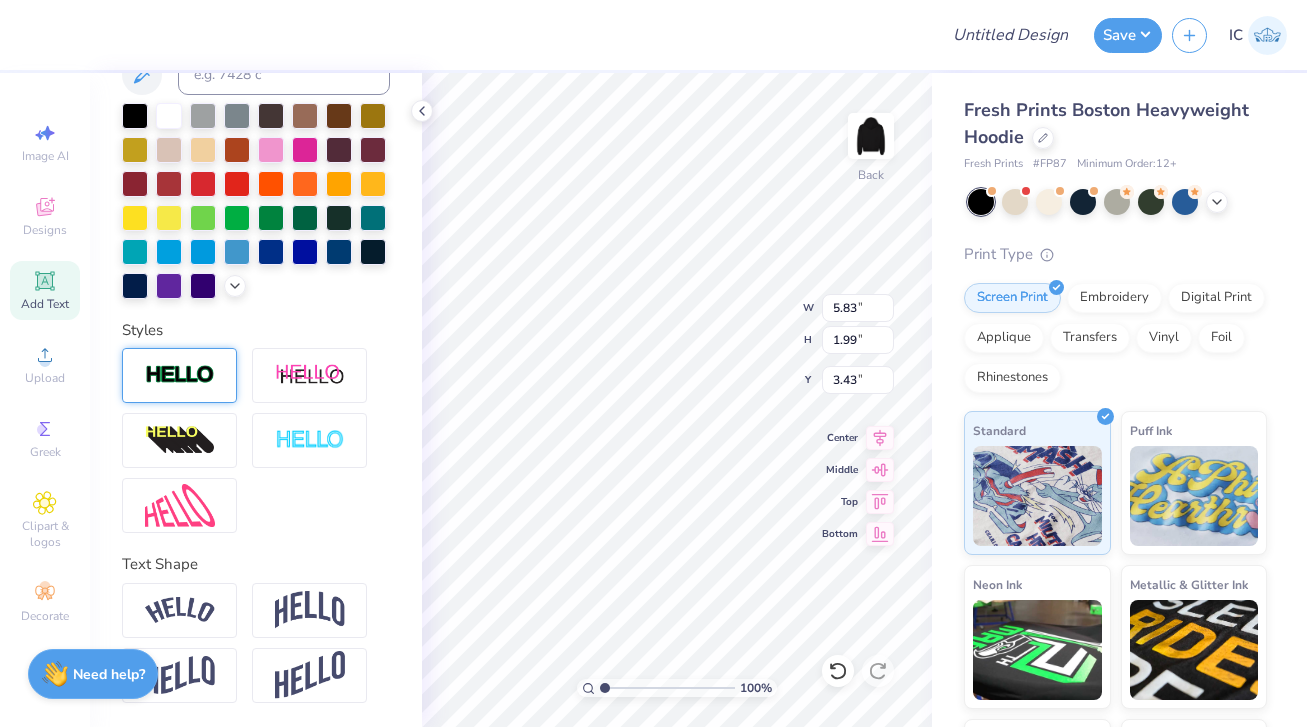 scroll, scrollTop: 435, scrollLeft: 0, axis: vertical 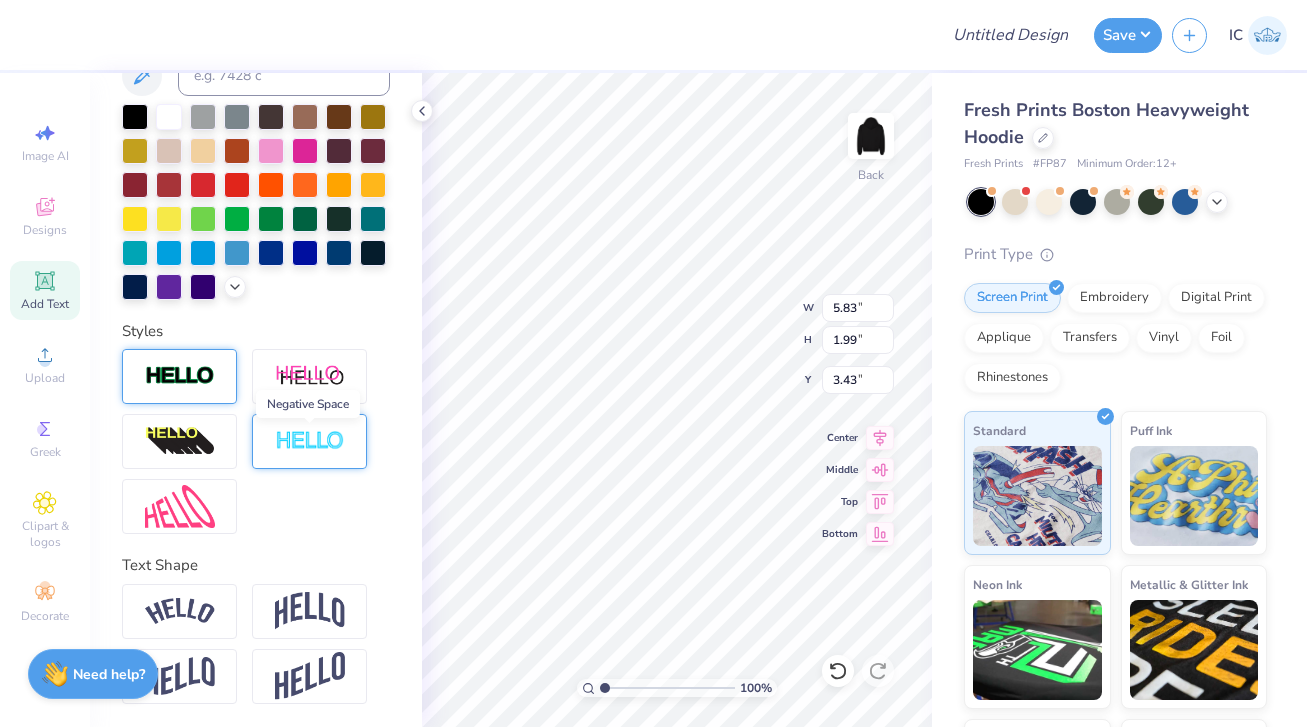 click at bounding box center (310, 441) 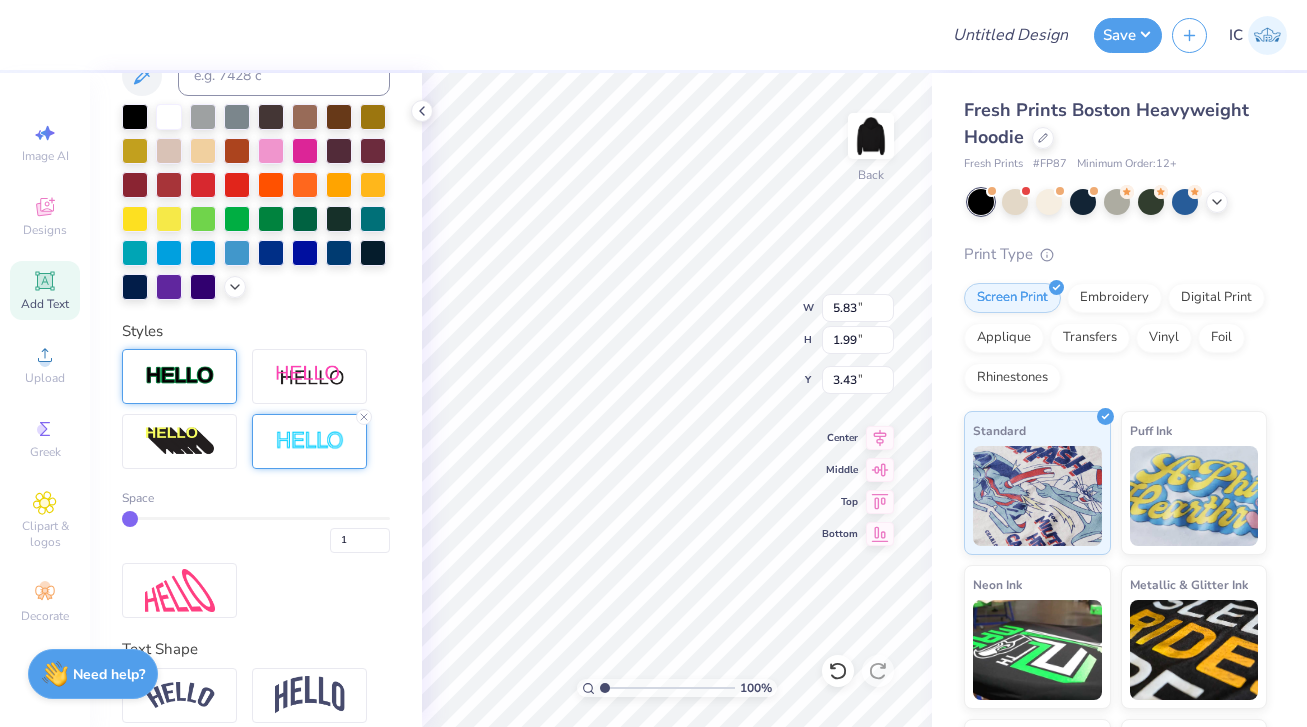 type on "2" 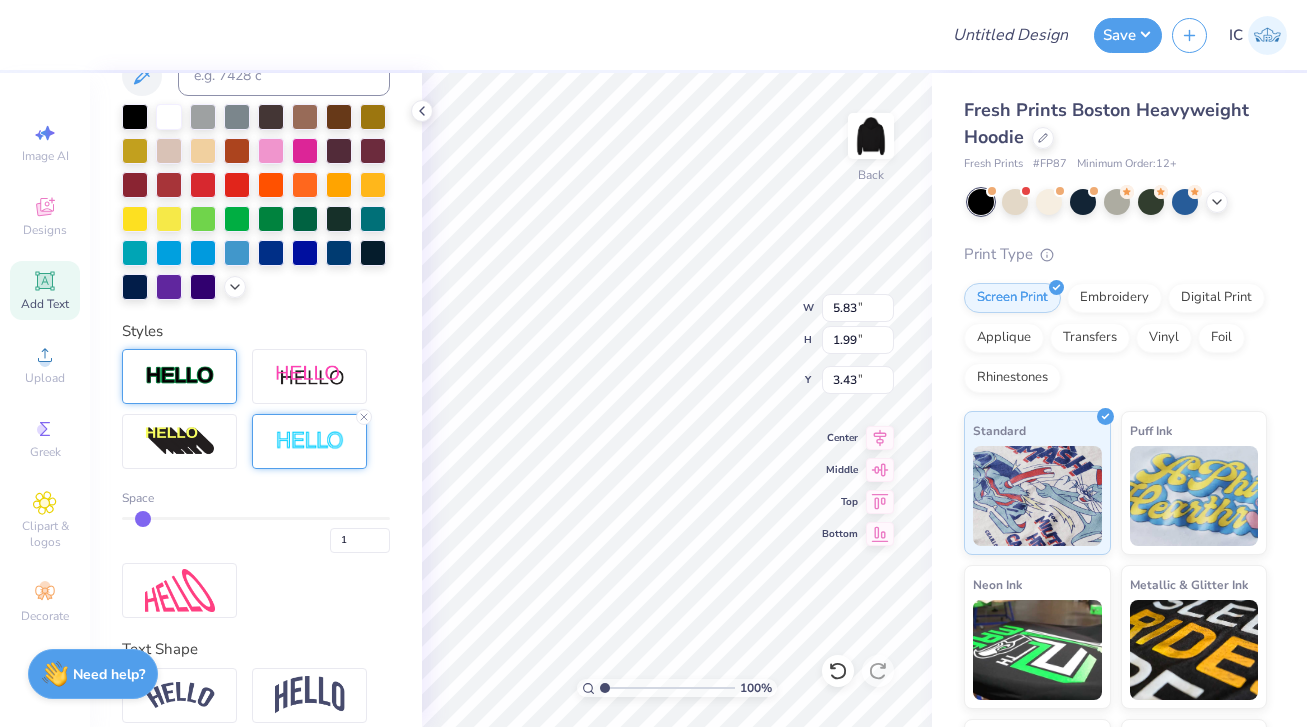 type on "2" 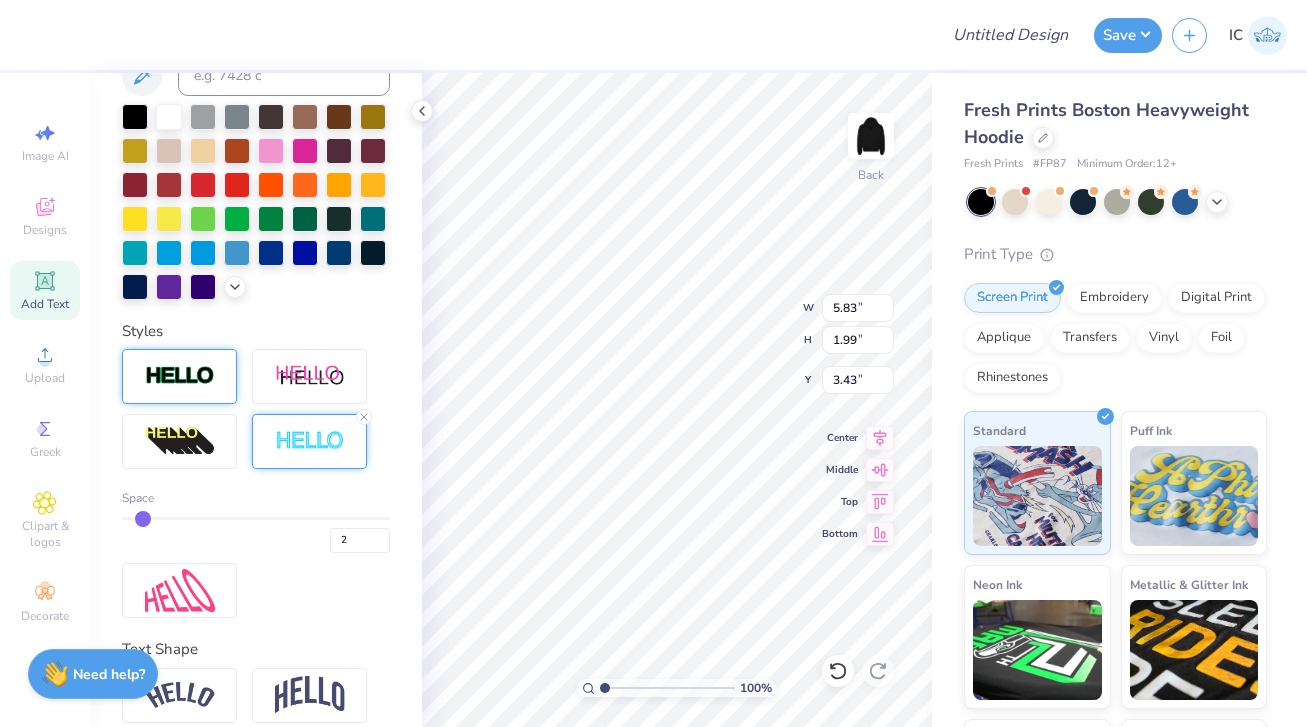 type on "3" 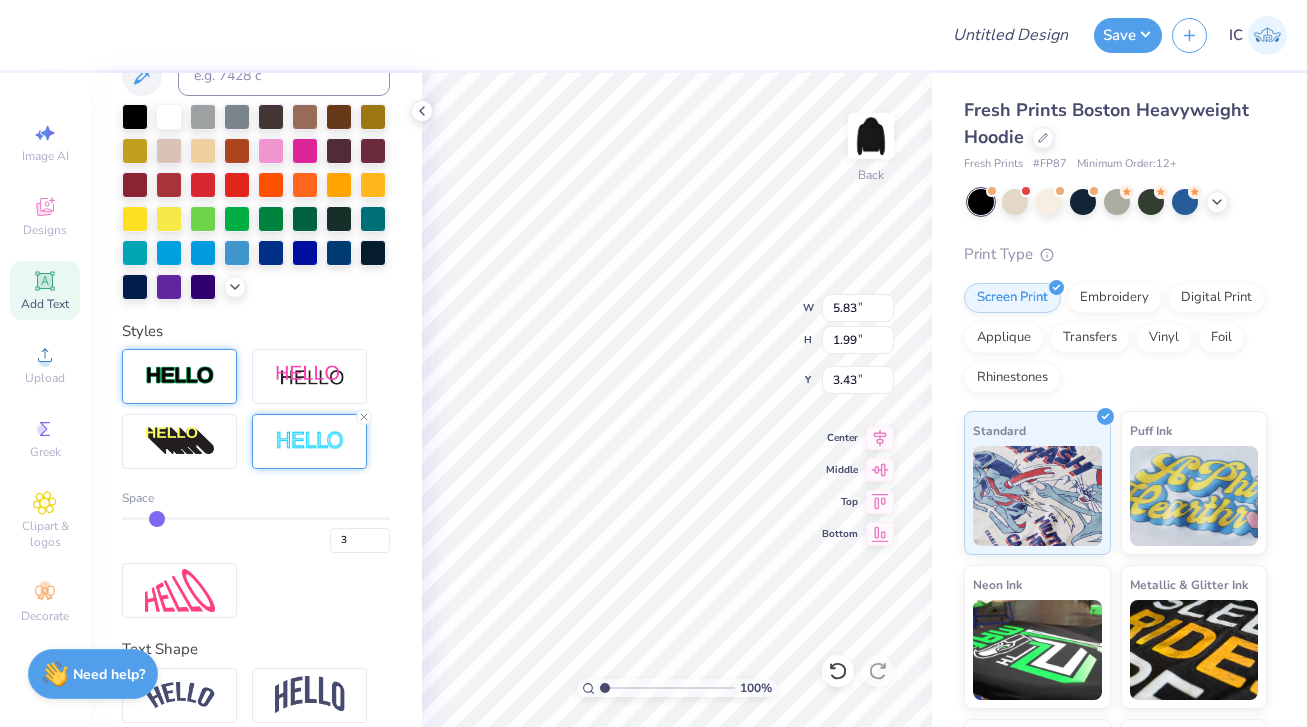 type on "4" 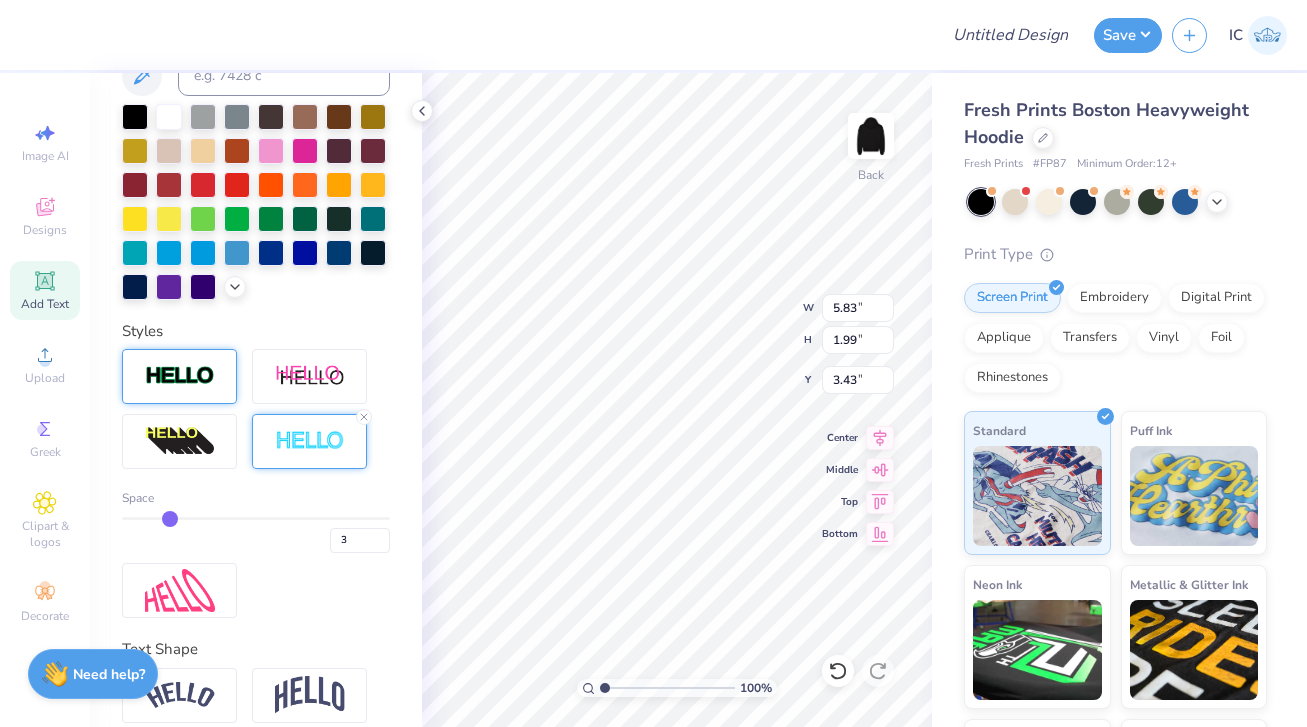 type on "4" 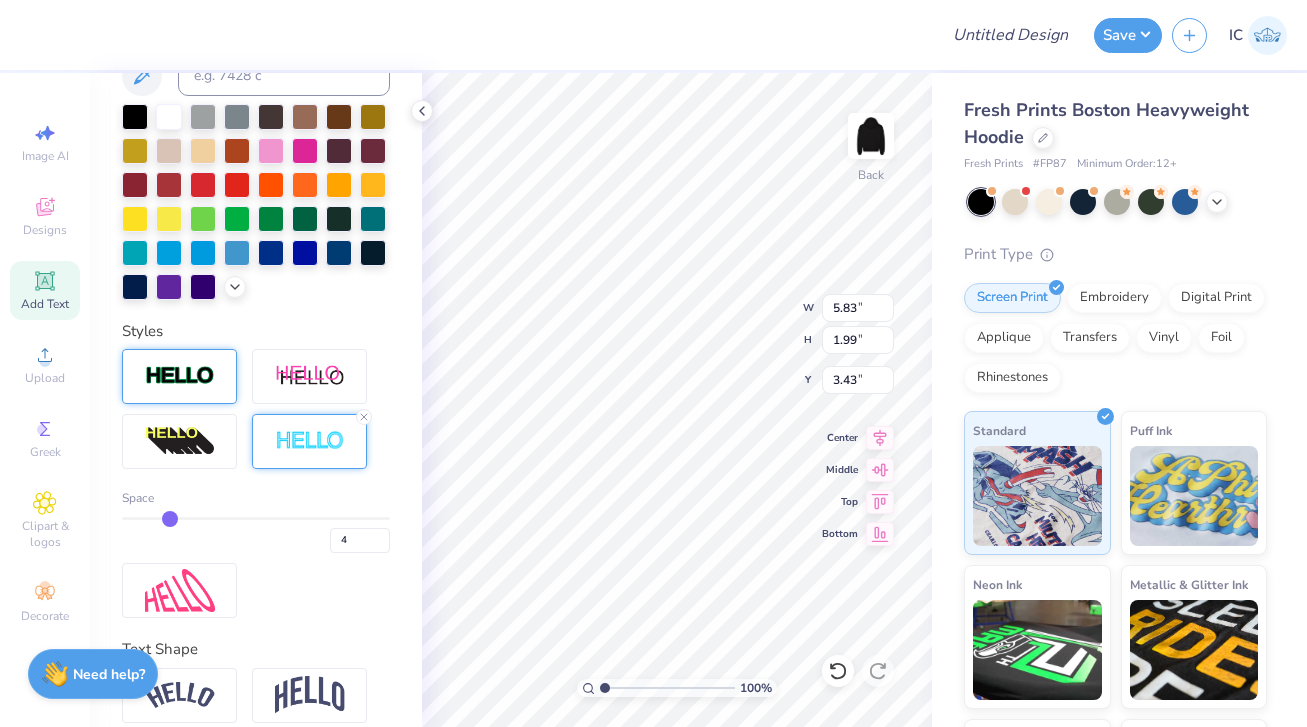 type on "5" 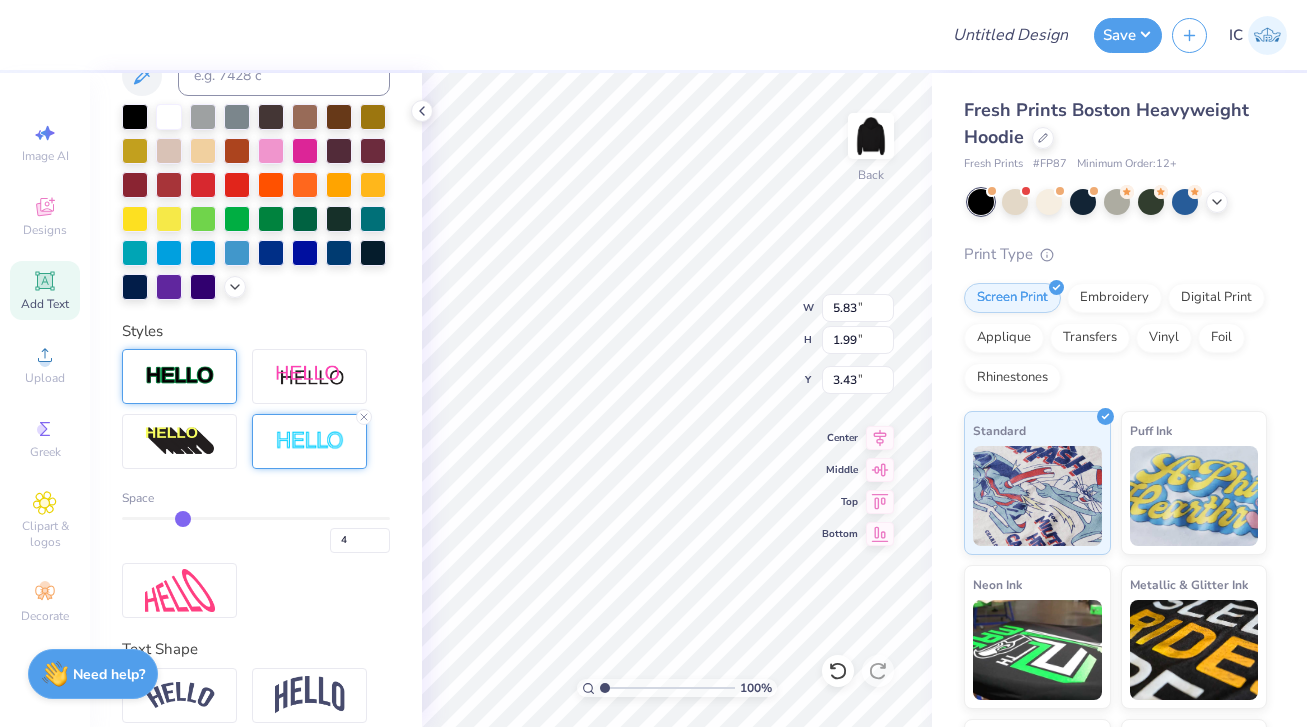 type on "5" 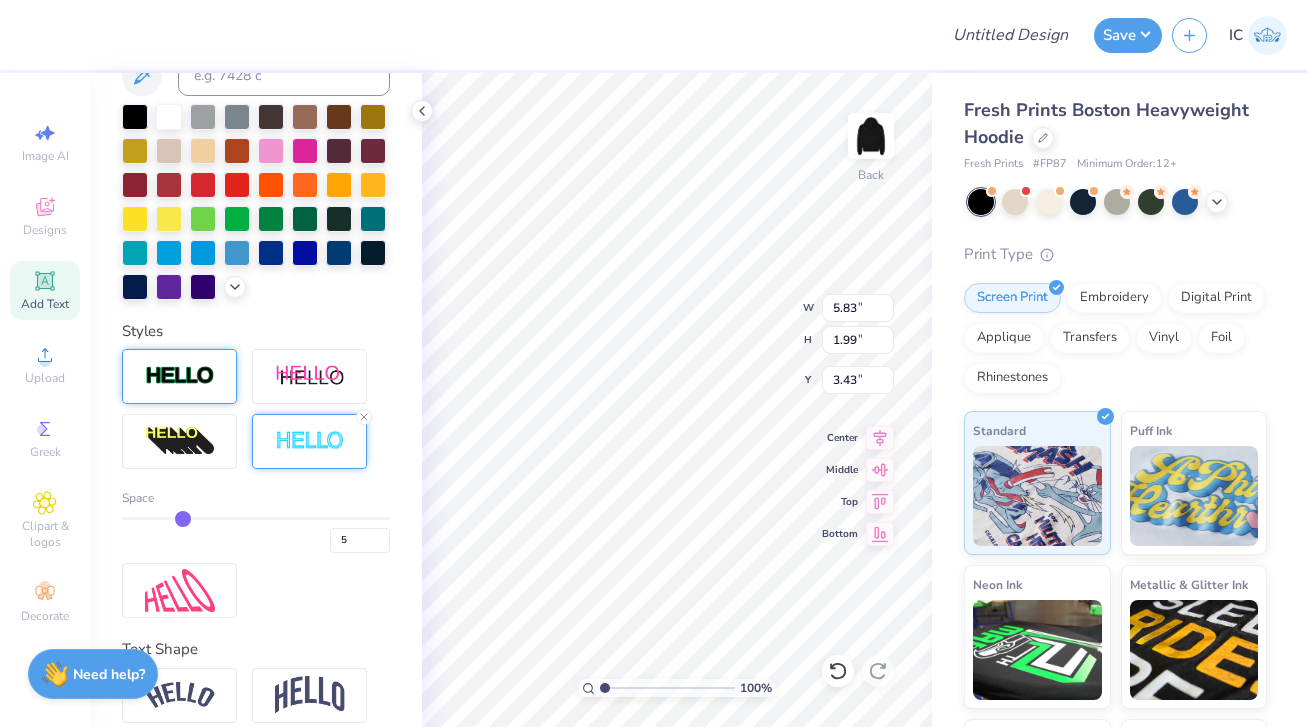 type on "6" 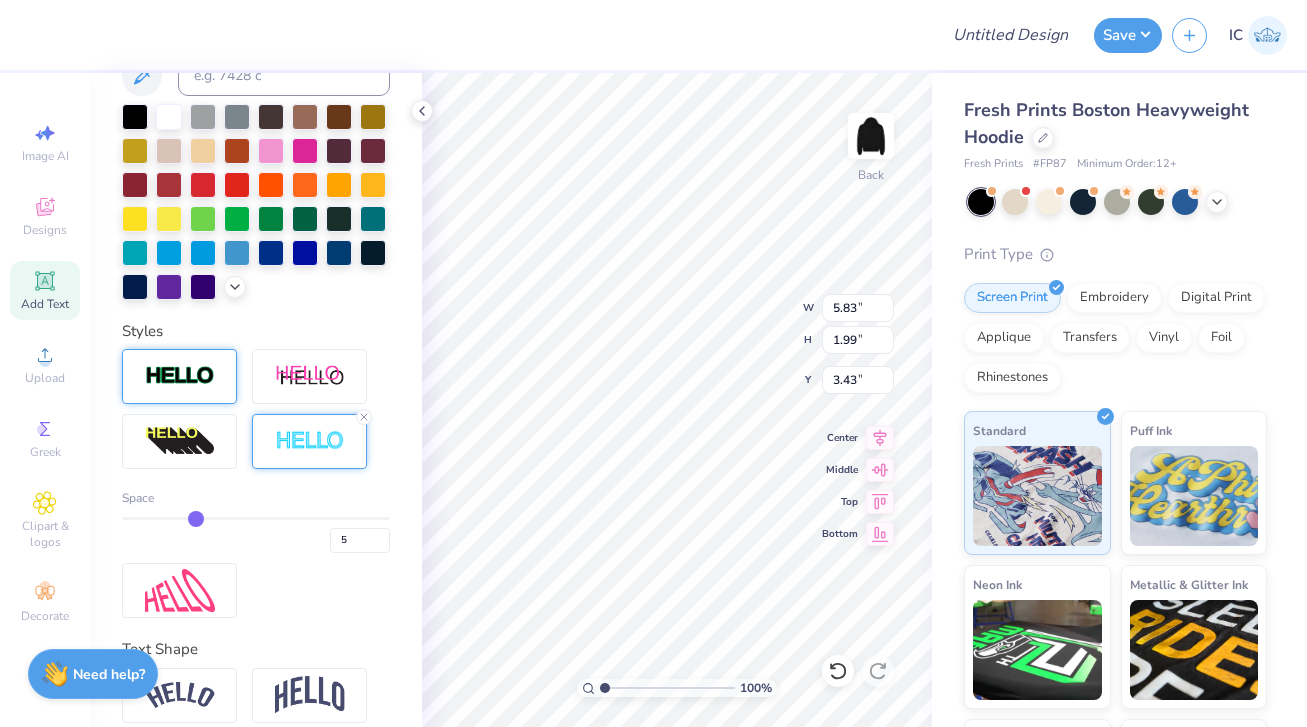 type on "6" 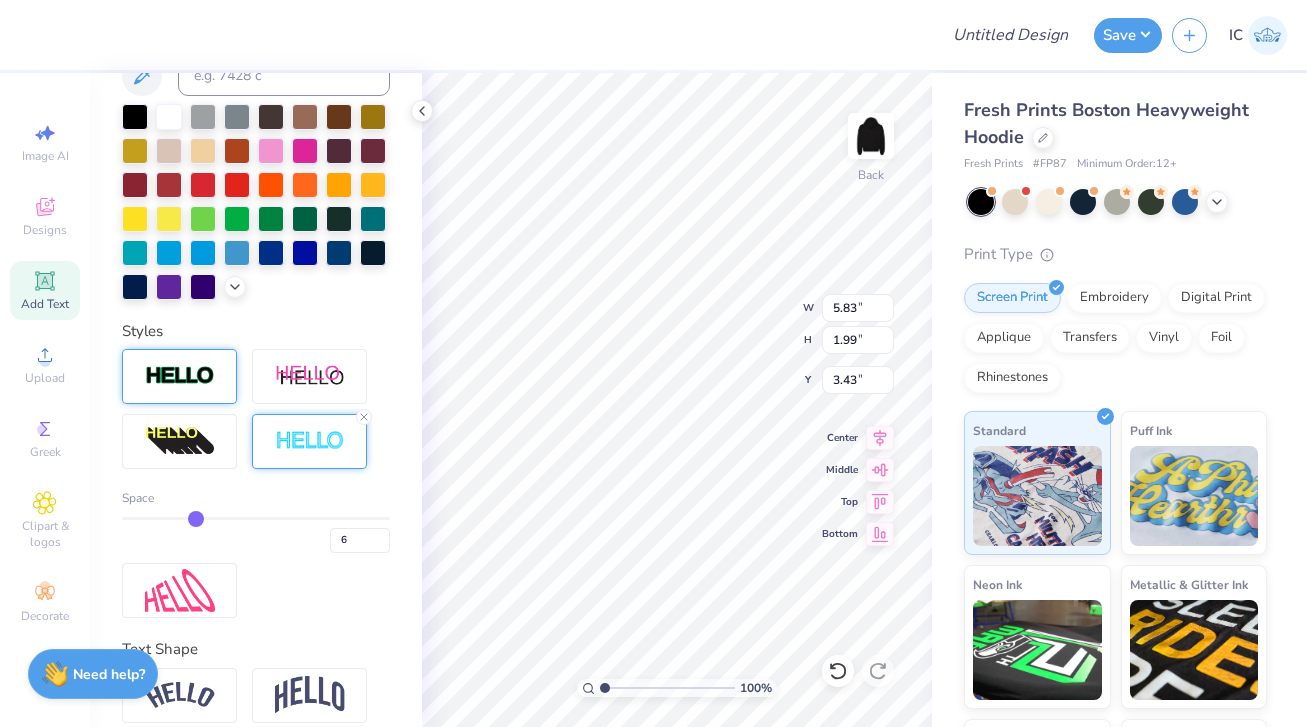 type on "5" 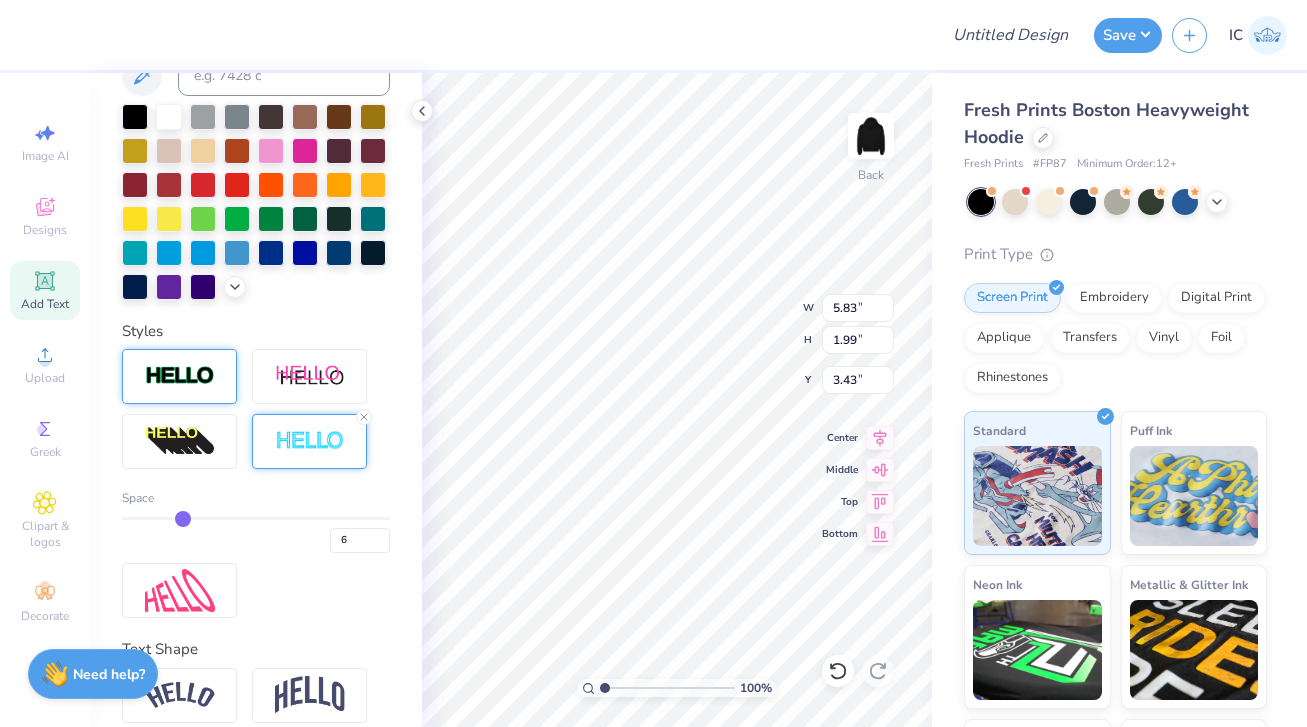 type on "5" 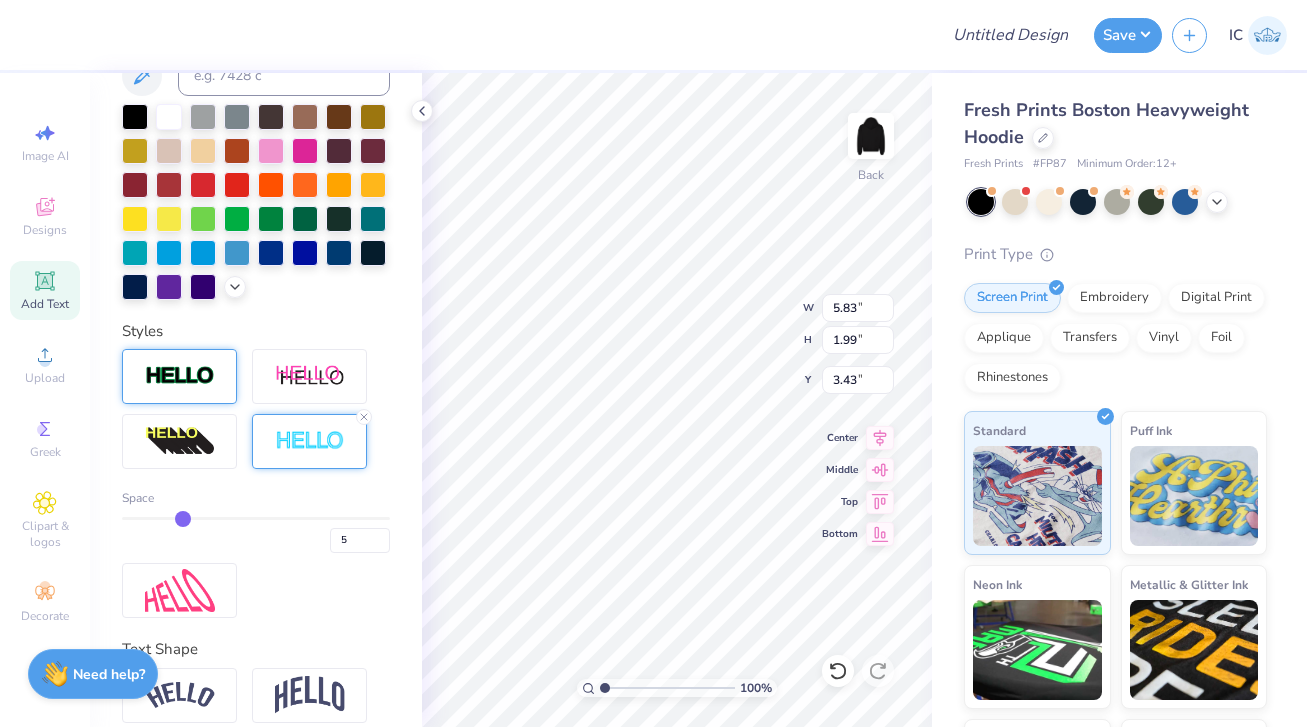 drag, startPoint x: 130, startPoint y: 518, endPoint x: 178, endPoint y: 526, distance: 48.6621 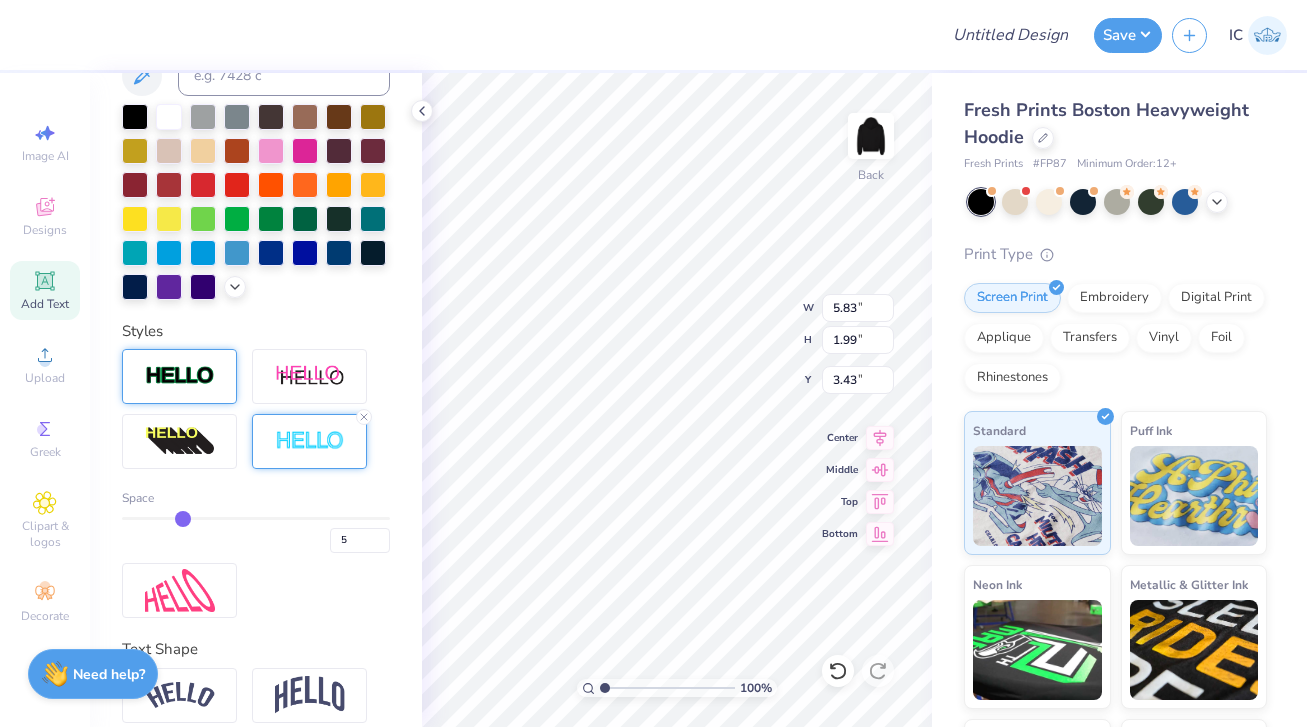 type on "4" 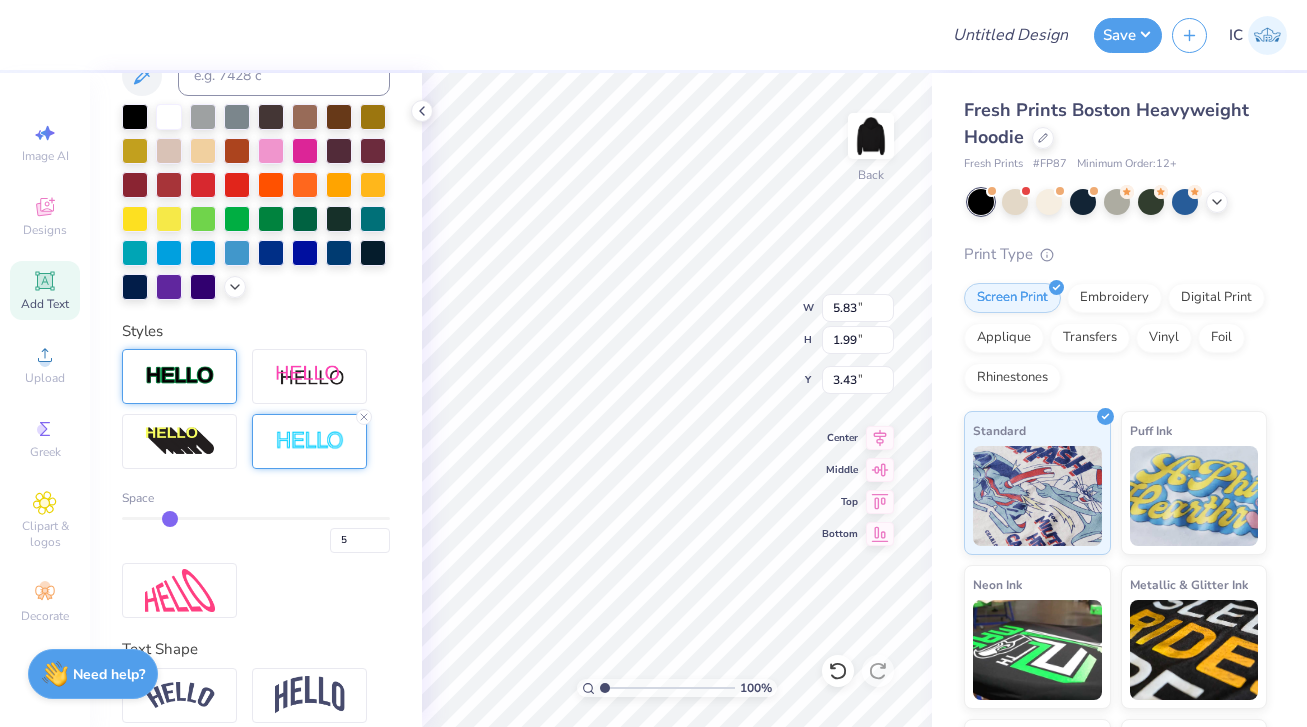 type on "4" 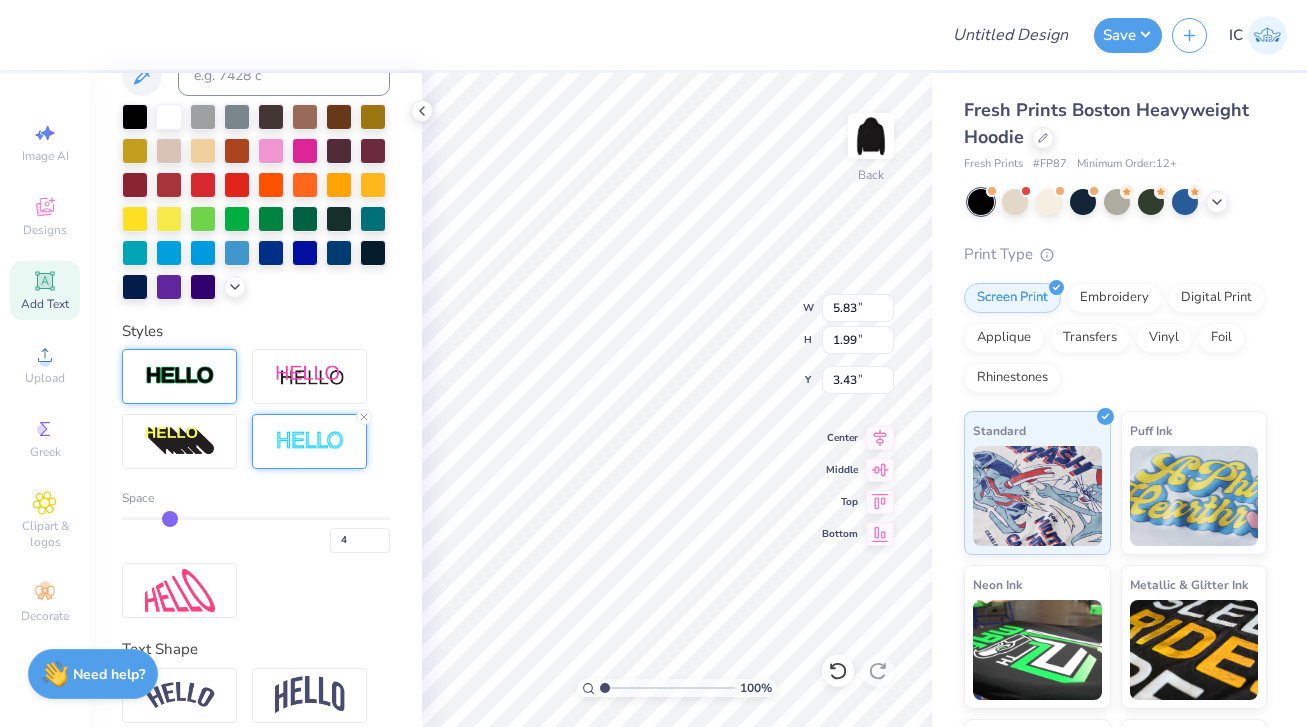 click at bounding box center (256, 518) 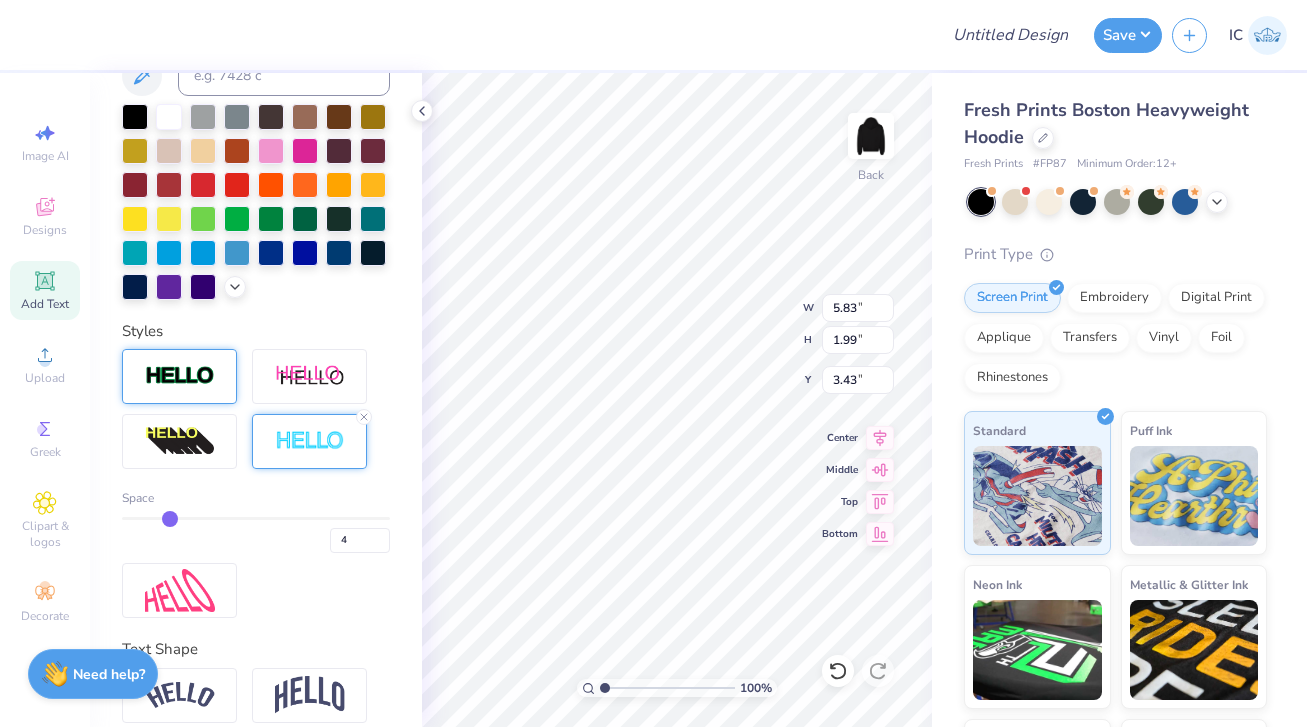 type on "3" 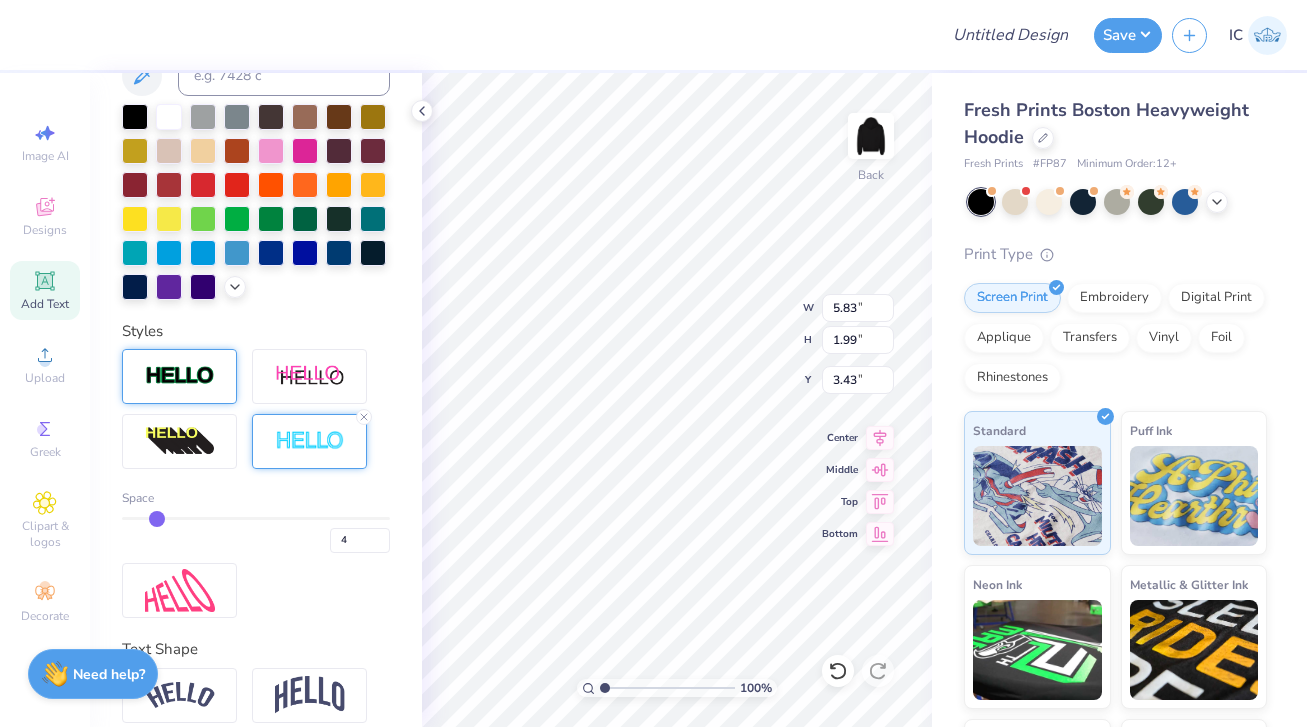 type on "3" 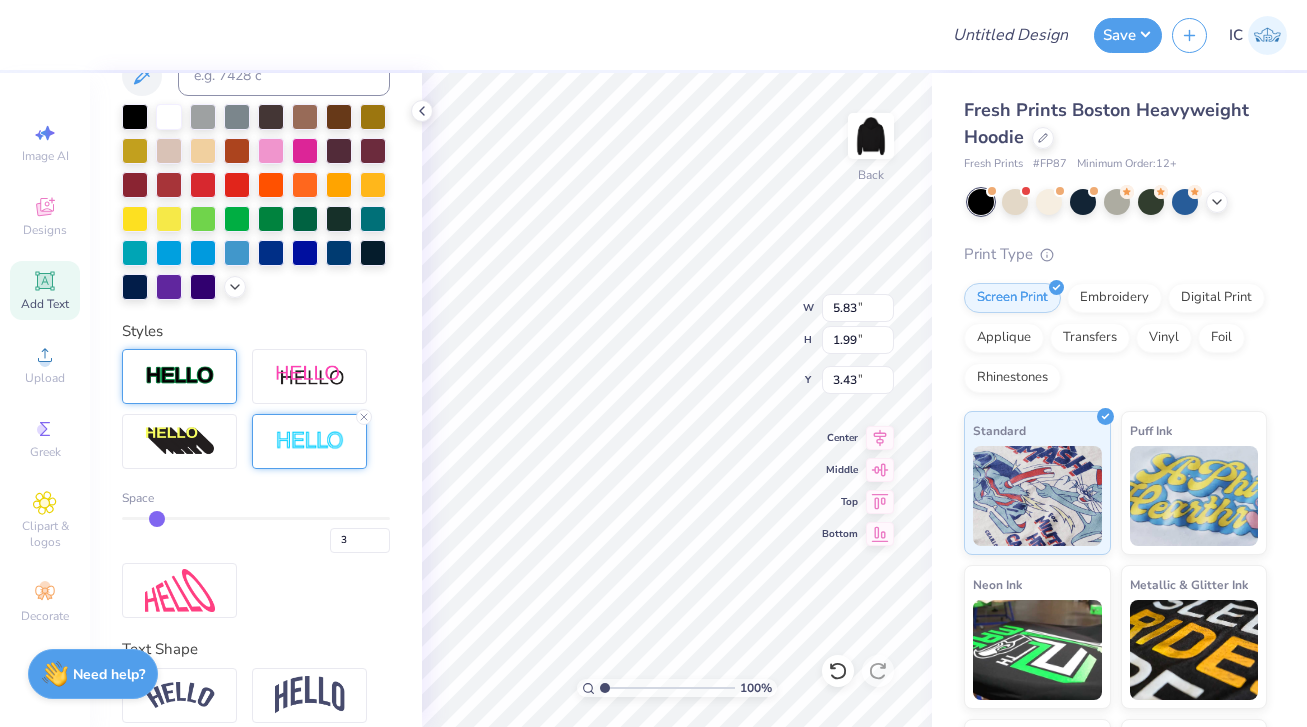 drag, startPoint x: 170, startPoint y: 516, endPoint x: 159, endPoint y: 516, distance: 11 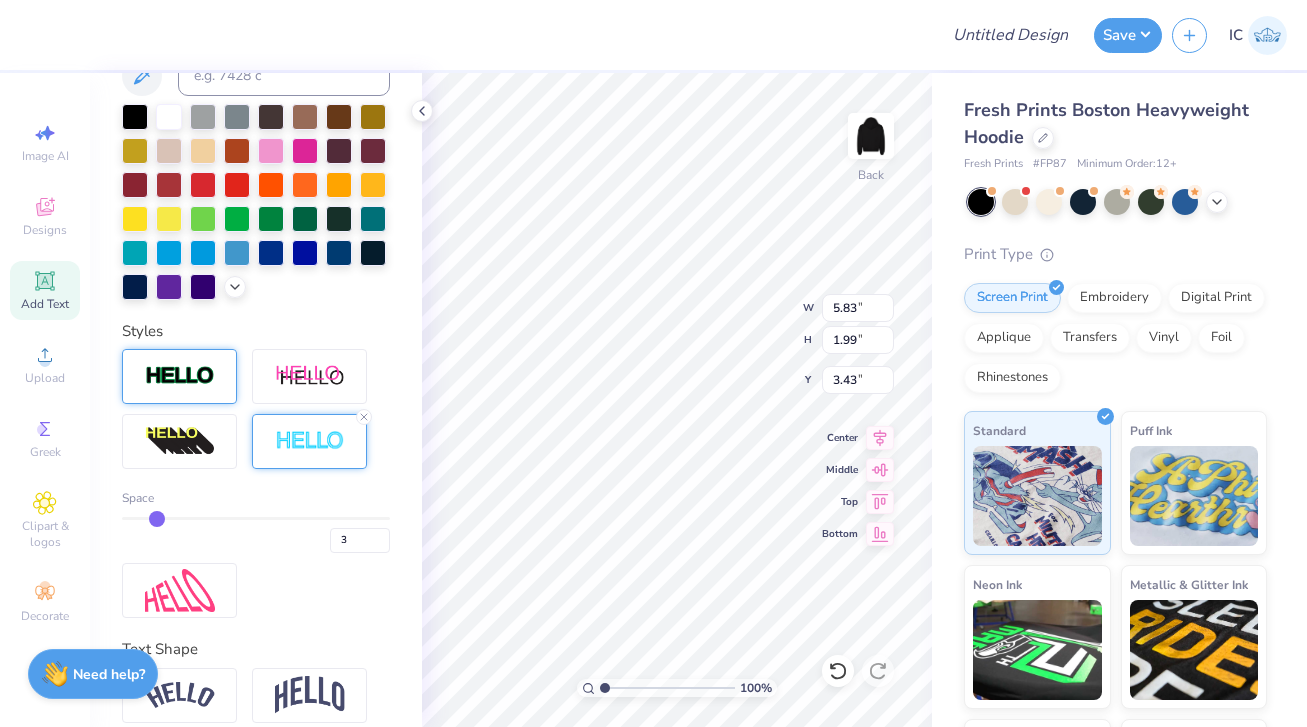 type on "2" 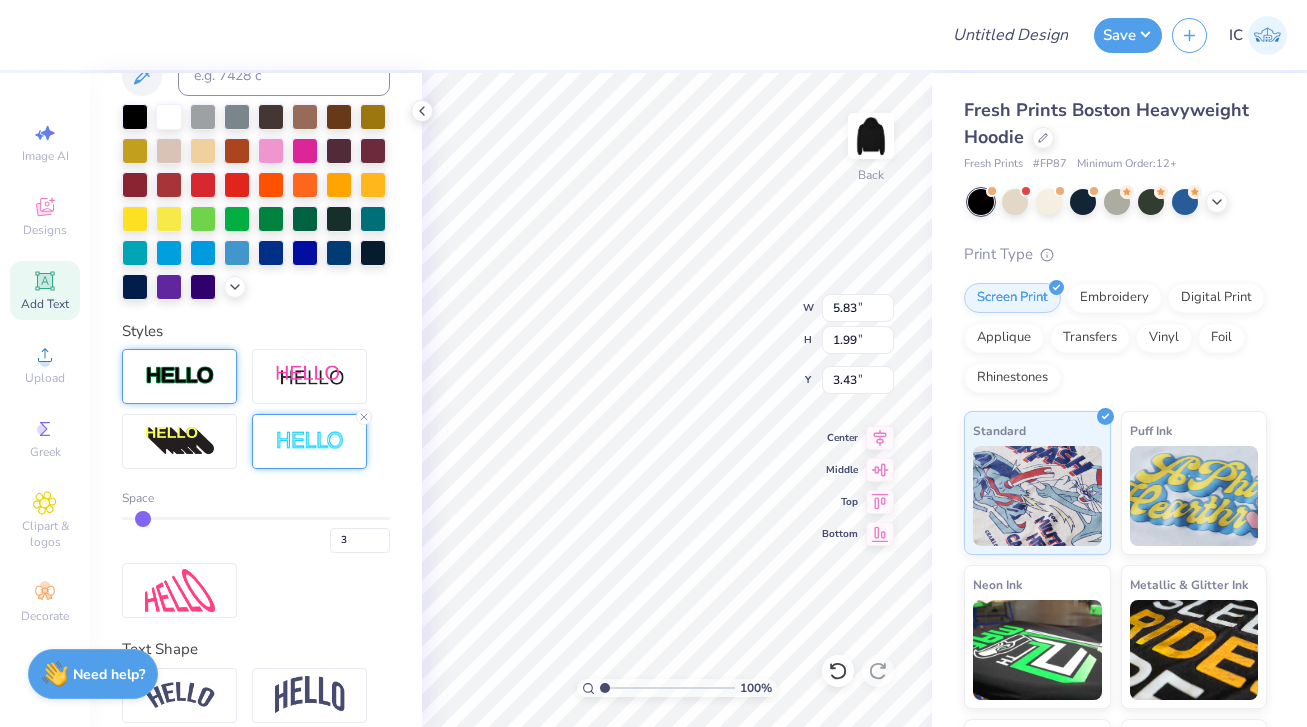 type on "2" 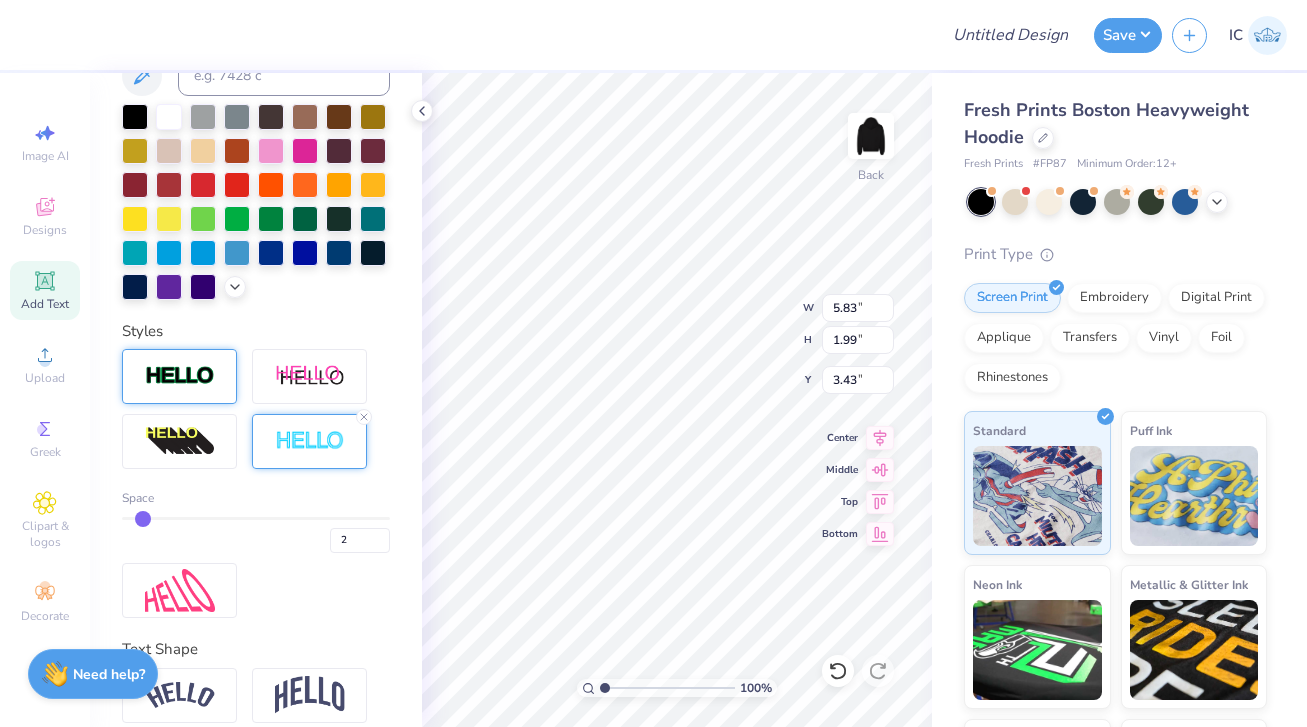 drag, startPoint x: 159, startPoint y: 516, endPoint x: 137, endPoint y: 519, distance: 22.203604 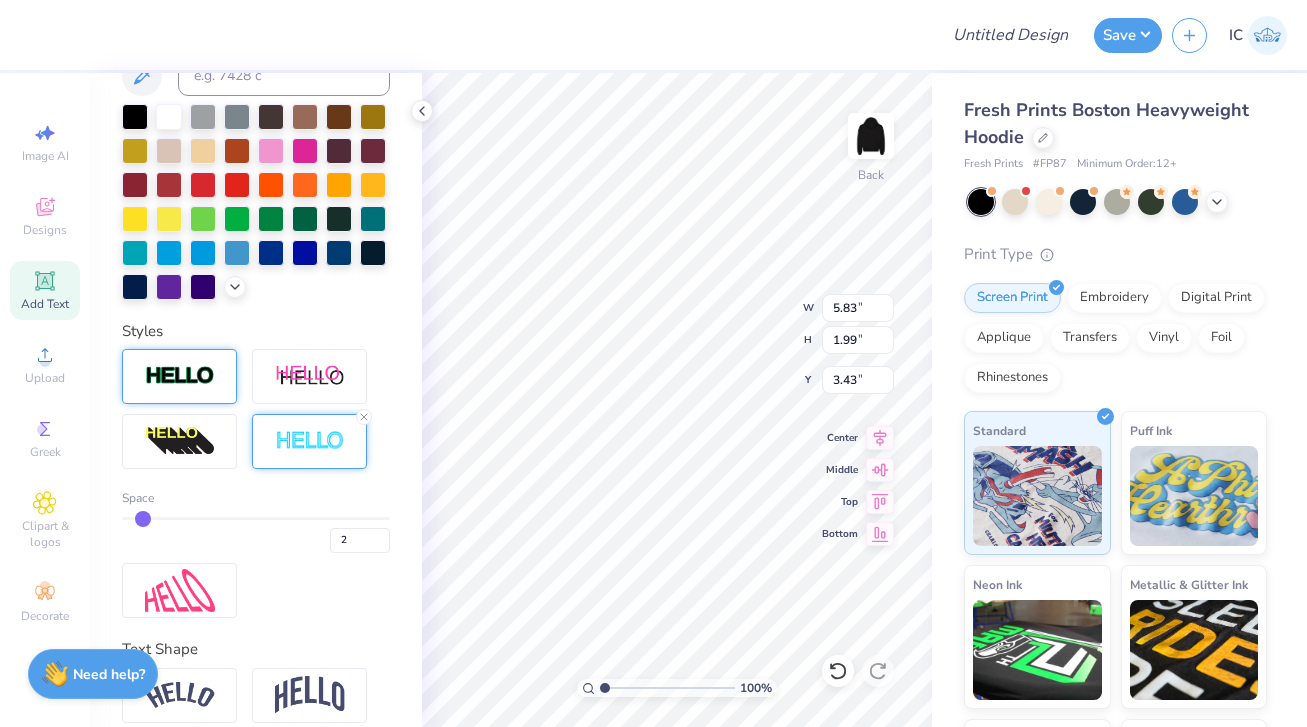 type on "3" 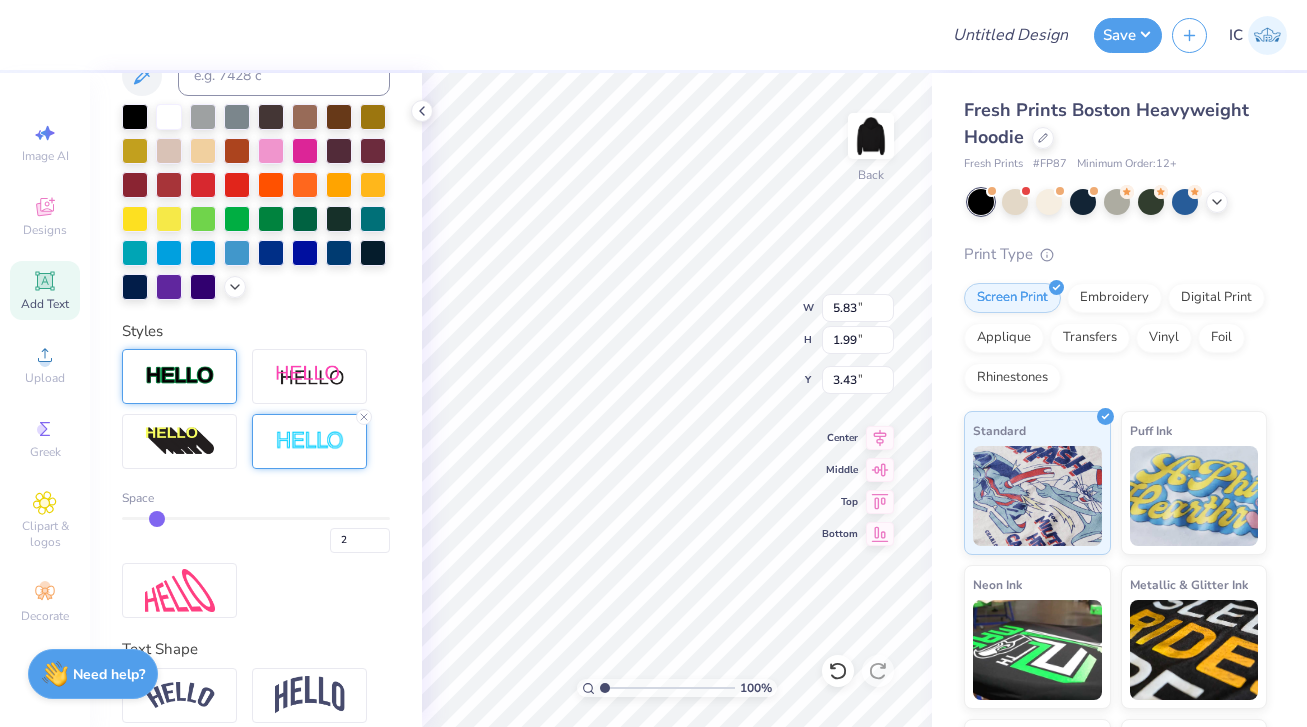 type on "3" 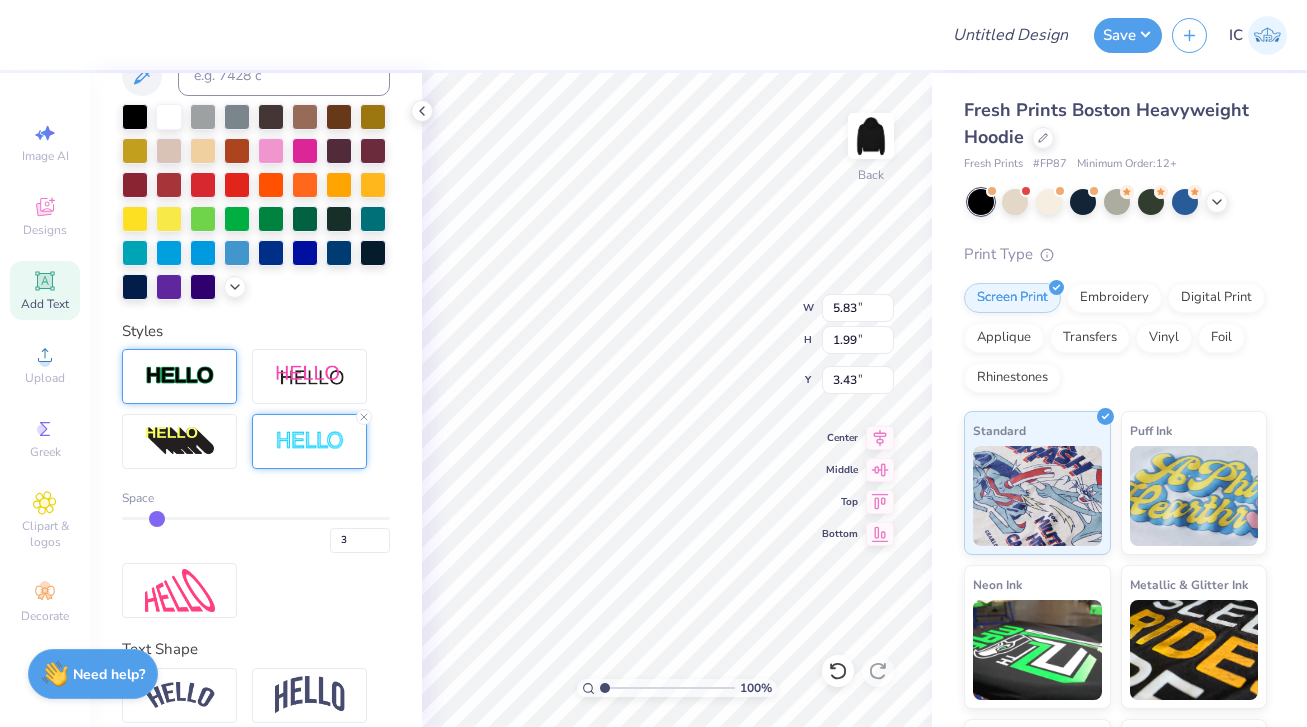 type on "3" 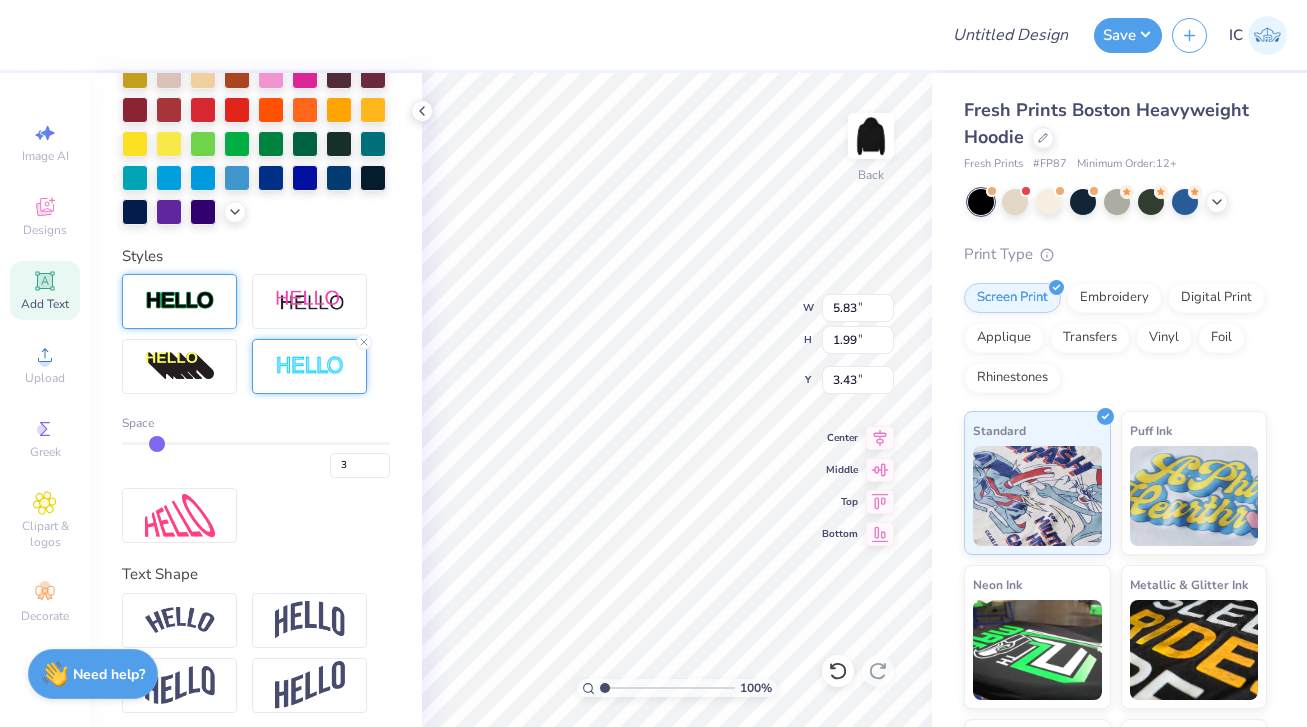 scroll, scrollTop: 519, scrollLeft: 0, axis: vertical 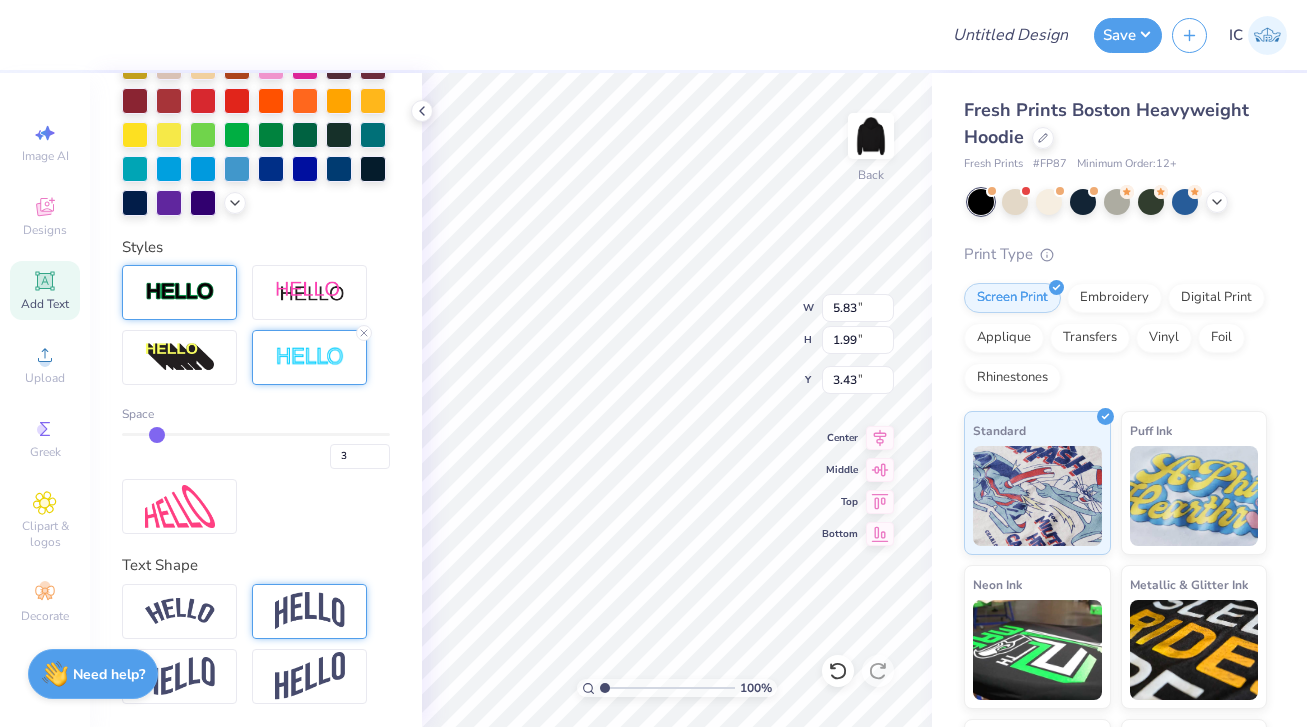 click at bounding box center [310, 611] 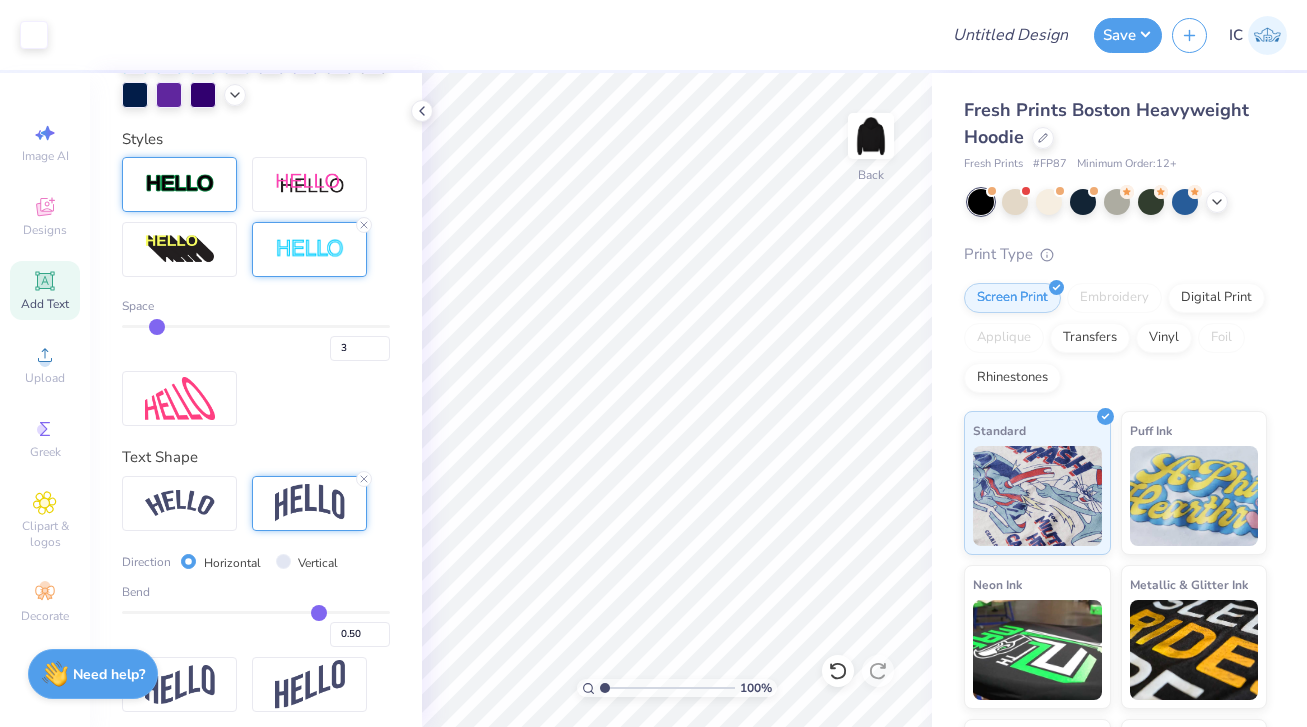 scroll, scrollTop: 636, scrollLeft: 0, axis: vertical 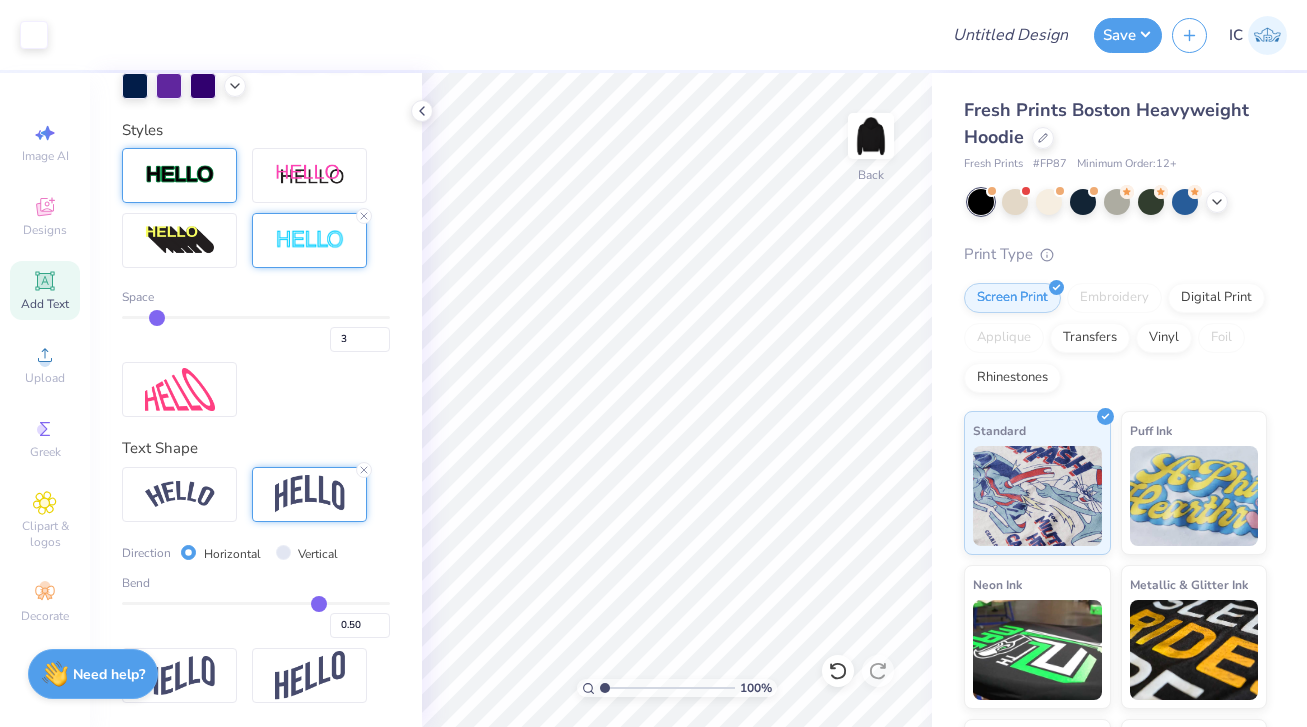 type on "0.46" 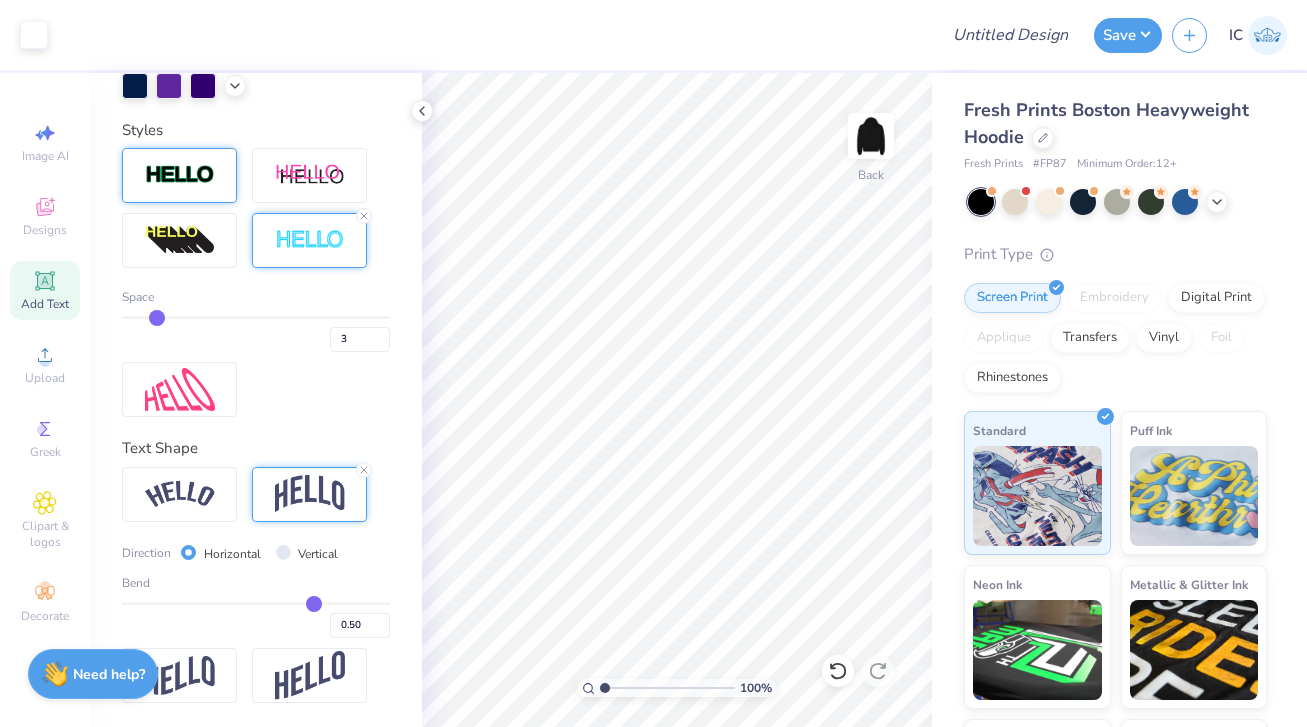 type on "0.46" 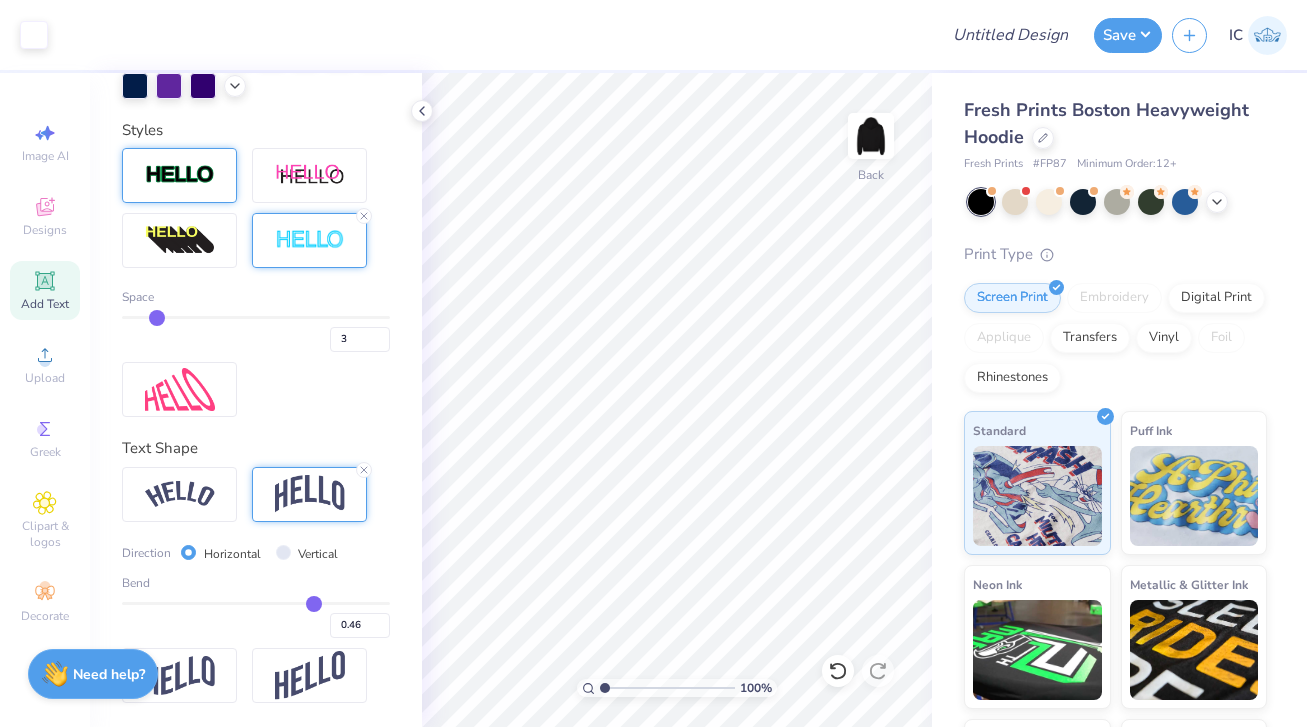 type on "0.44" 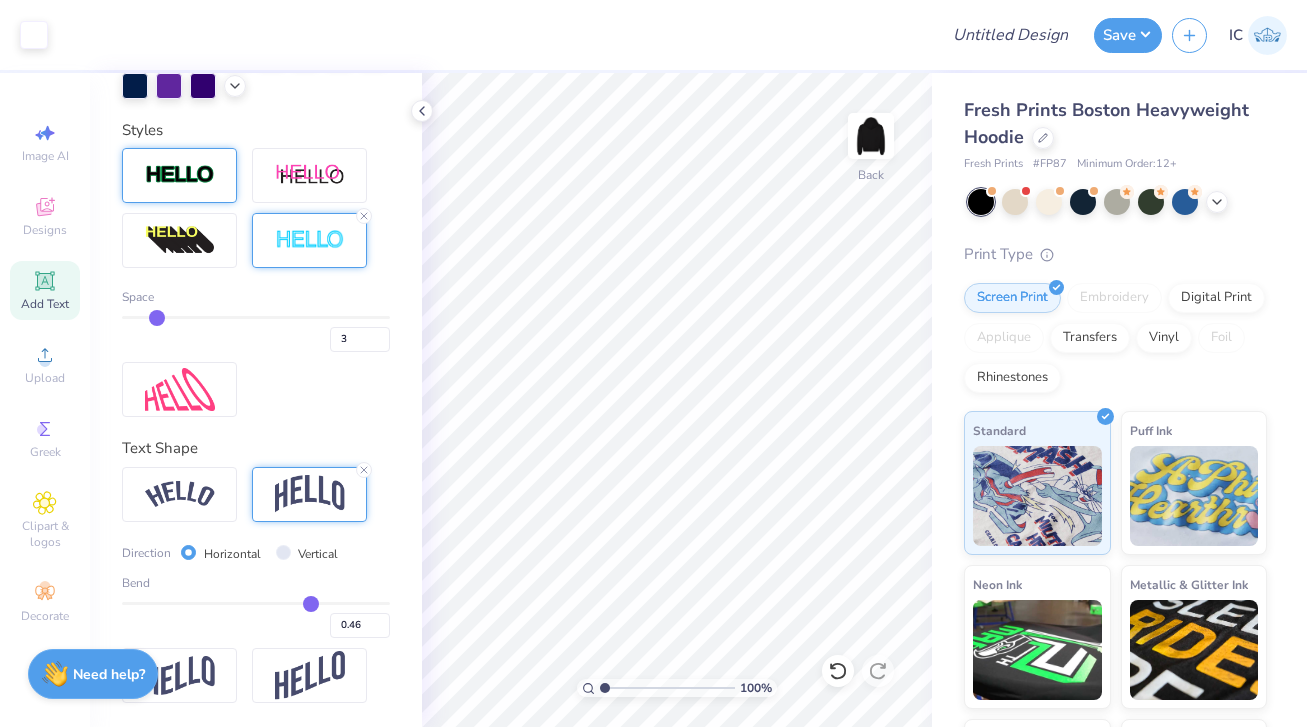 type on "0.44" 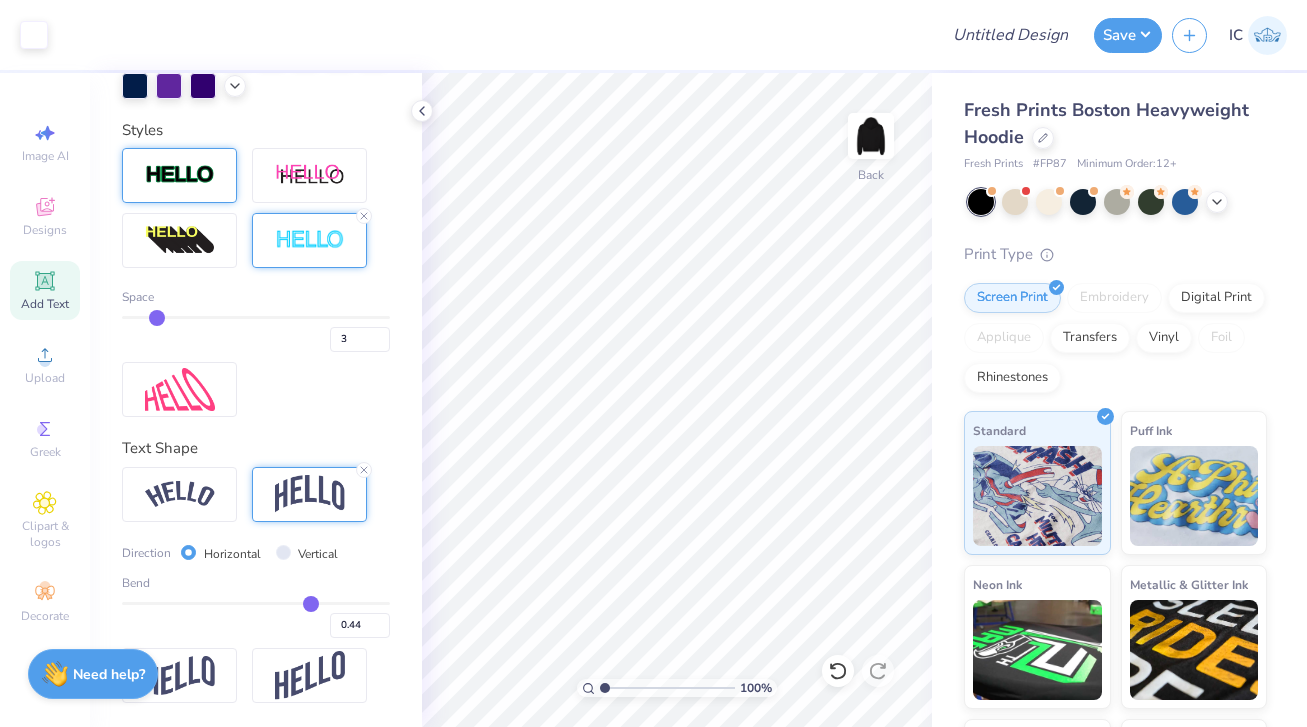 type on "0.42" 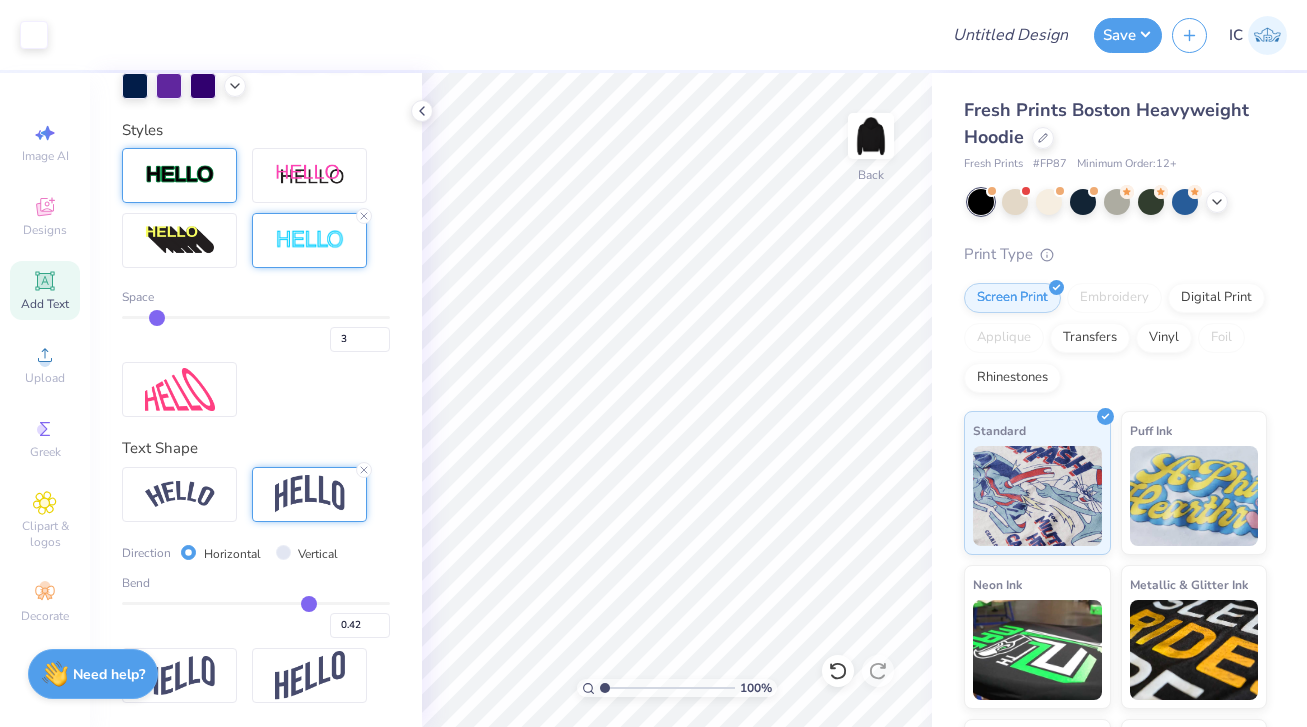 type on "0.41" 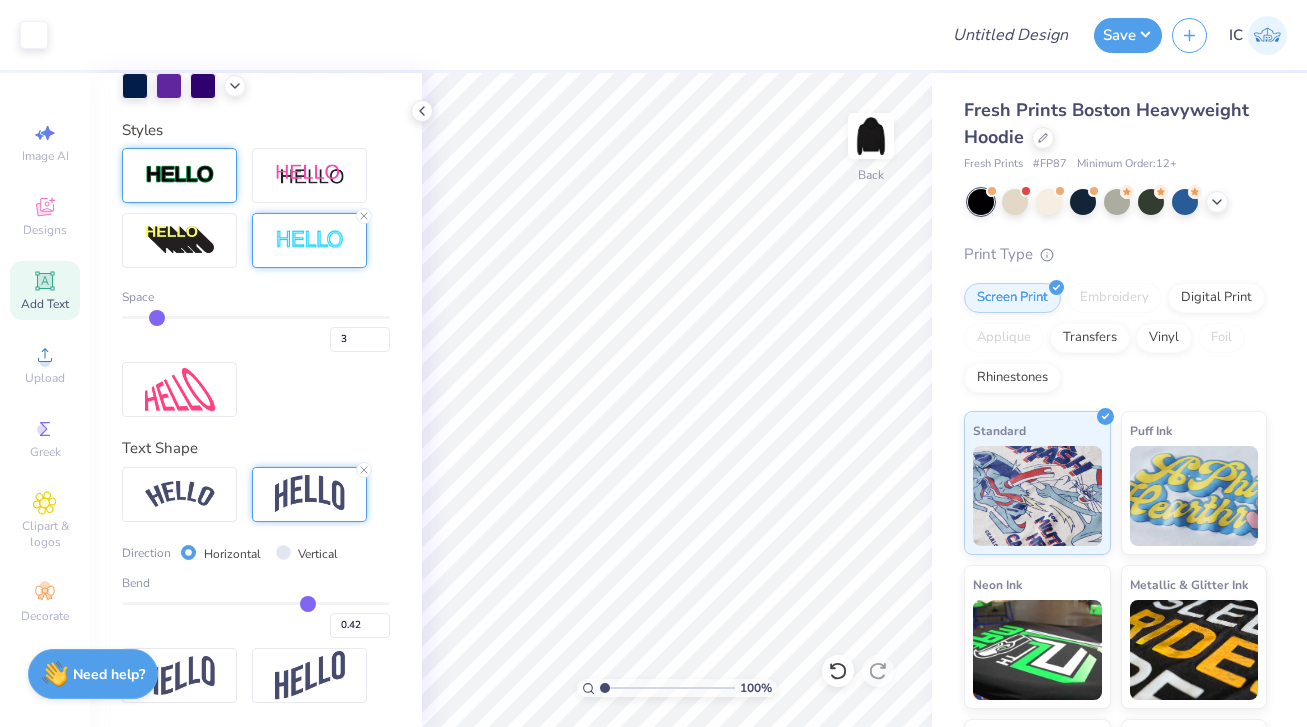 type on "0.41" 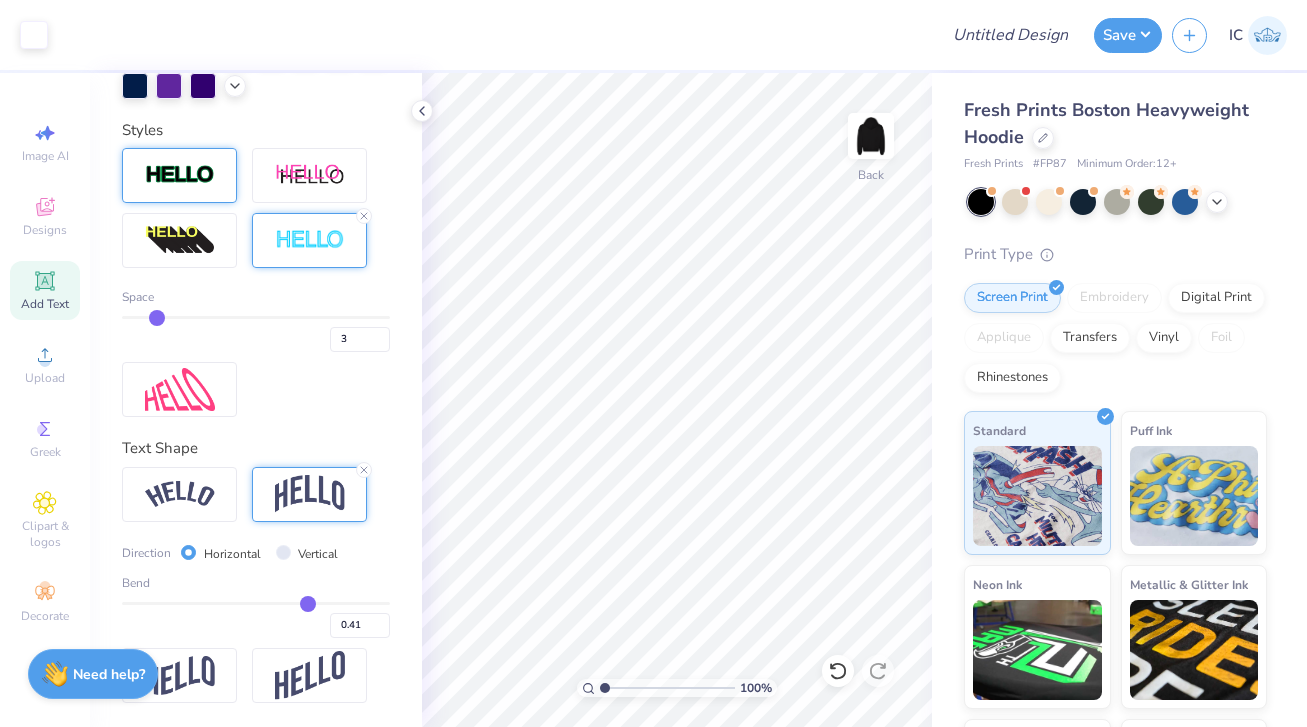 type on "0.4" 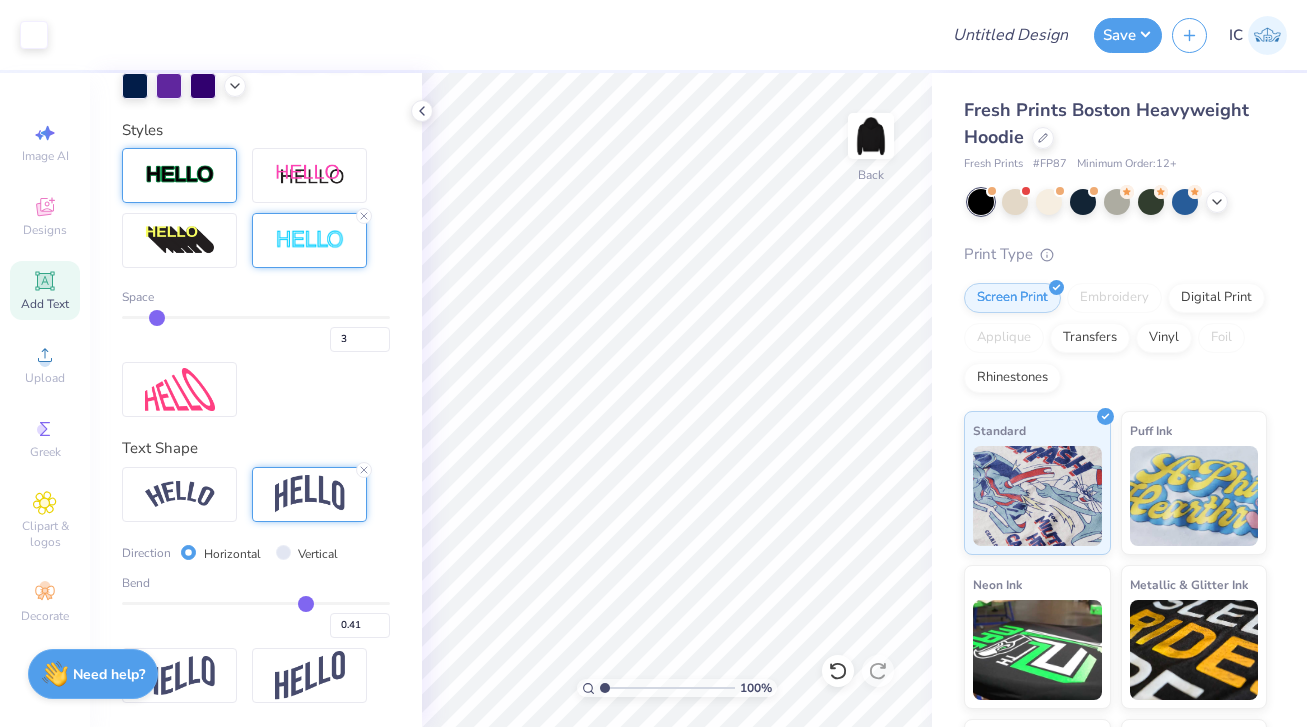 type on "0.40" 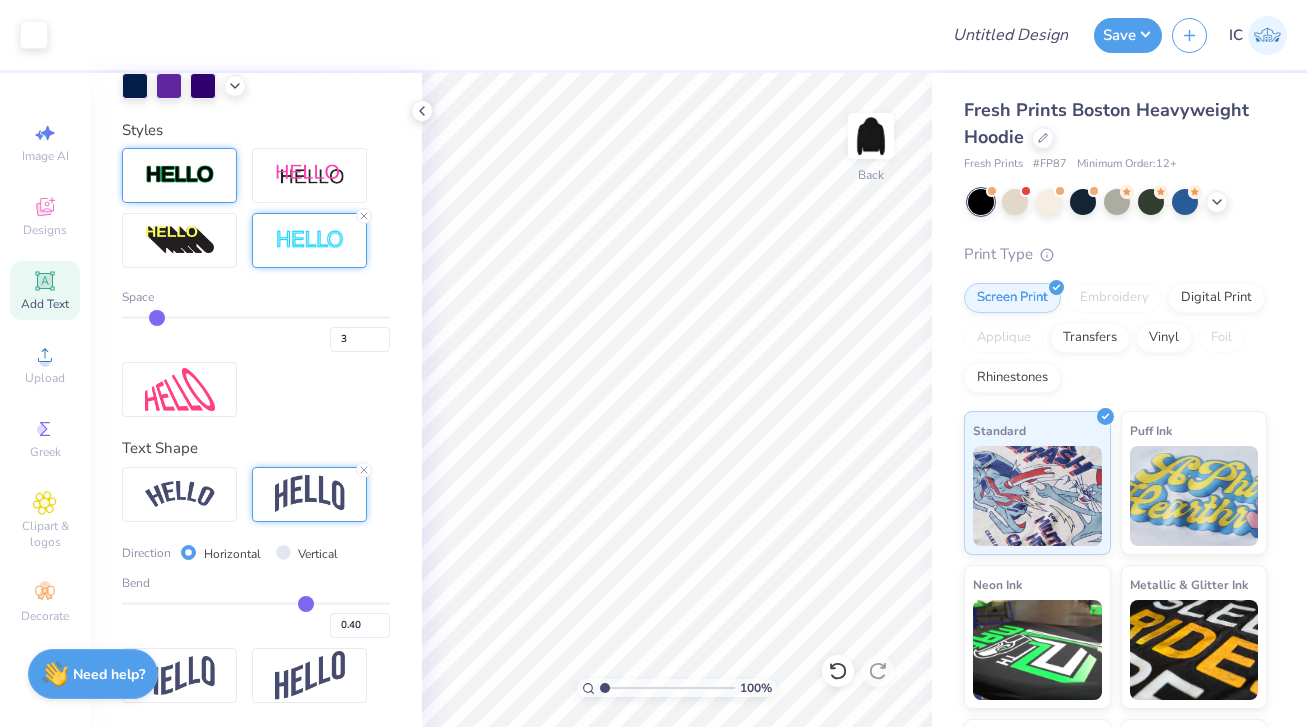 type on "0.39" 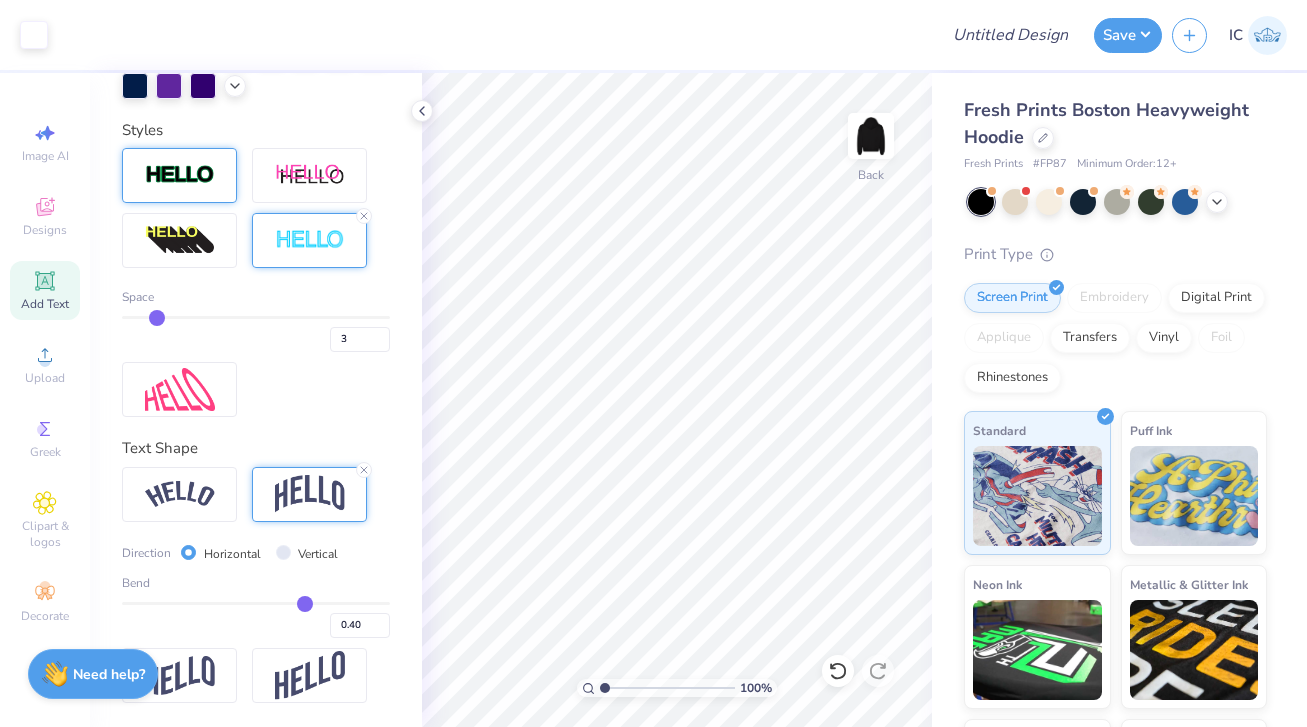 type on "0.39" 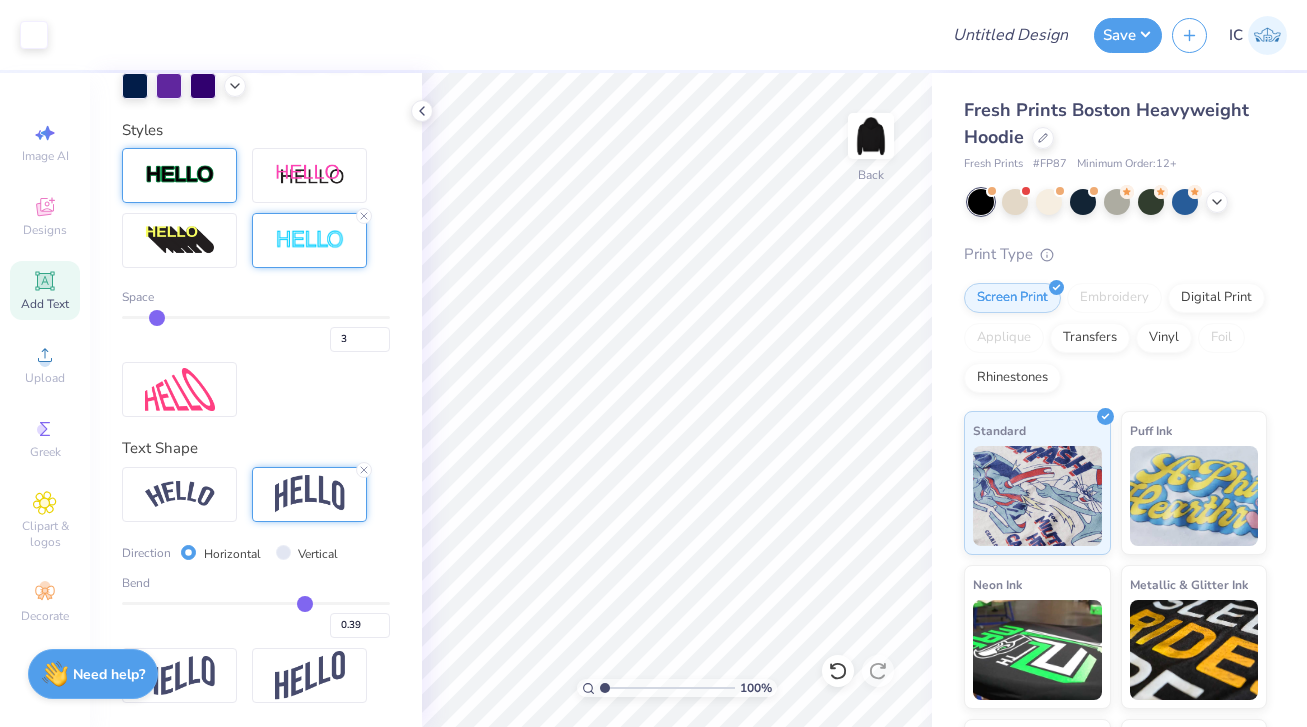 type on "0.38" 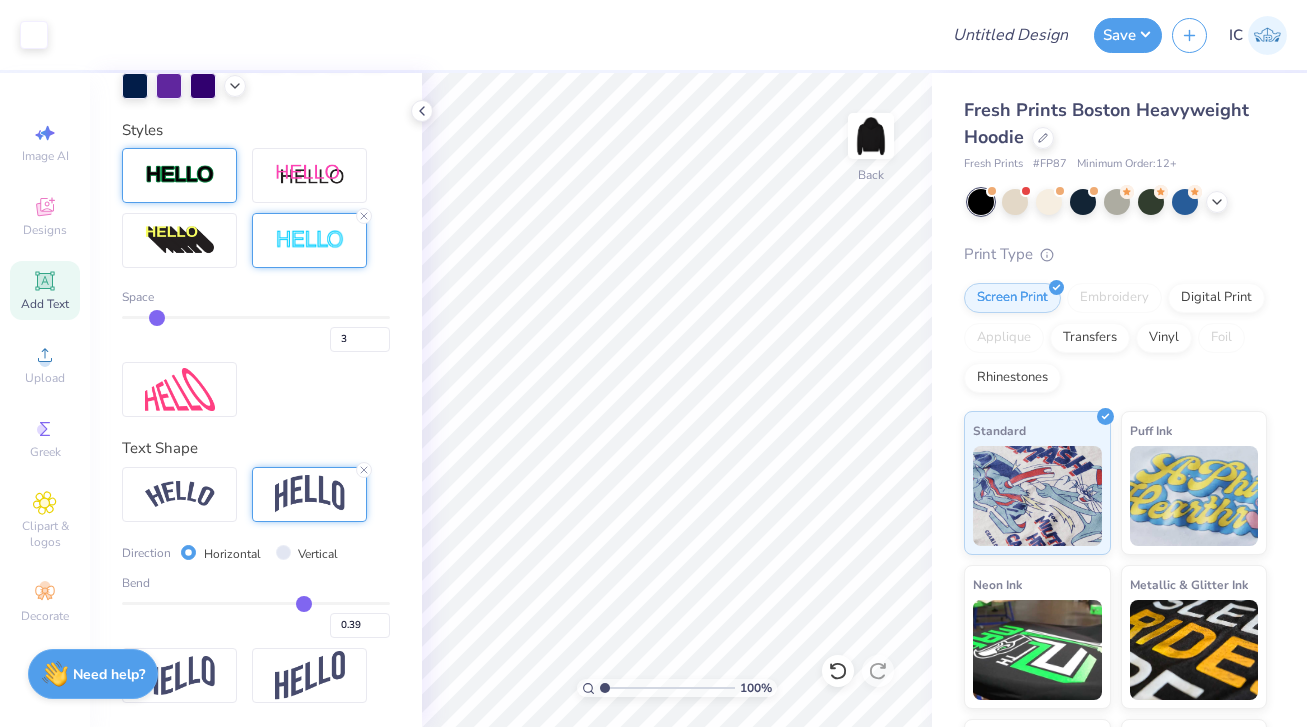 type on "0.38" 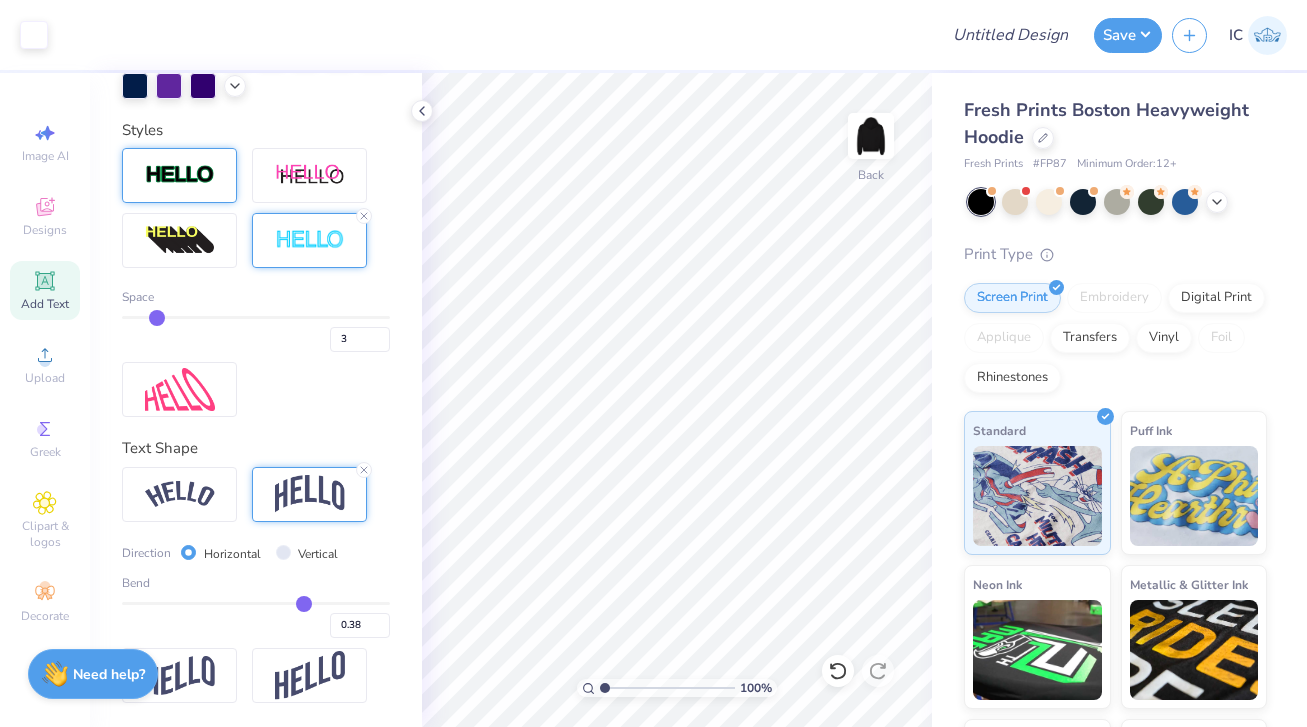 type on "0.37" 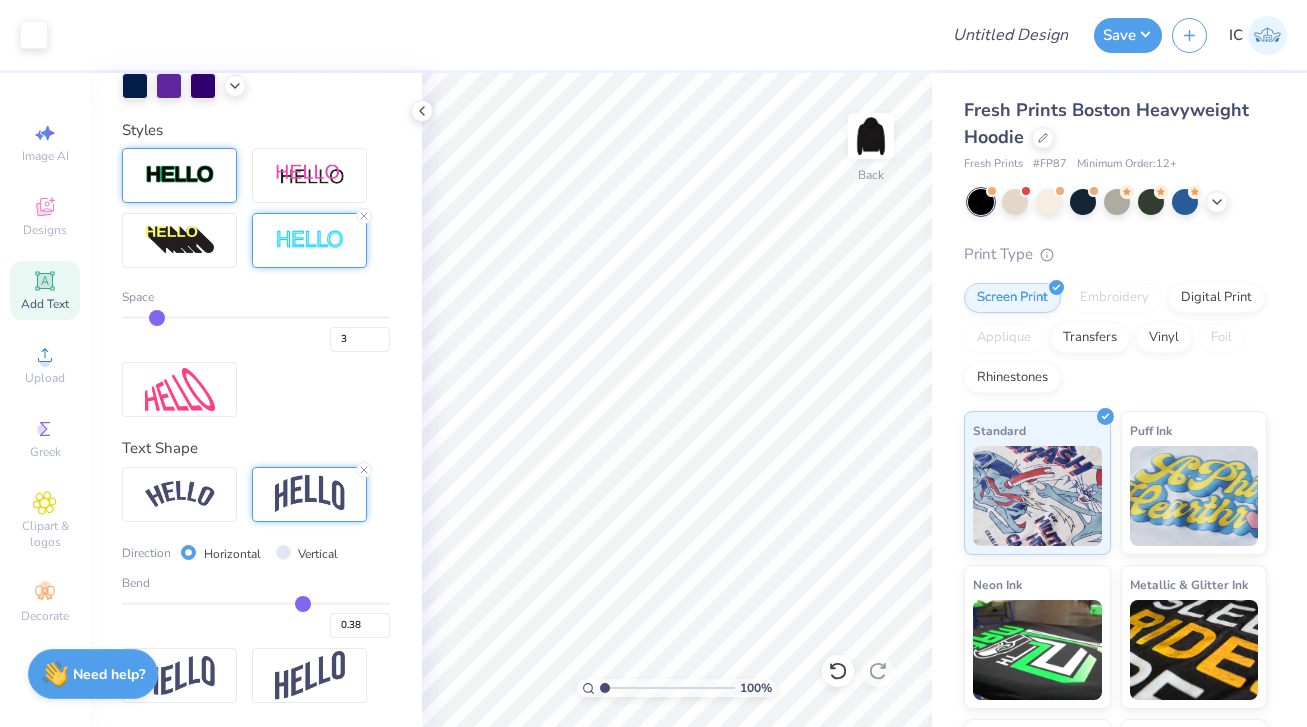 type on "0.37" 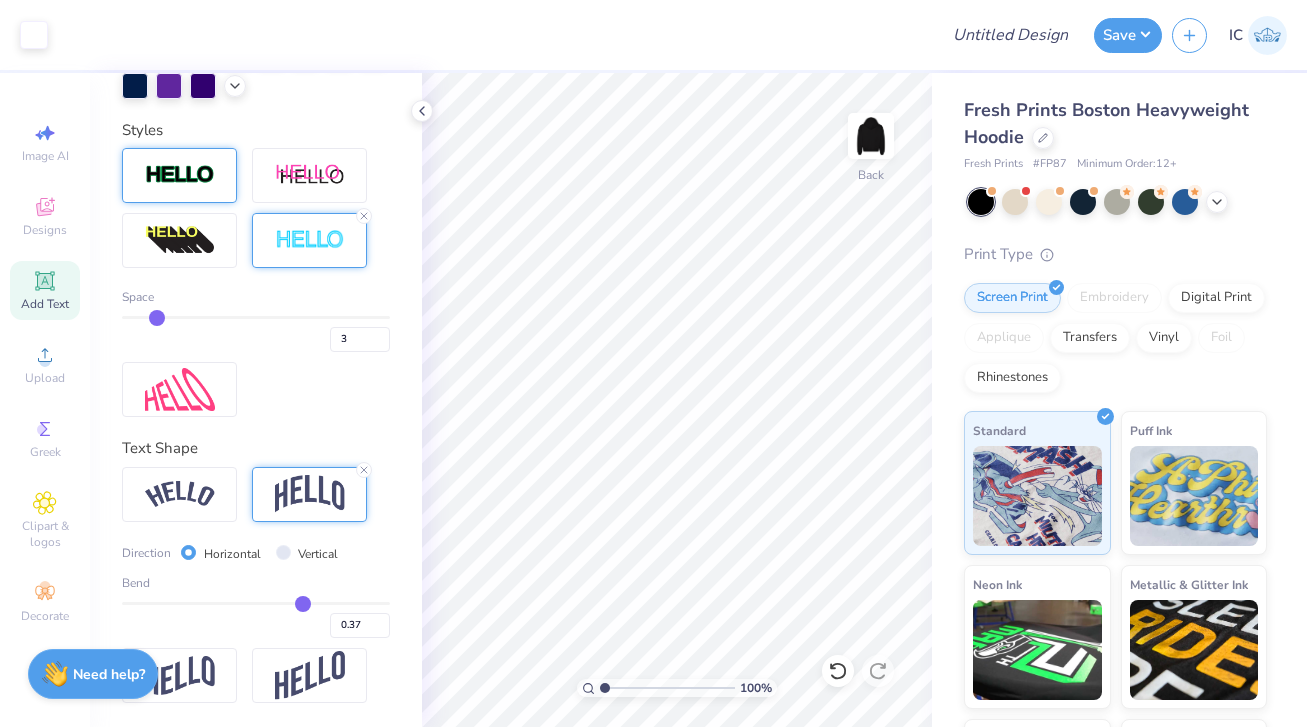 type on "0.36" 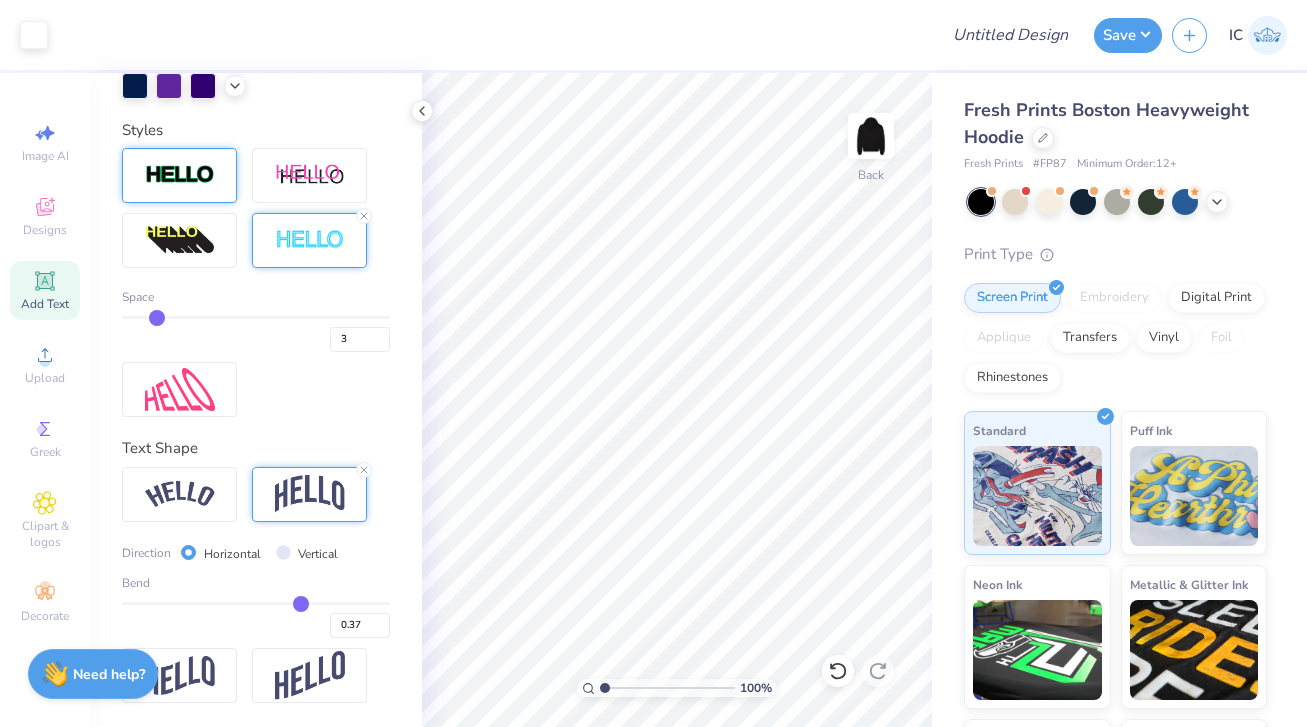 type on "0.36" 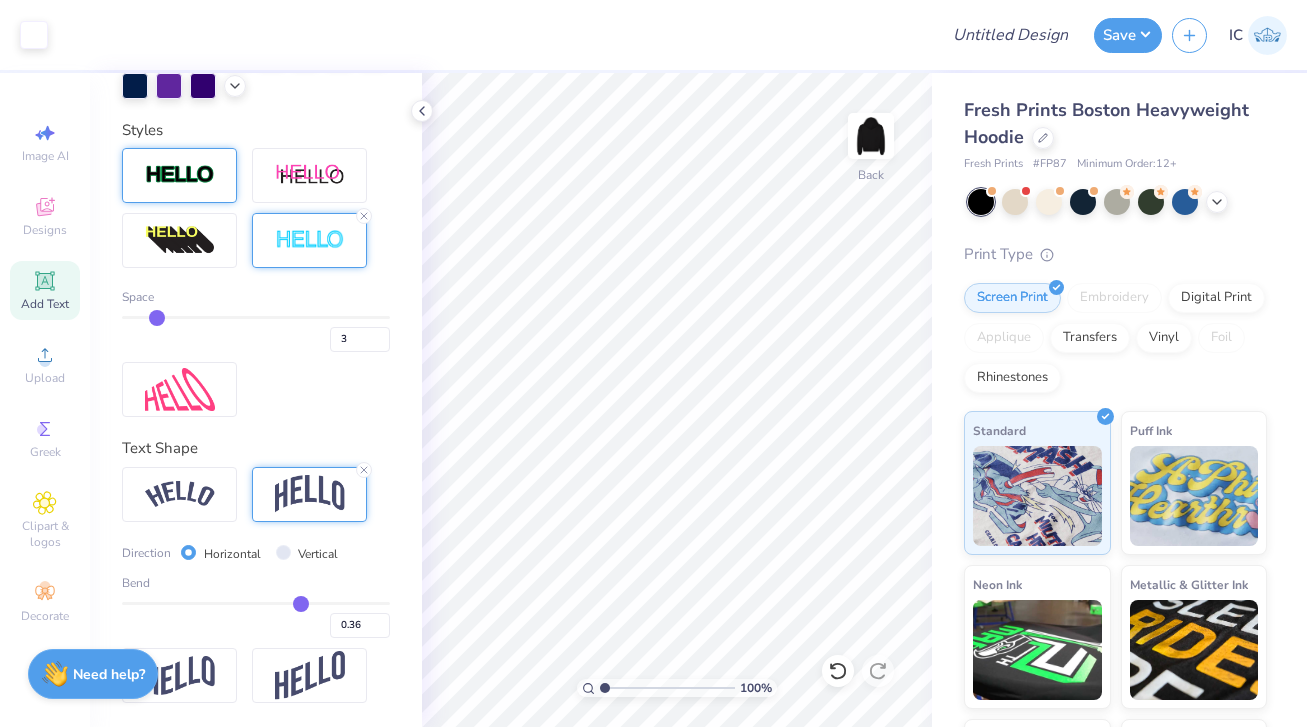 type on "0.35" 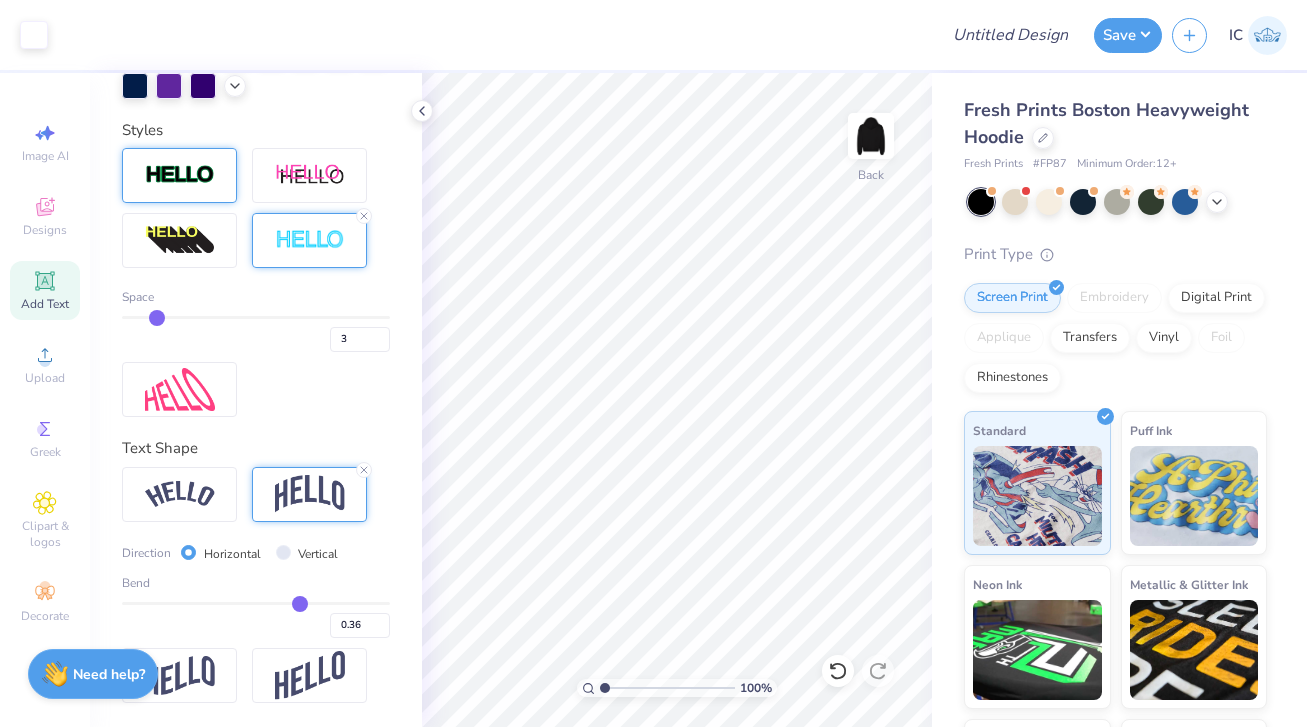 type on "0.35" 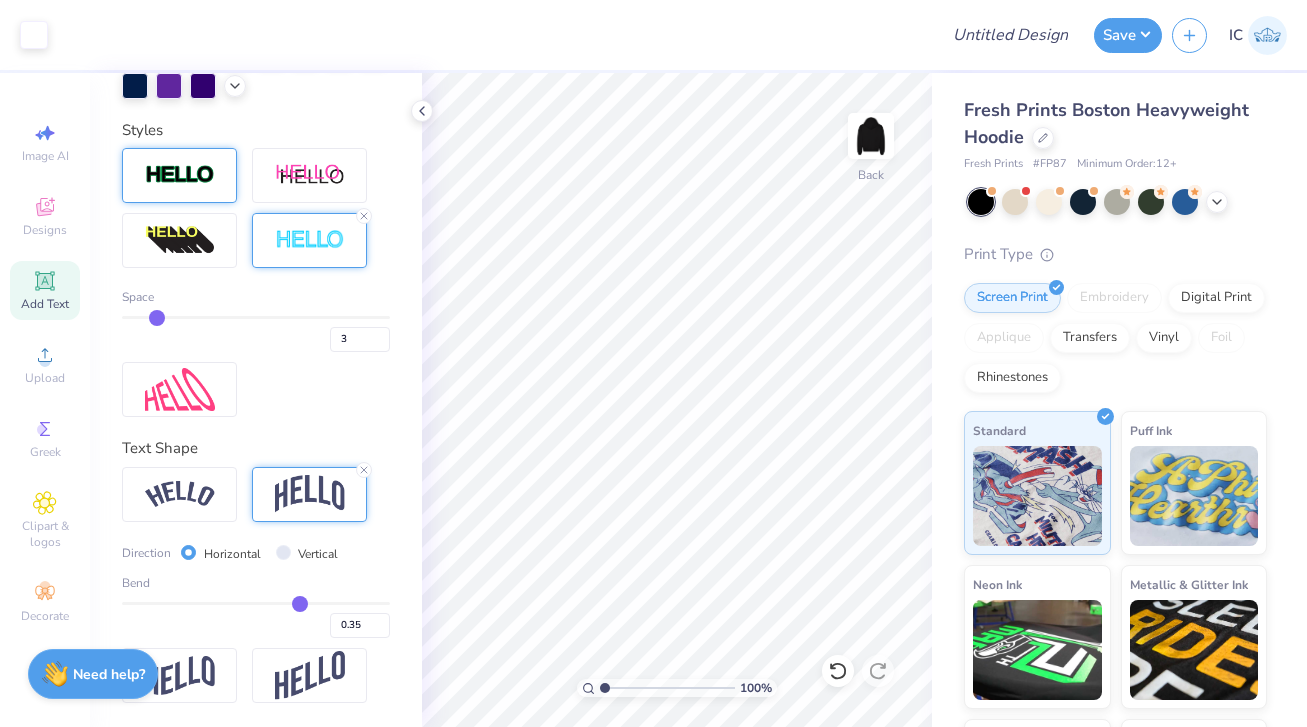 type on "0.34" 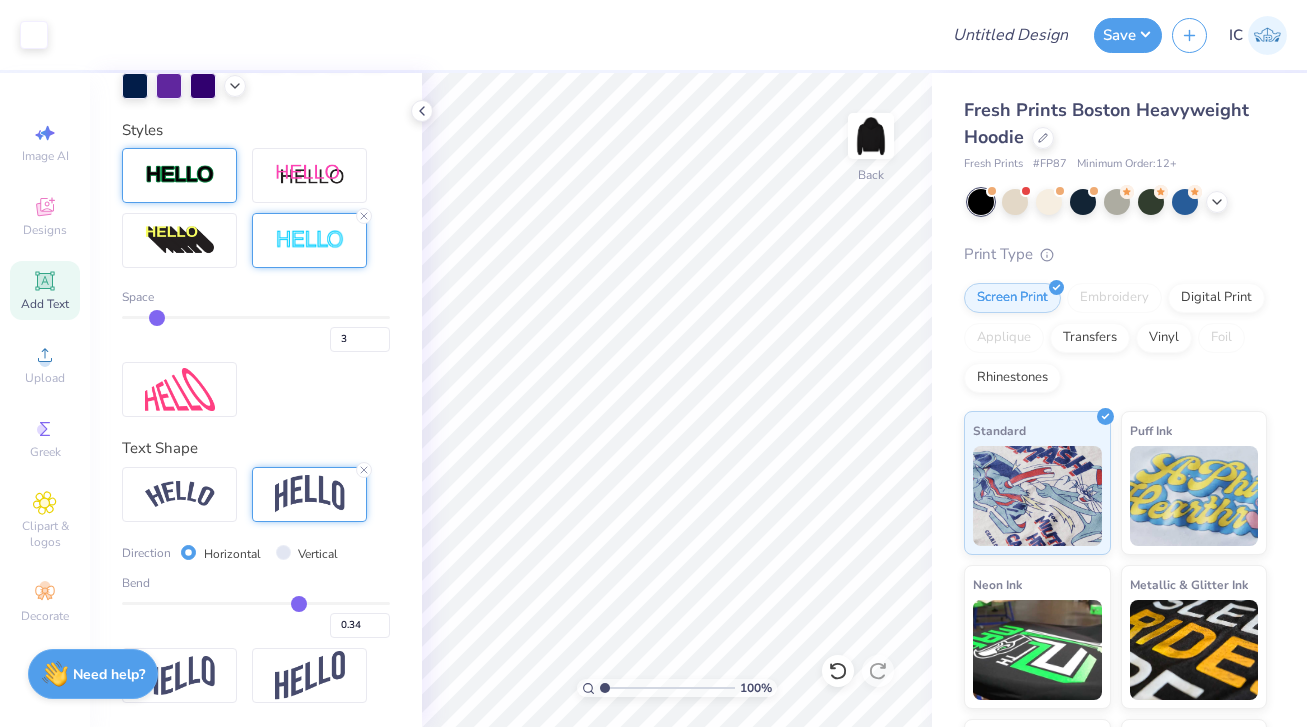 type on "0.32" 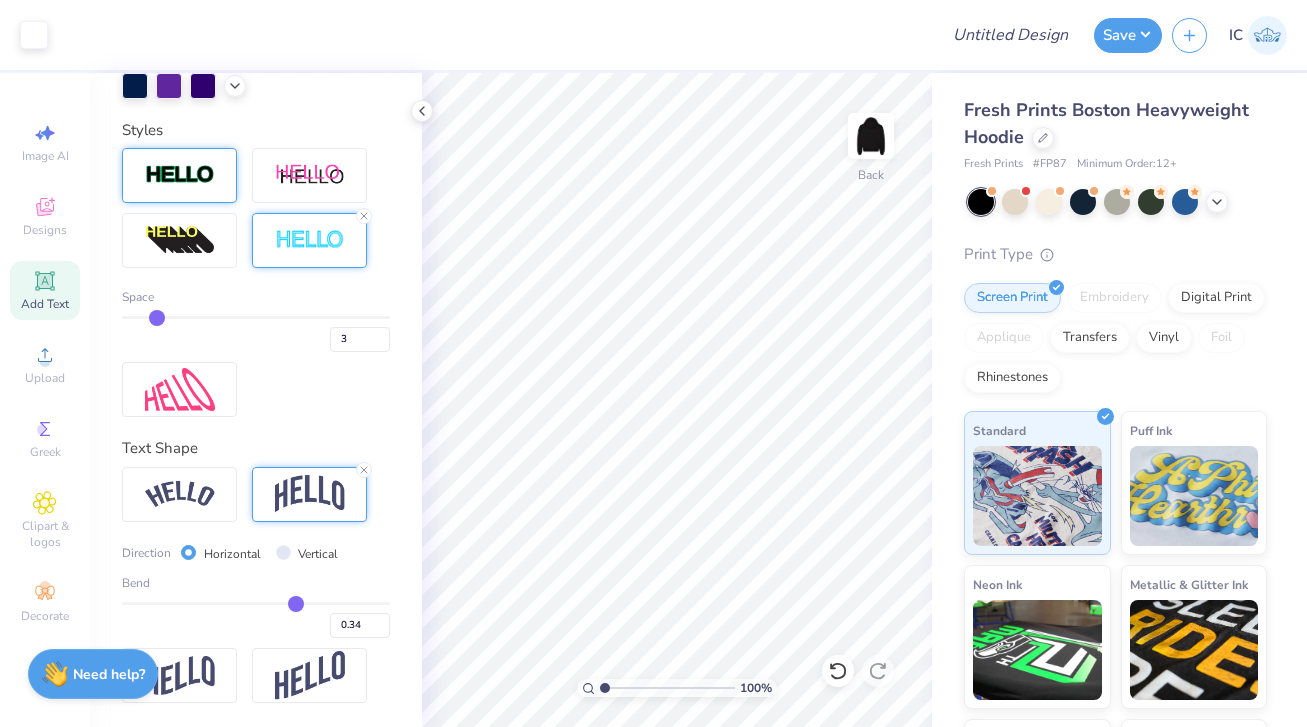 type on "0.32" 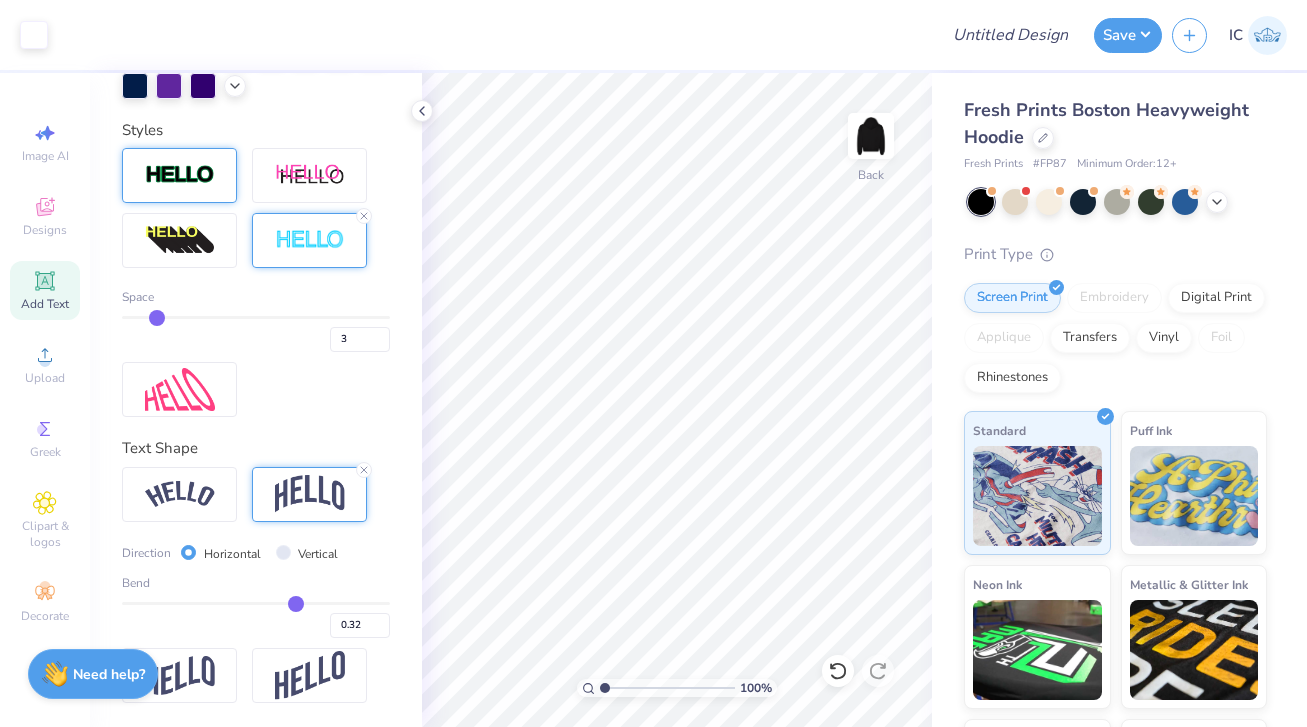 type on "0.31" 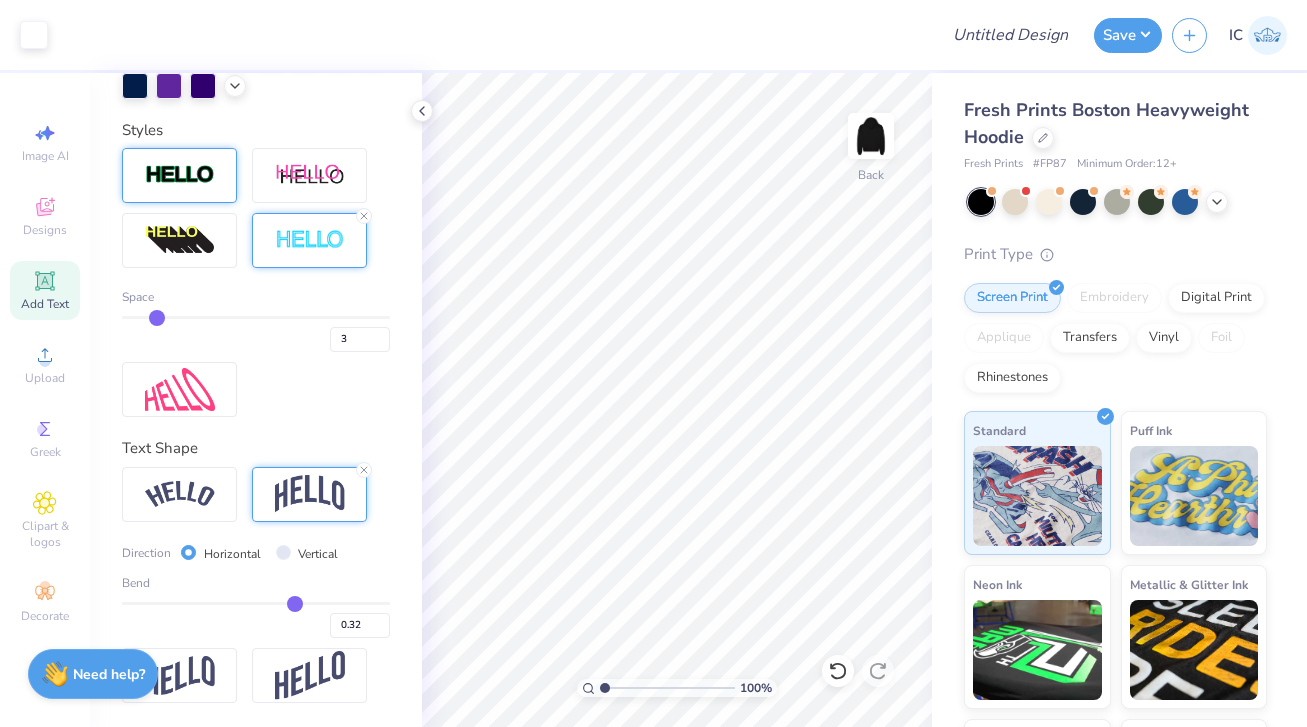 type on "0.31" 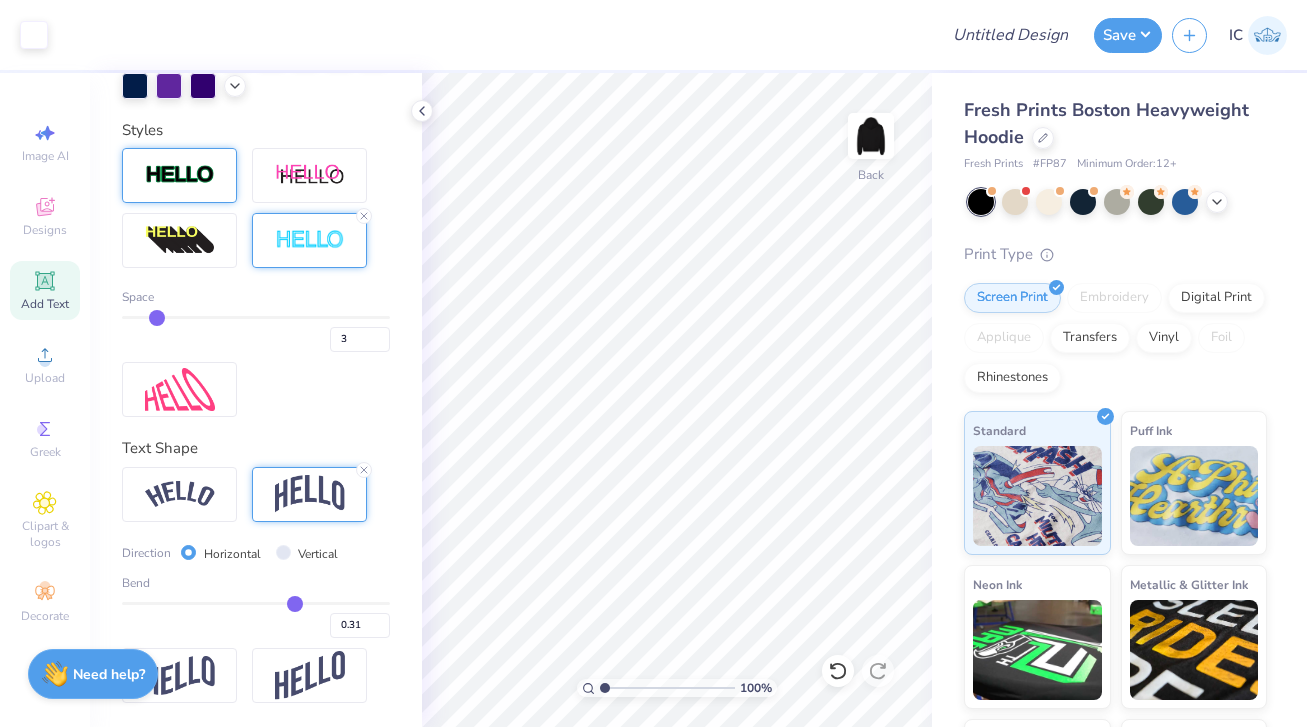 type on "0.3" 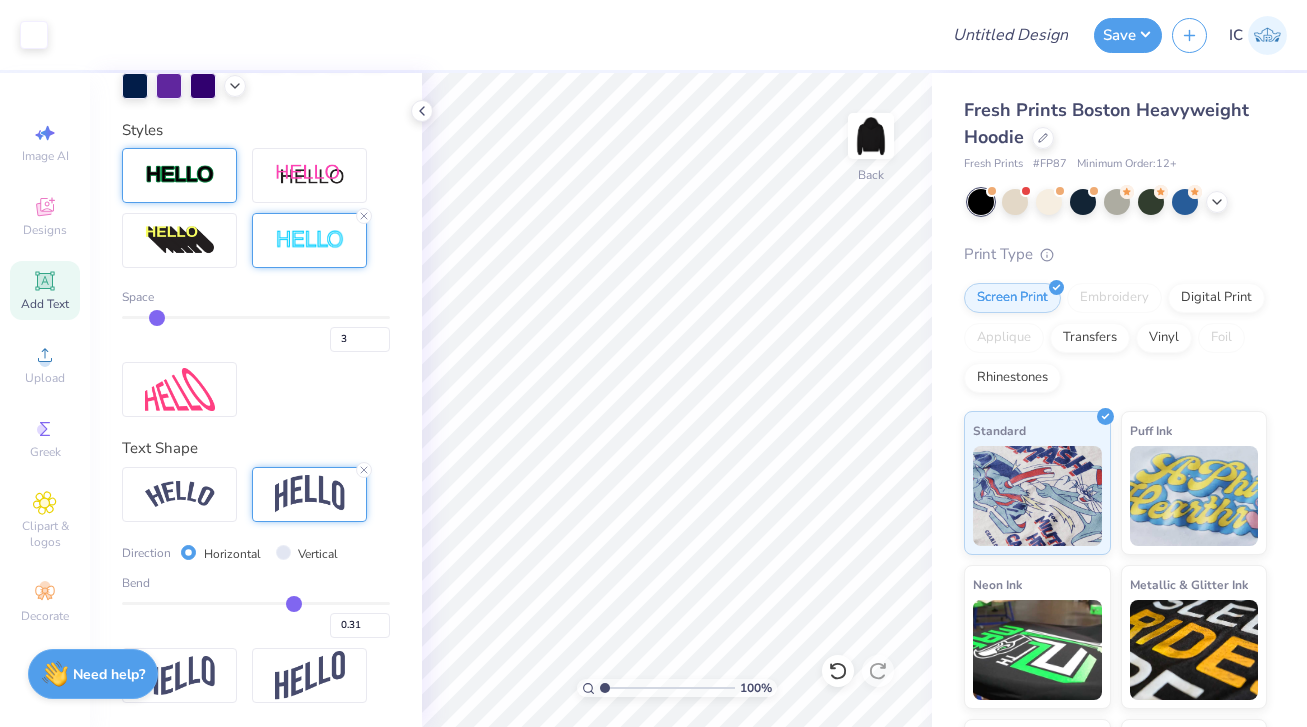 type on "0.30" 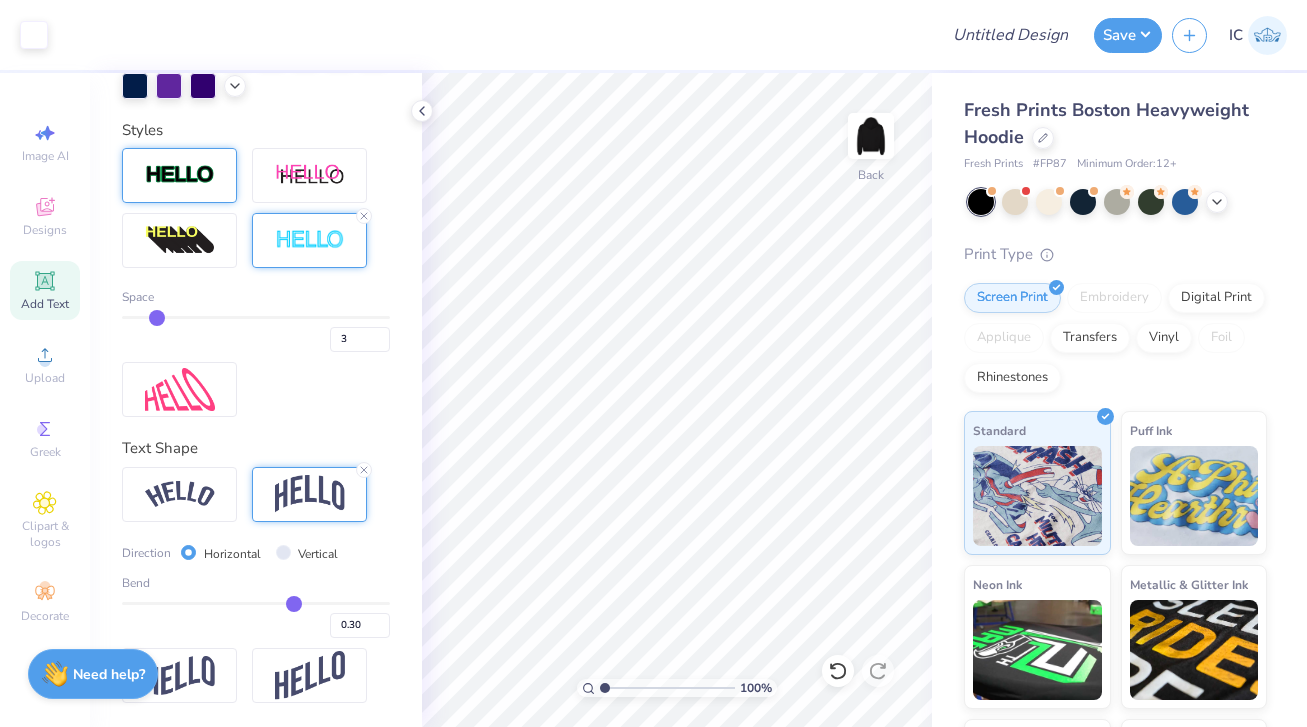 type on "0.29" 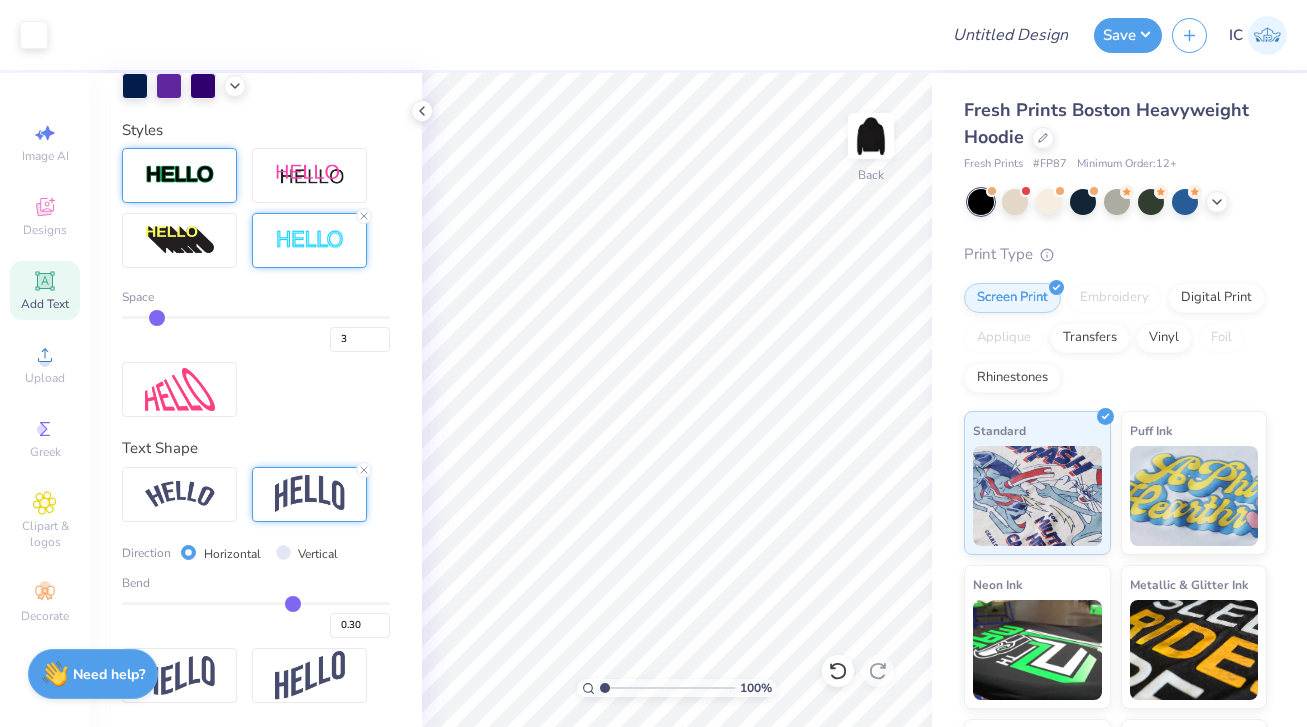type on "0.29" 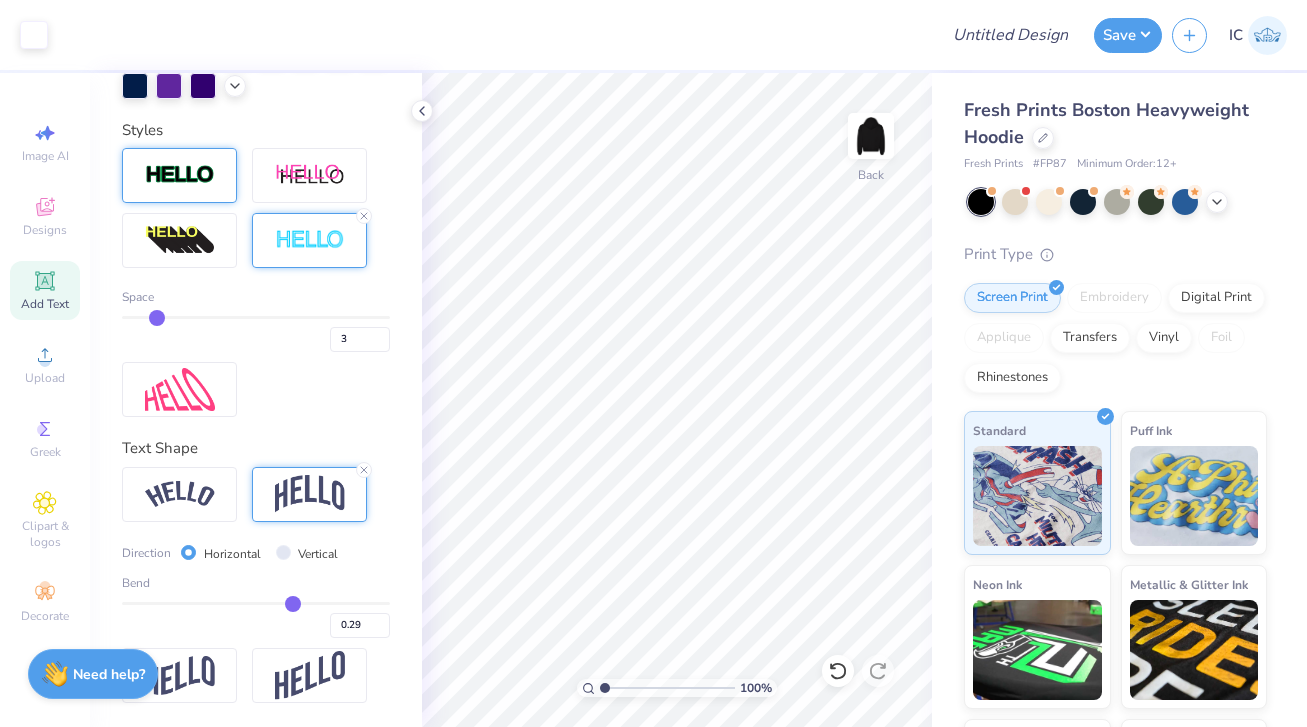 type on "0.28" 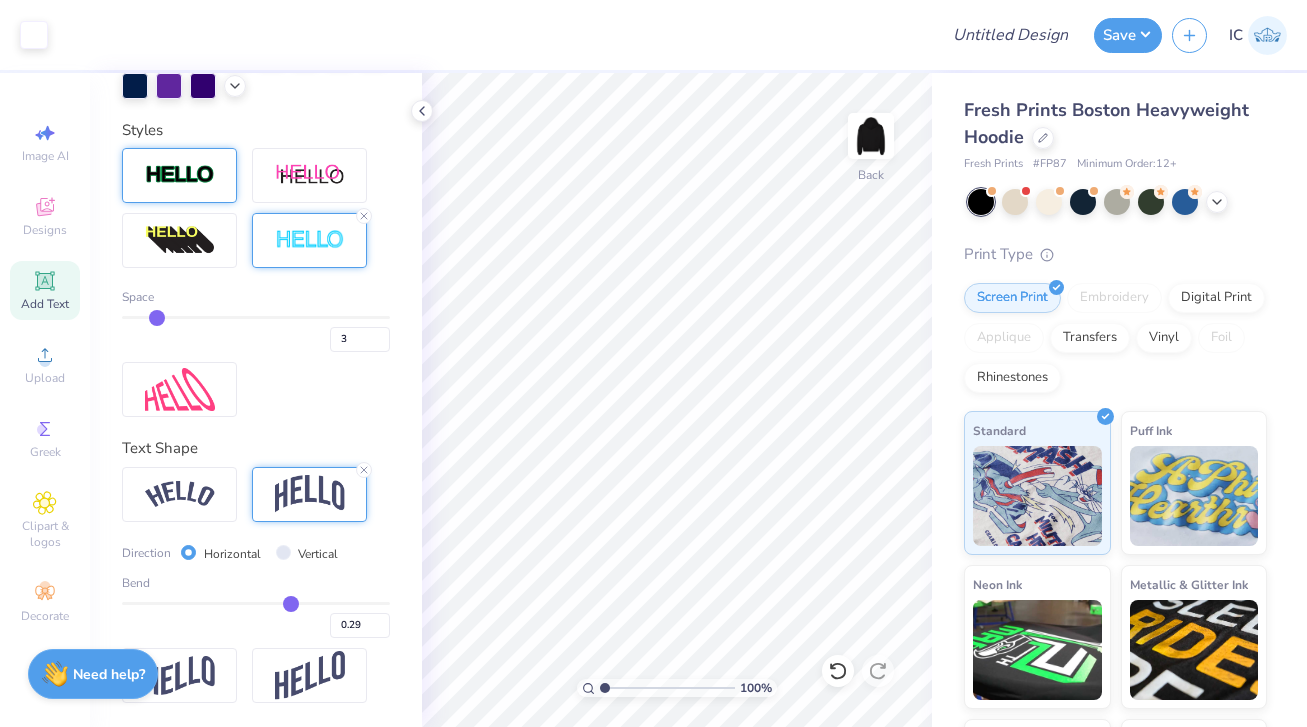 type on "0.28" 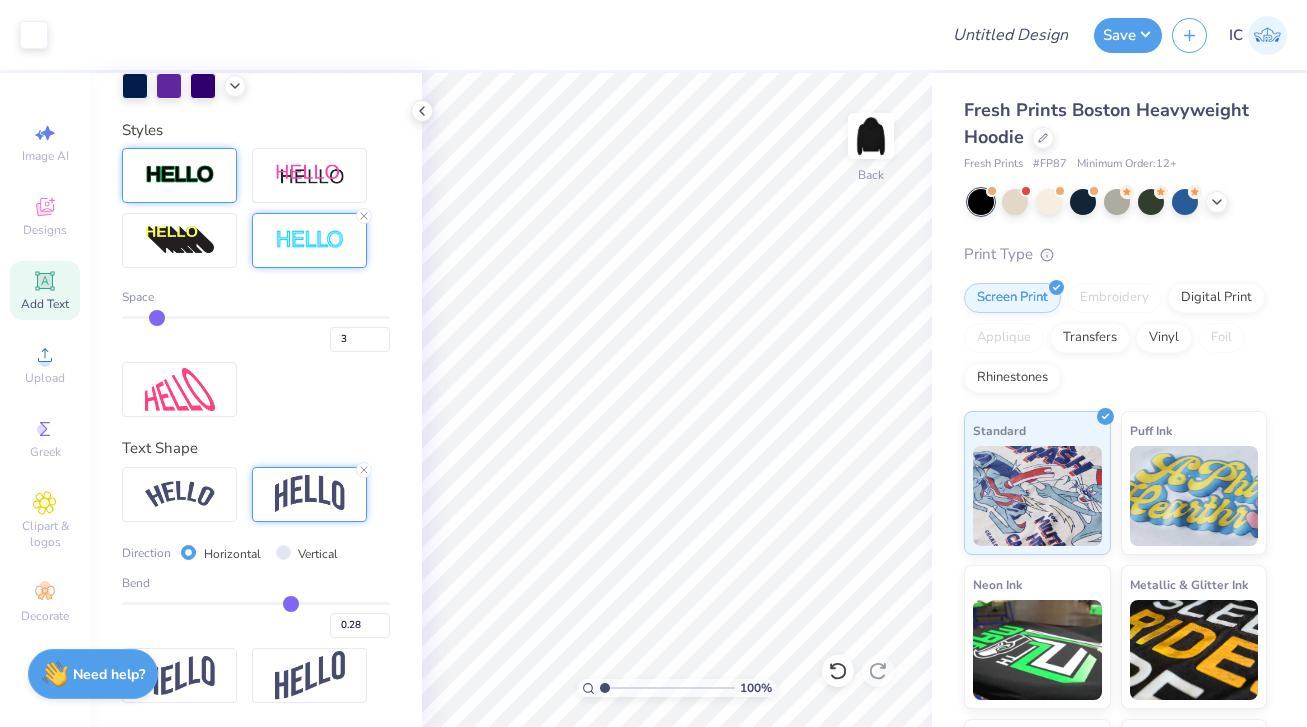 type on "0.27" 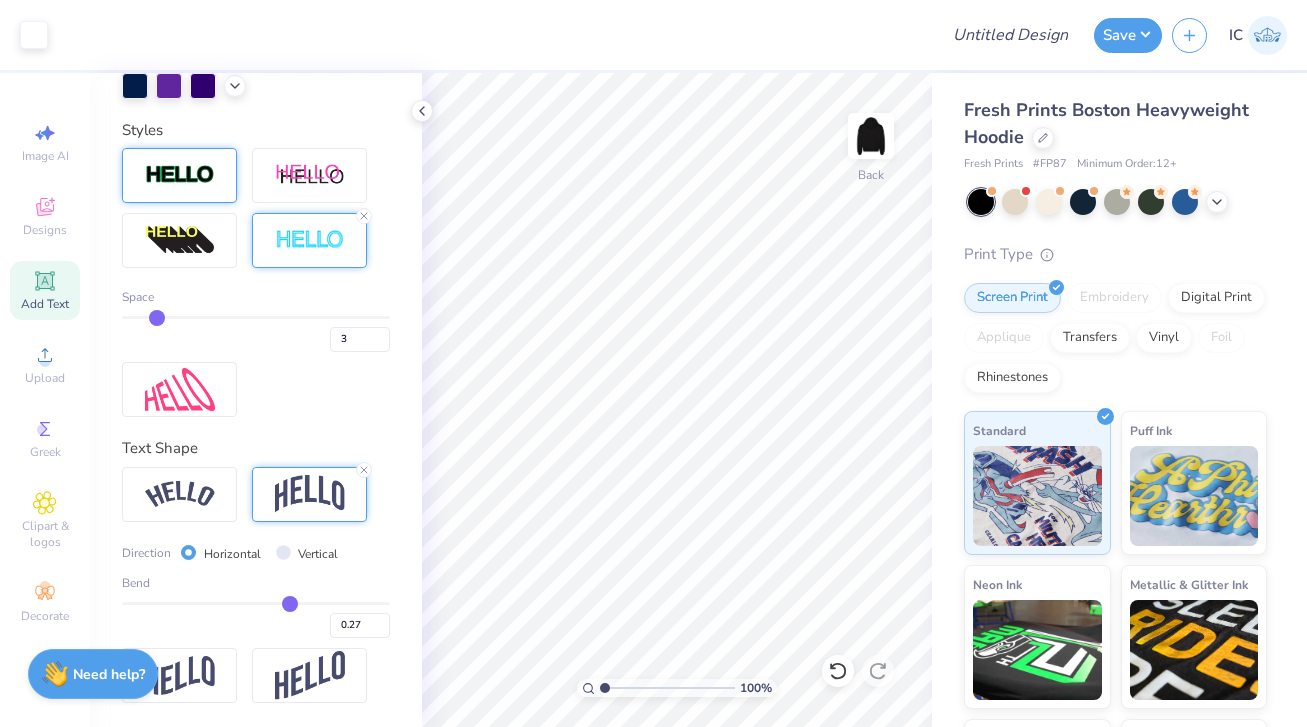 type on "0.26" 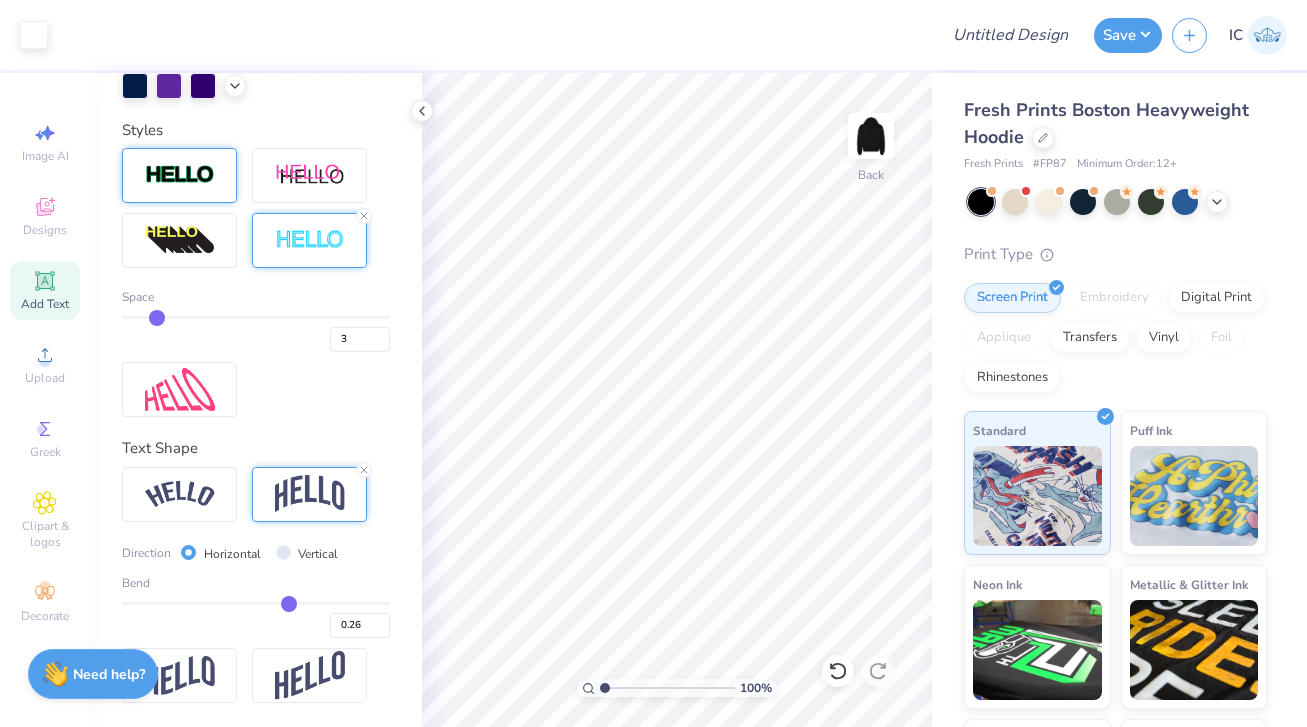 type on "0.25" 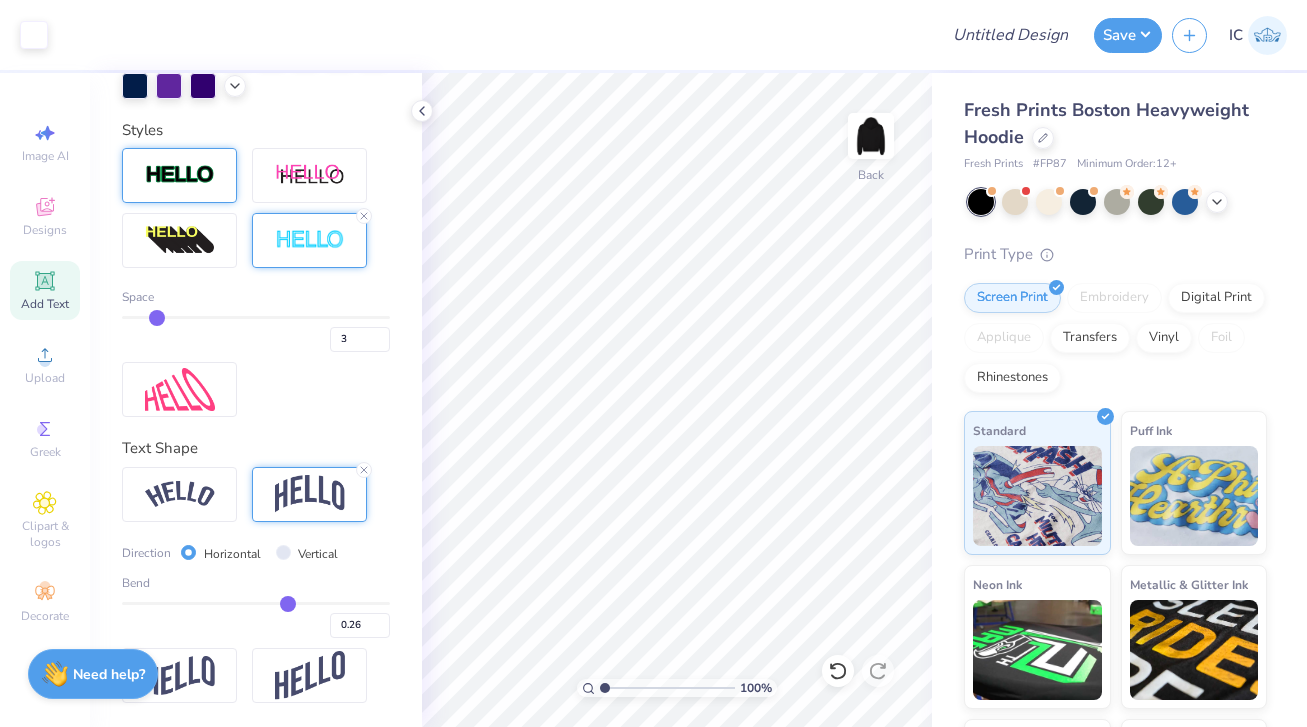type on "0.25" 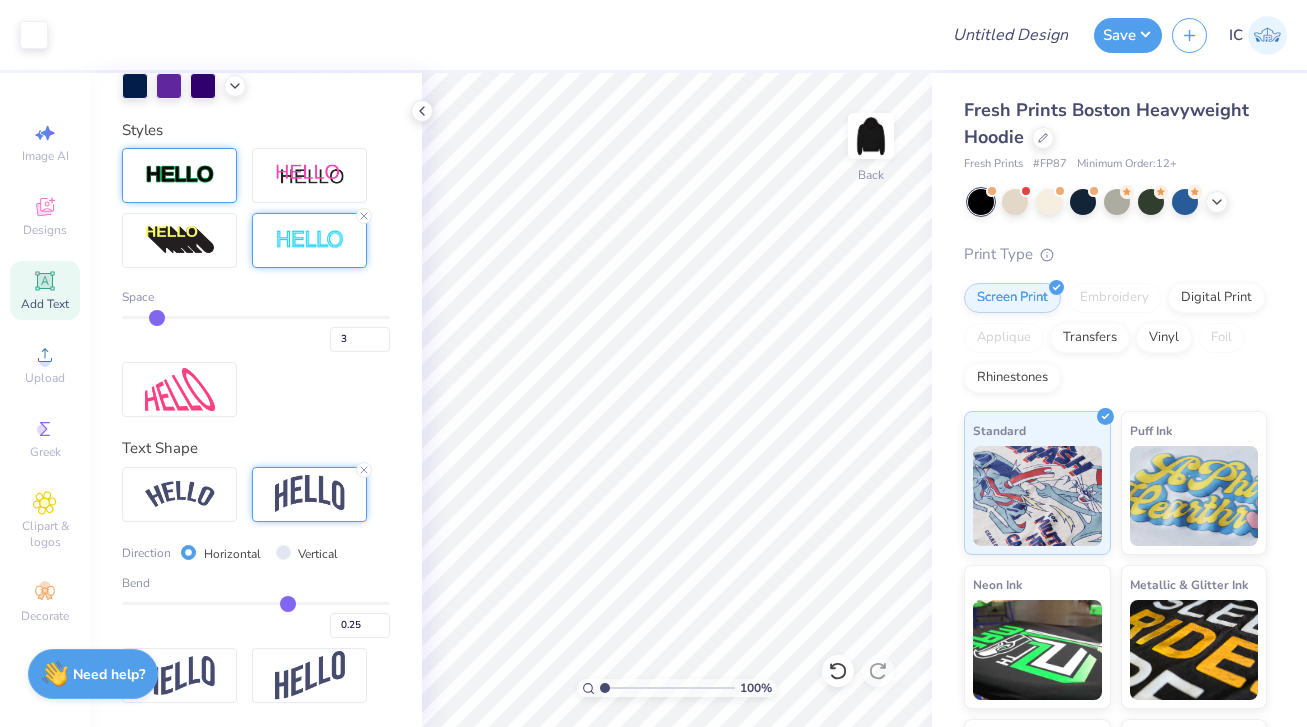 drag, startPoint x: 315, startPoint y: 601, endPoint x: 287, endPoint y: 606, distance: 28.442924 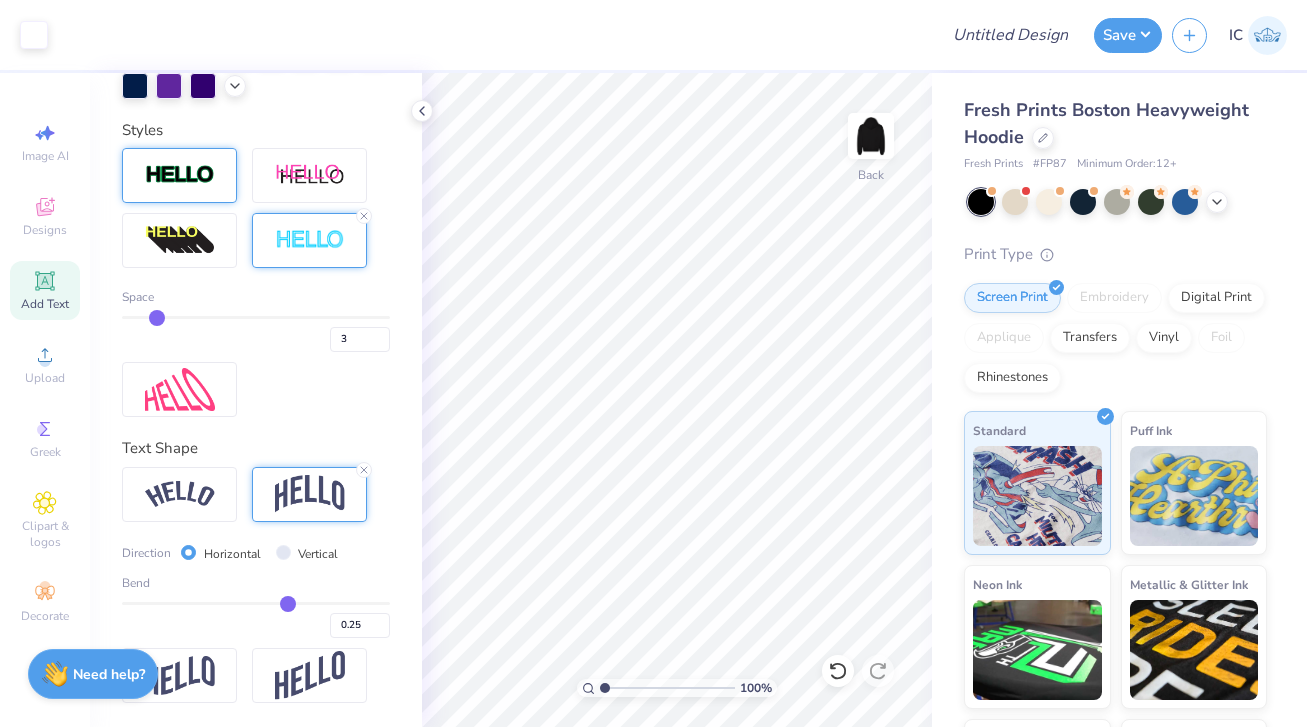 type on "0.24" 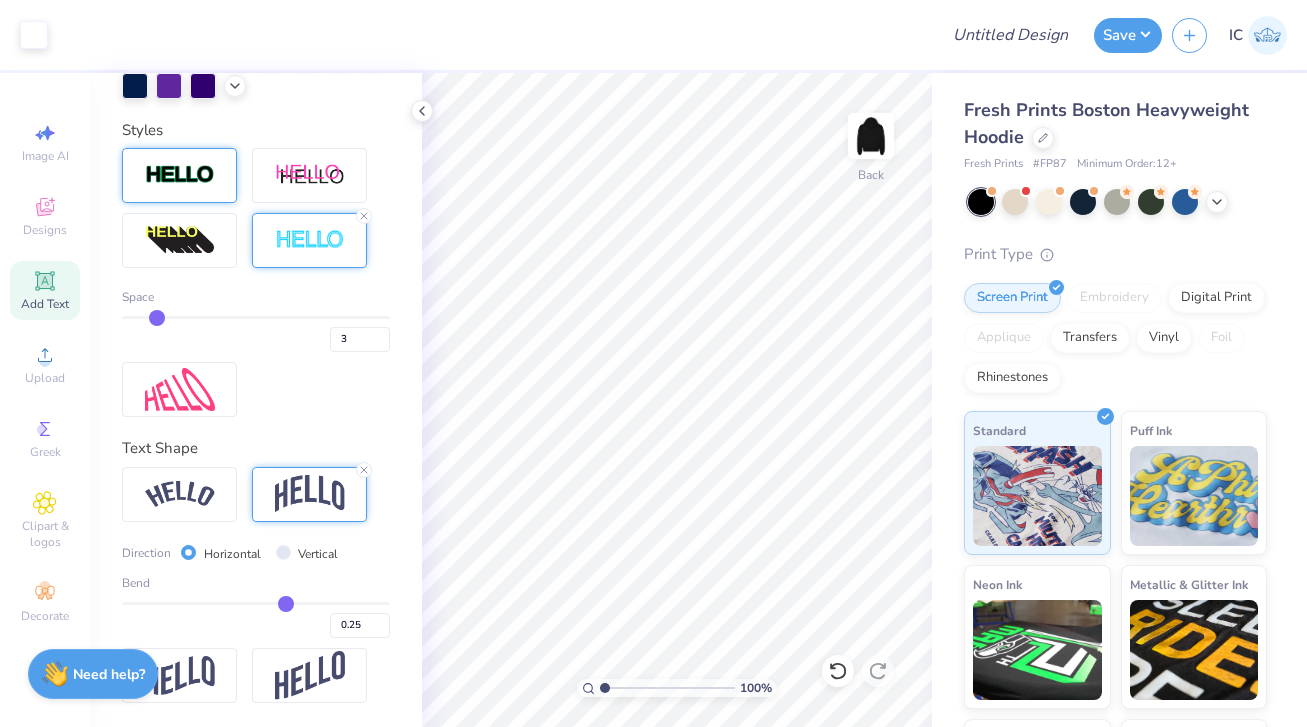type on "0.24" 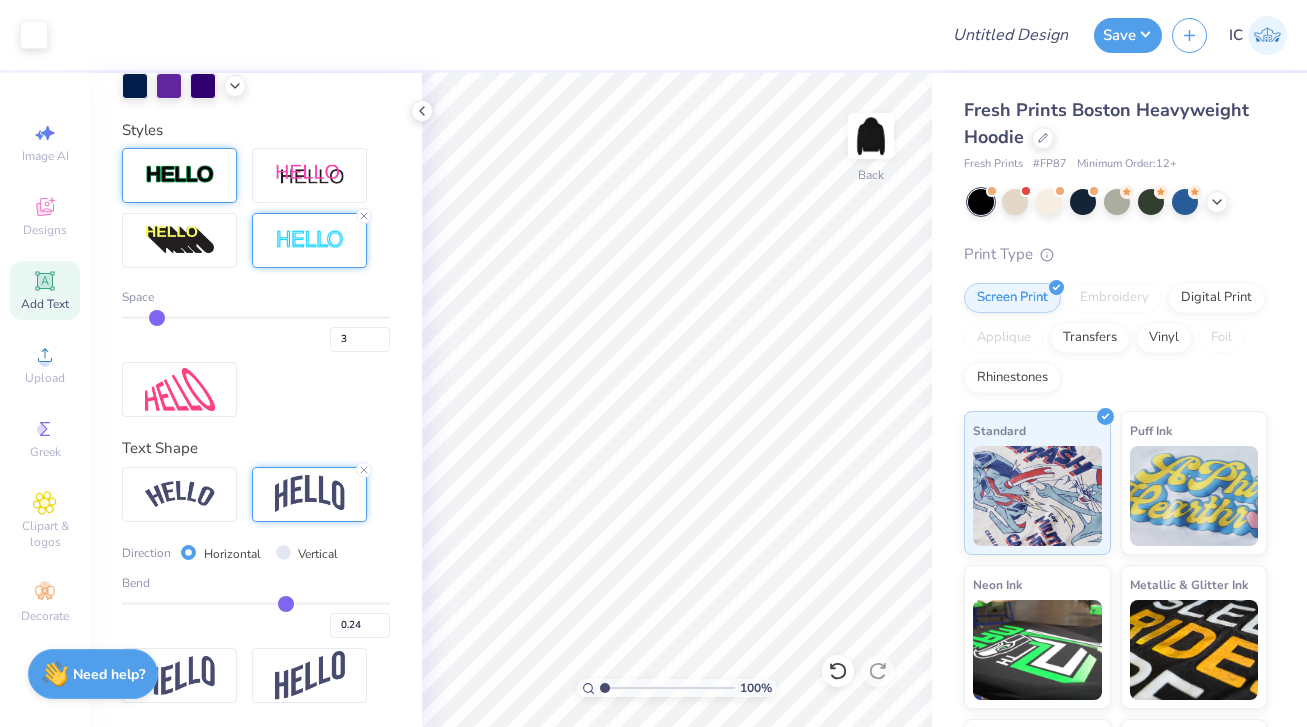type on "0.23" 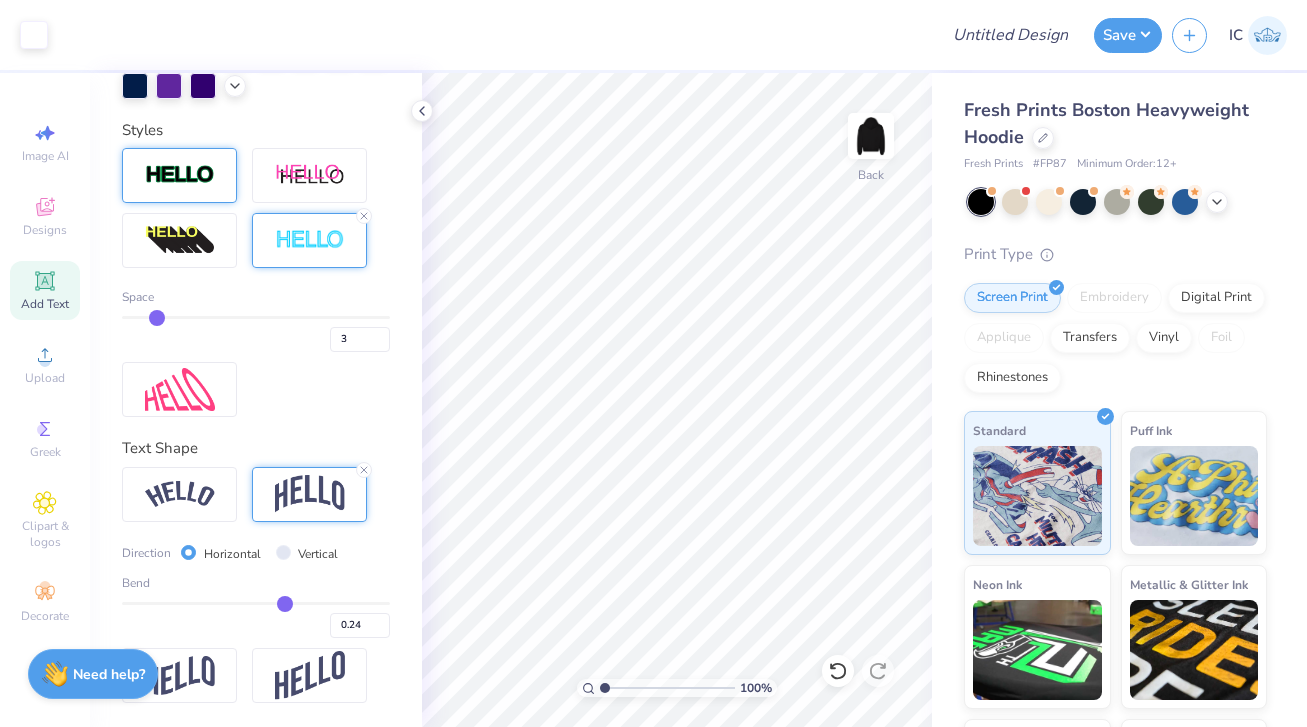 type on "0.23" 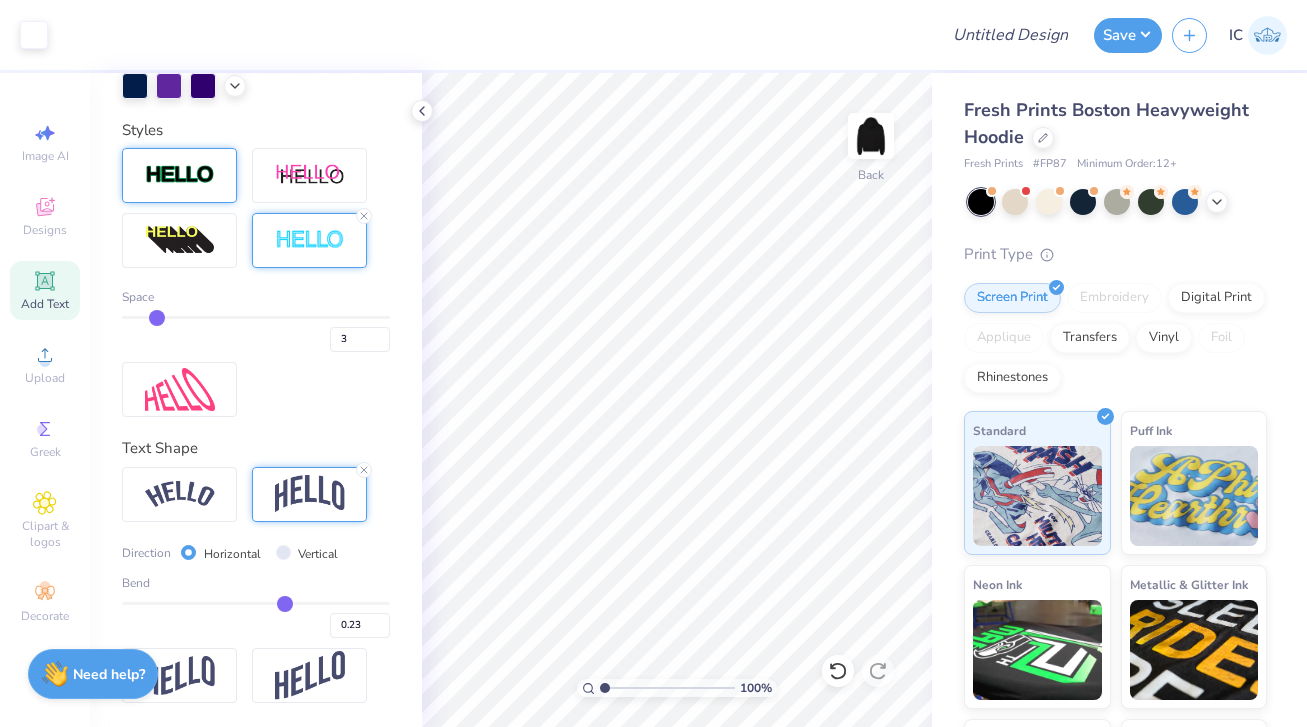 type on "0.22" 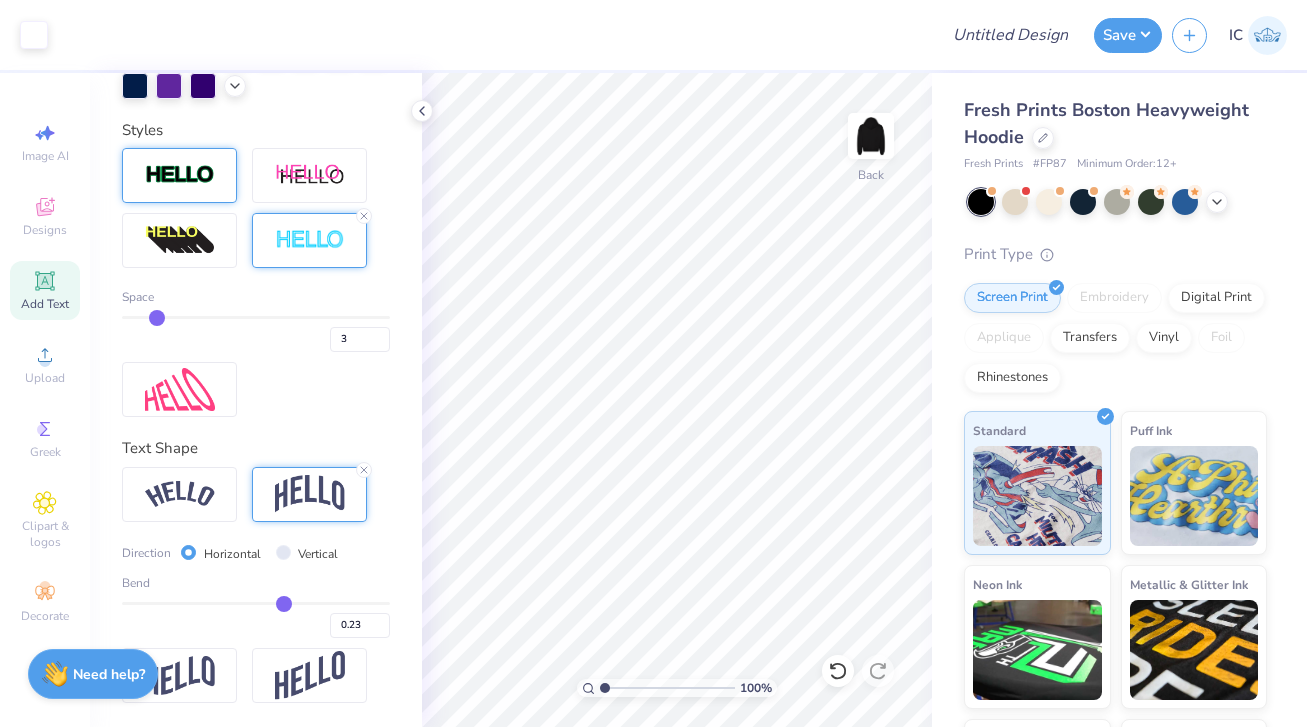 type on "0.22" 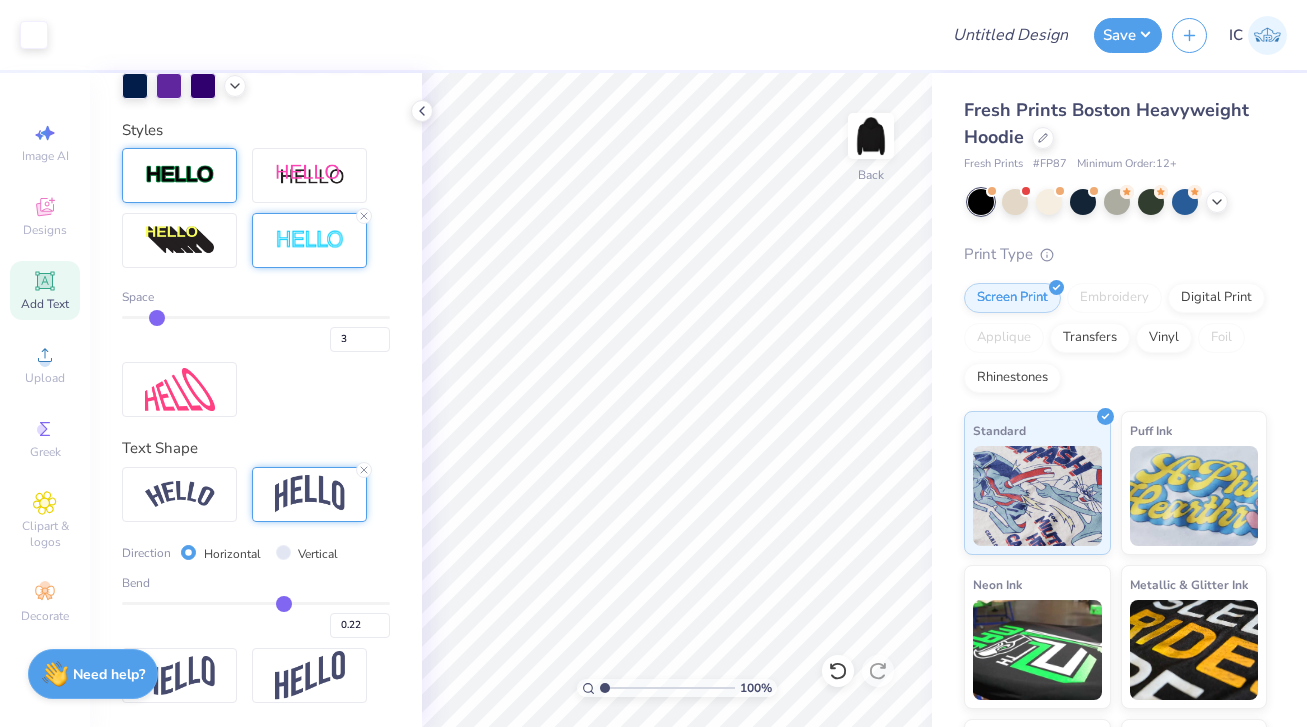 type on "0.21" 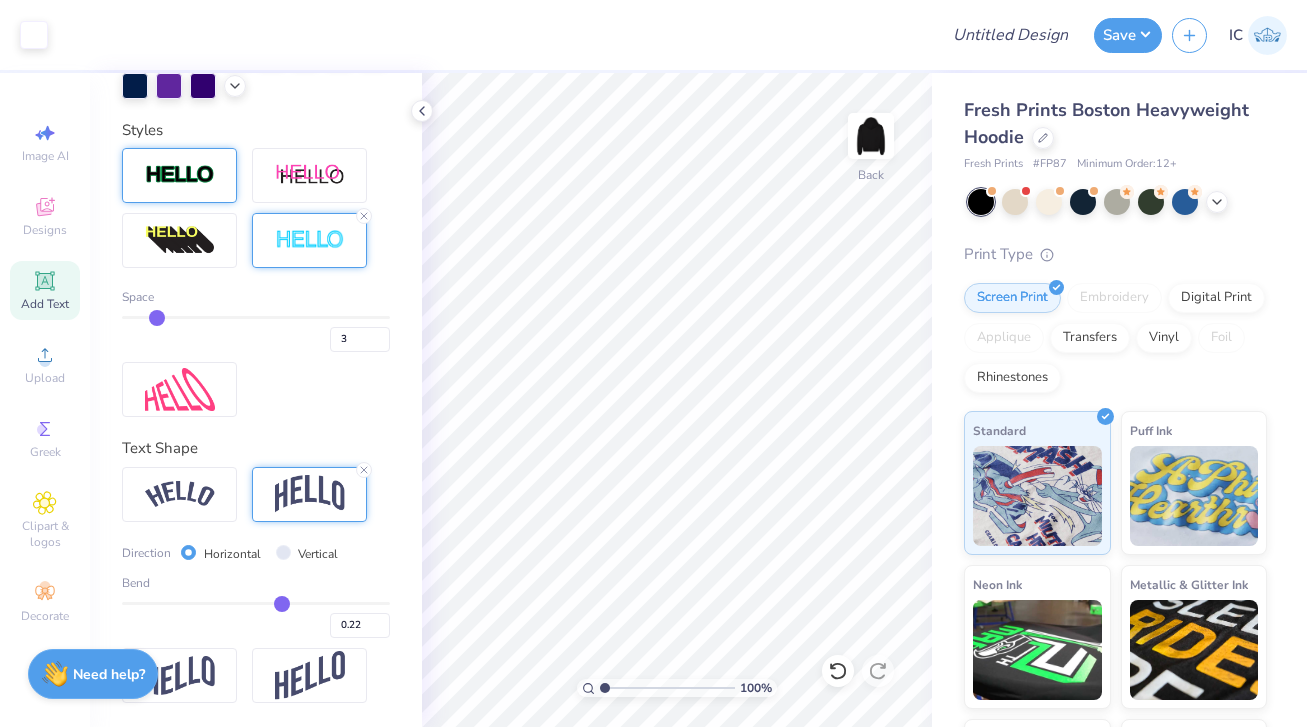 type on "0.21" 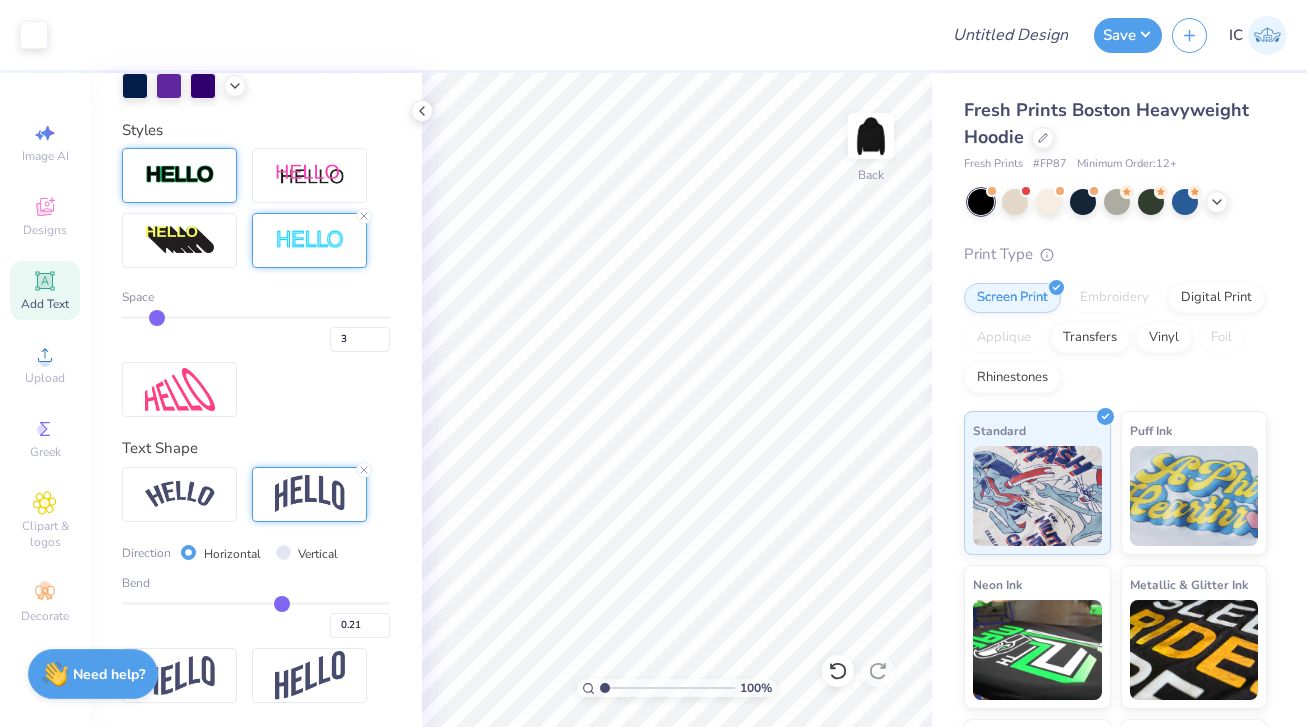 type on "0.2" 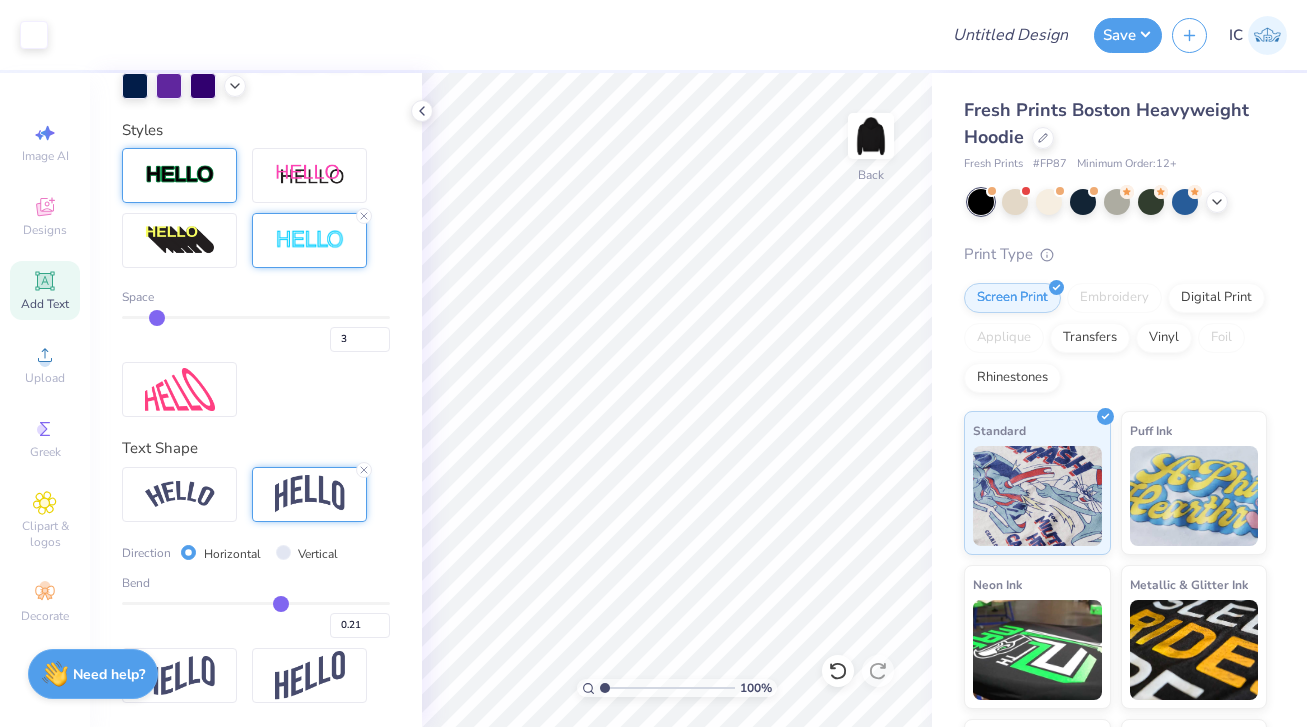 type on "0.20" 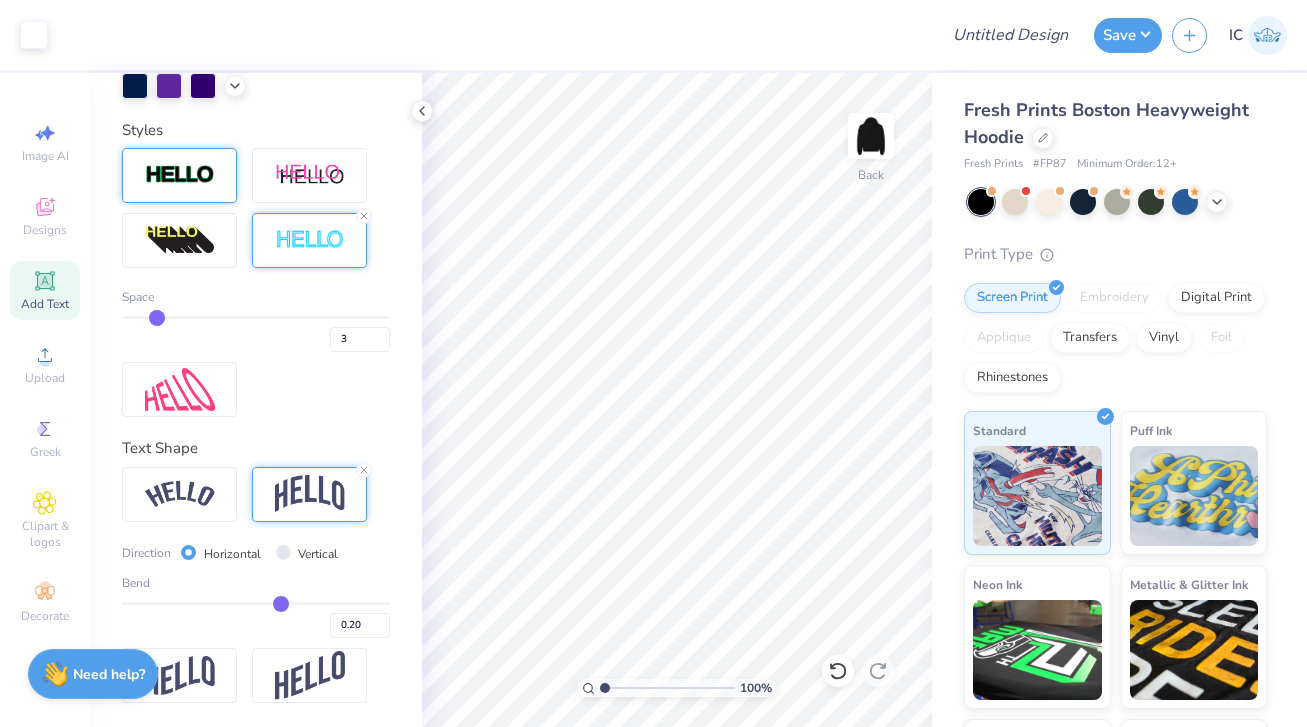 type on "0.19" 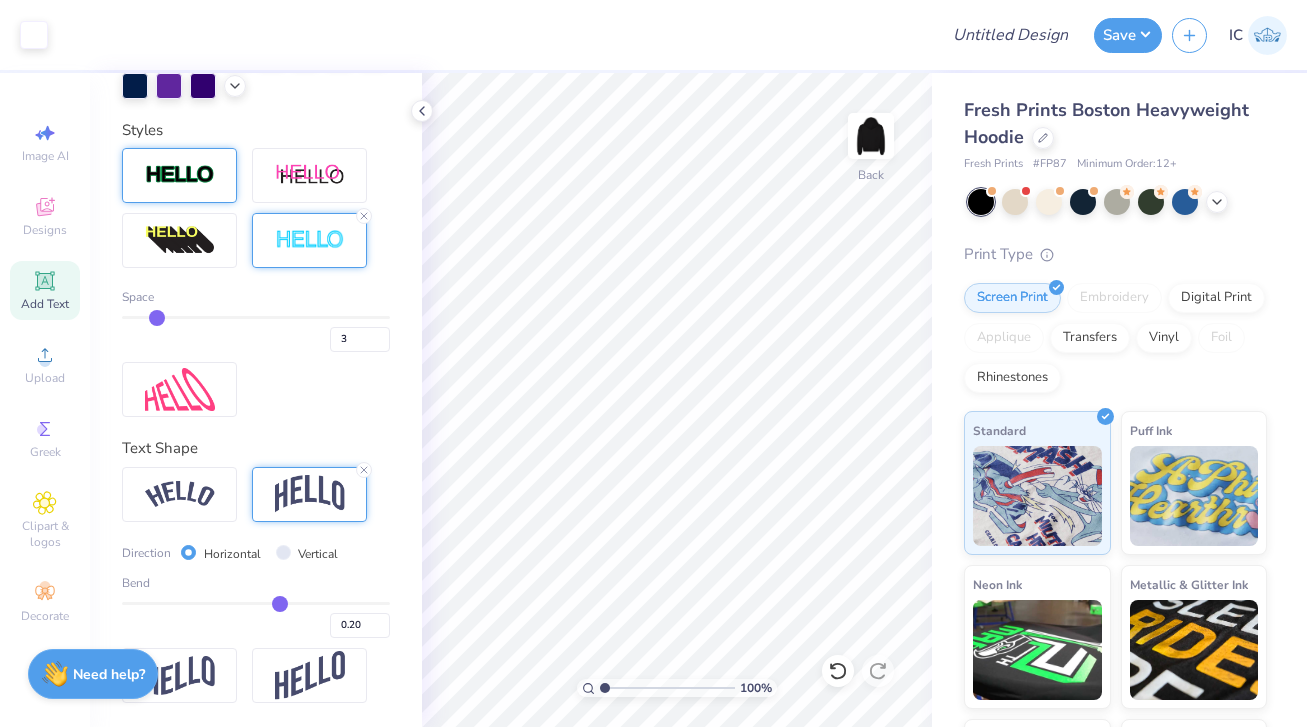type on "0.19" 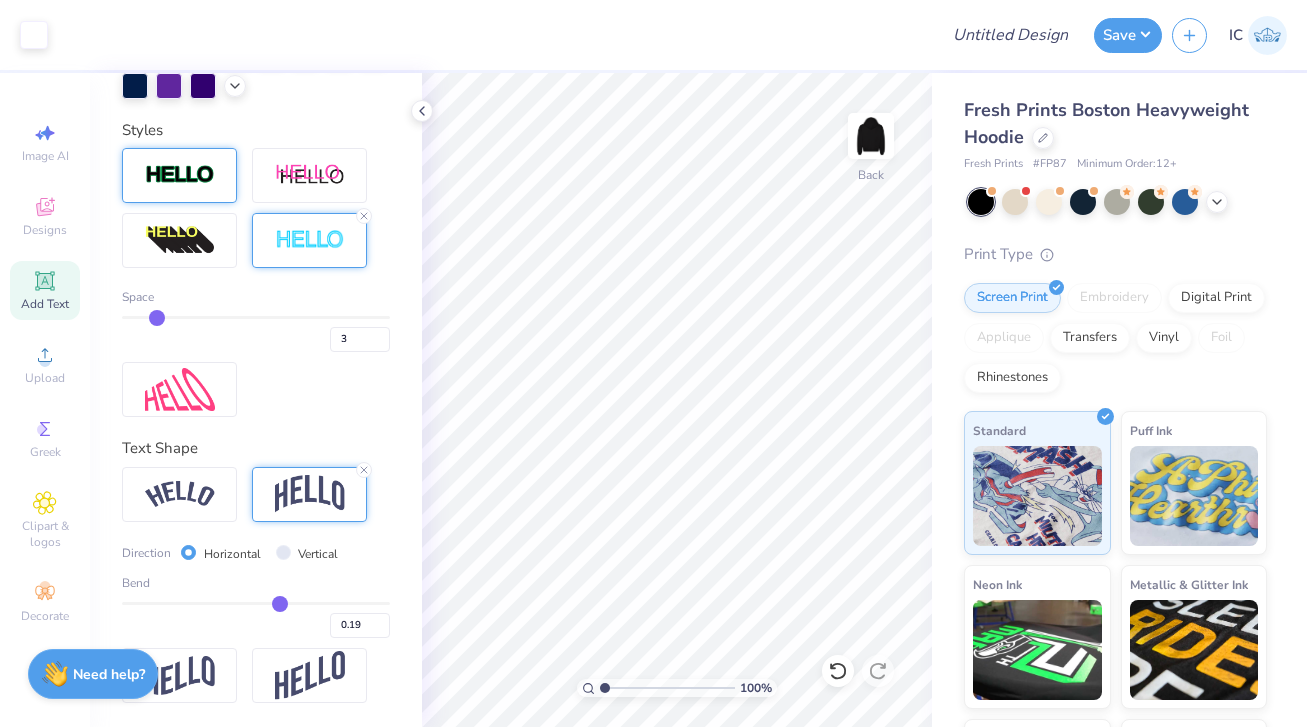 type on "0.18" 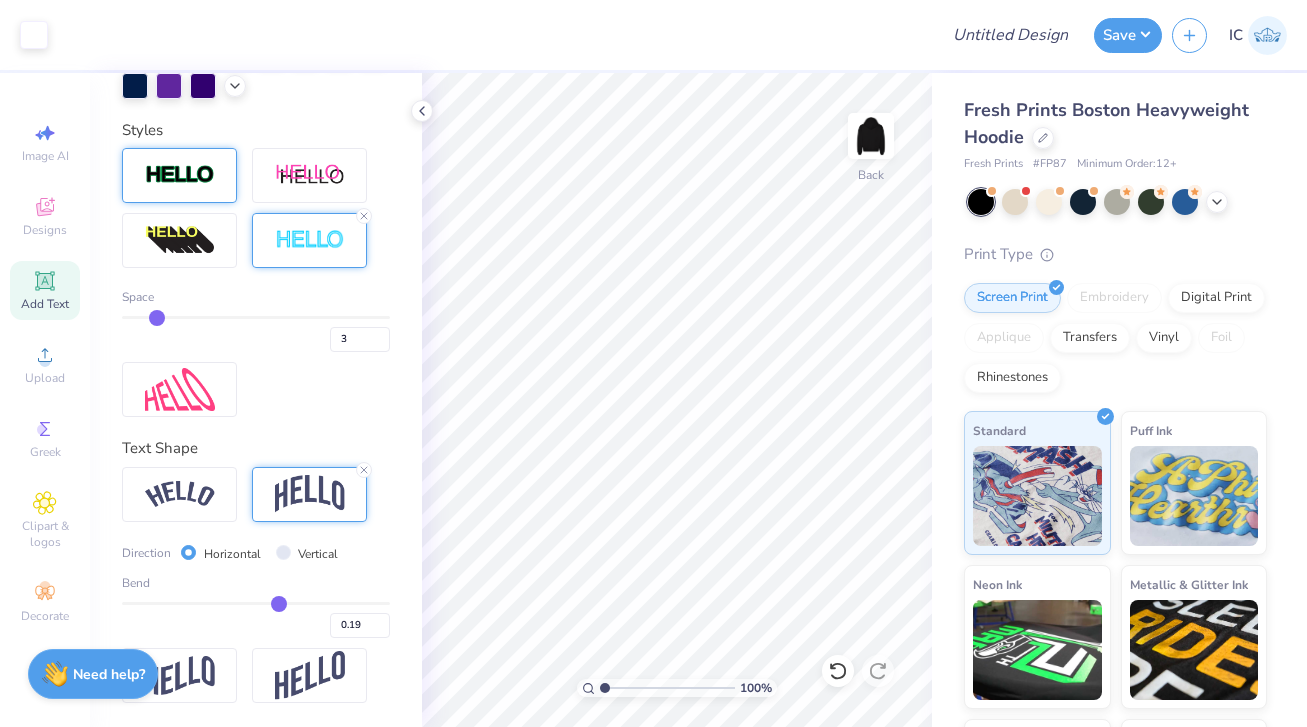 type on "0.18" 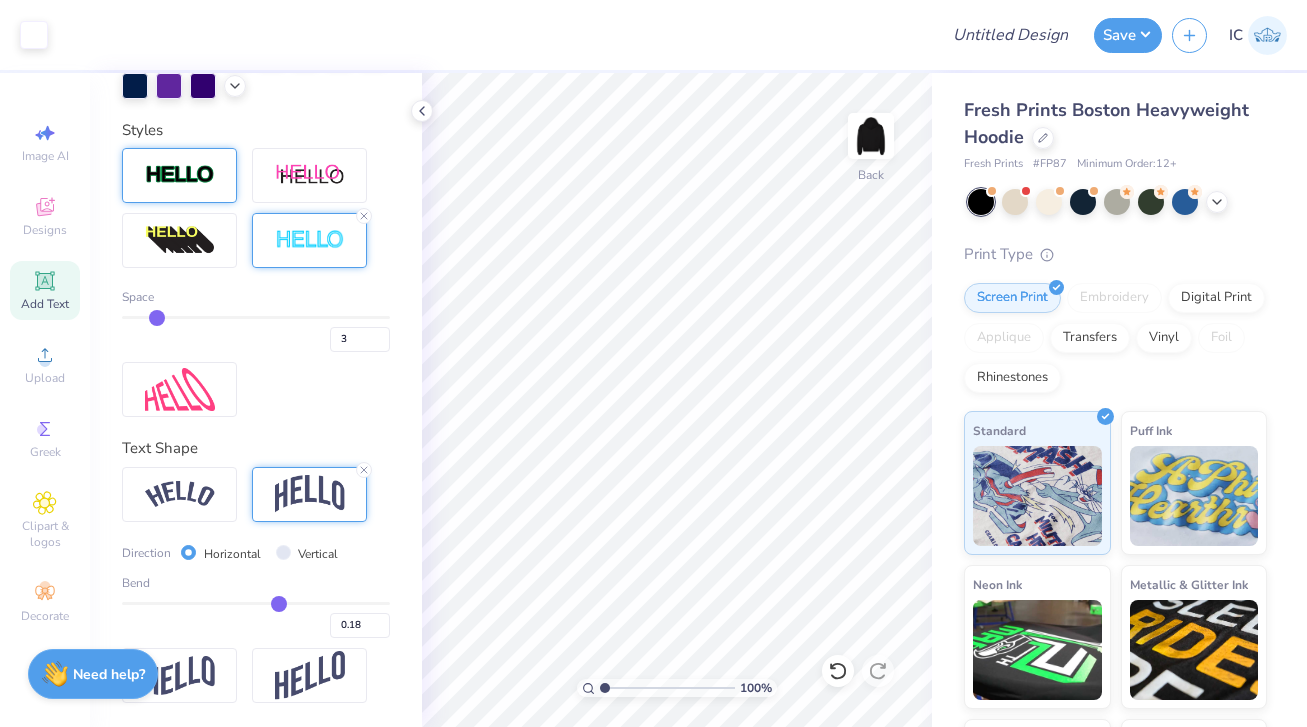type on "0.17" 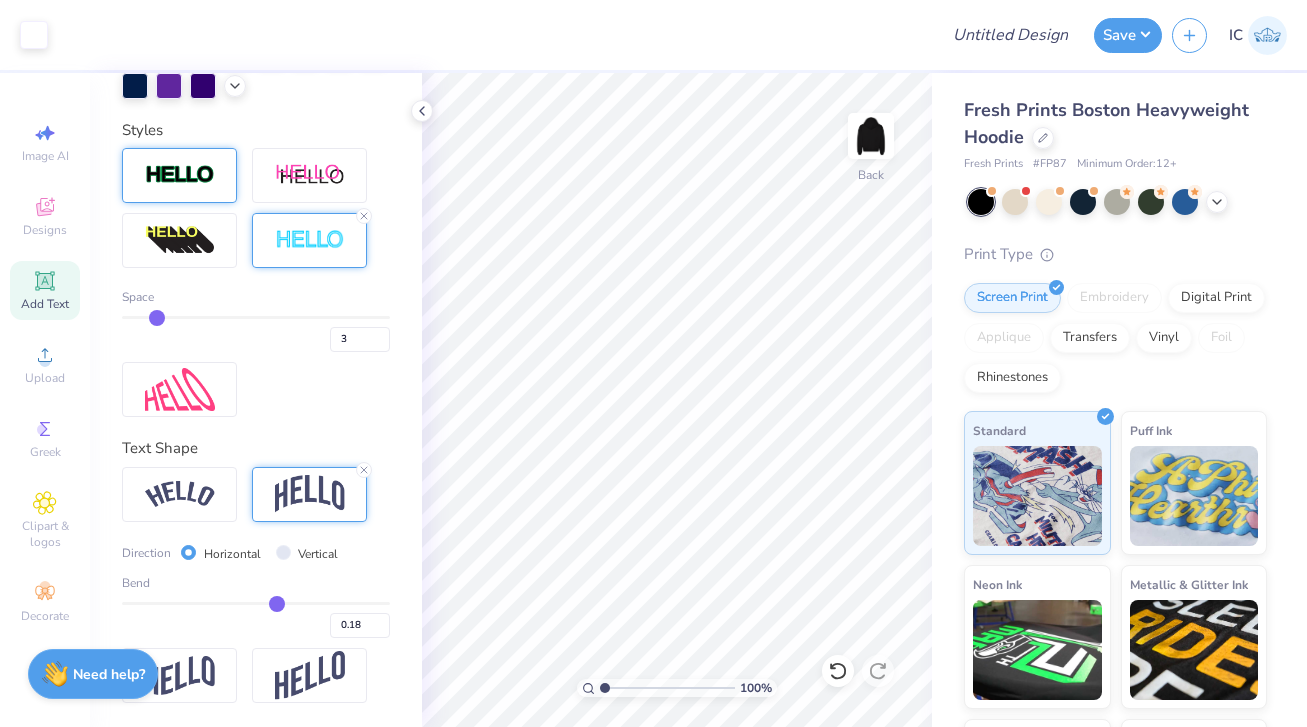type on "0.17" 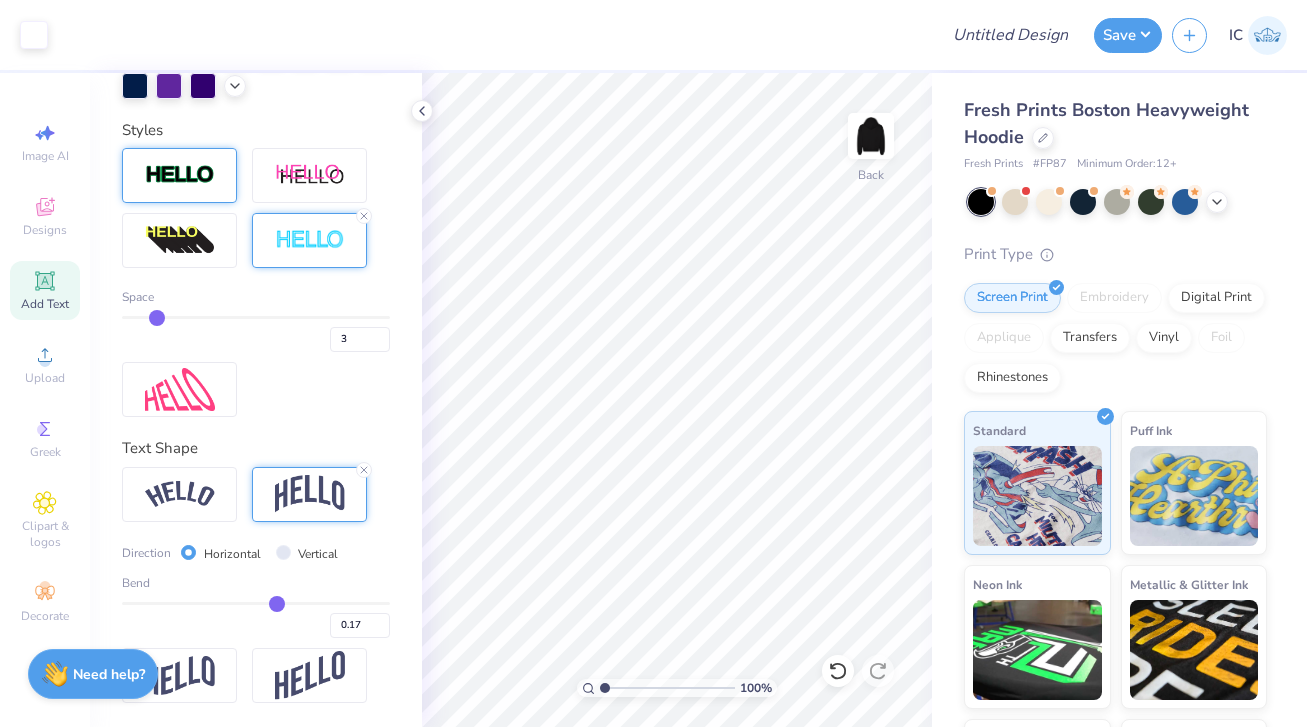 type on "0.16" 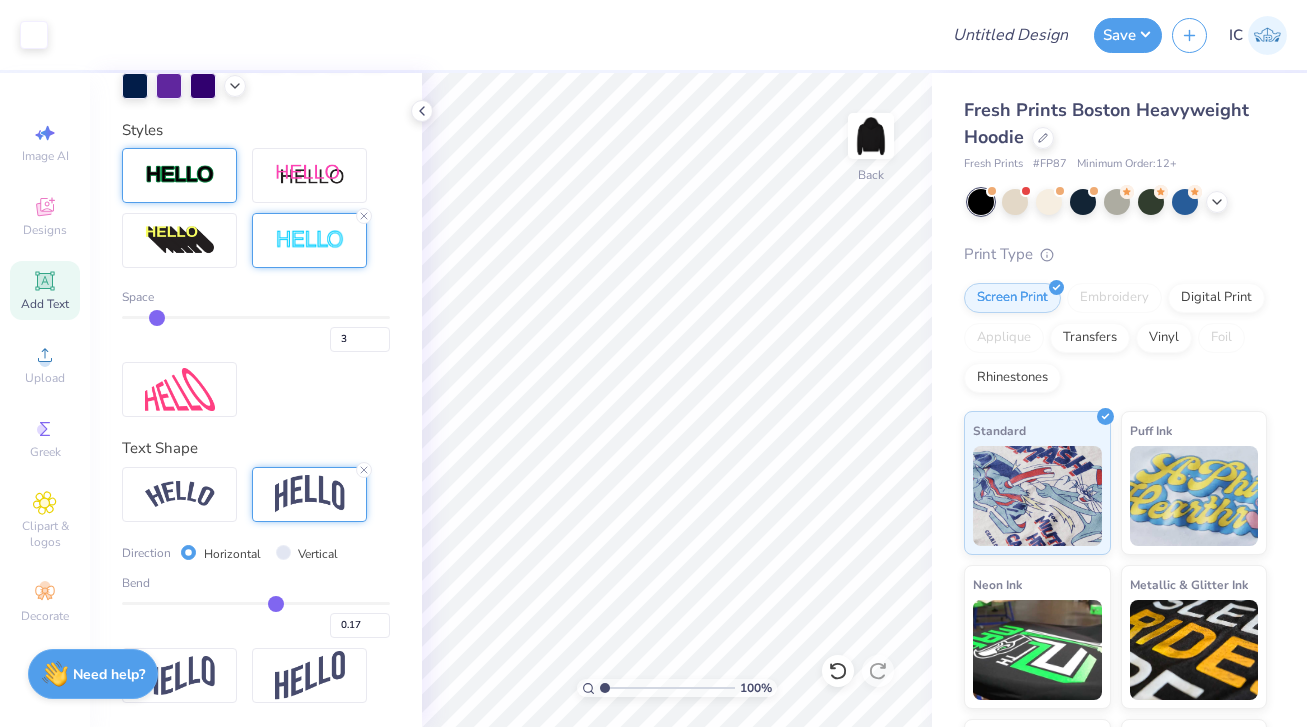 type on "0.16" 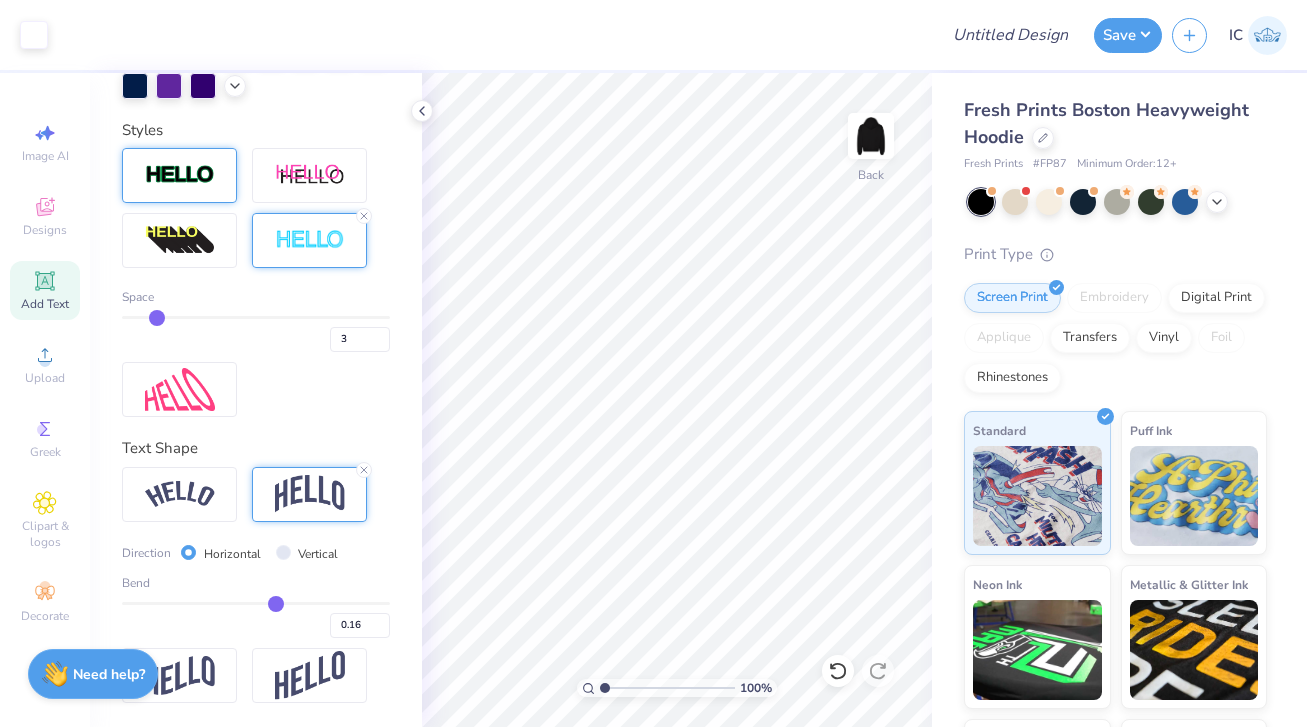 type on "0.15" 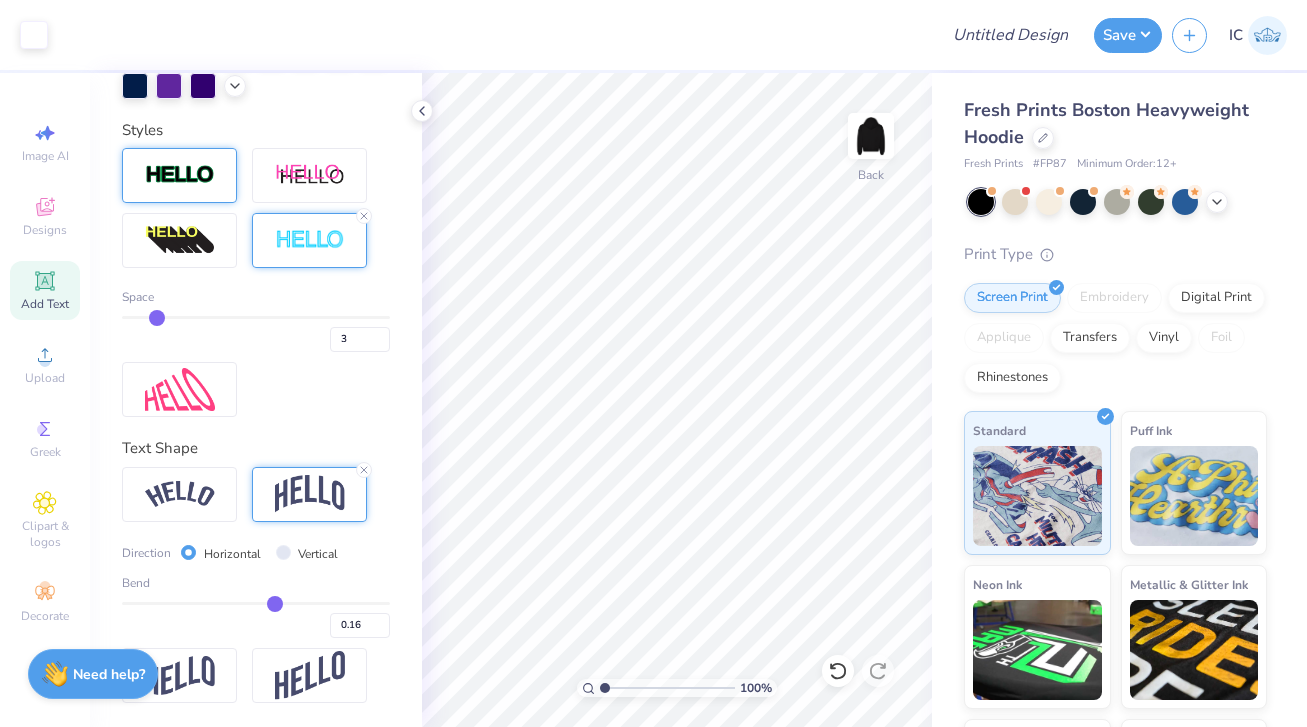 type on "0.15" 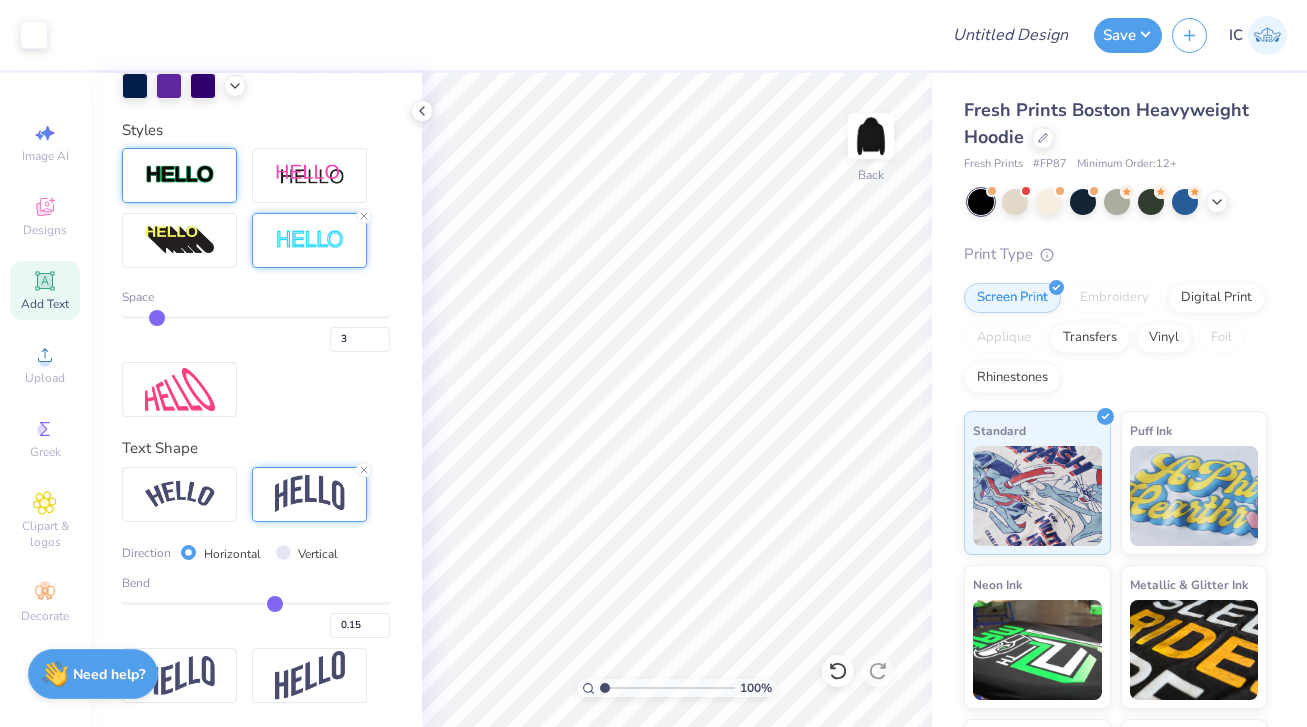 type on "0.14" 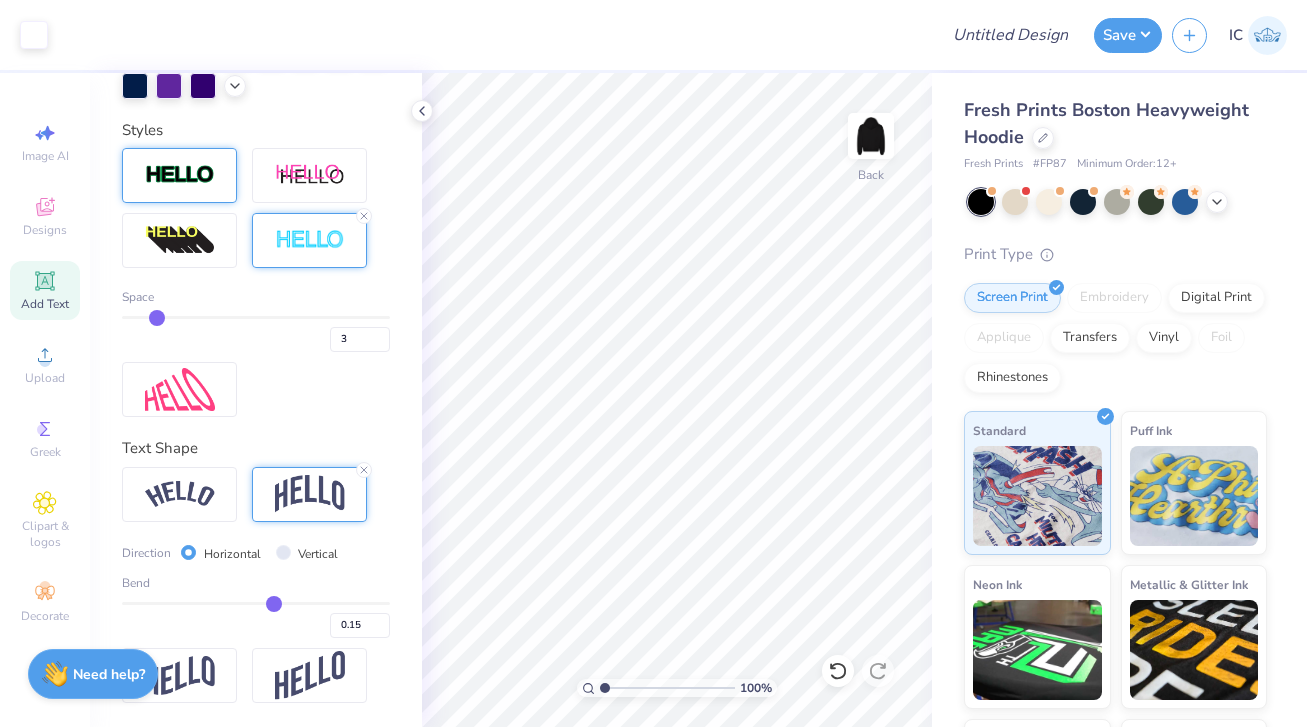 type on "0.14" 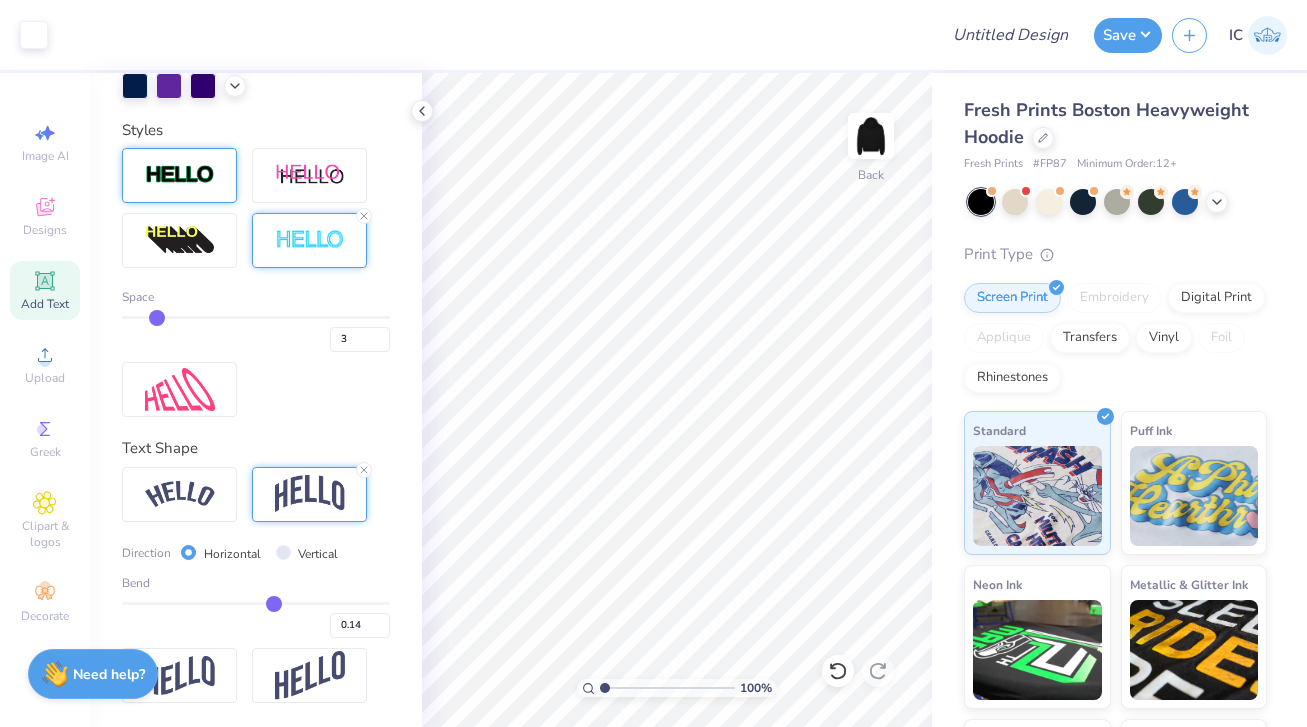 type on "0.13" 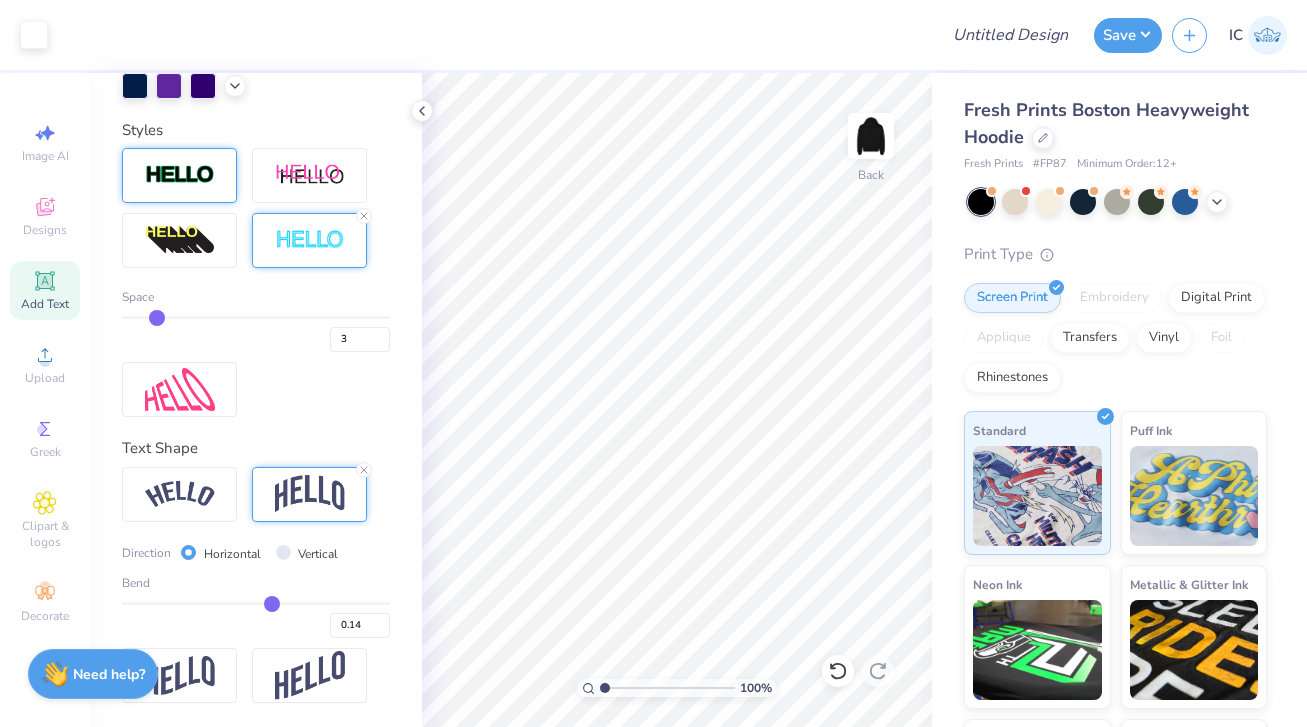type on "0.13" 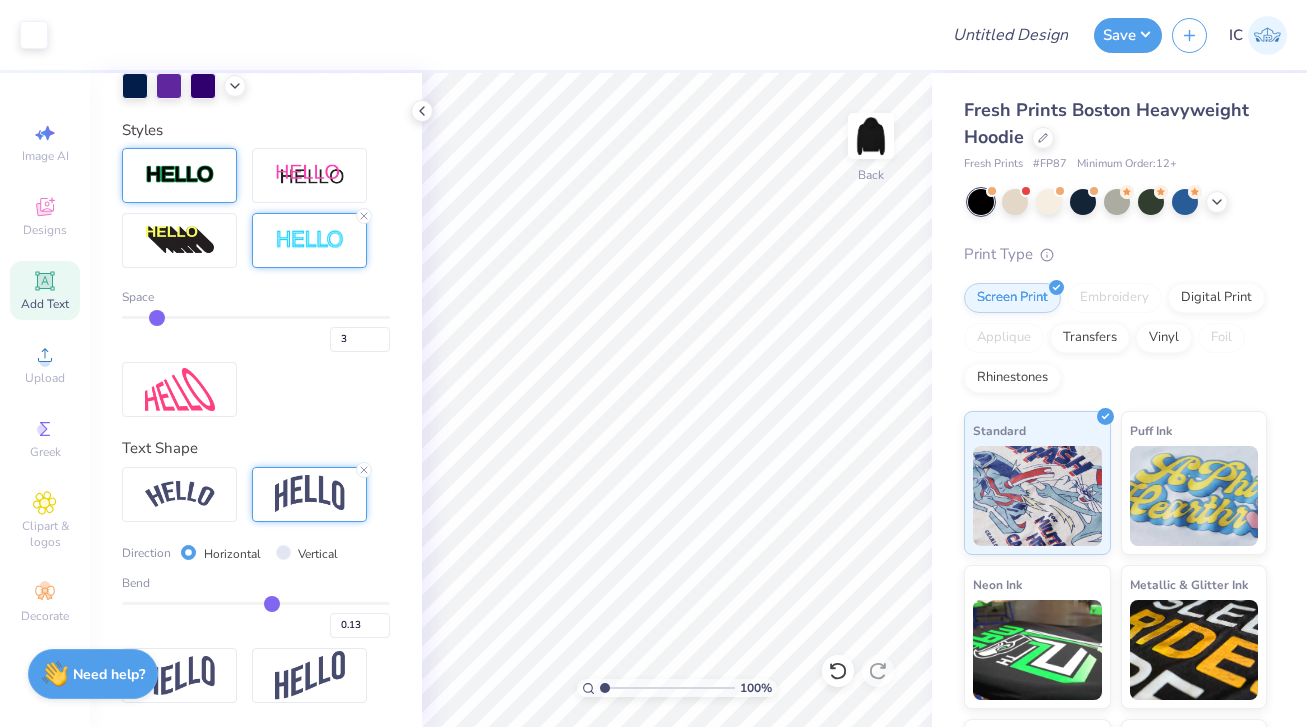 type on "0.12" 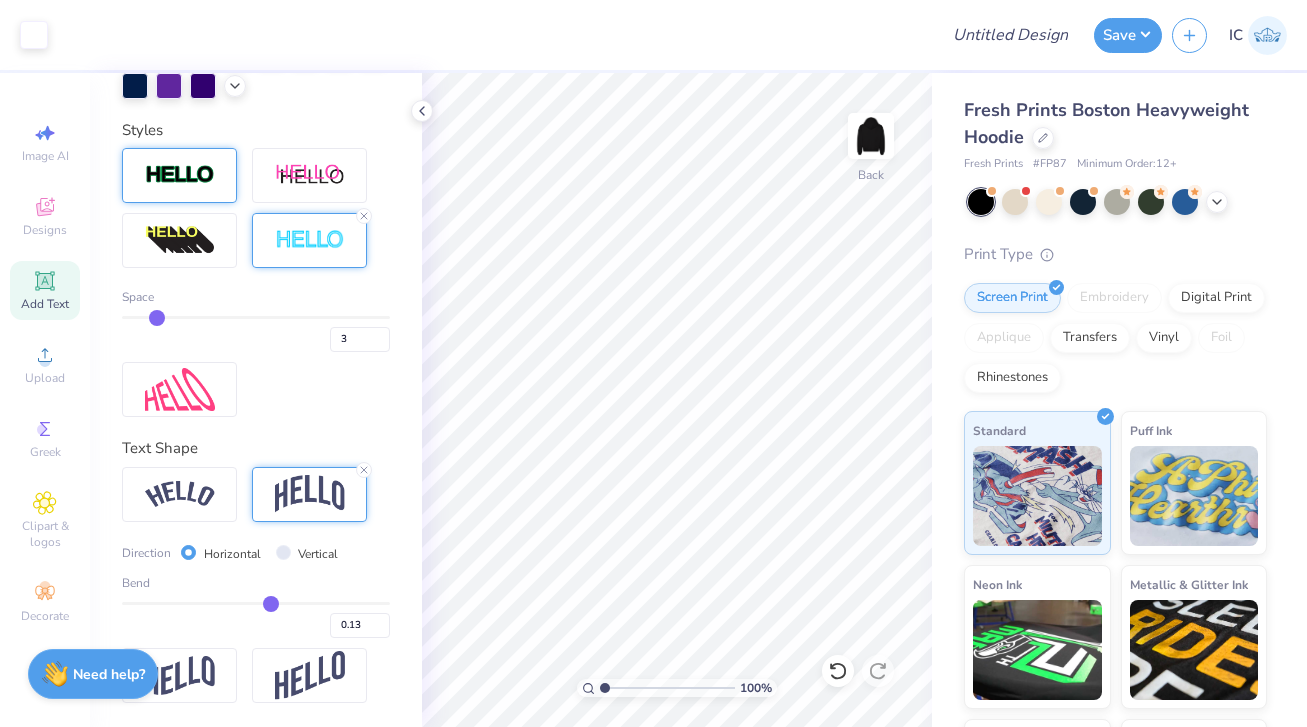 type on "0.12" 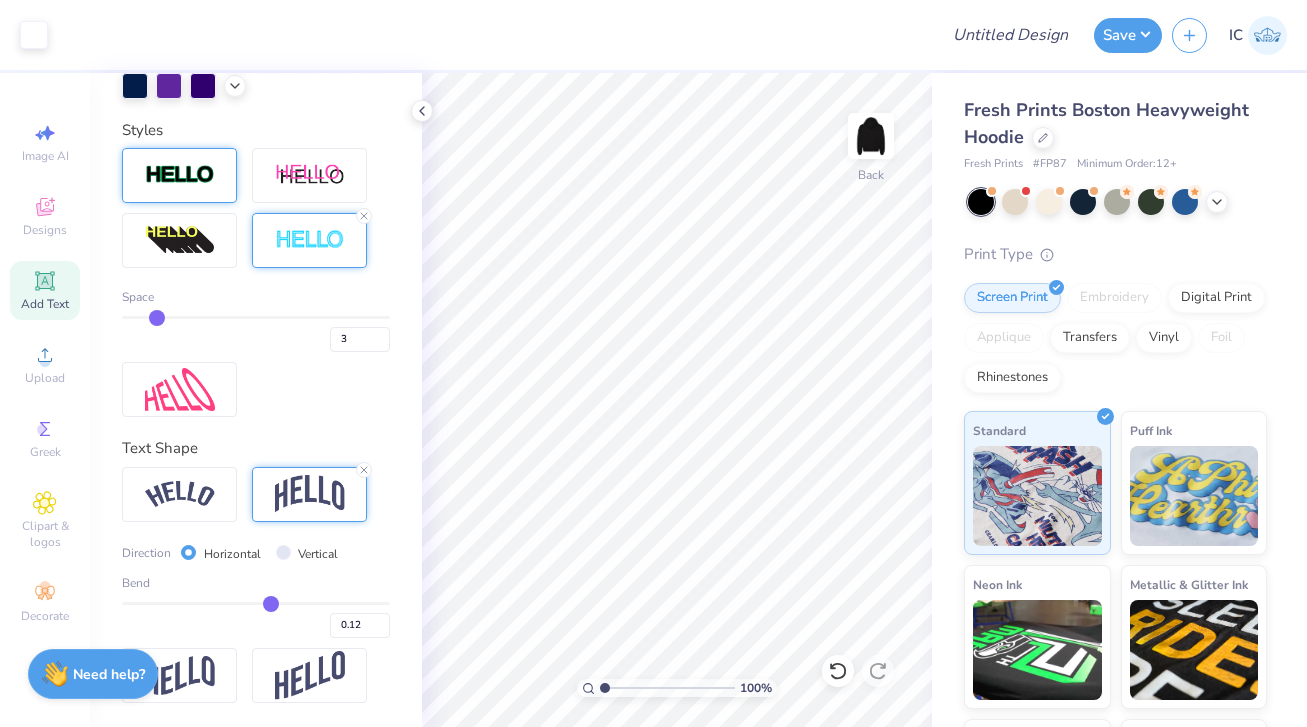 drag, startPoint x: 287, startPoint y: 606, endPoint x: 271, endPoint y: 607, distance: 16.03122 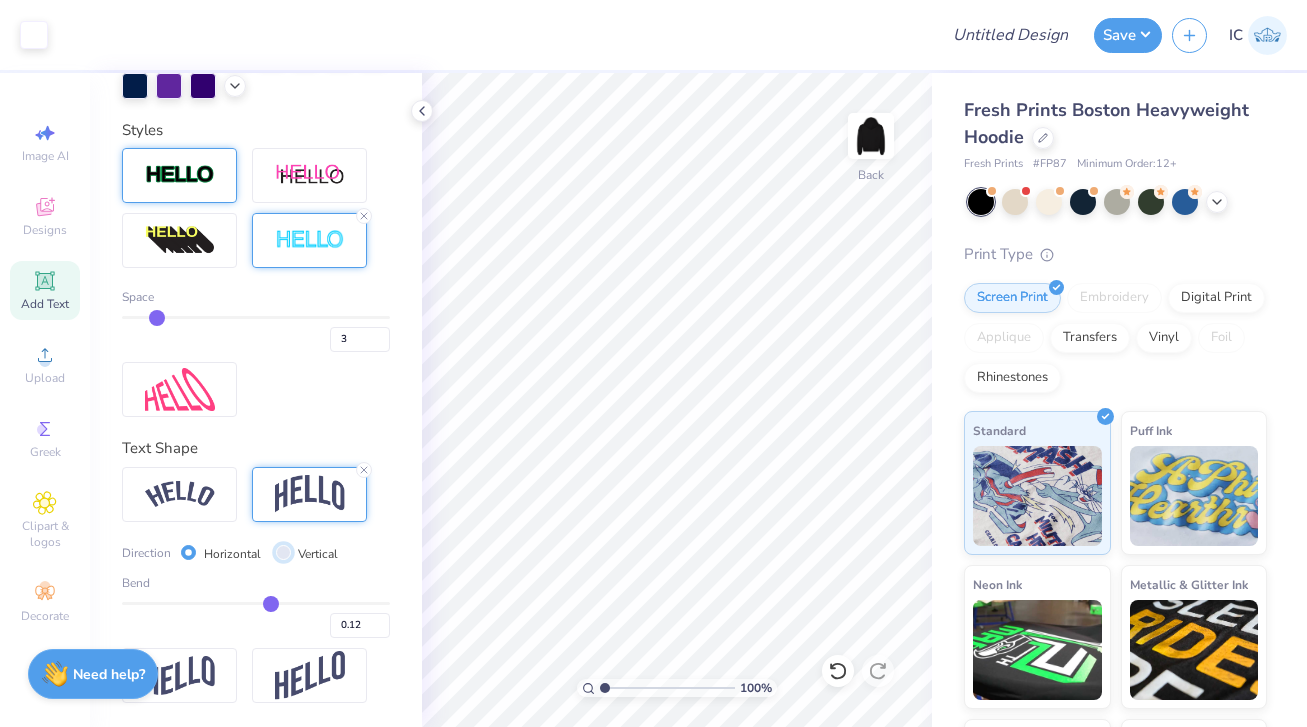 click on "Vertical" at bounding box center (283, 552) 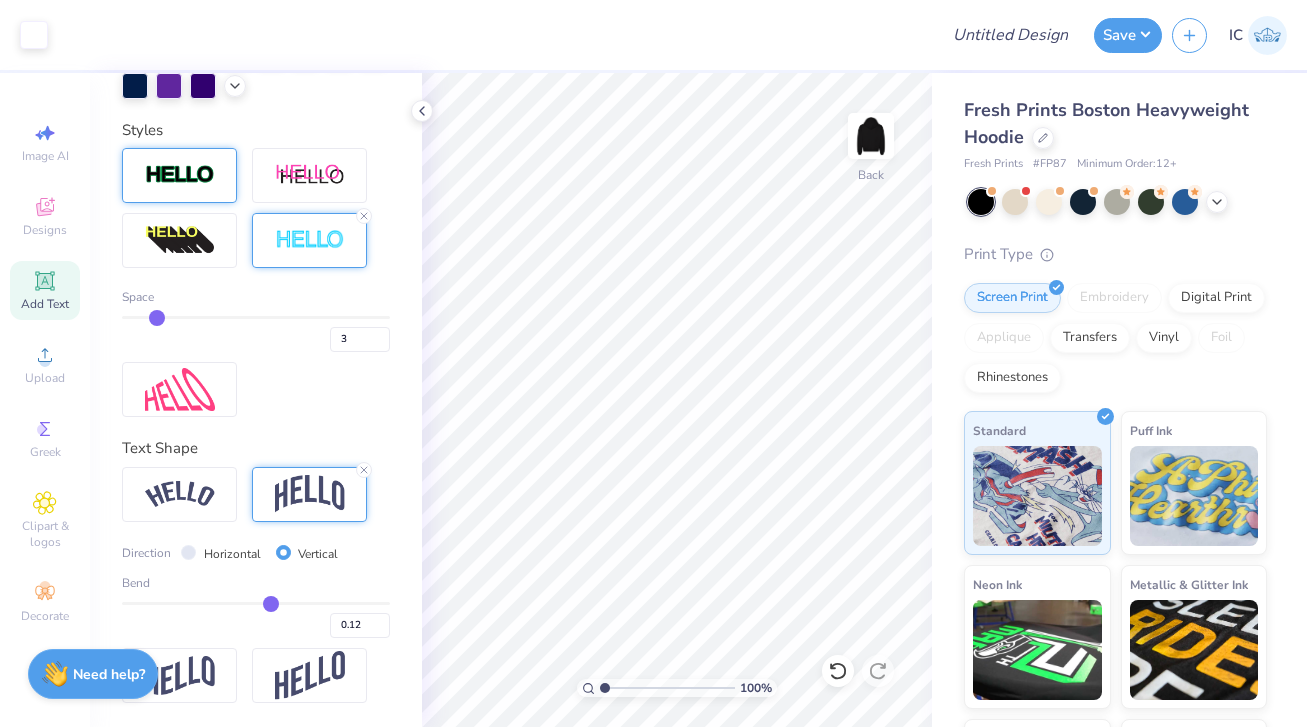 click on "Horizontal" at bounding box center (232, 554) 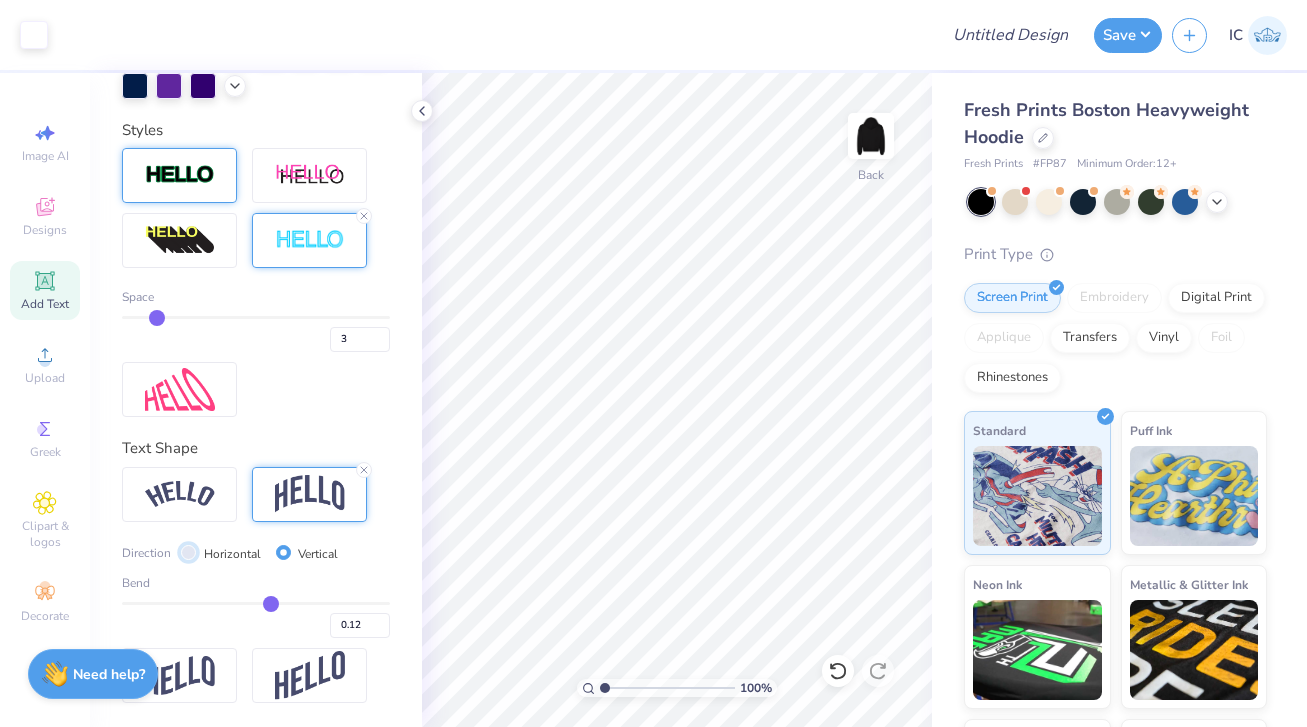 click on "Horizontal" at bounding box center (188, 552) 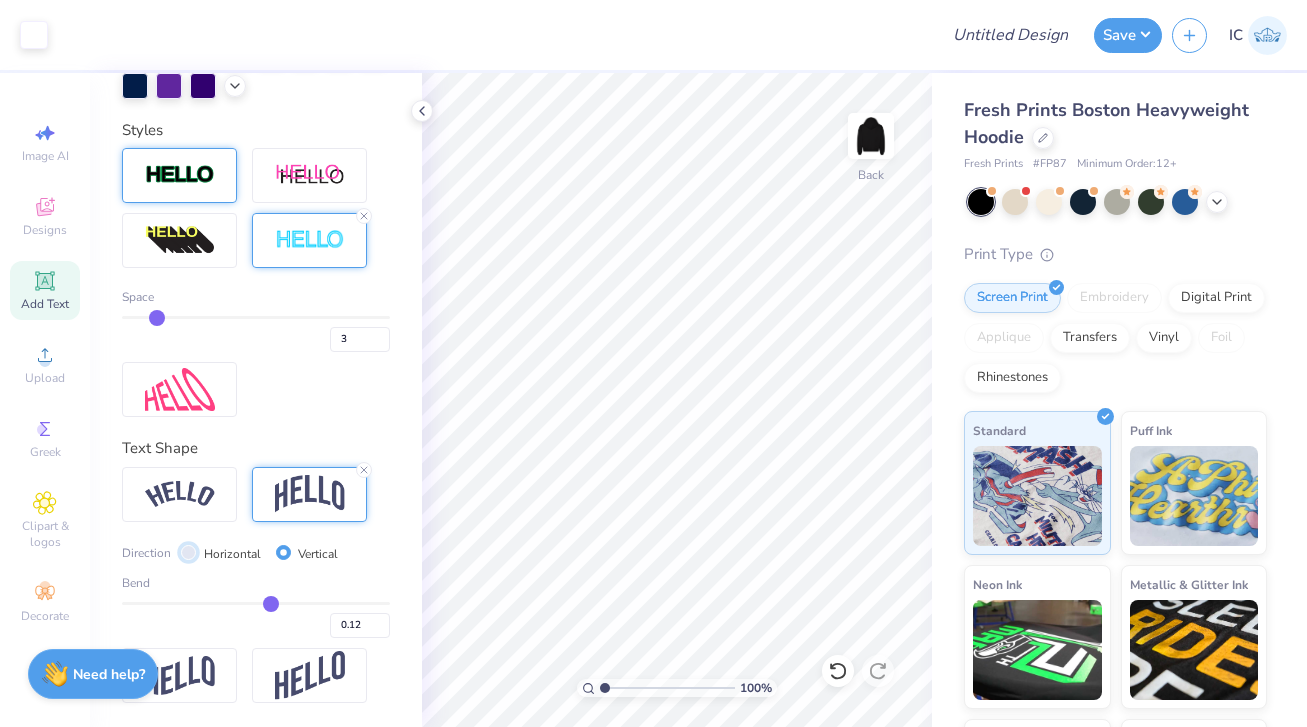 radio on "true" 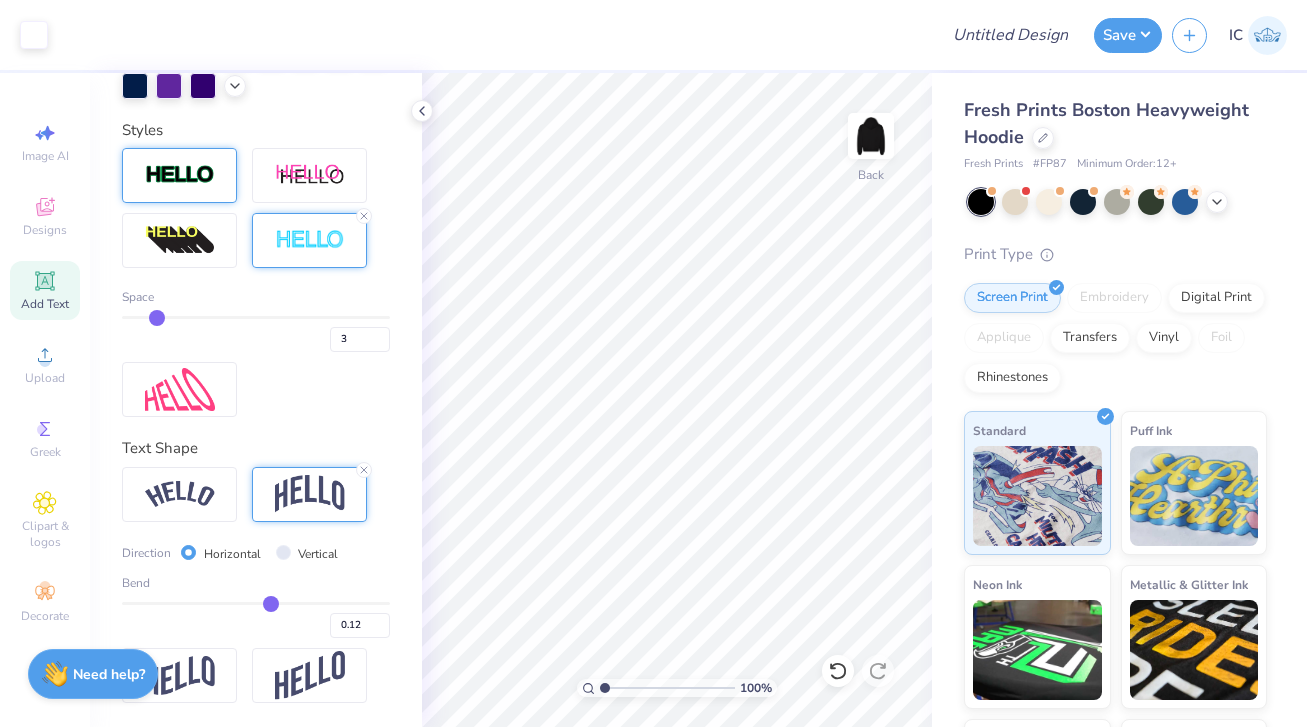 type on "0.11" 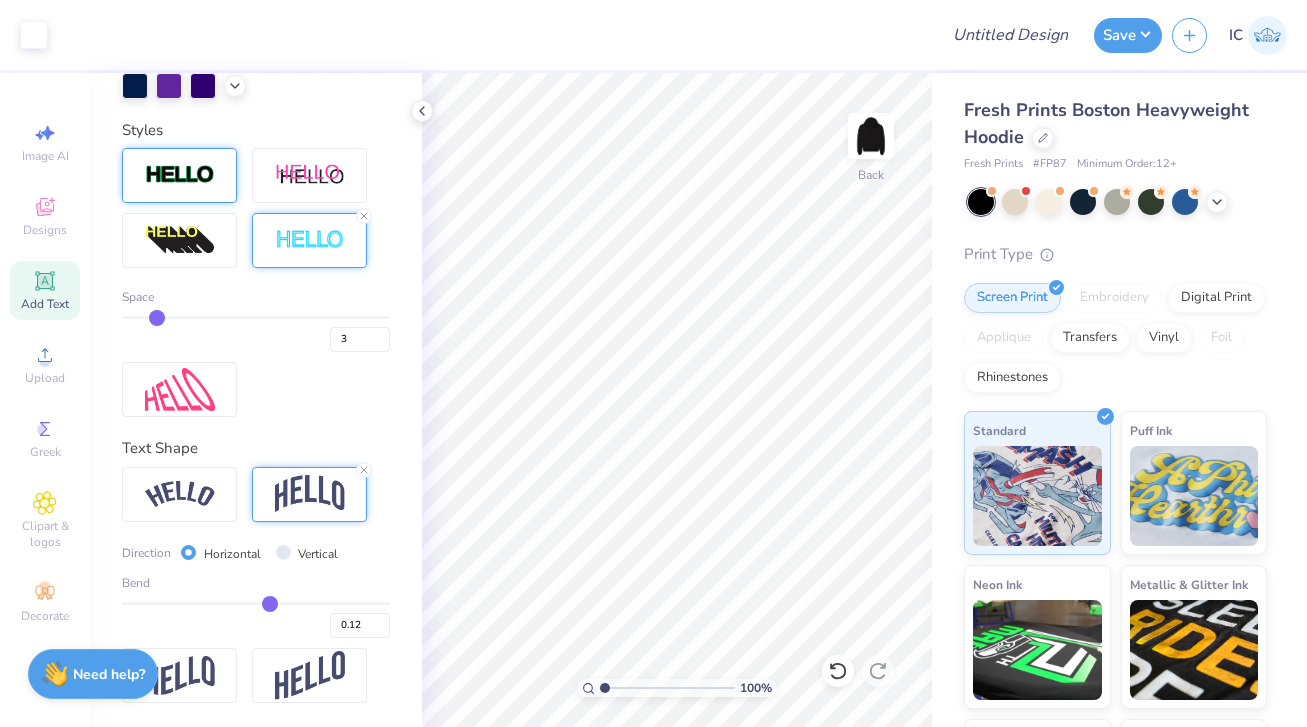 type on "0.11" 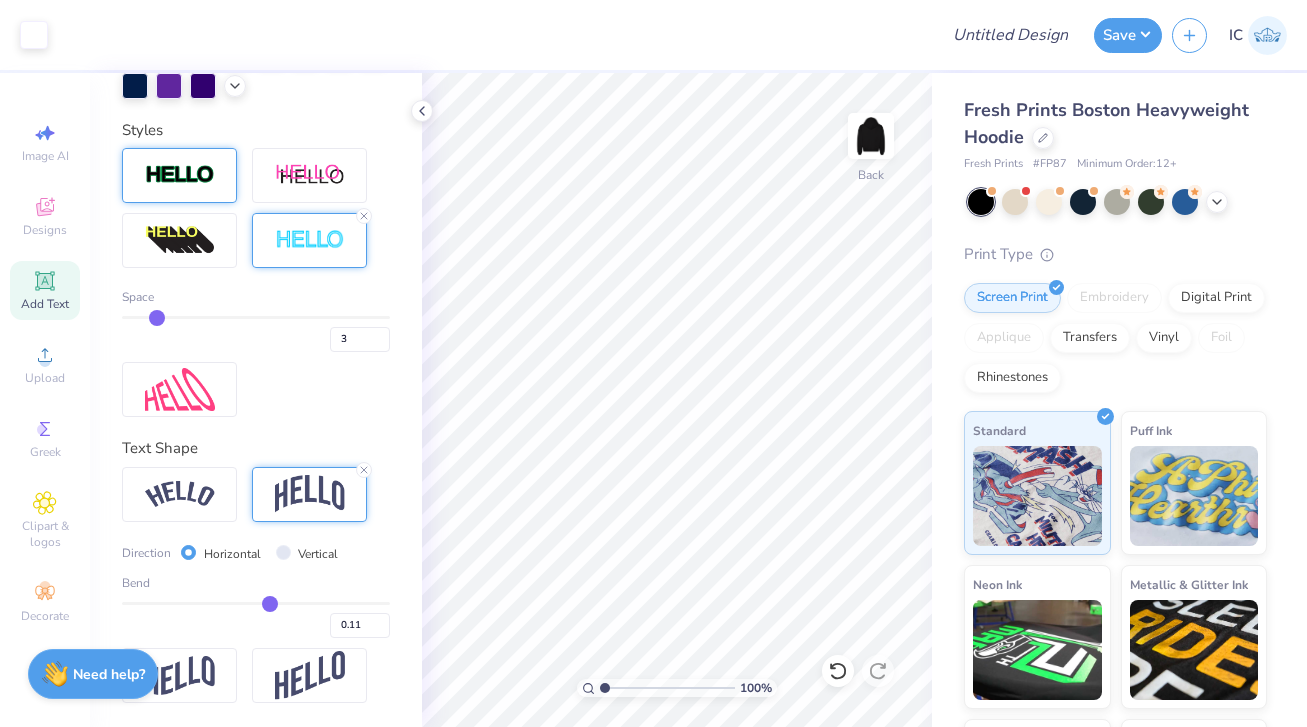 type on "0.1" 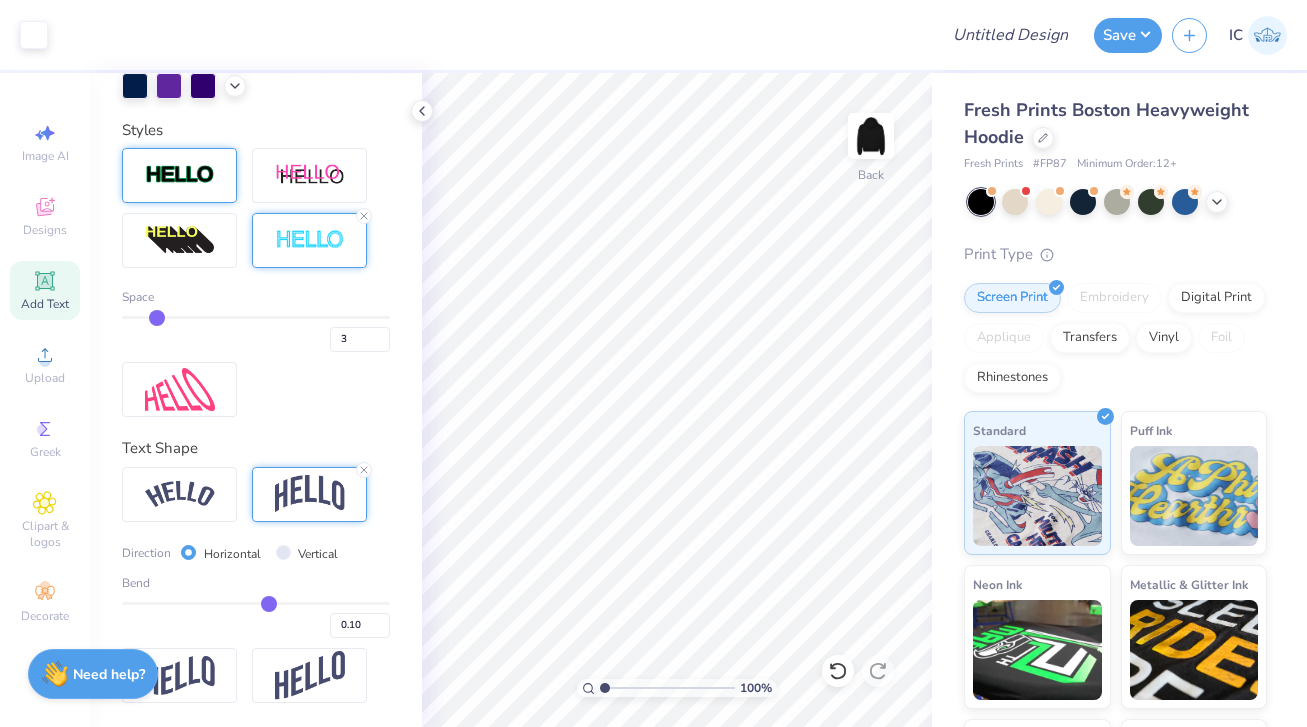 type on "0.09" 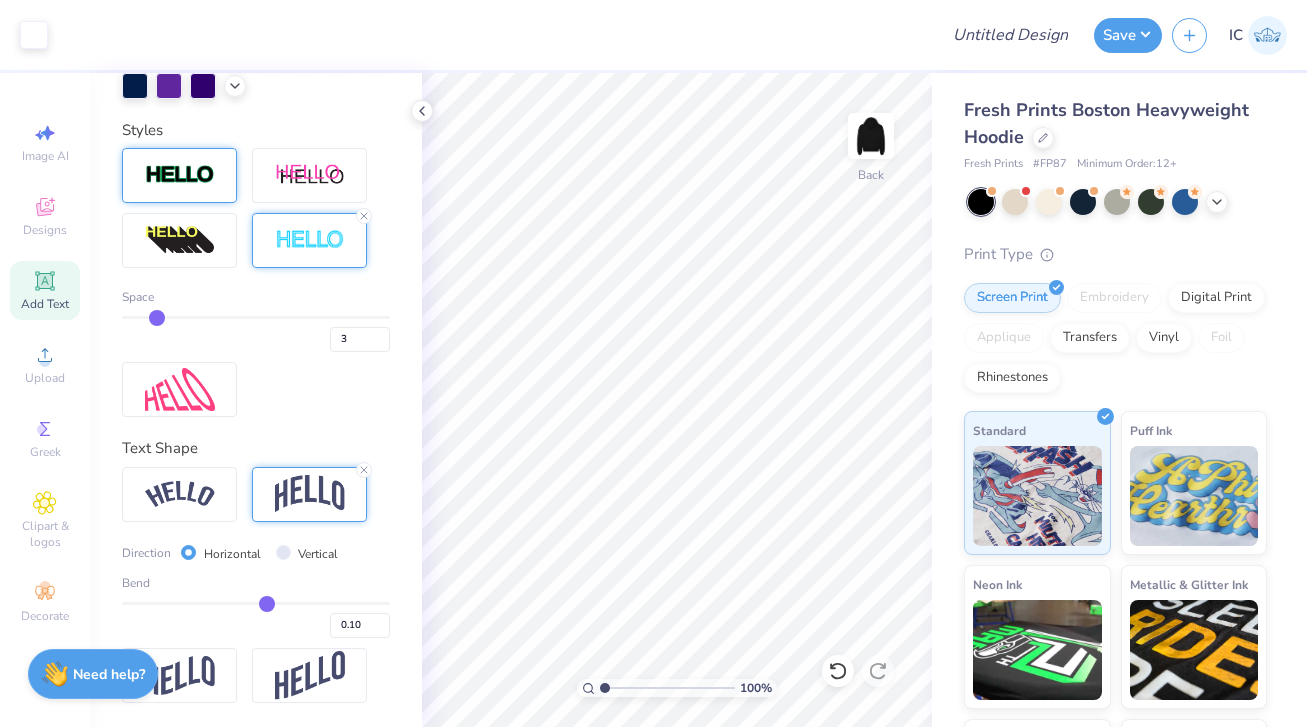 type on "0.09" 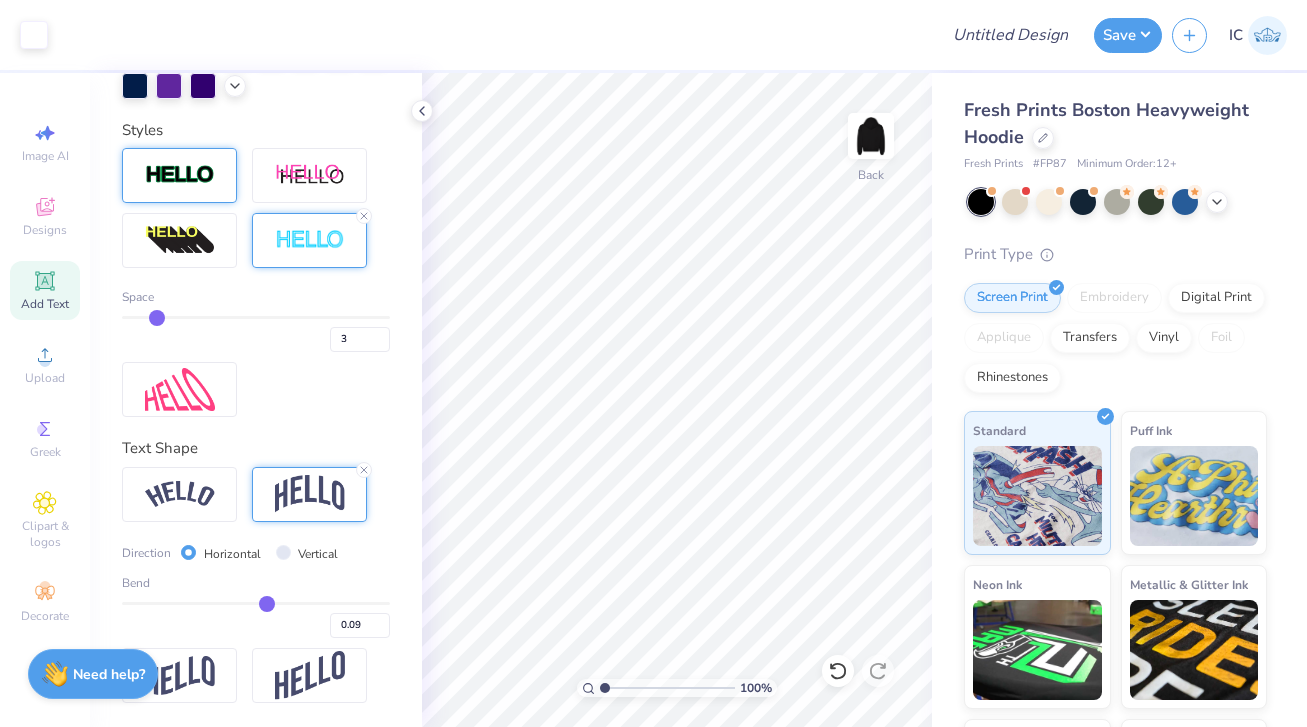 type on "0.08" 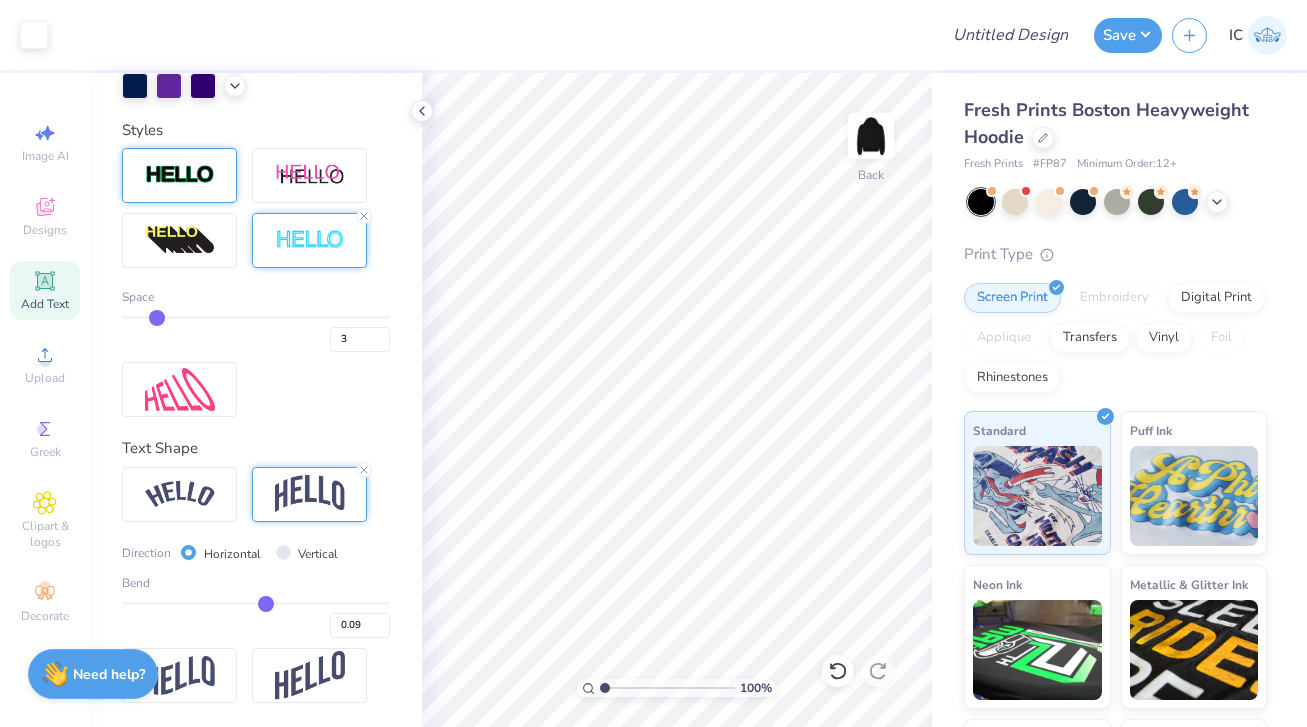type on "0.08" 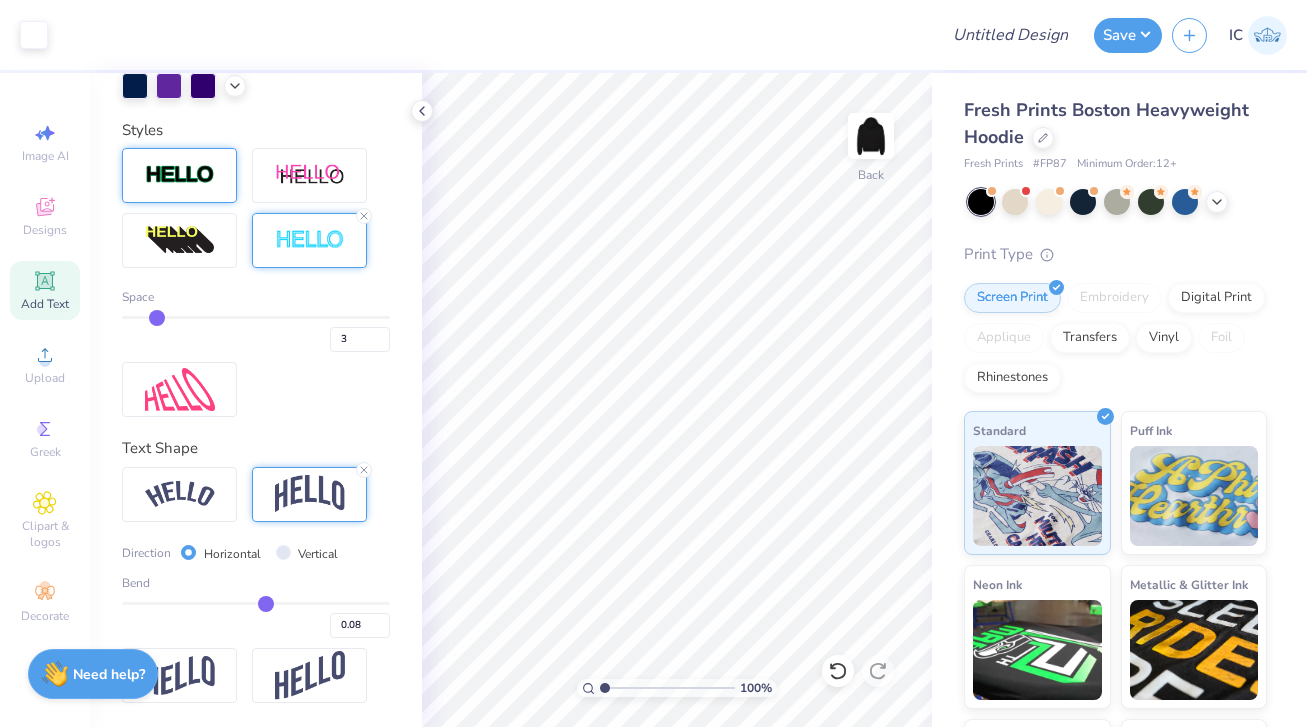 type on "0.07" 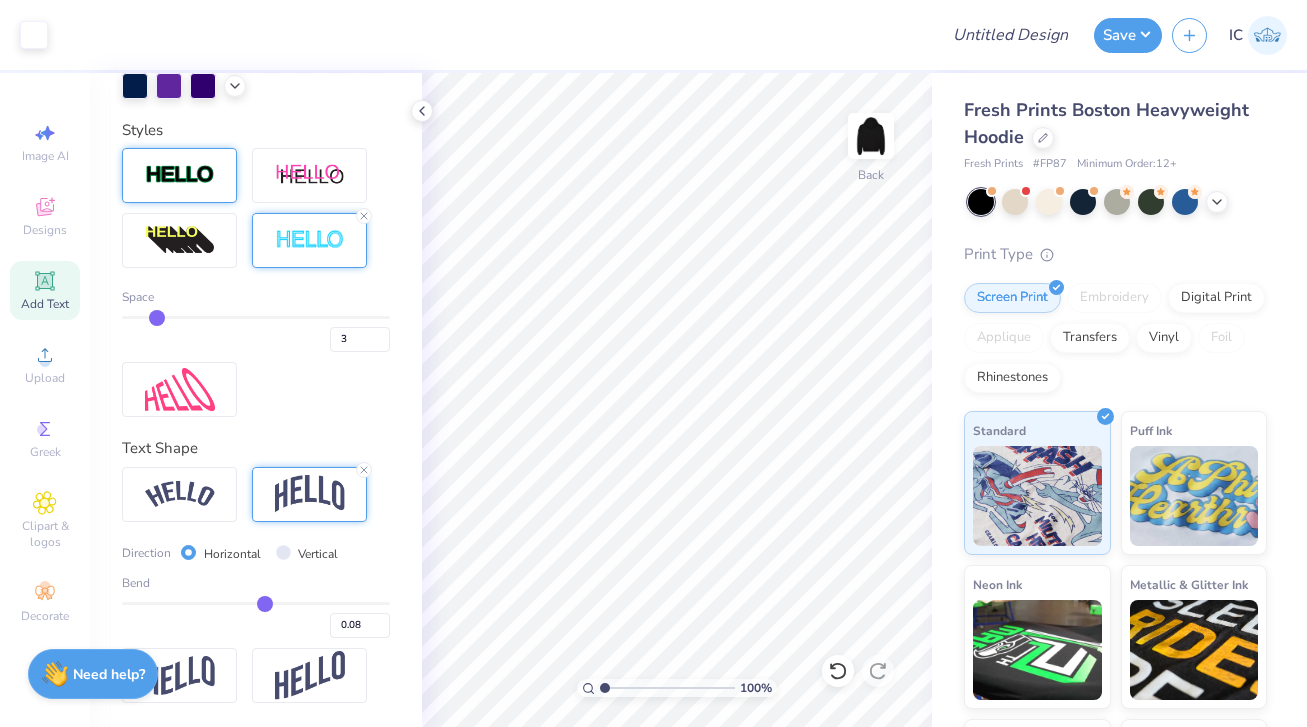 type on "0.07" 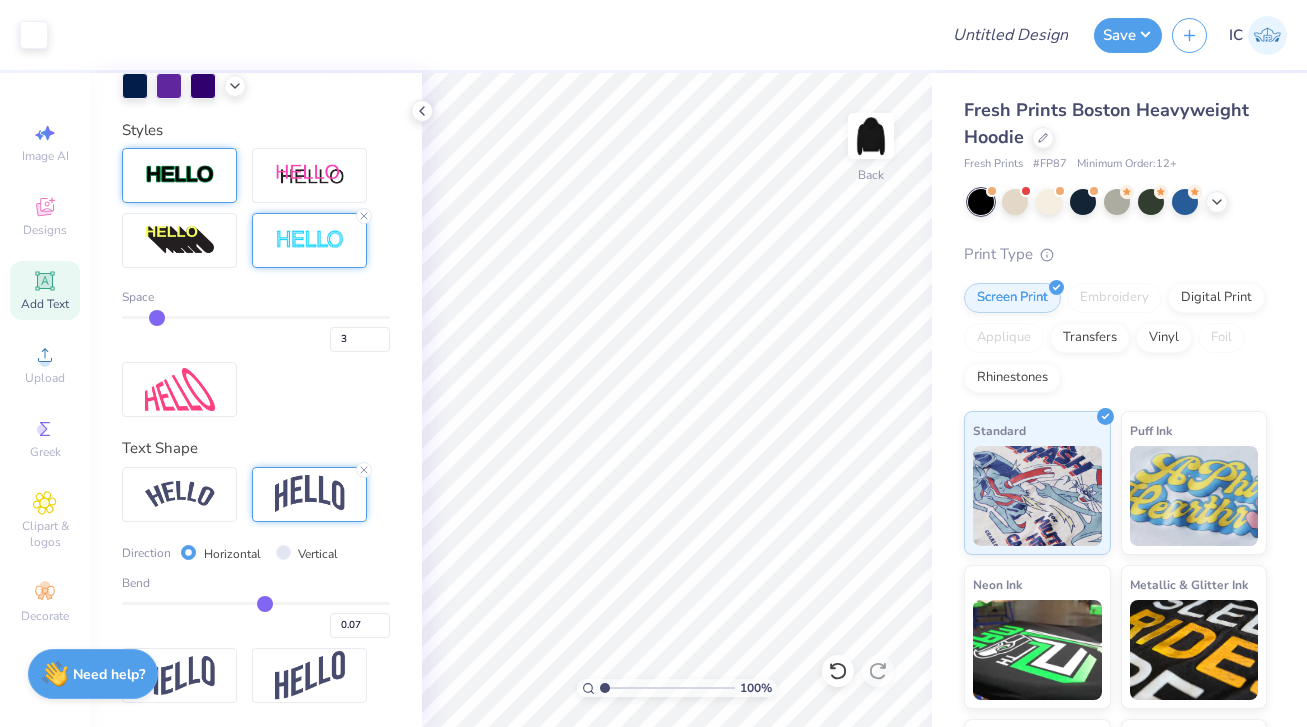 type on "0.06" 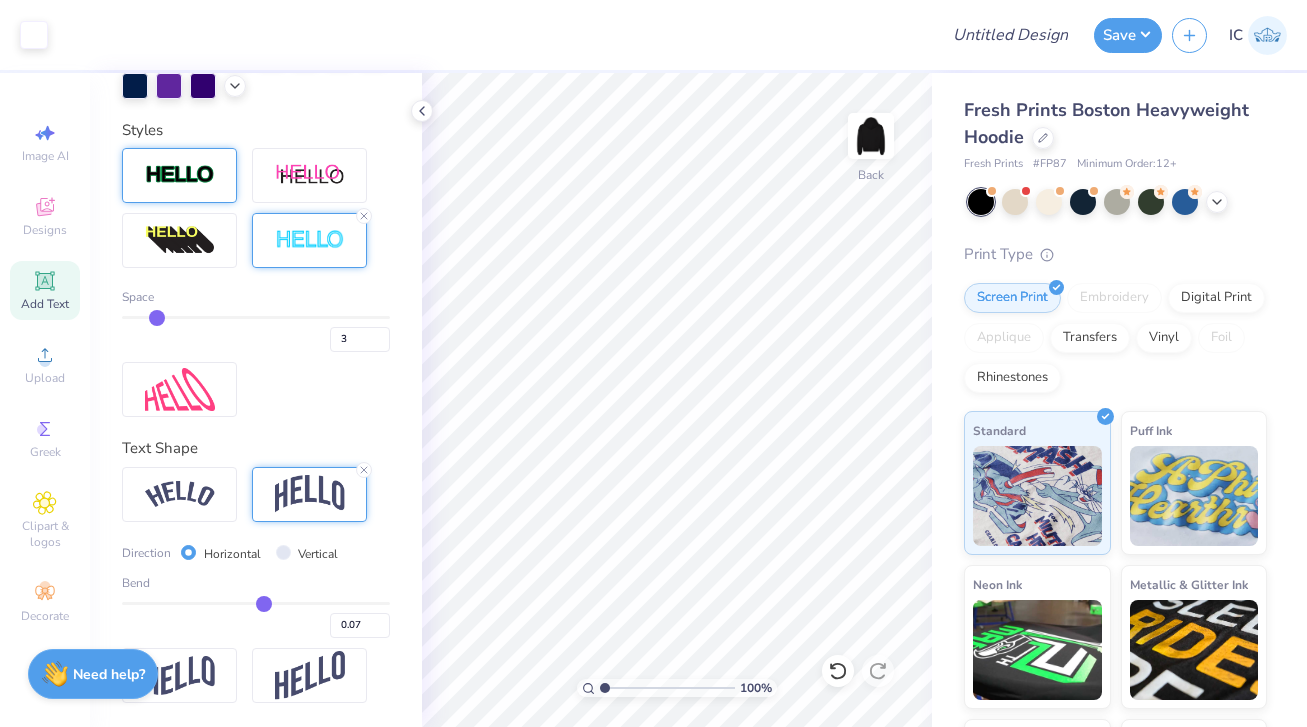 type on "0.06" 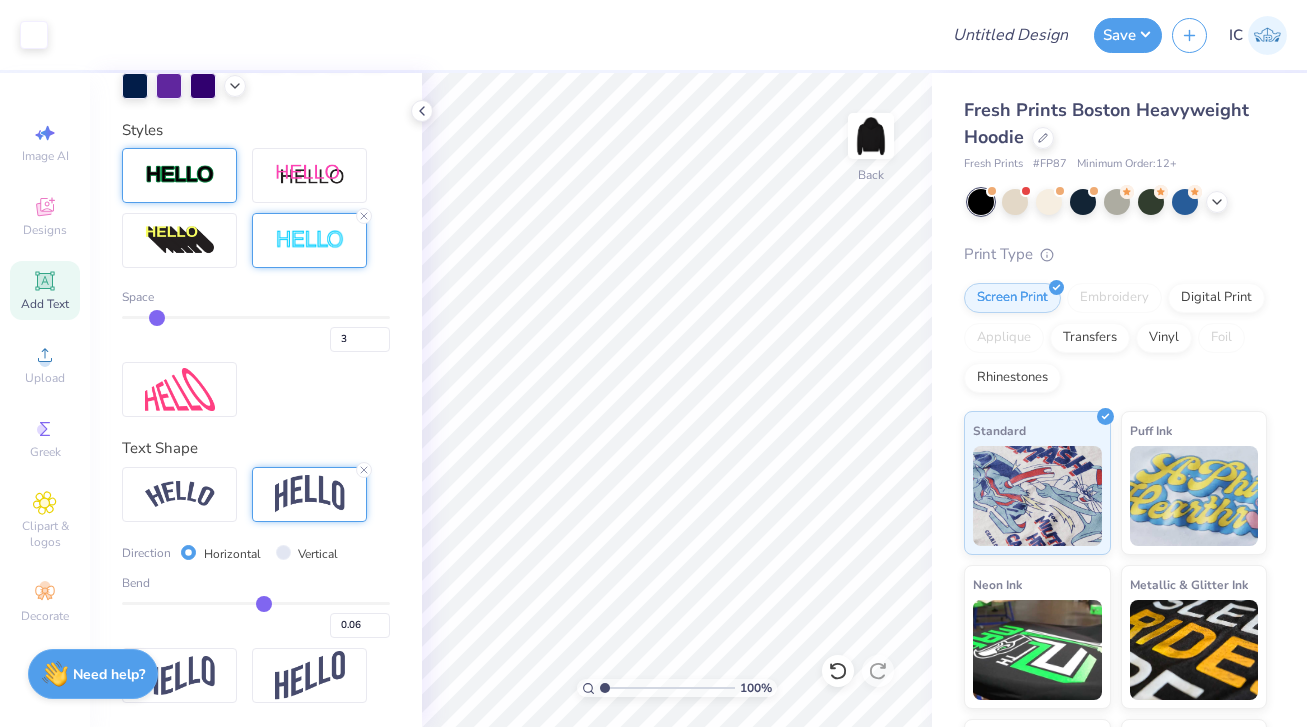 type on "0.05" 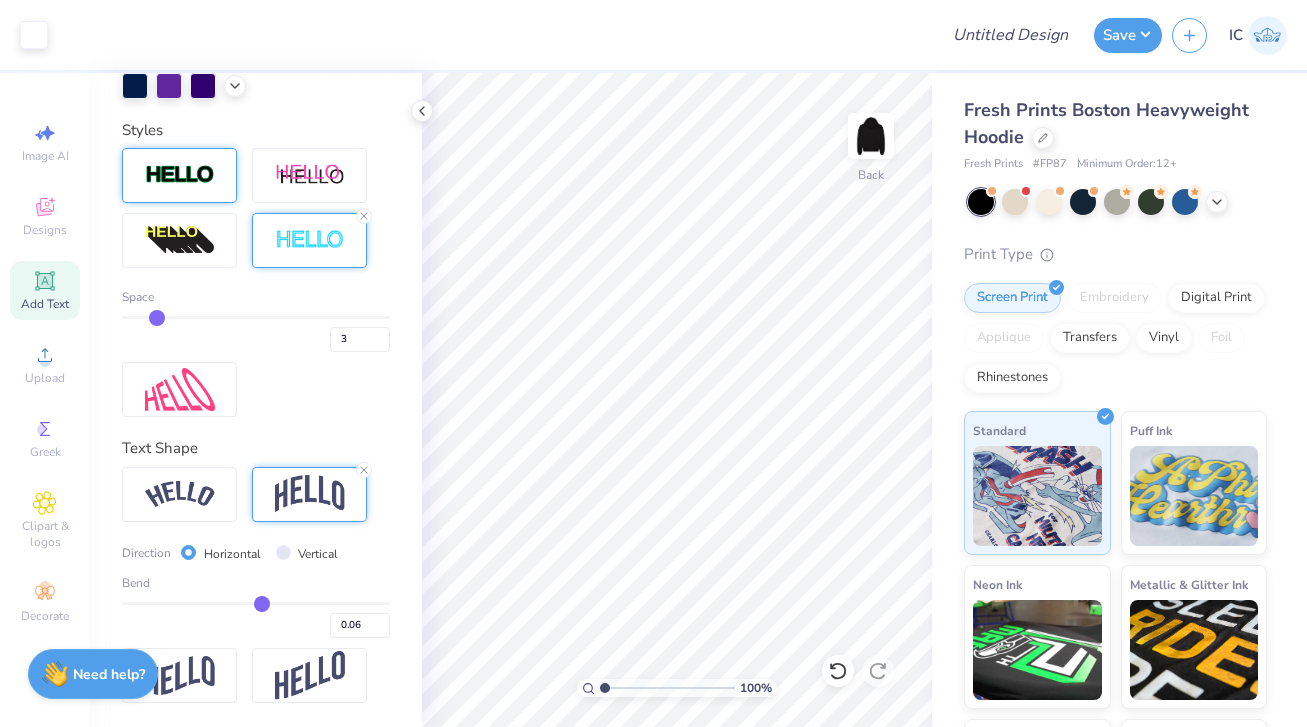 type on "0.05" 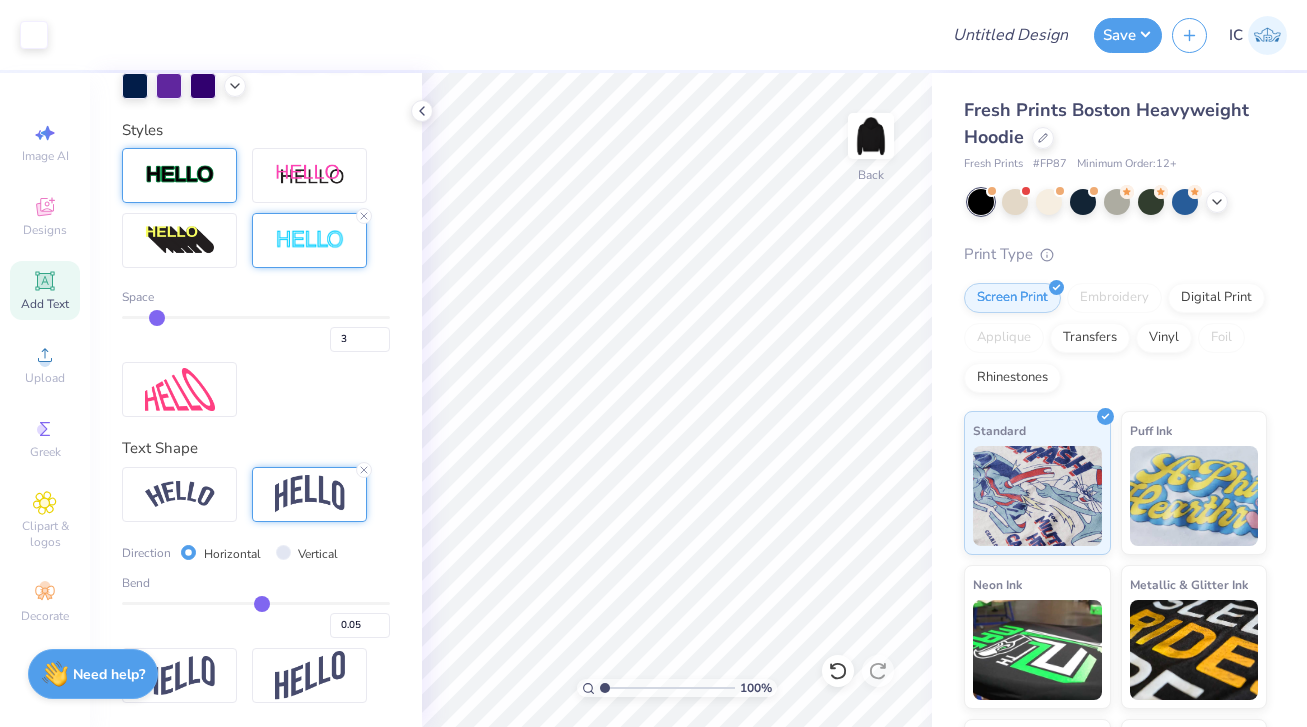 type on "0.04" 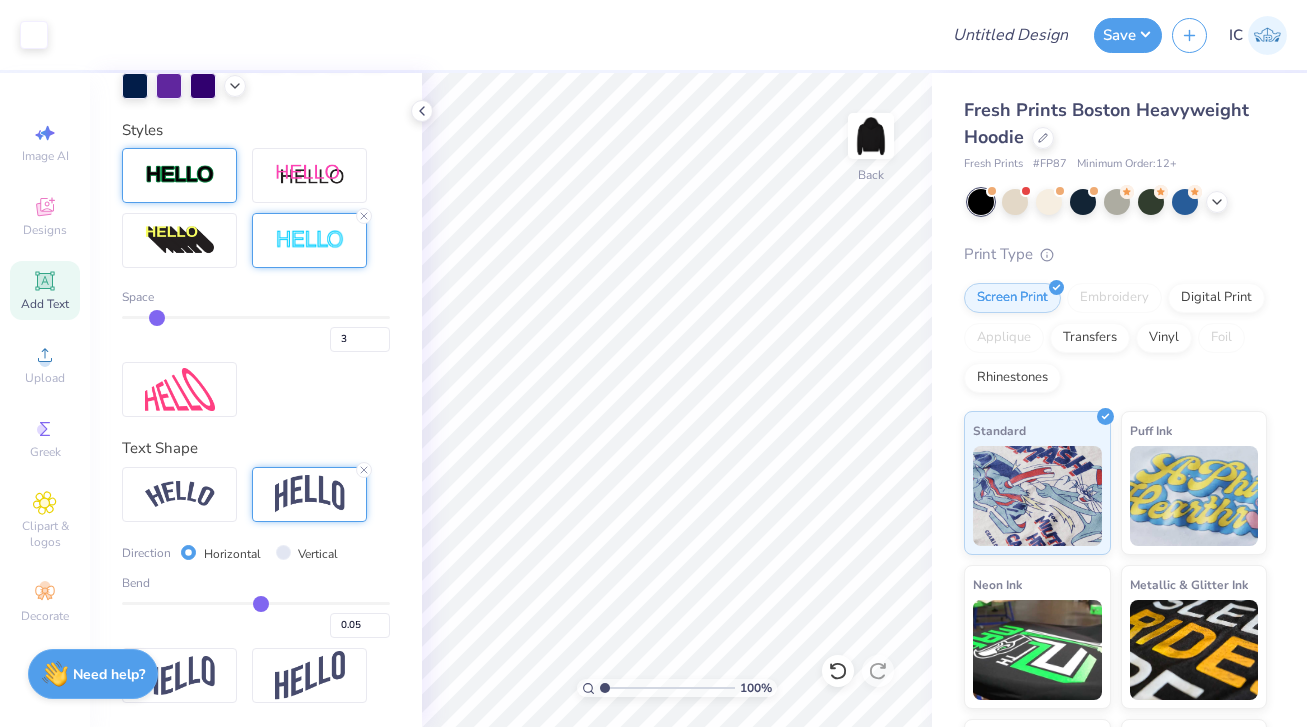 type on "0.04" 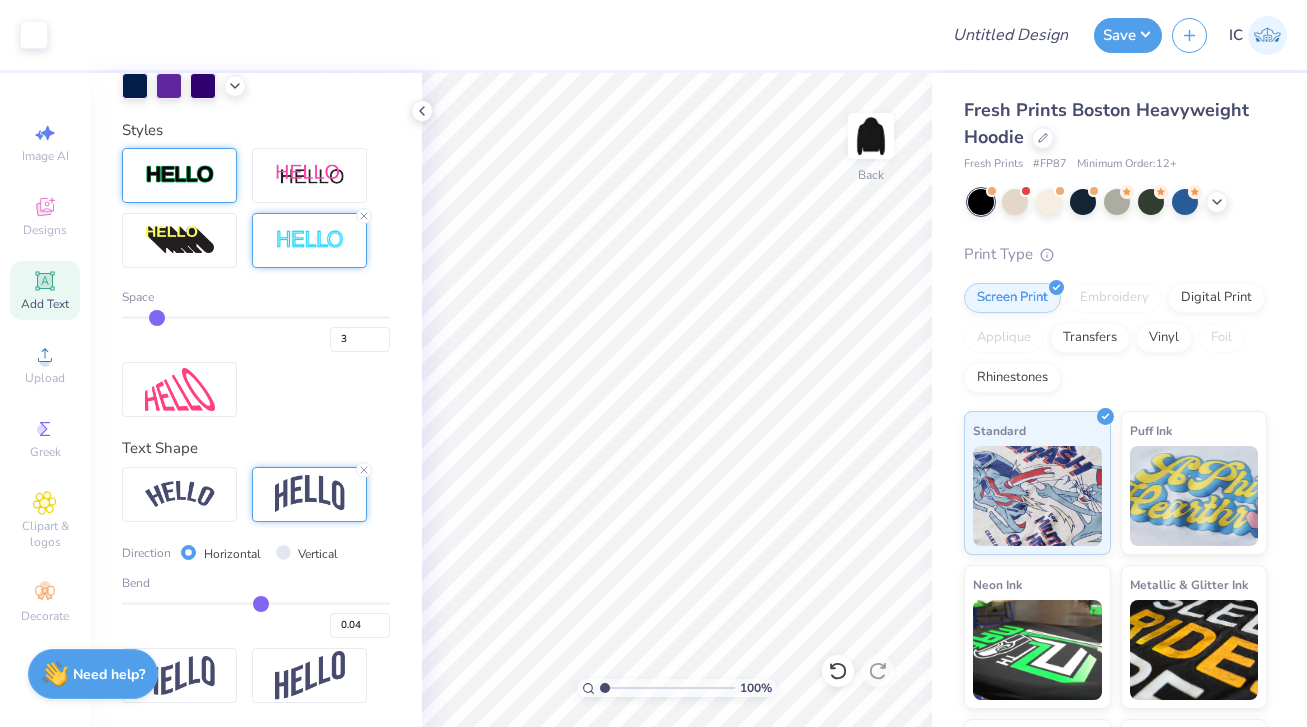 type on "0.03" 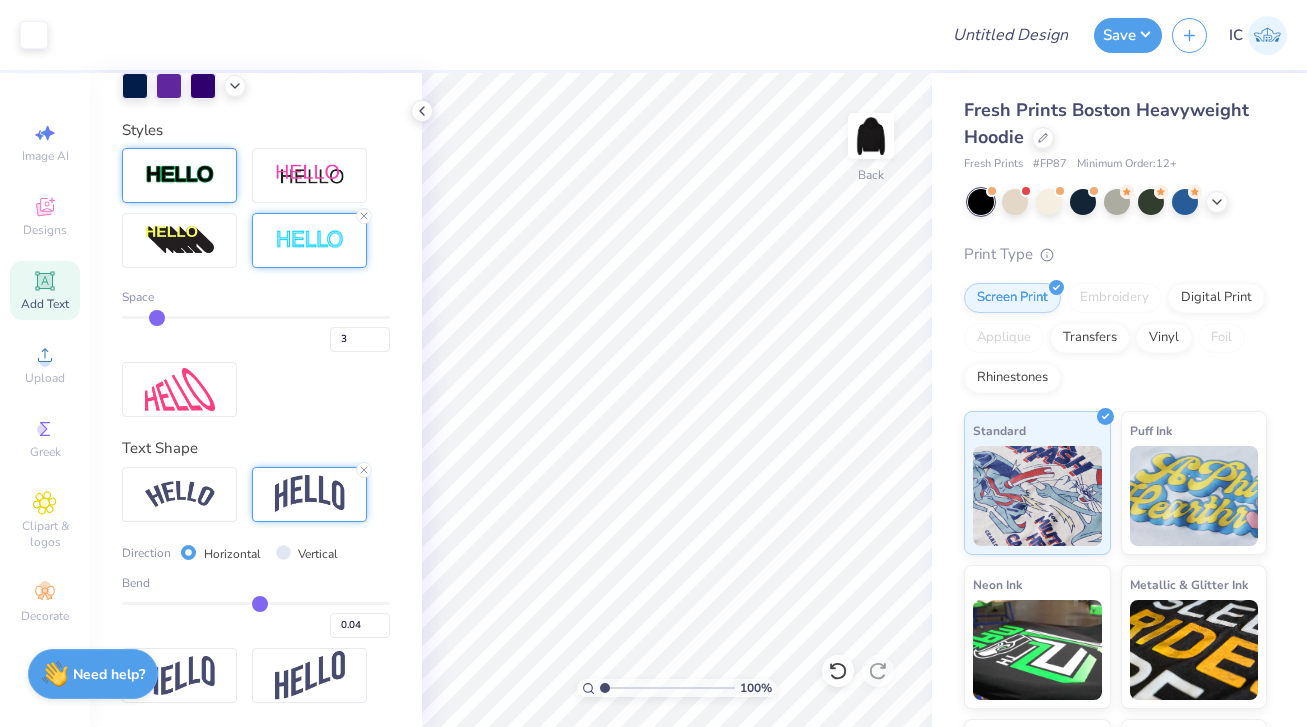 type on "0.03" 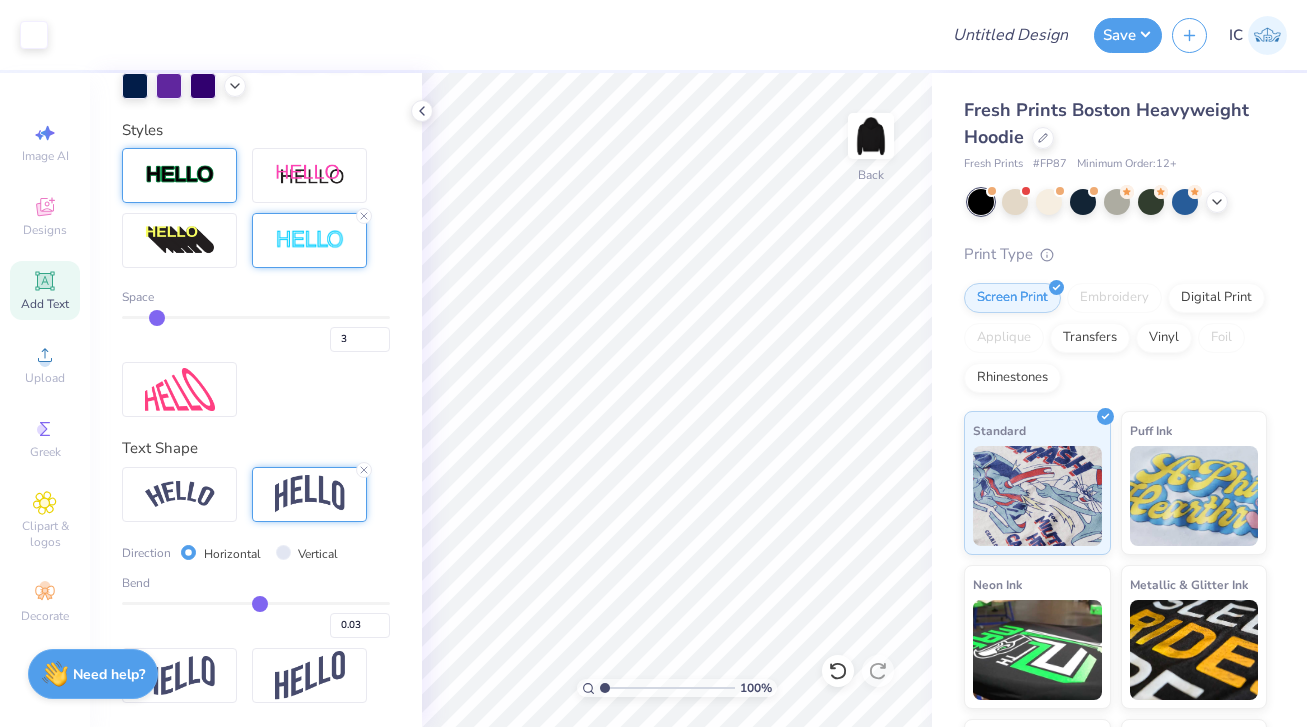drag, startPoint x: 271, startPoint y: 602, endPoint x: 260, endPoint y: 604, distance: 11.18034 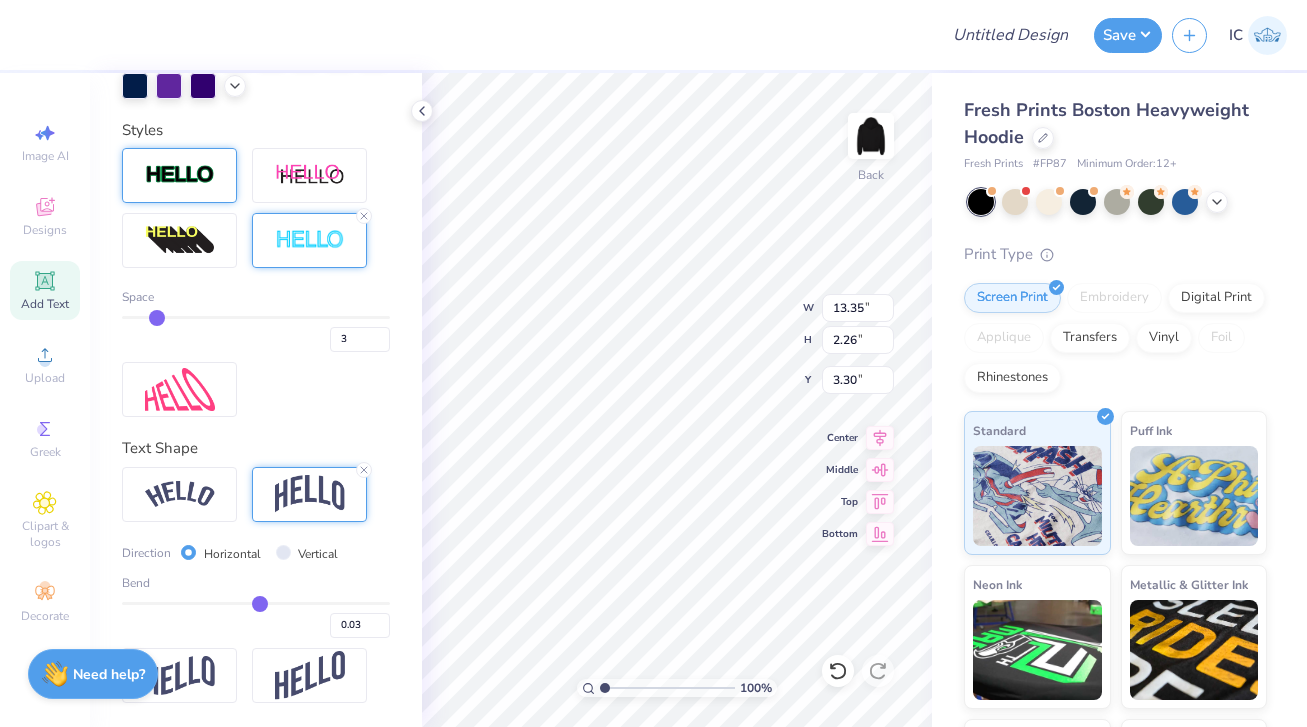 type on "3.30" 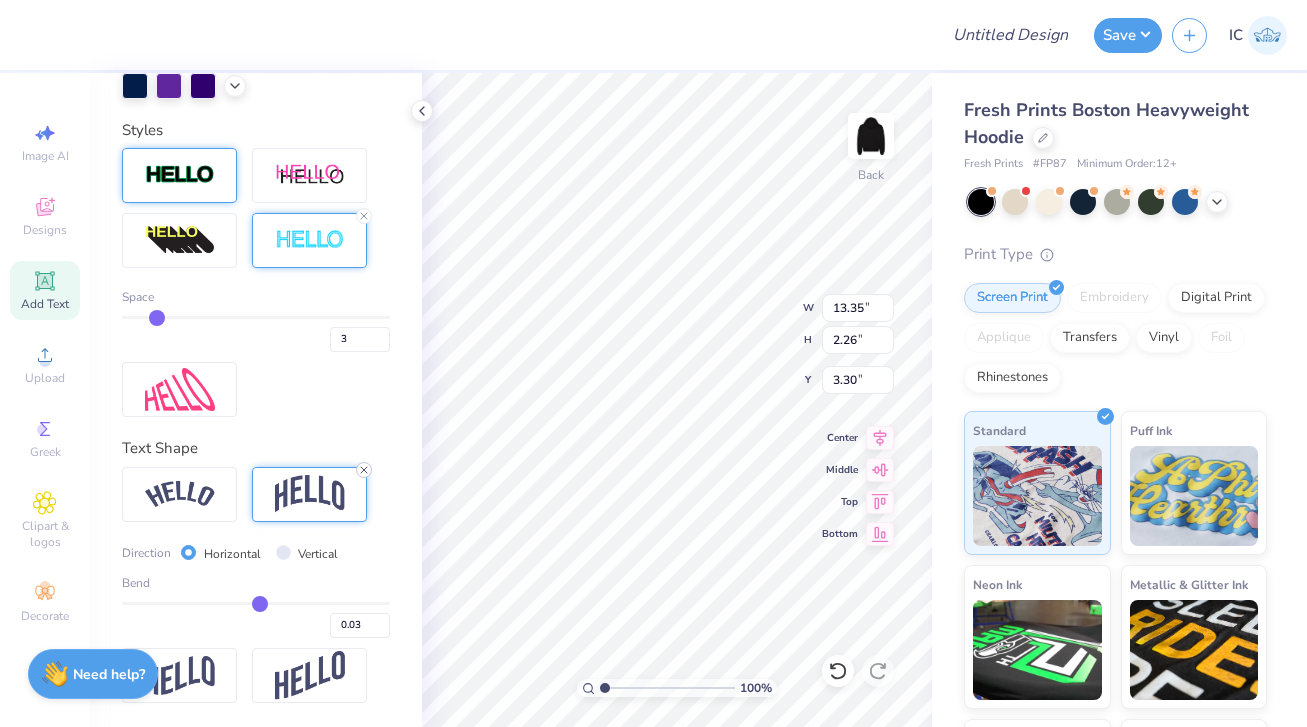 click 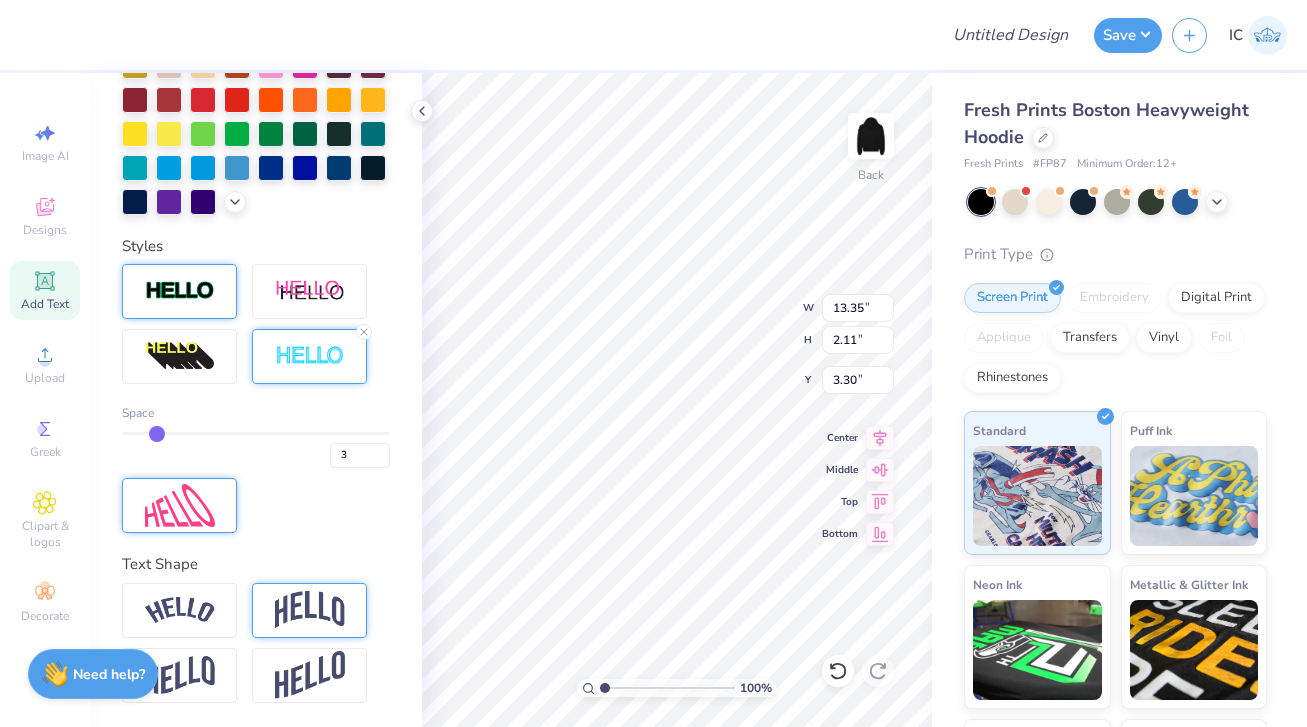 type on "2.11" 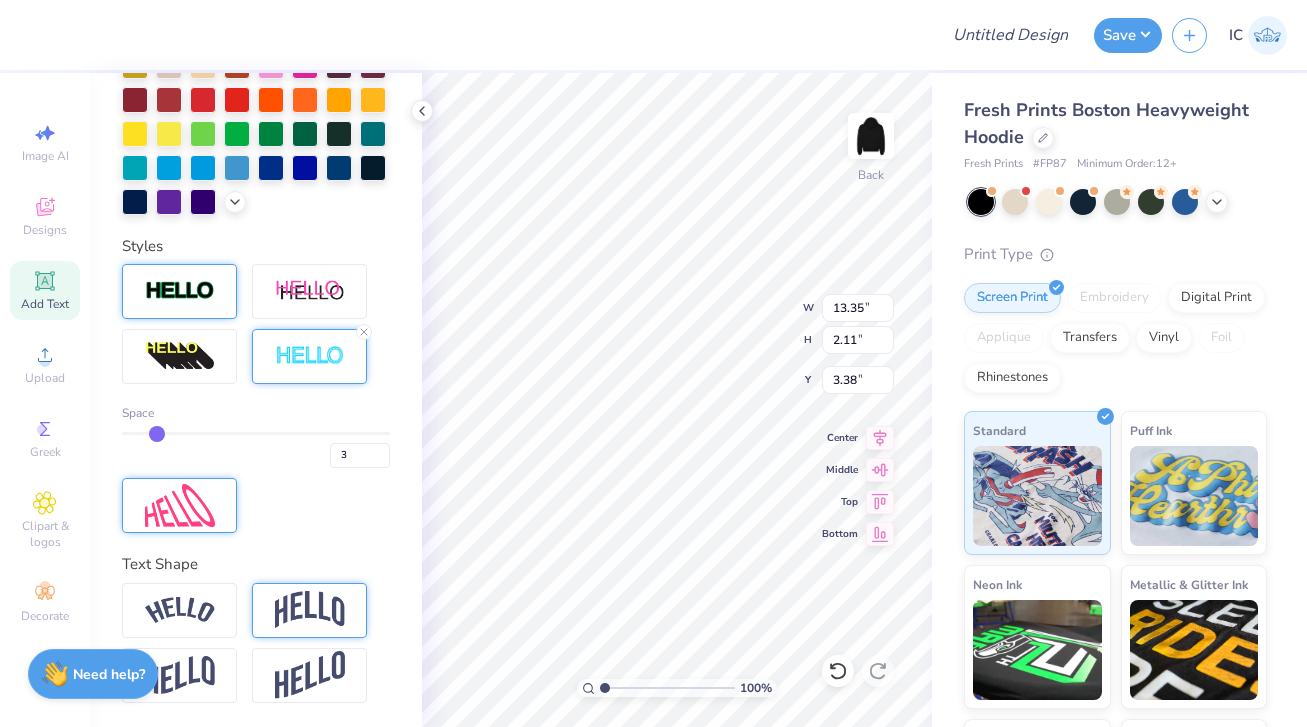 scroll, scrollTop: 519, scrollLeft: 0, axis: vertical 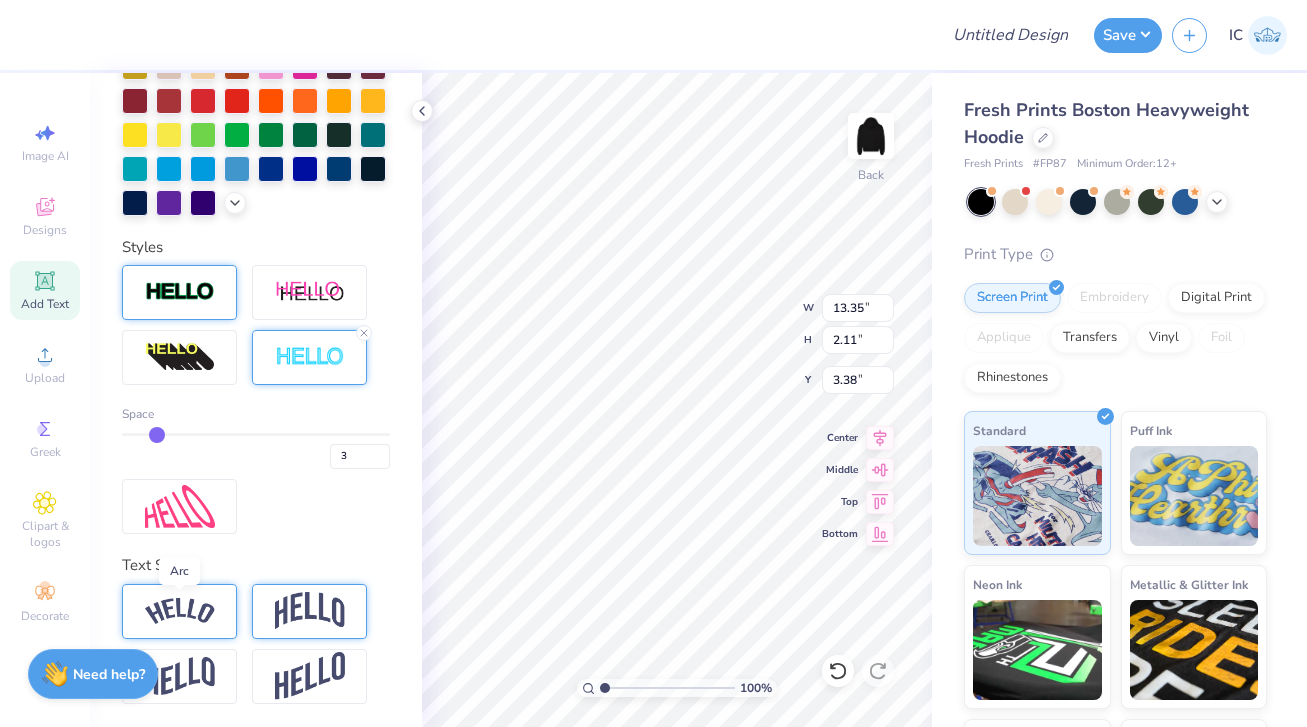 click at bounding box center (180, 611) 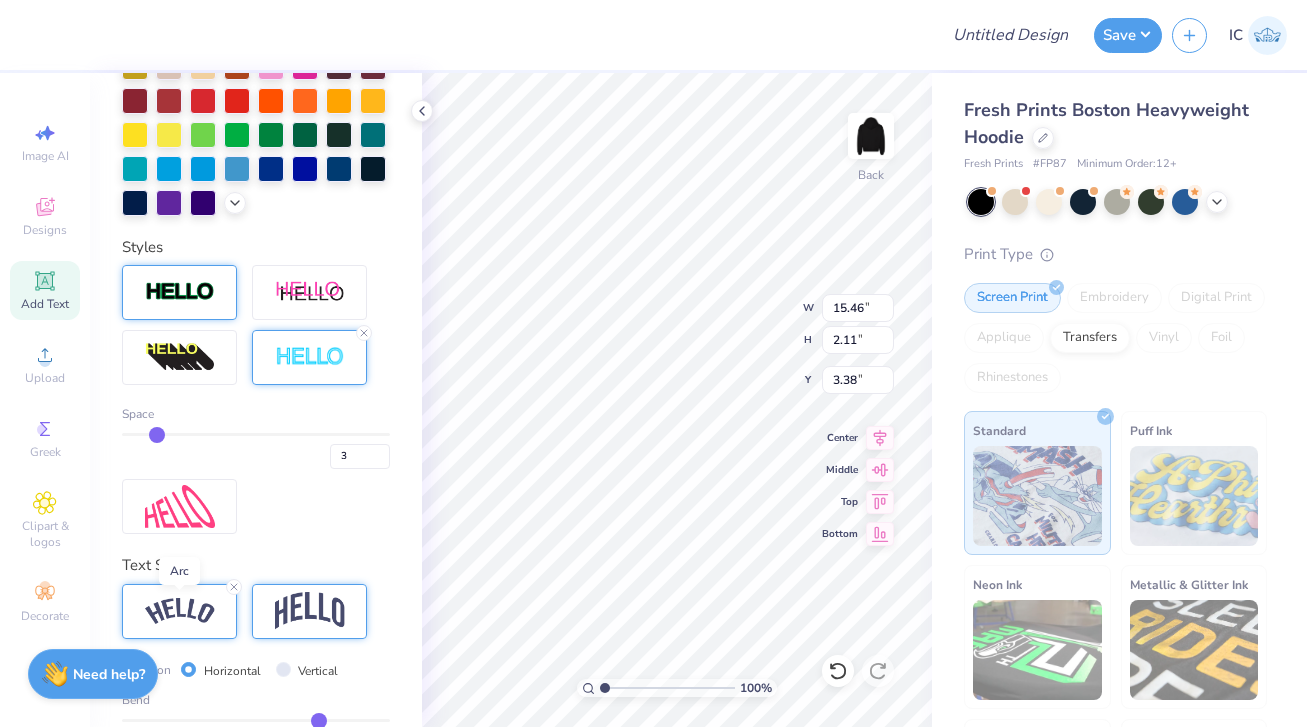 type on "15.46" 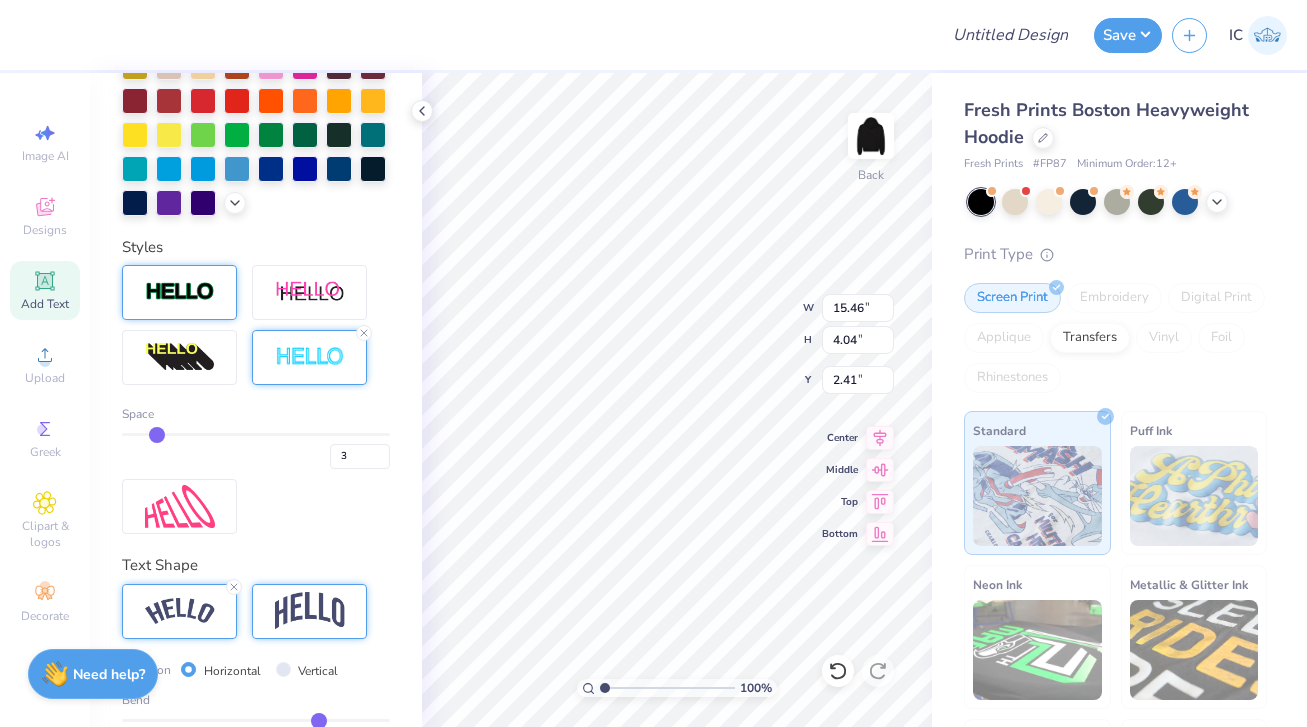 scroll, scrollTop: 636, scrollLeft: 0, axis: vertical 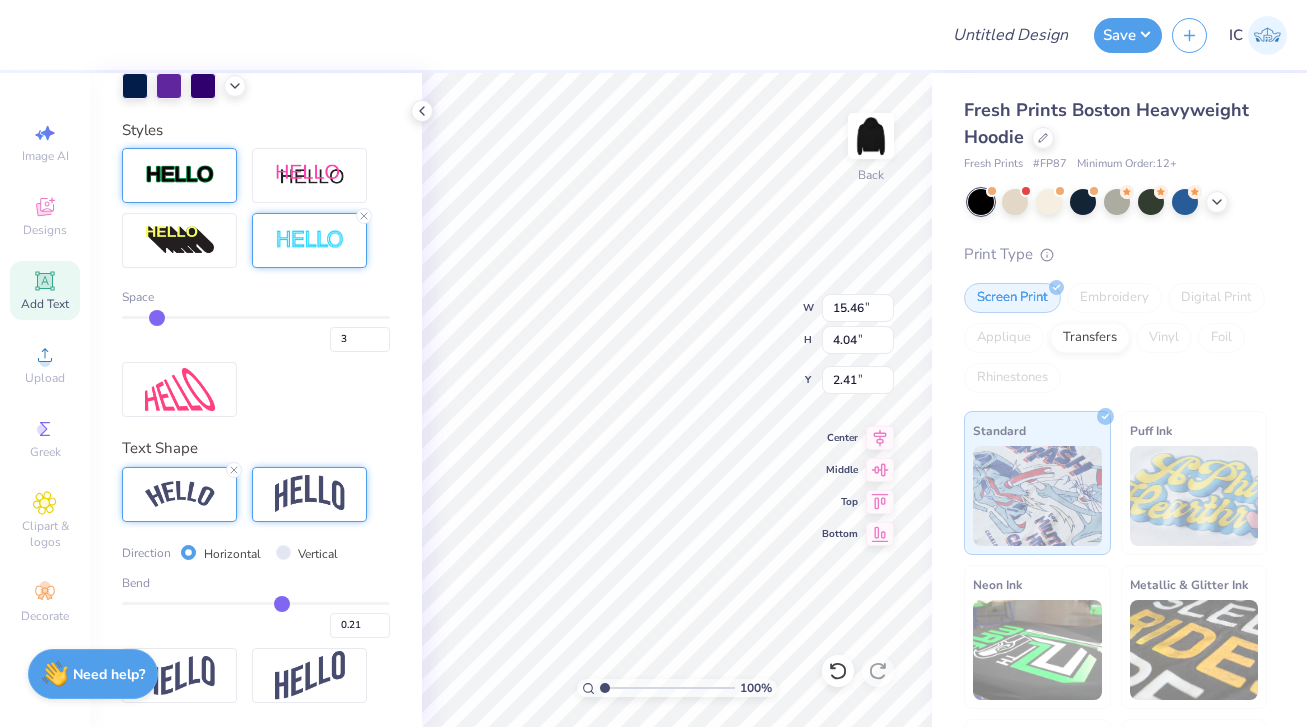 drag, startPoint x: 314, startPoint y: 602, endPoint x: 282, endPoint y: 606, distance: 32.24903 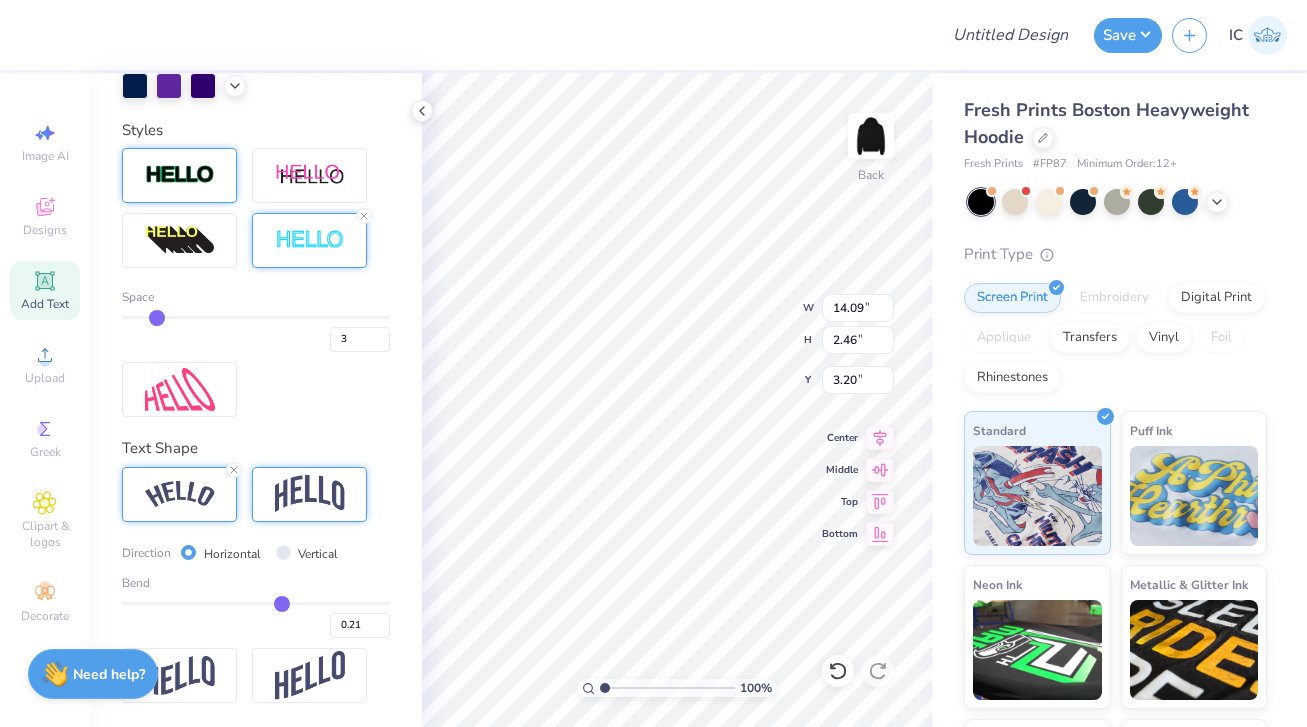 click on "Space 3" at bounding box center [256, 282] 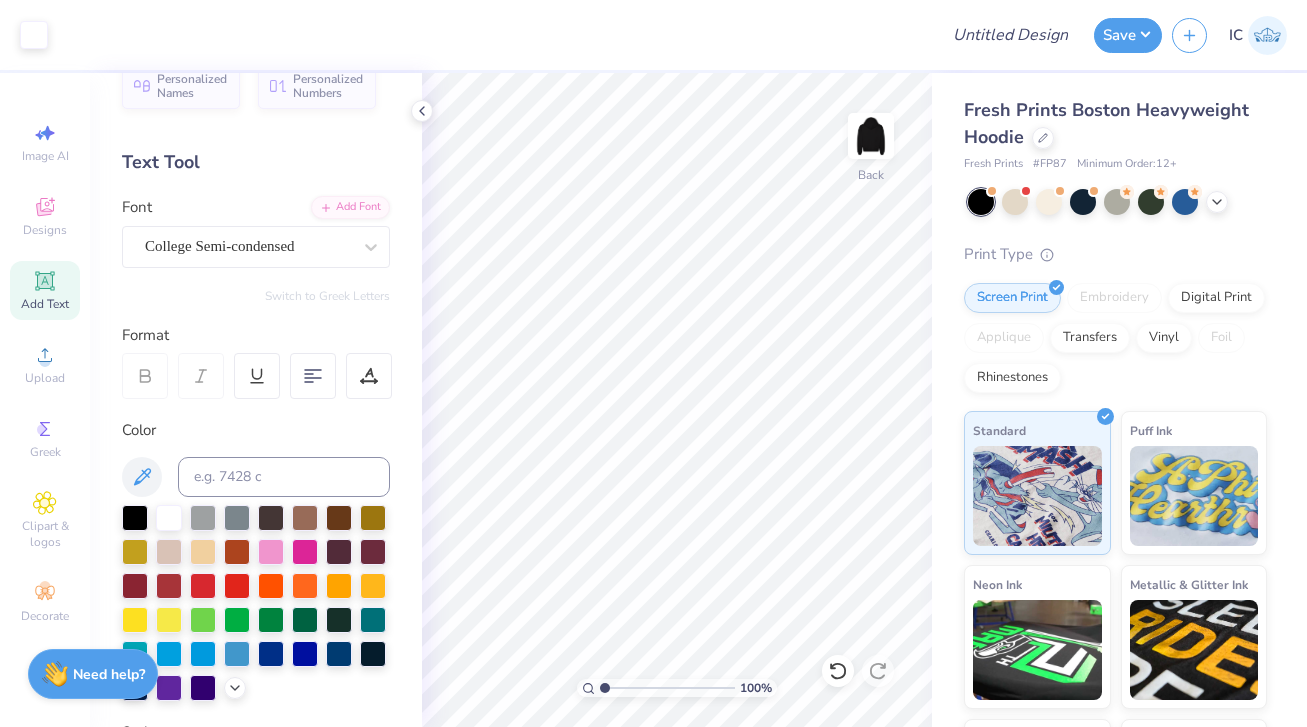 scroll, scrollTop: 33, scrollLeft: 0, axis: vertical 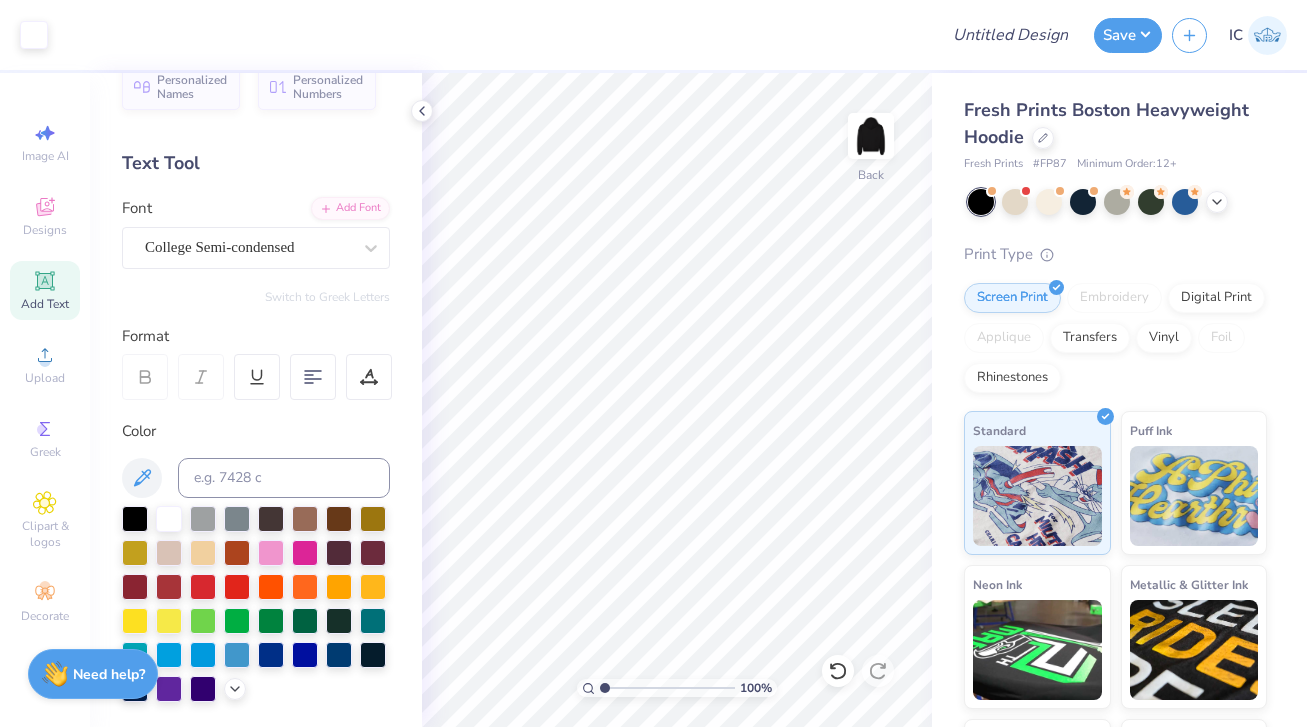 click on "Add Text" at bounding box center (45, 290) 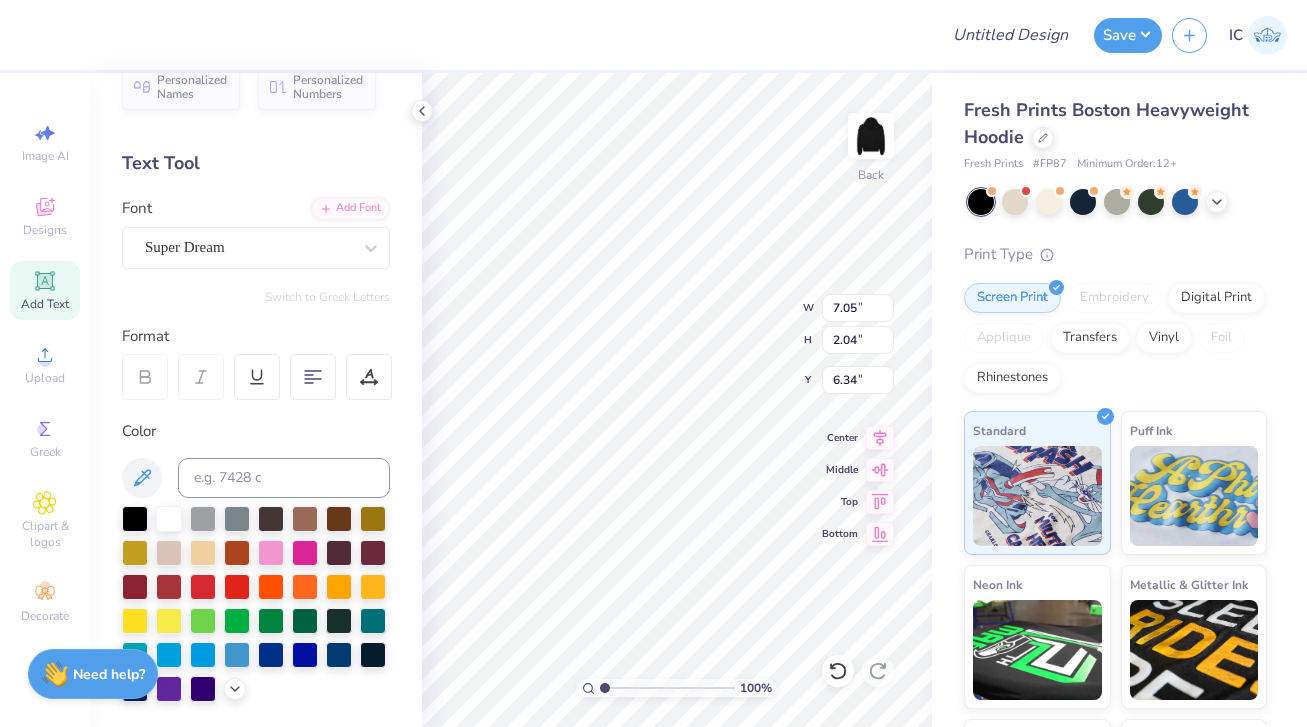scroll, scrollTop: 4, scrollLeft: 0, axis: vertical 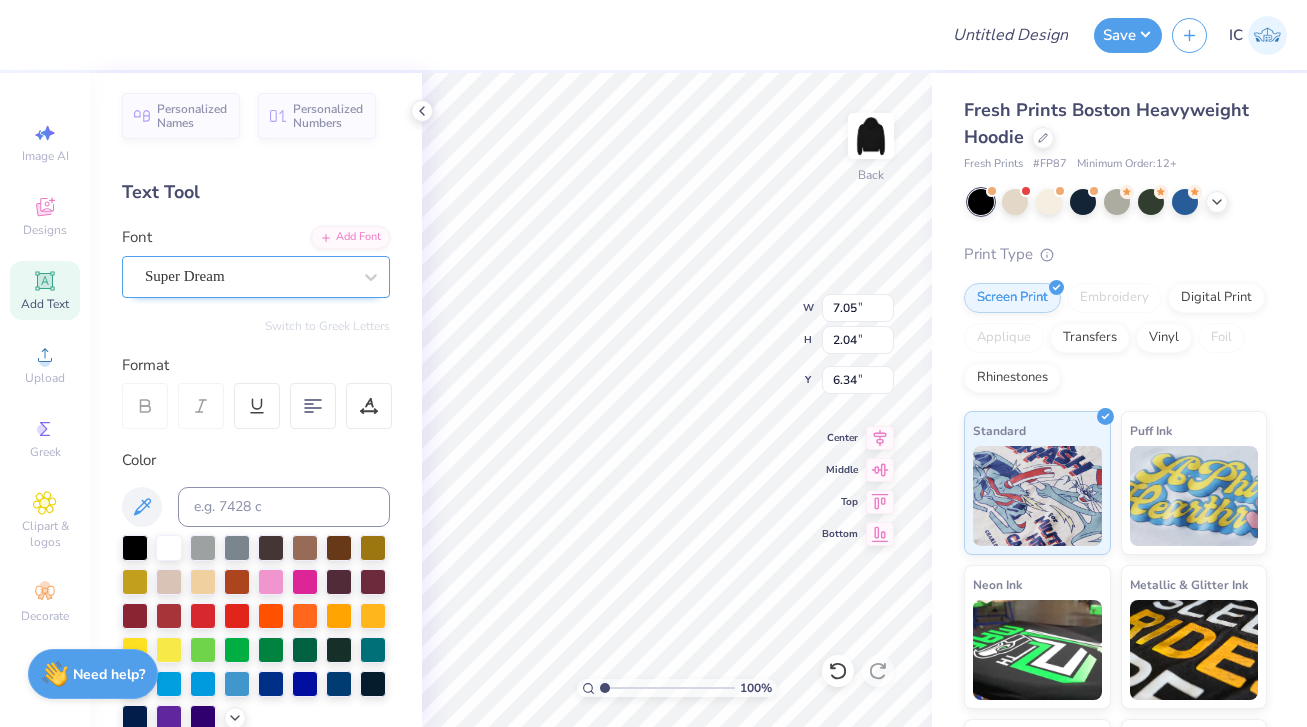 click on "Super Dream" at bounding box center [248, 276] 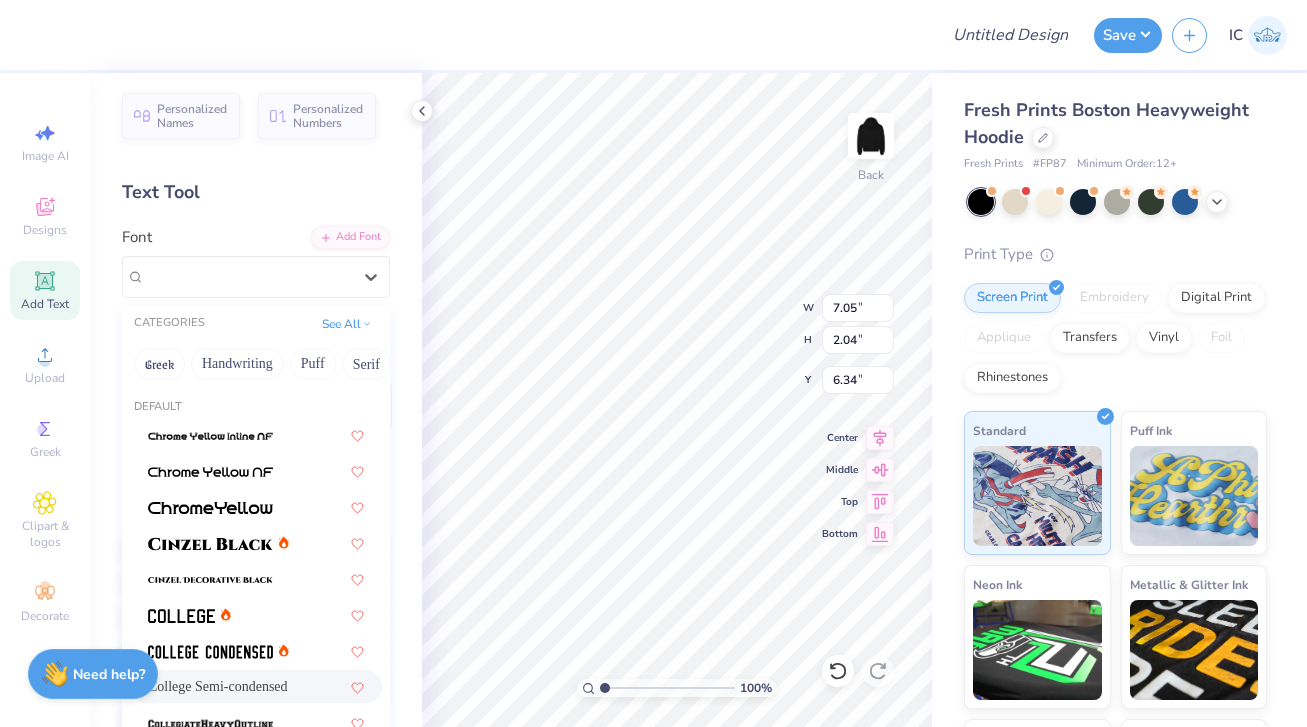click on "College Semi-condensed" at bounding box center [218, 686] 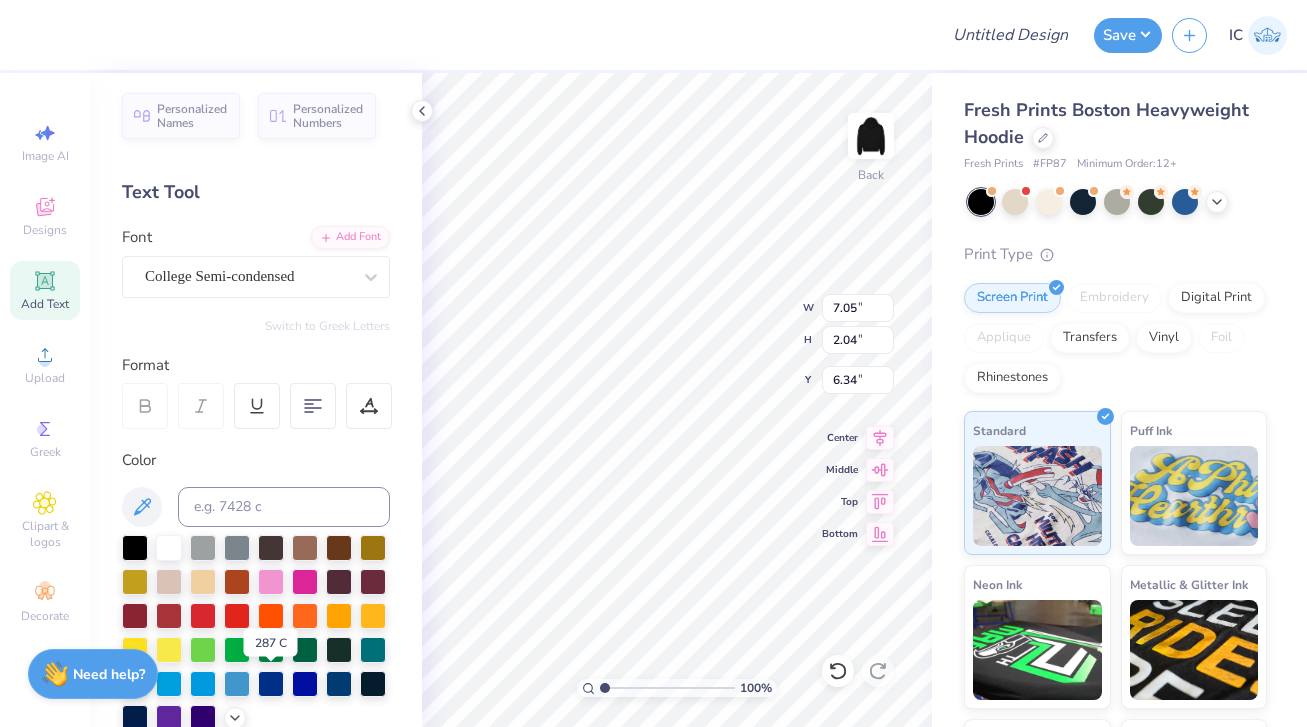 scroll, scrollTop: 0, scrollLeft: 0, axis: both 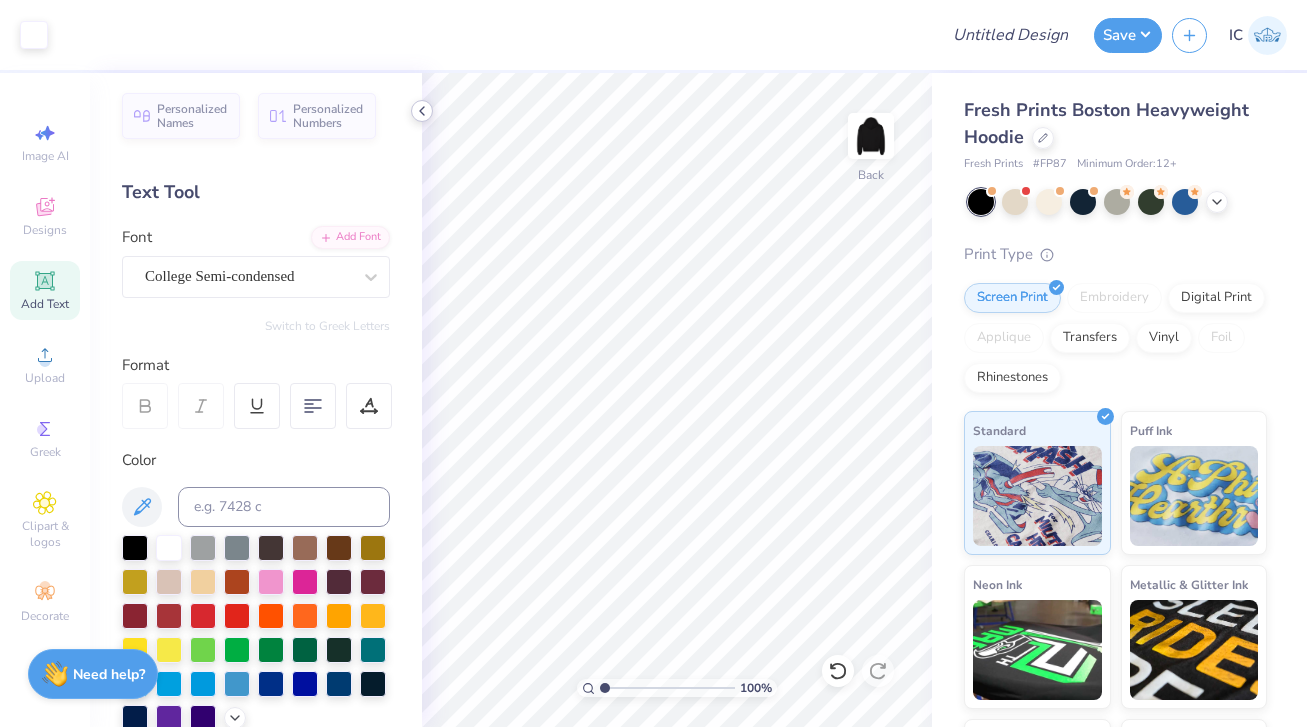 click 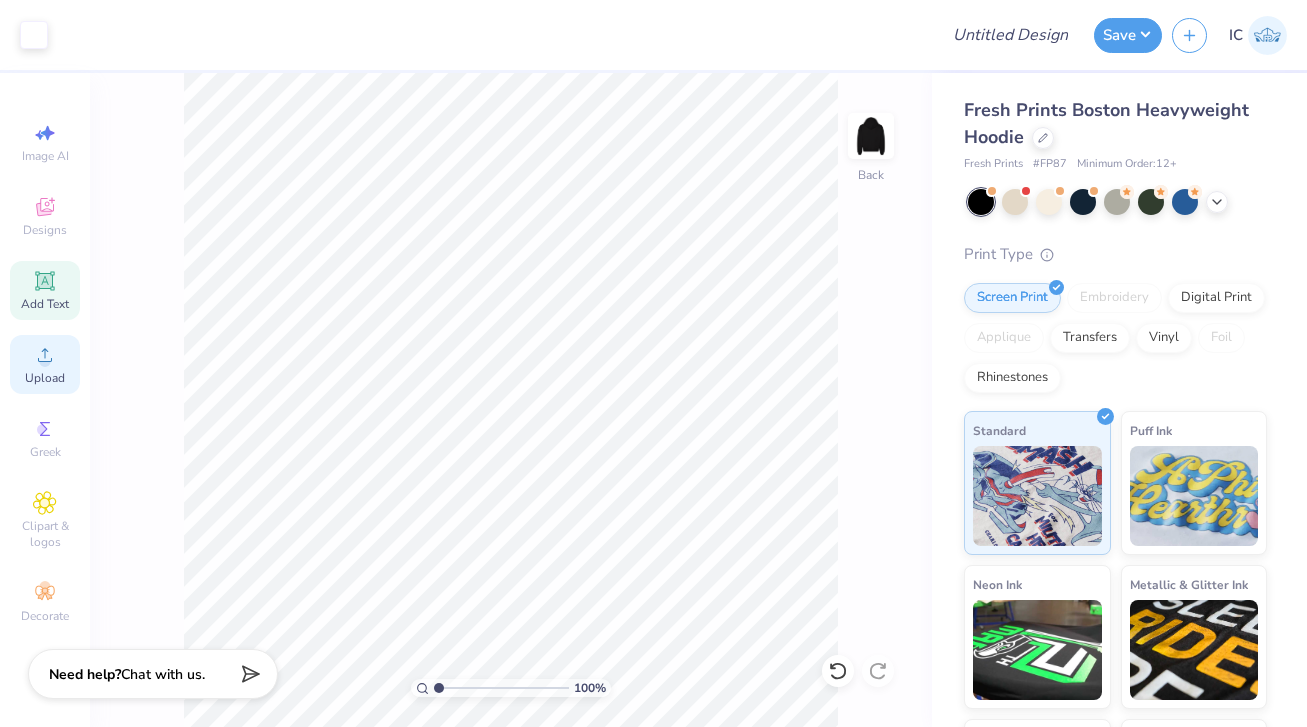 click on "Upload" at bounding box center (45, 378) 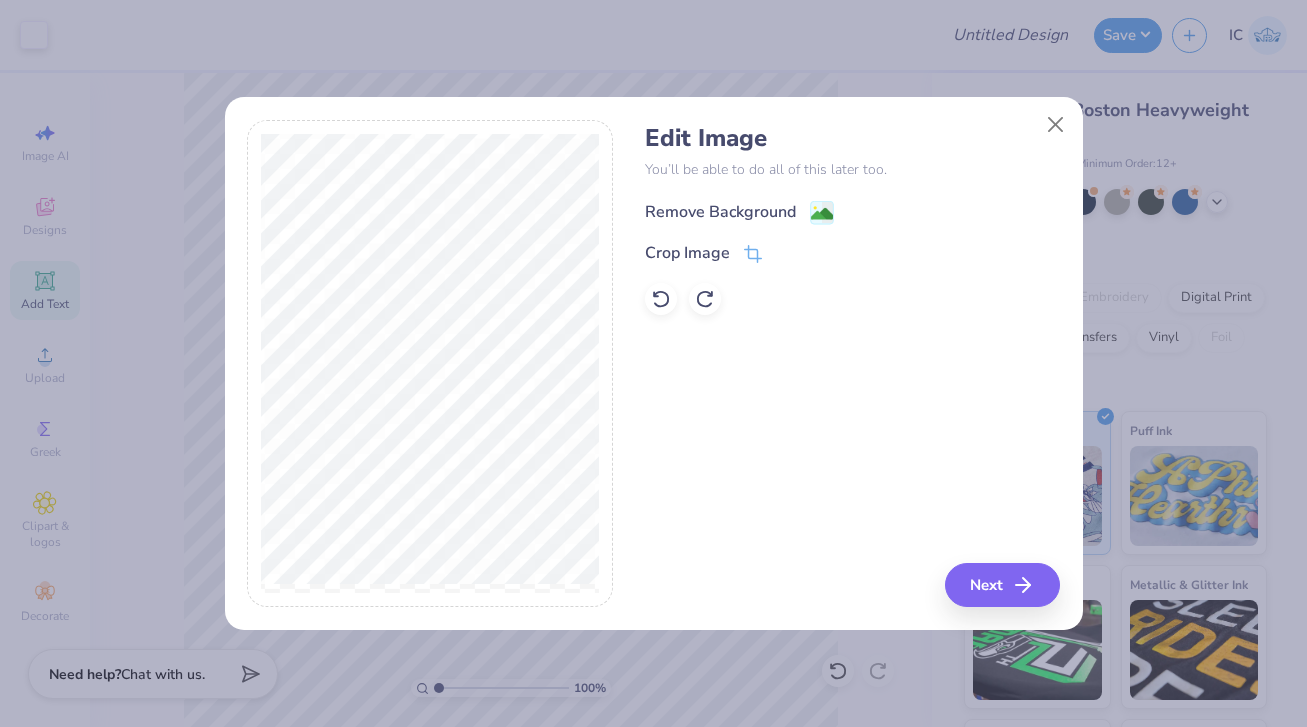 click 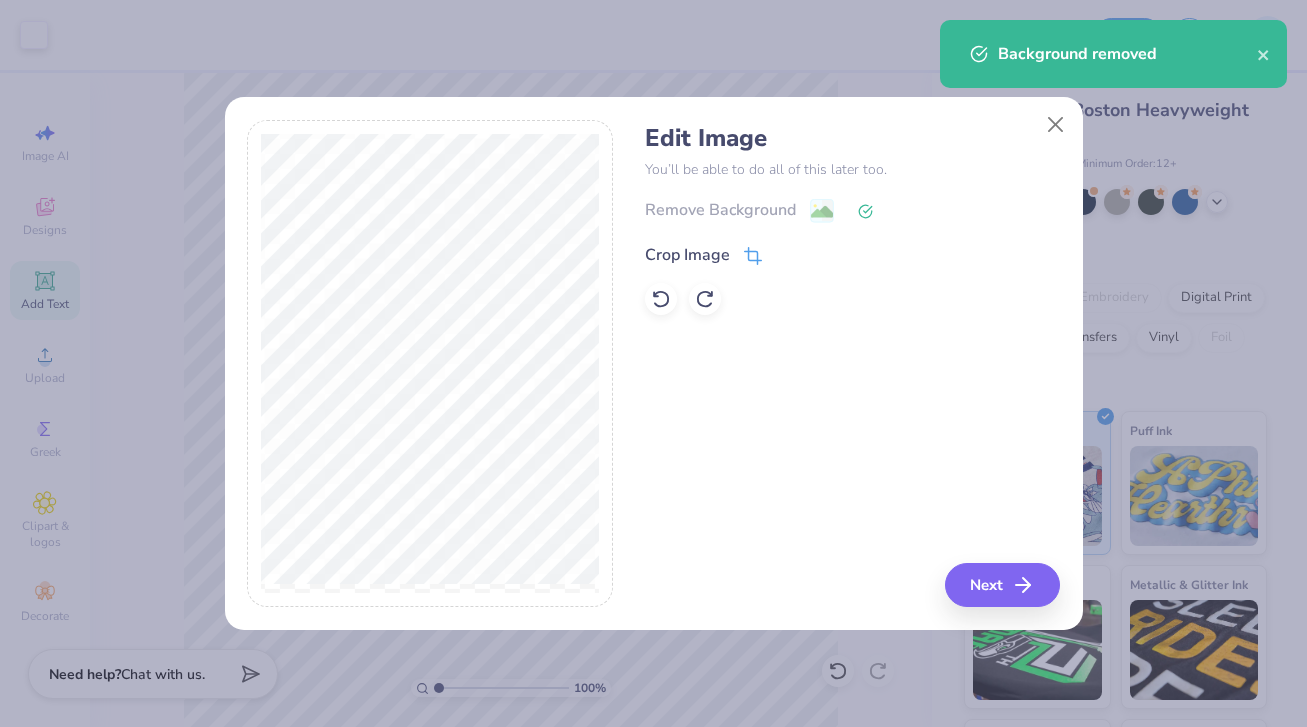 click on "Crop Image" at bounding box center (703, 255) 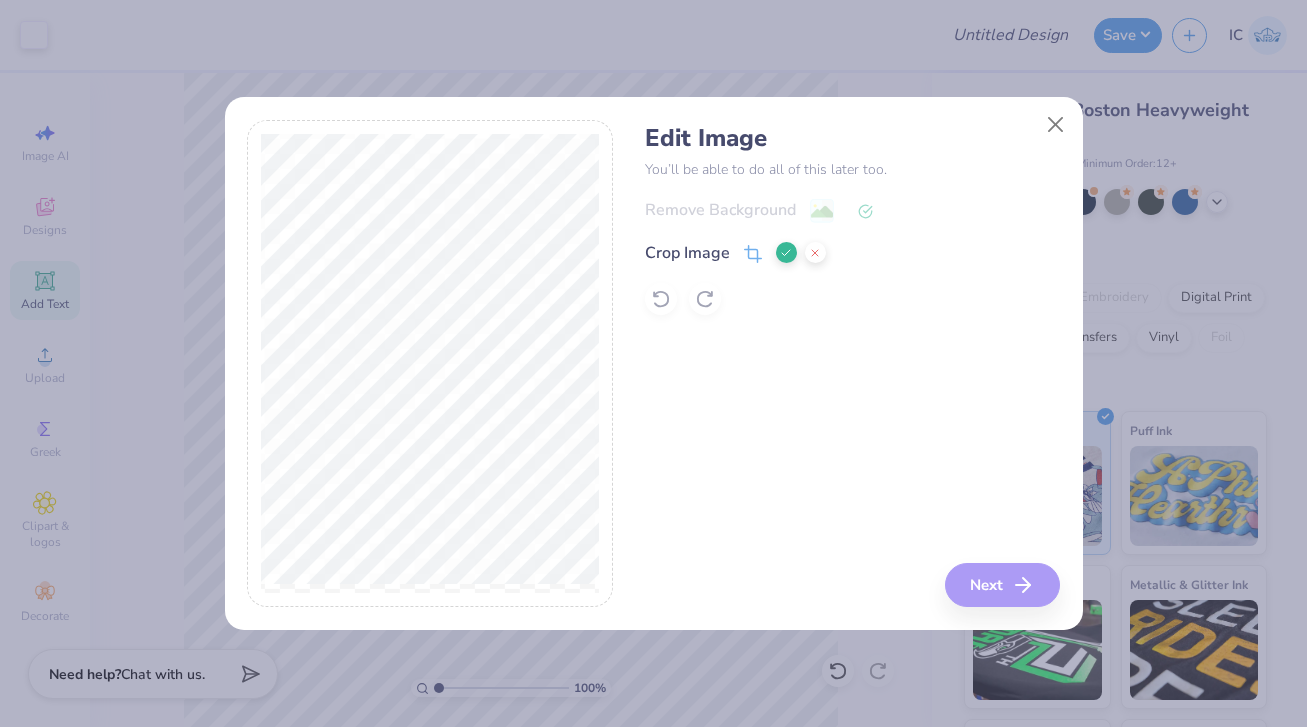 click on "Edit Image You’ll be able to do all of this later too. Remove Background Crop Image Next" at bounding box center [852, 364] 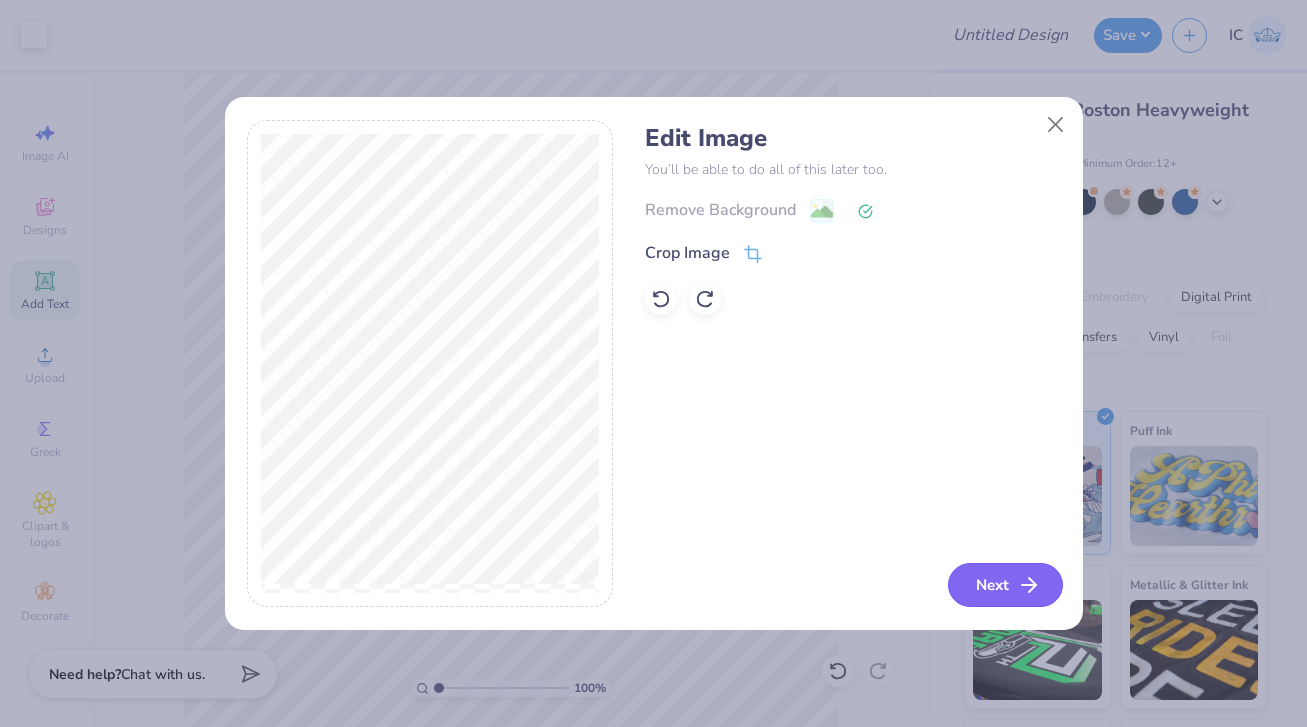 click on "Next" at bounding box center [1005, 585] 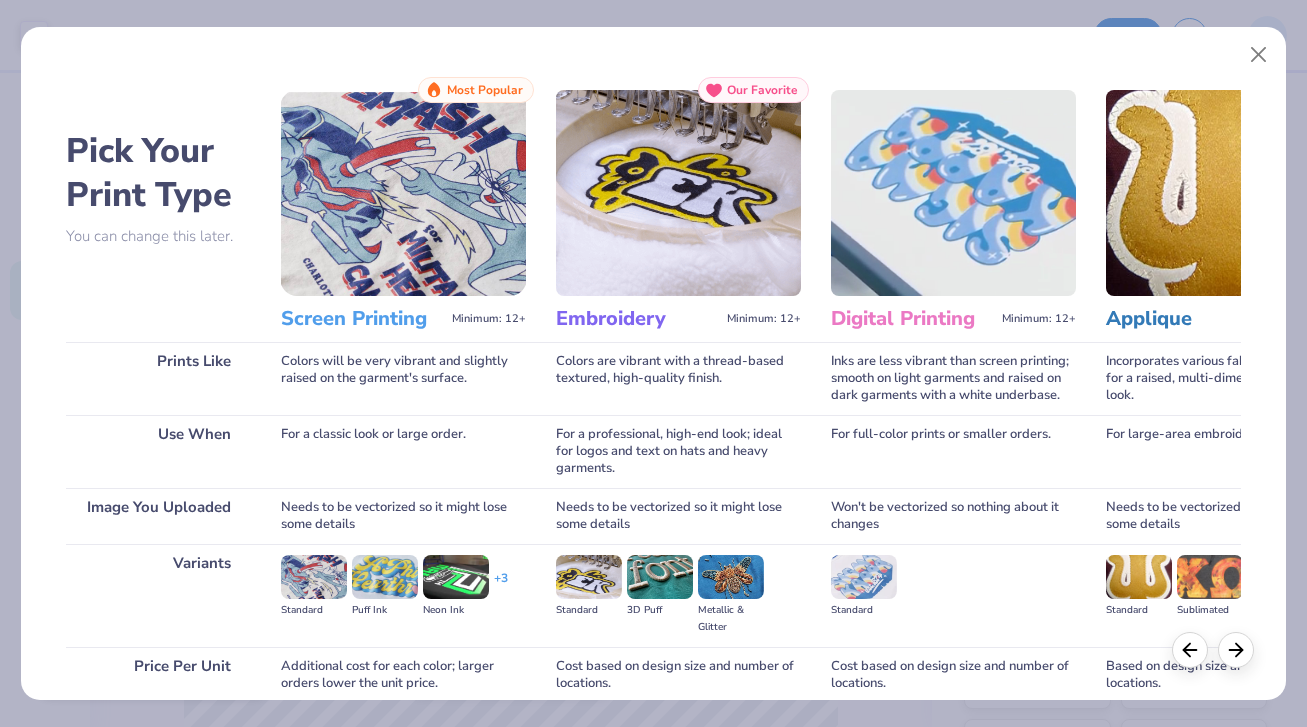 scroll, scrollTop: 170, scrollLeft: 0, axis: vertical 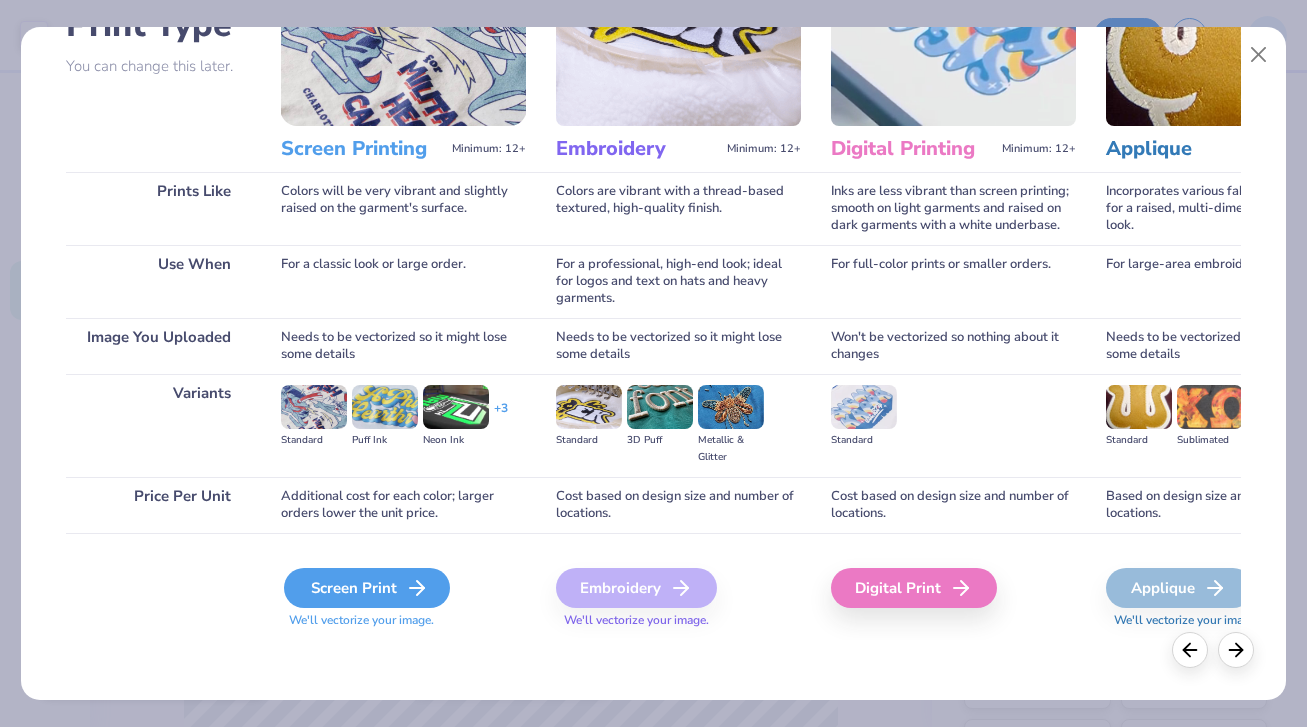 click on "Screen Print" at bounding box center [367, 588] 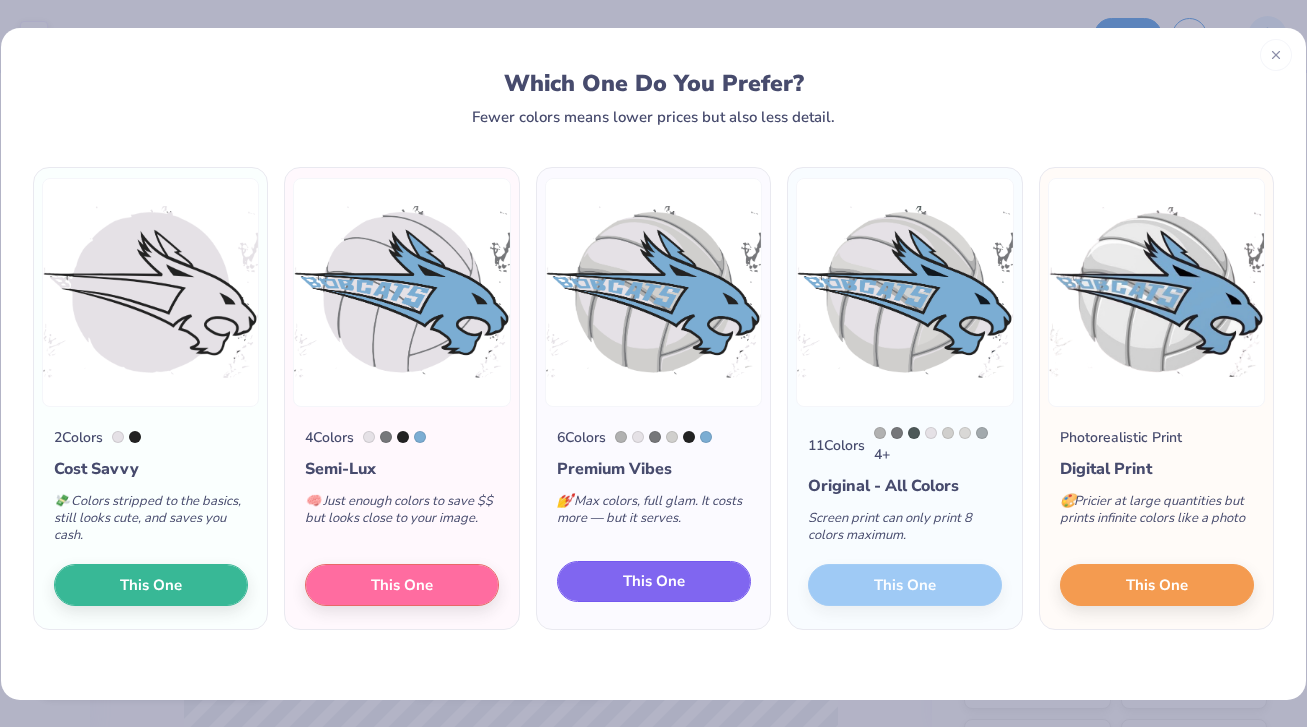 click on "This One" at bounding box center (654, 581) 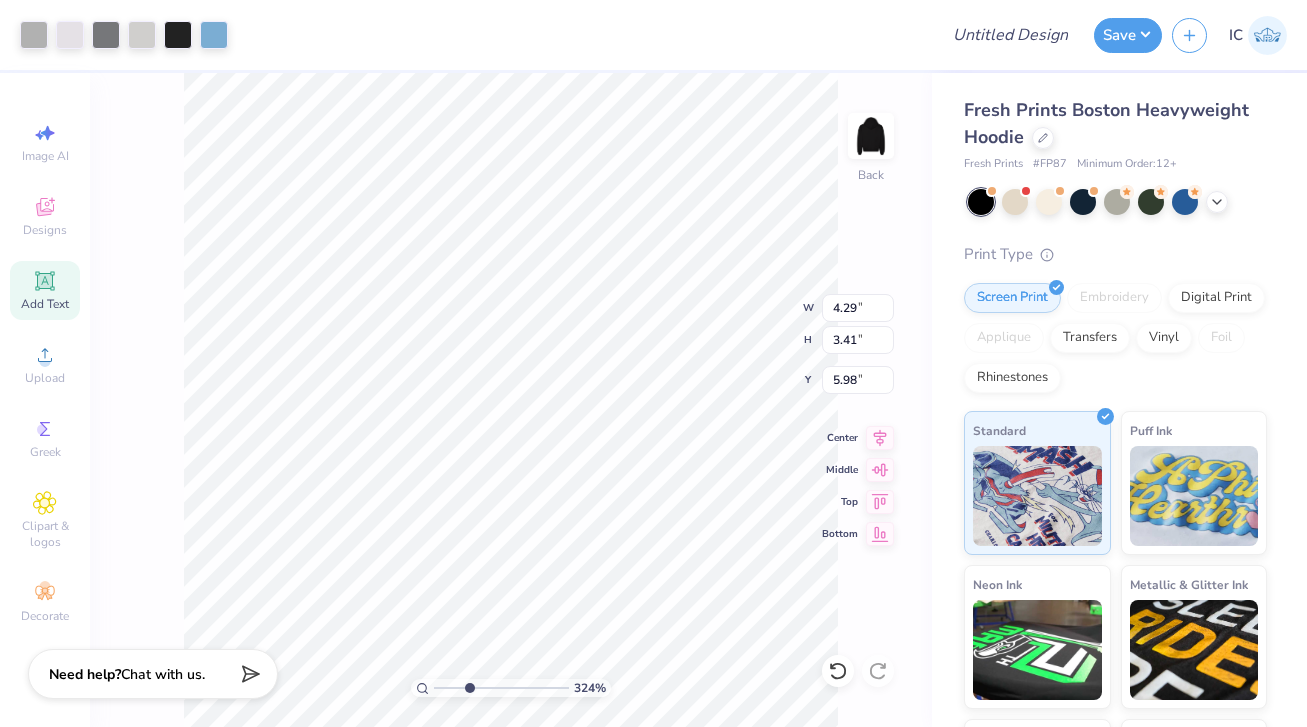 drag, startPoint x: 435, startPoint y: 688, endPoint x: 469, endPoint y: 690, distance: 34.058773 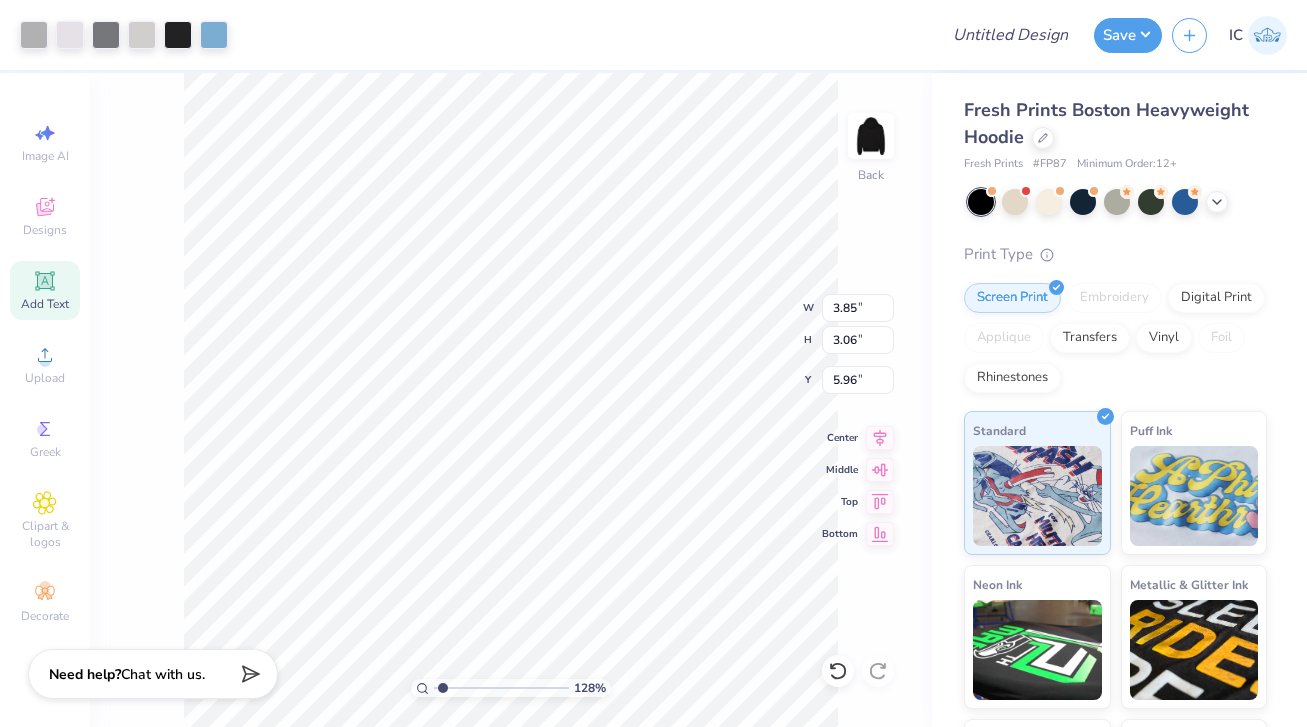 drag, startPoint x: 470, startPoint y: 686, endPoint x: 442, endPoint y: 690, distance: 28.284271 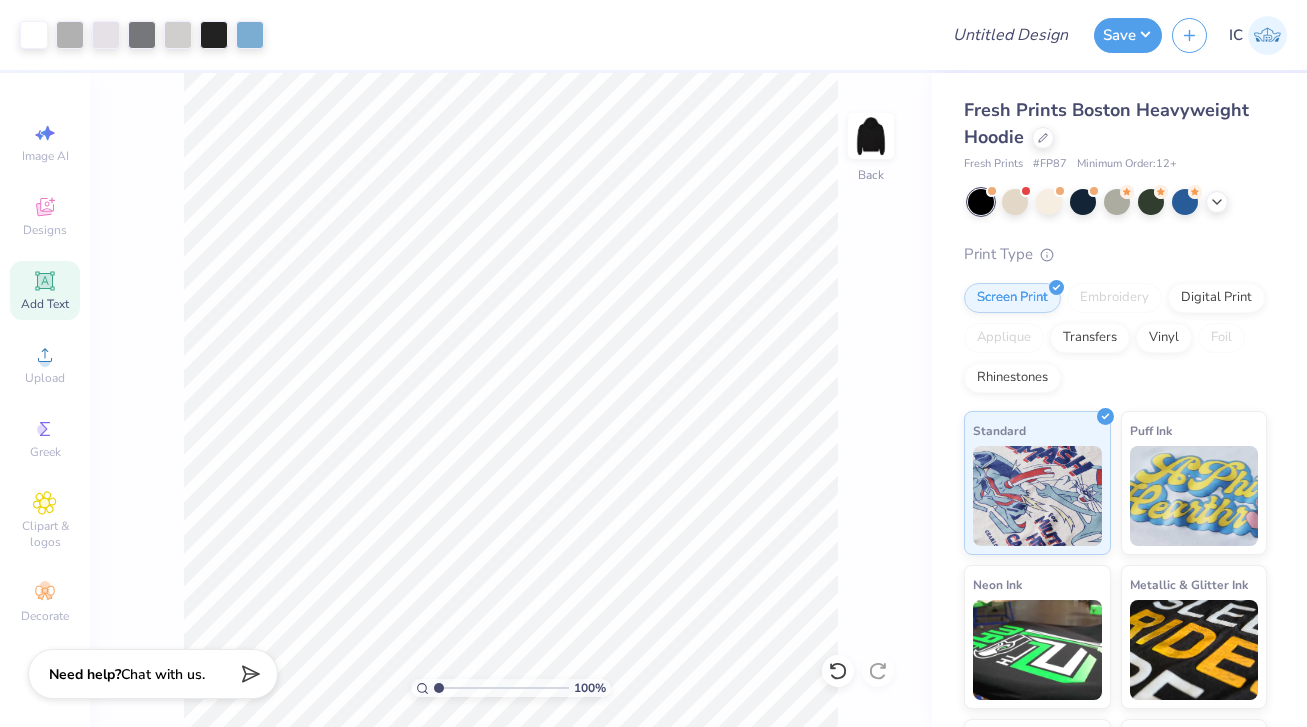 click at bounding box center (501, 688) 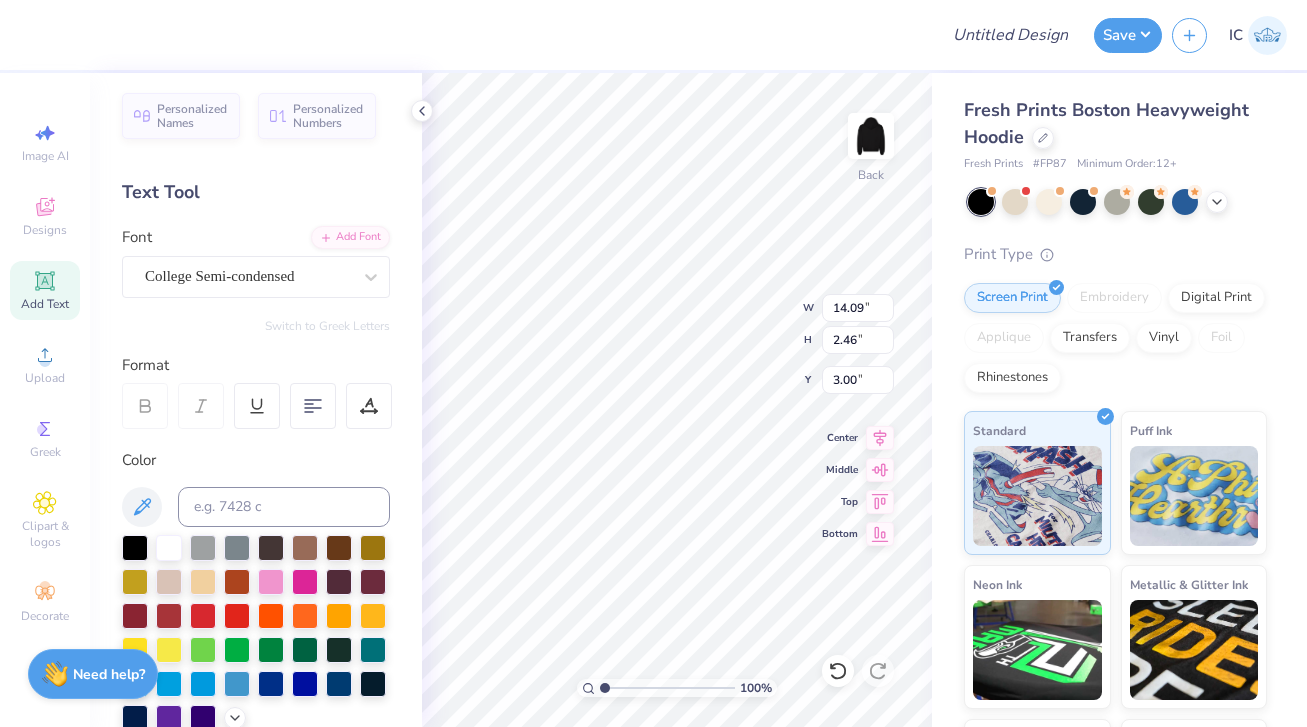click on "Add Text" at bounding box center (45, 304) 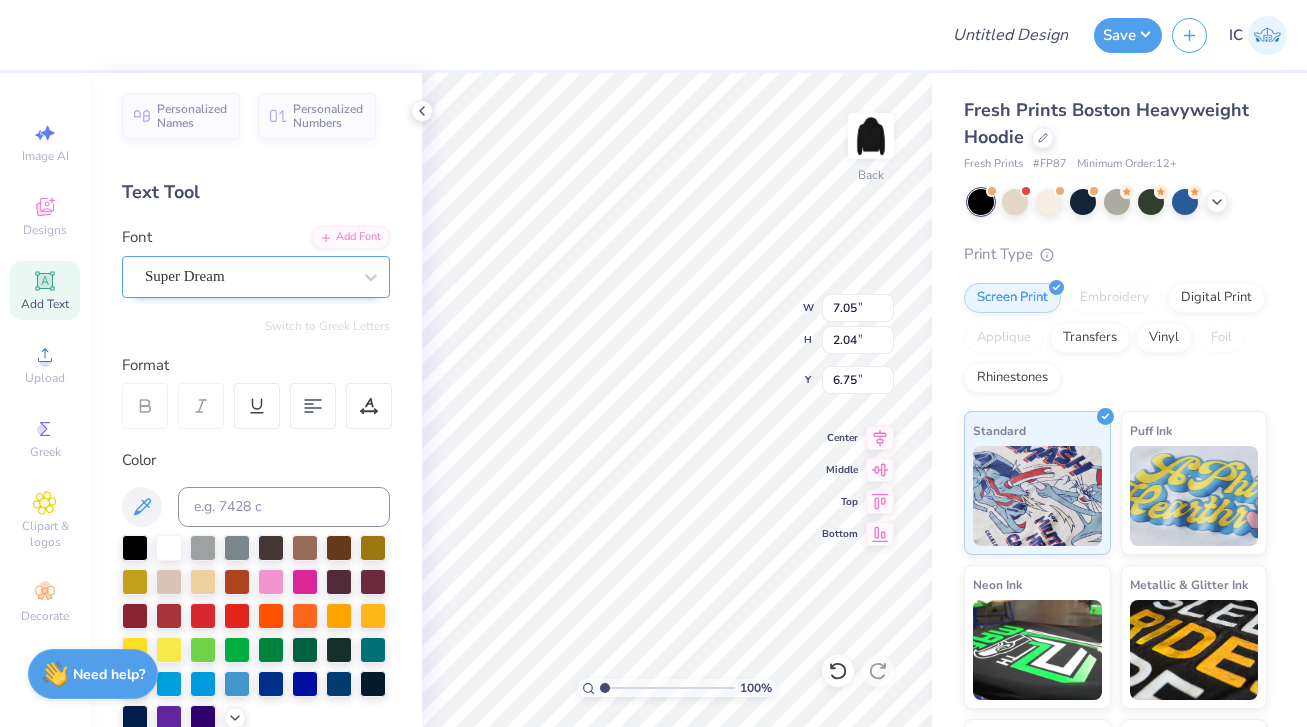 click on "Super Dream" at bounding box center (248, 276) 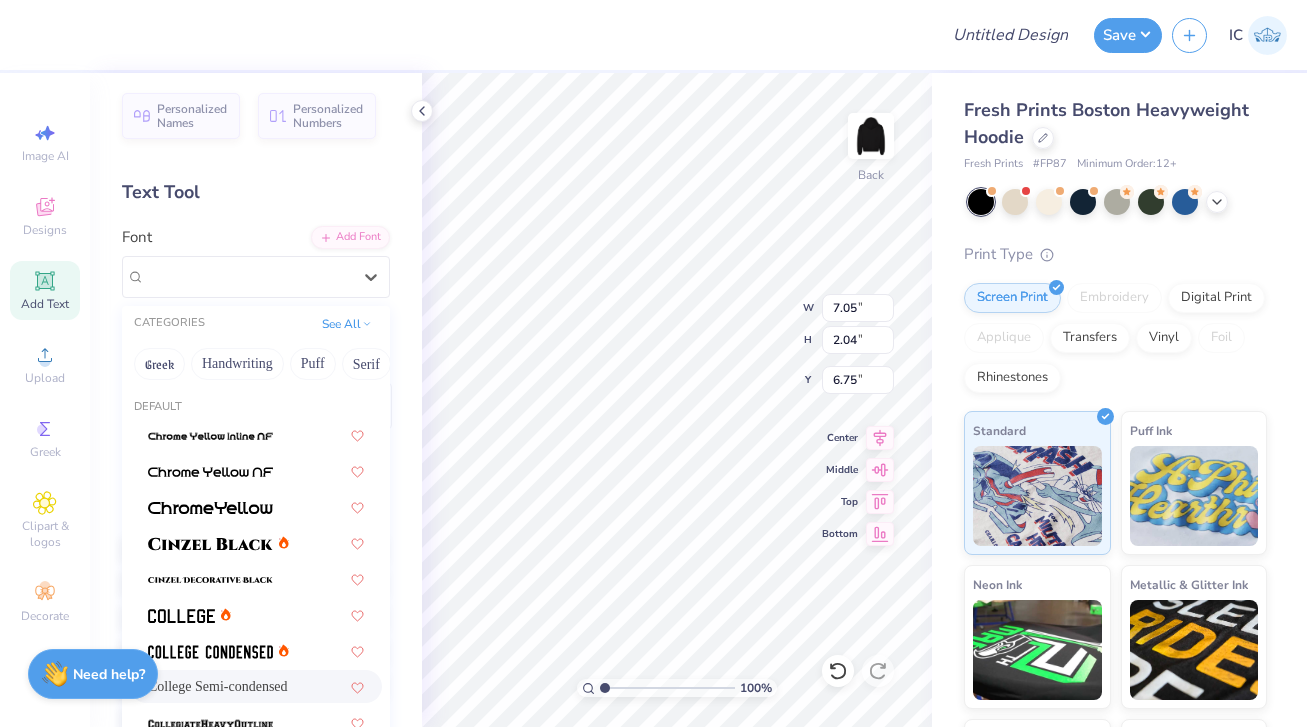 click on "College Semi-condensed" at bounding box center [256, 686] 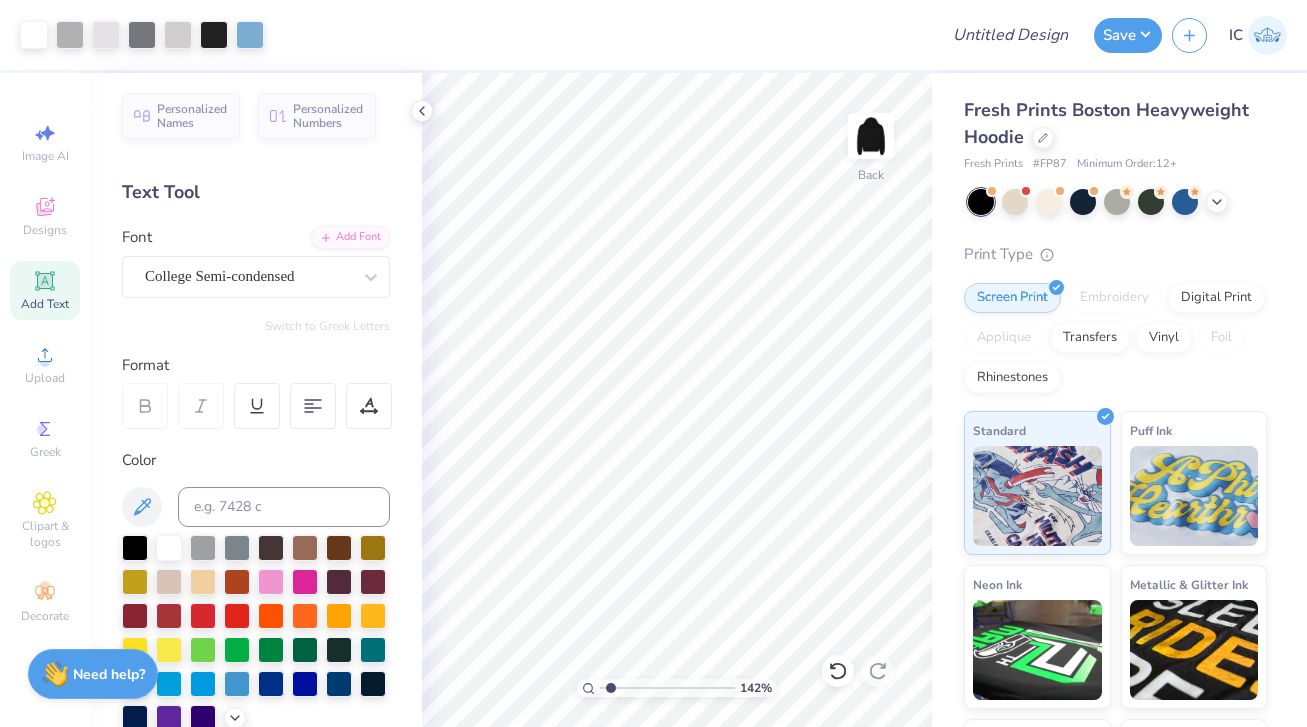click at bounding box center [667, 688] 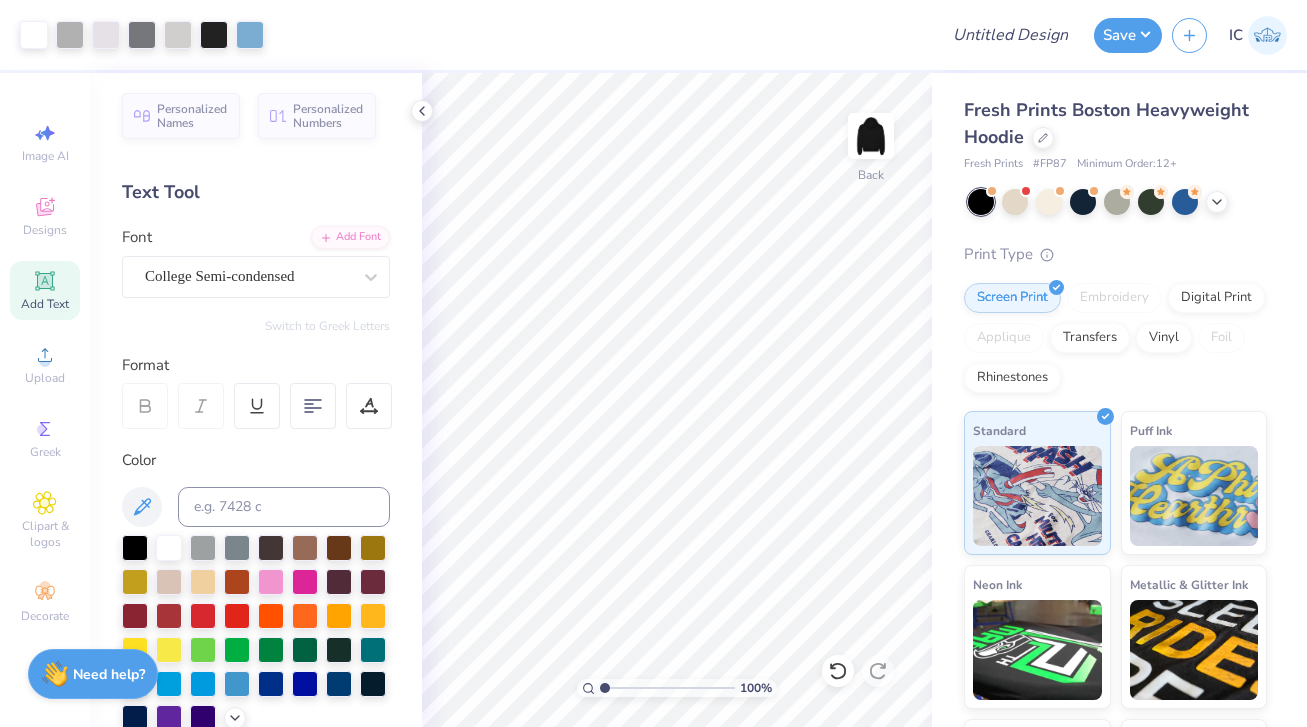 click at bounding box center [667, 688] 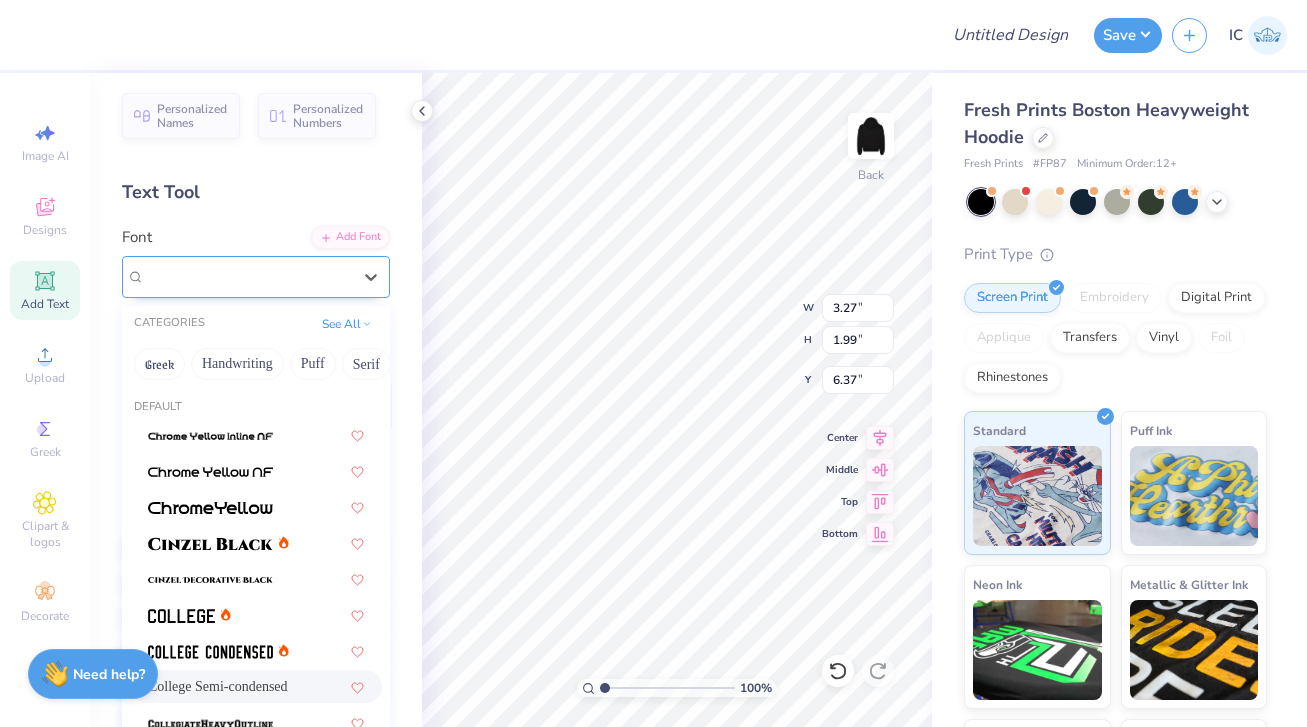 click on "College Semi-condensed" at bounding box center (248, 276) 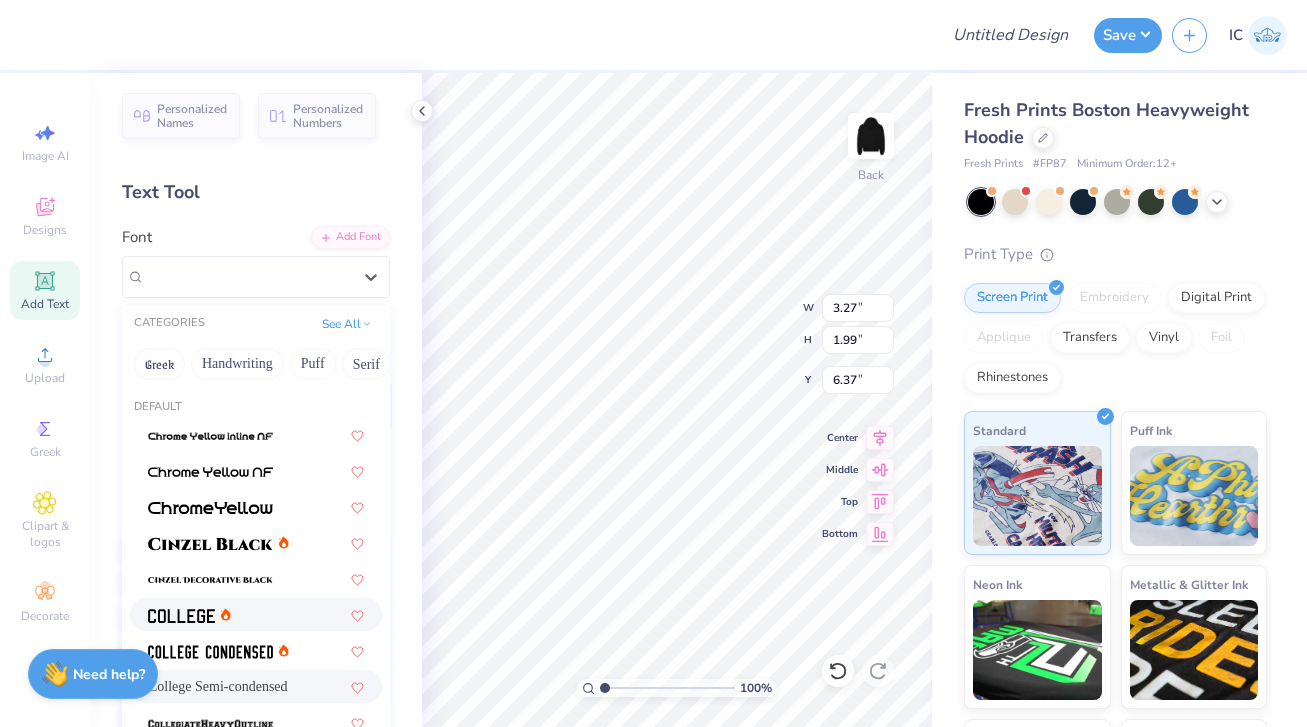 click at bounding box center [256, 614] 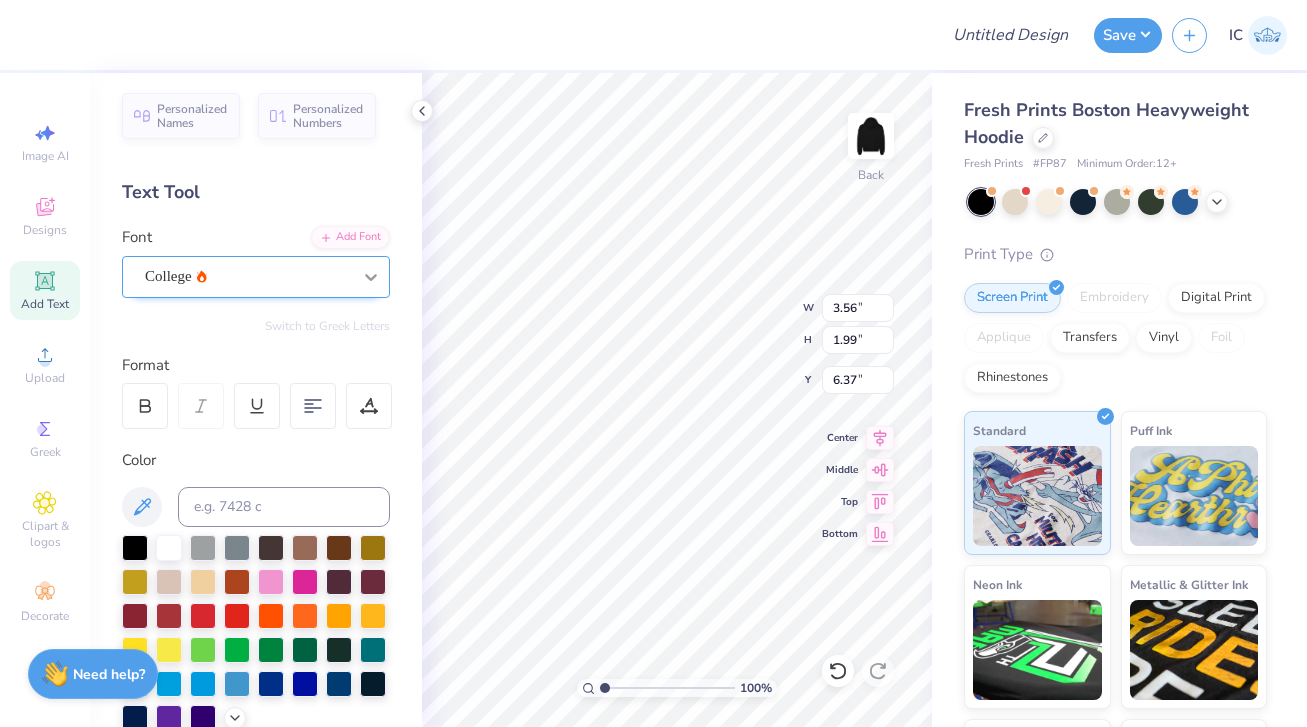 click 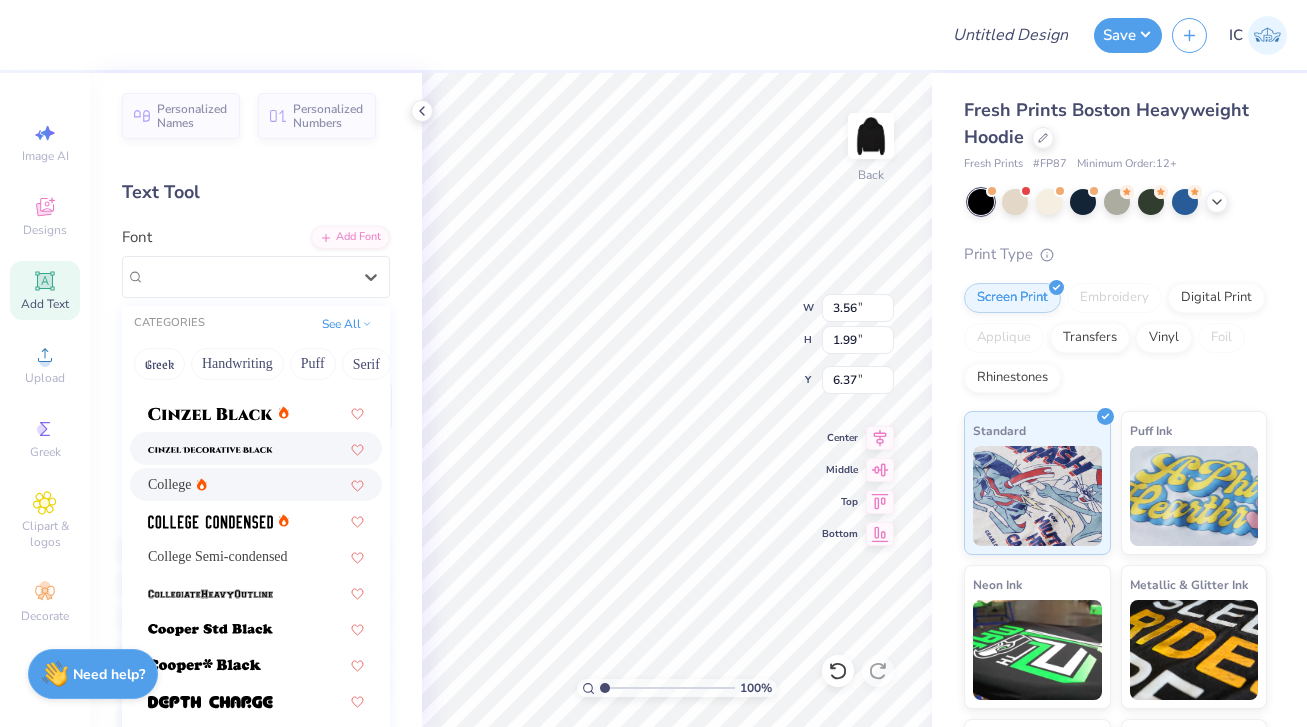 scroll, scrollTop: 138, scrollLeft: 0, axis: vertical 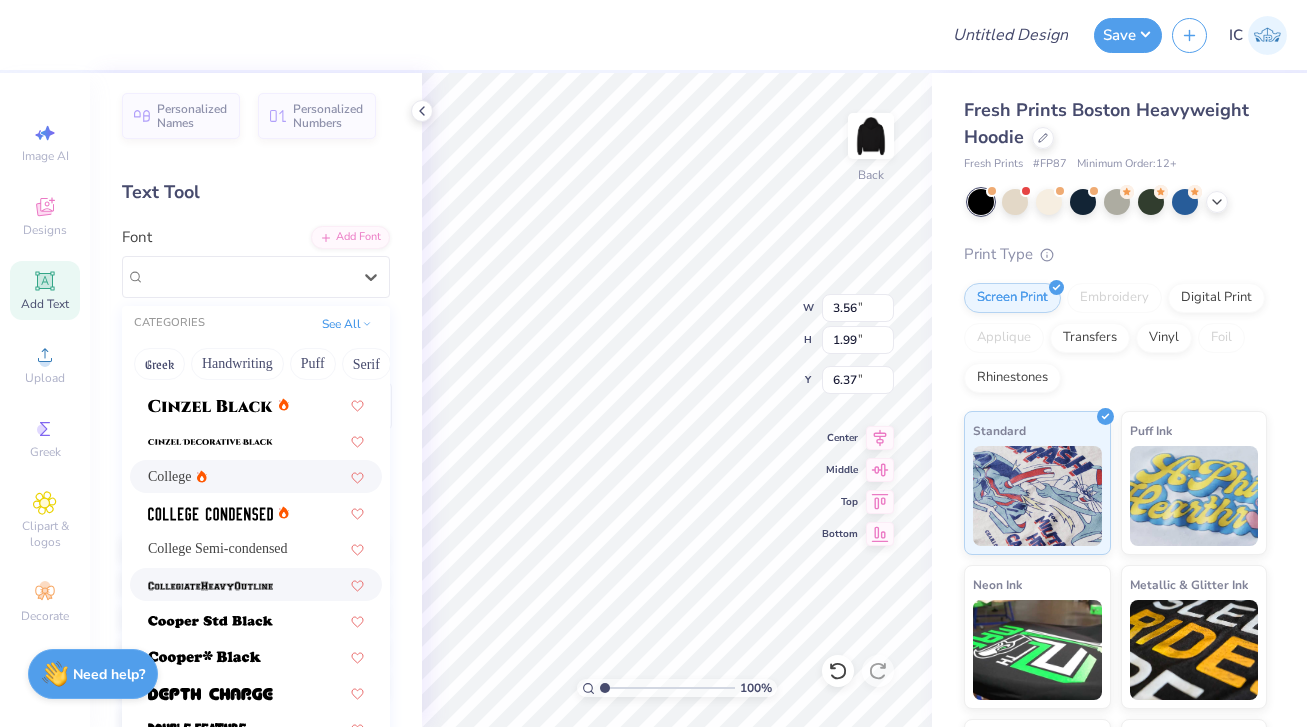 click at bounding box center (256, 584) 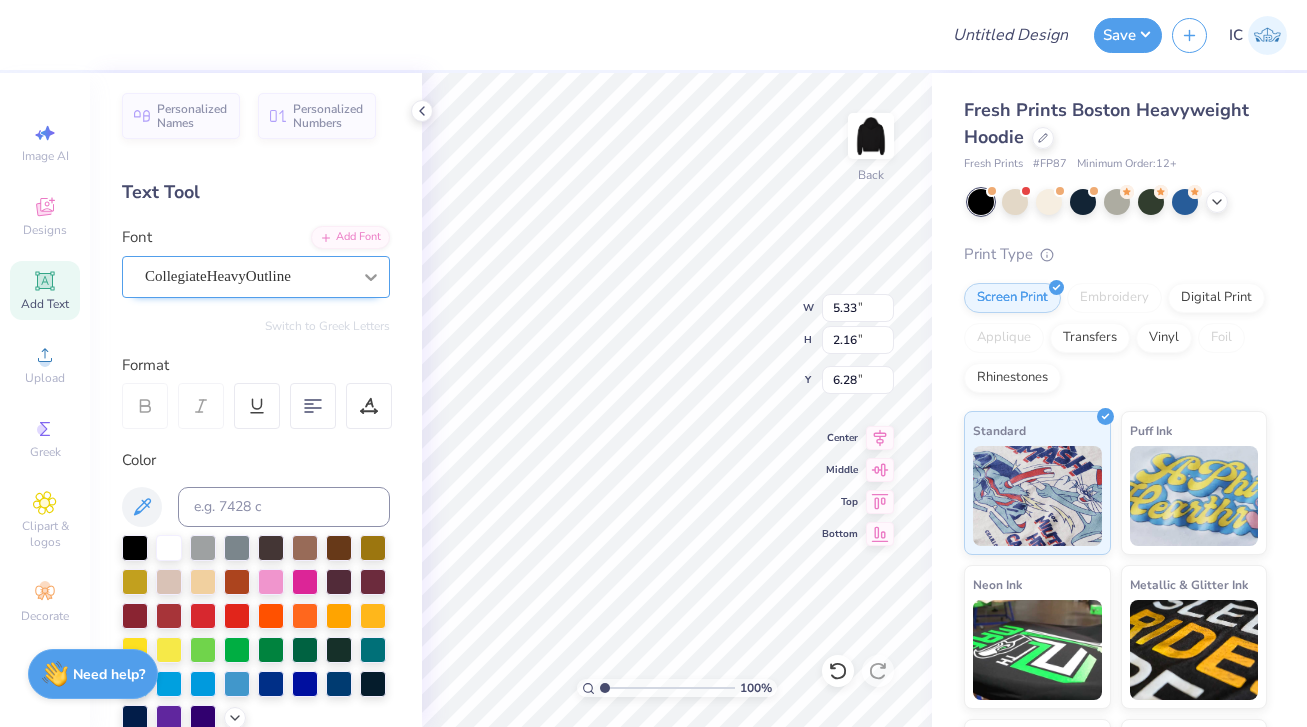 click at bounding box center [371, 277] 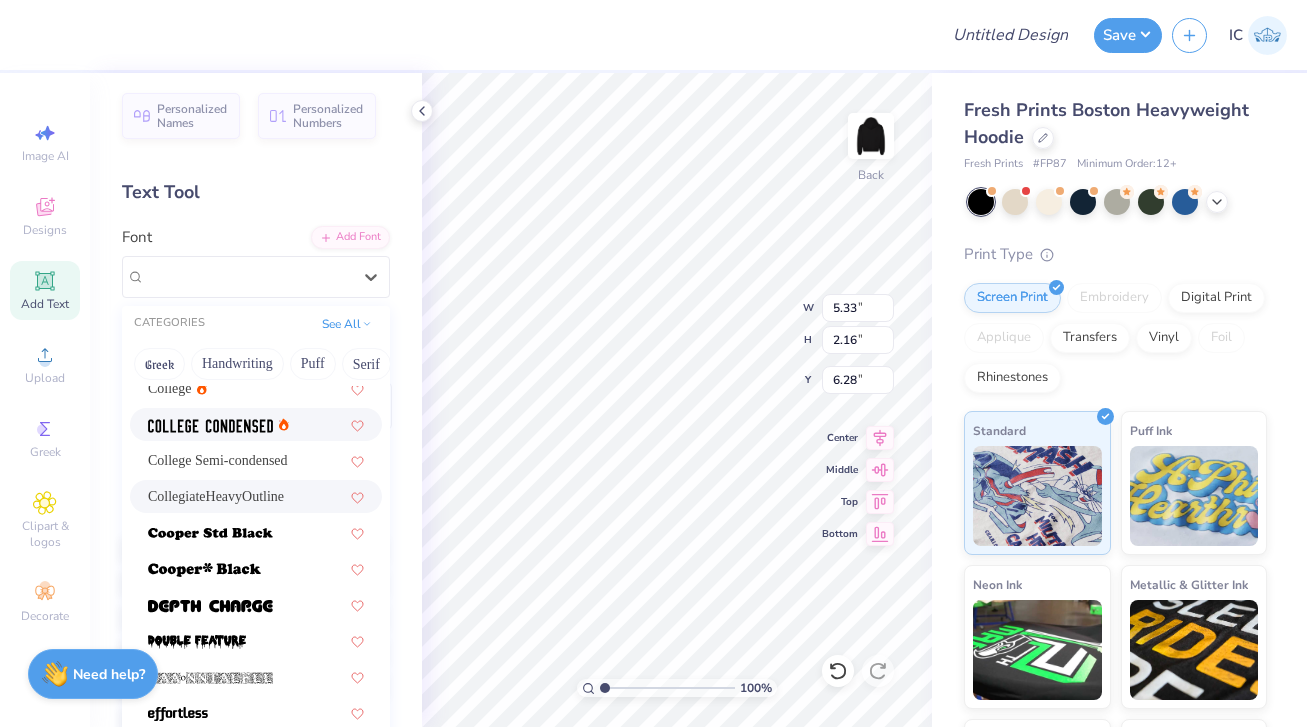 scroll, scrollTop: 228, scrollLeft: 0, axis: vertical 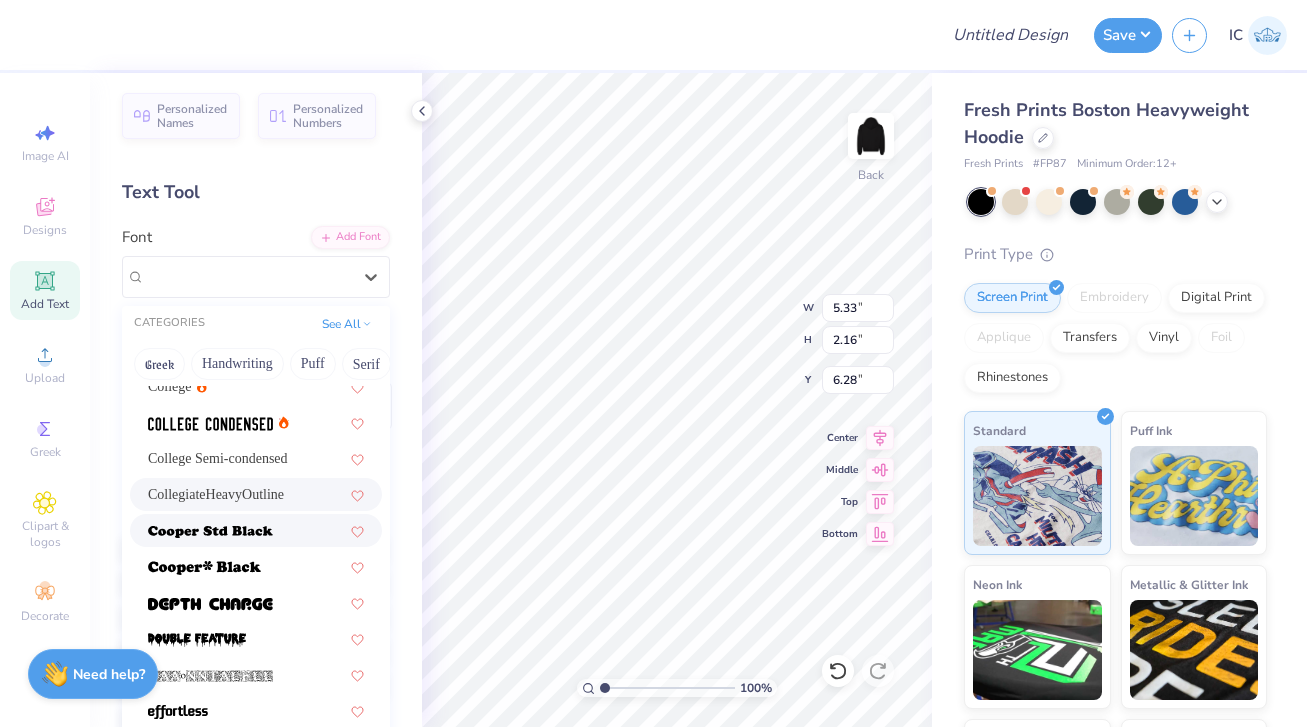 click at bounding box center [256, 530] 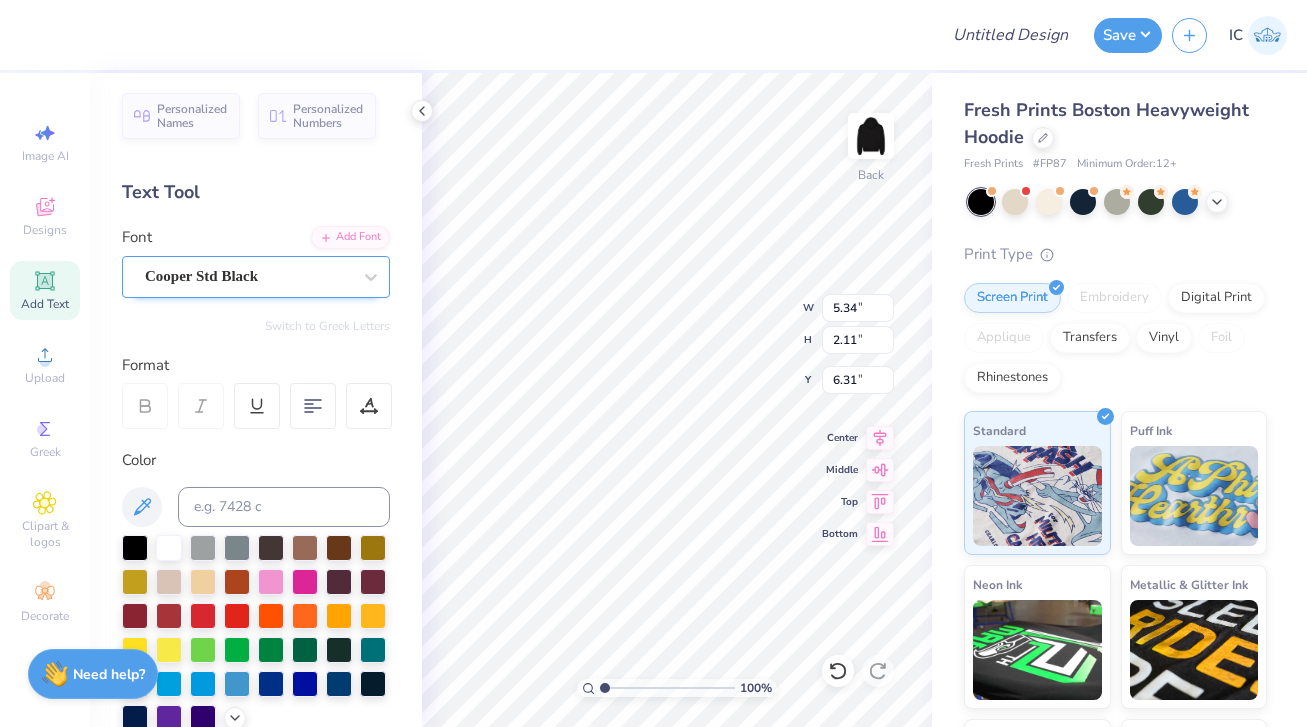 click on "Cooper Std Black" at bounding box center [248, 276] 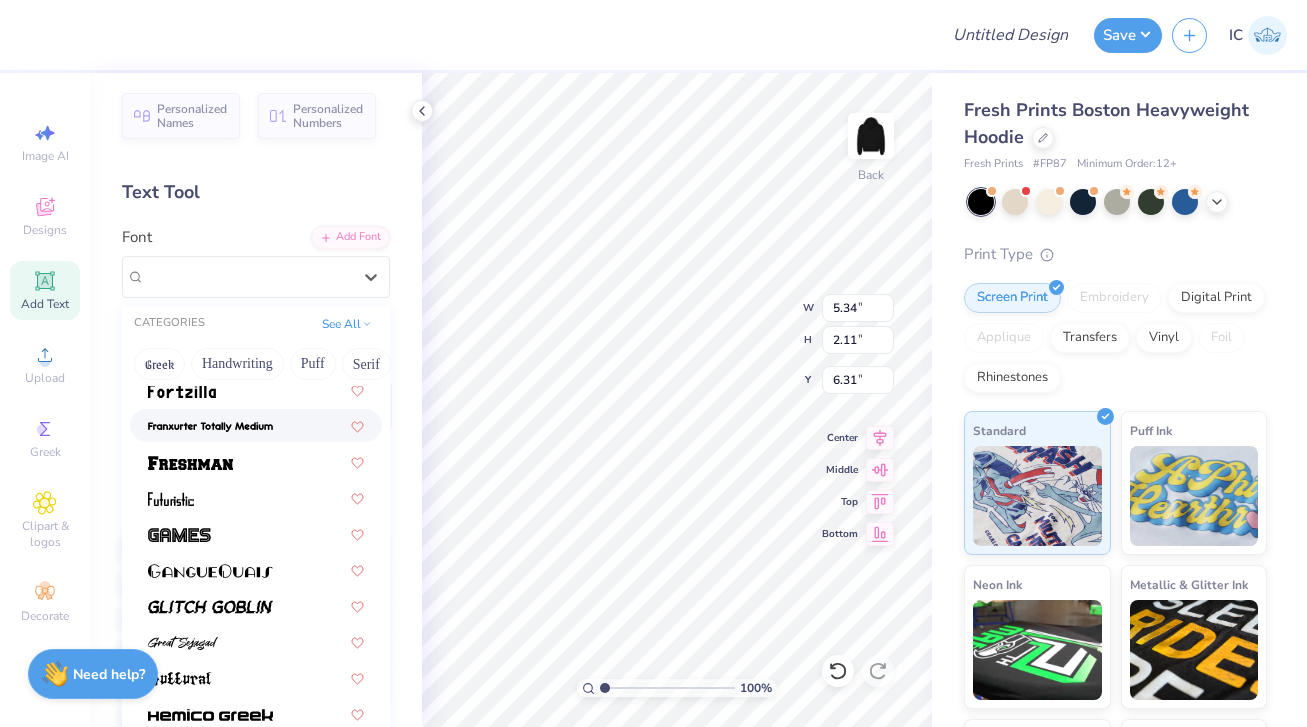 scroll, scrollTop: 695, scrollLeft: 0, axis: vertical 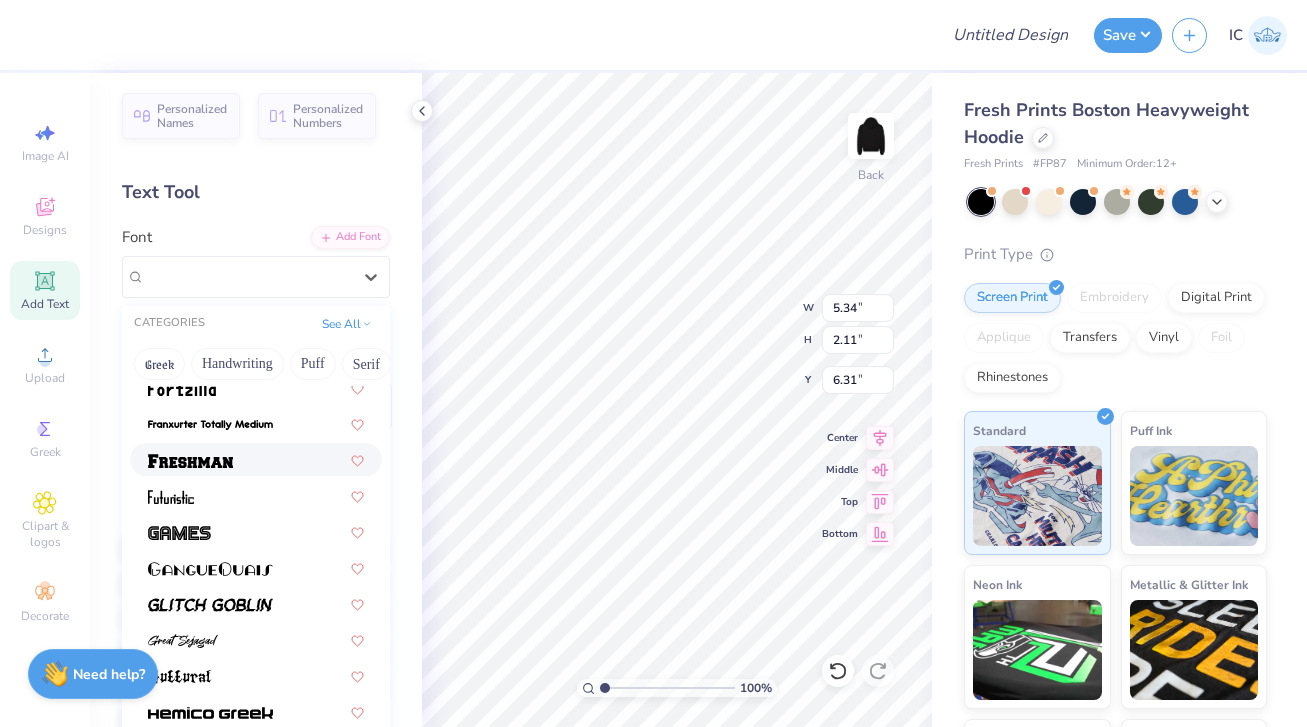 click at bounding box center (256, 459) 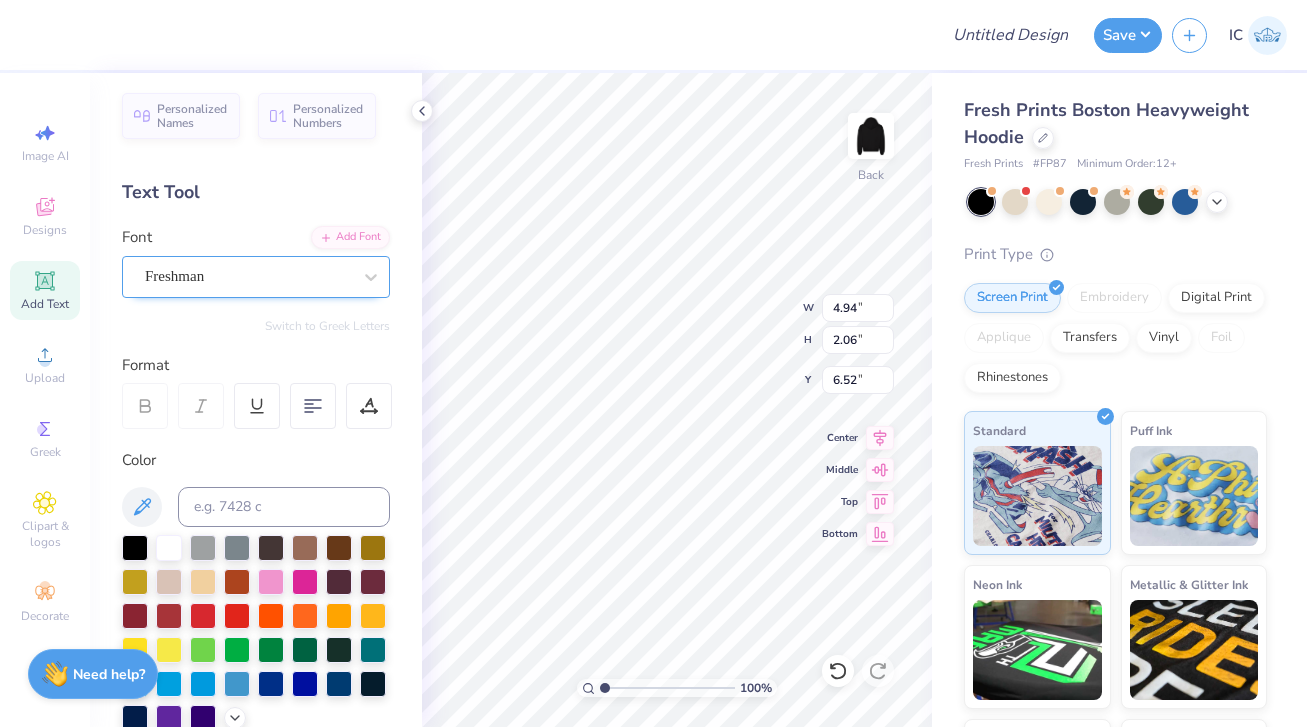 click on "Freshman" at bounding box center (248, 276) 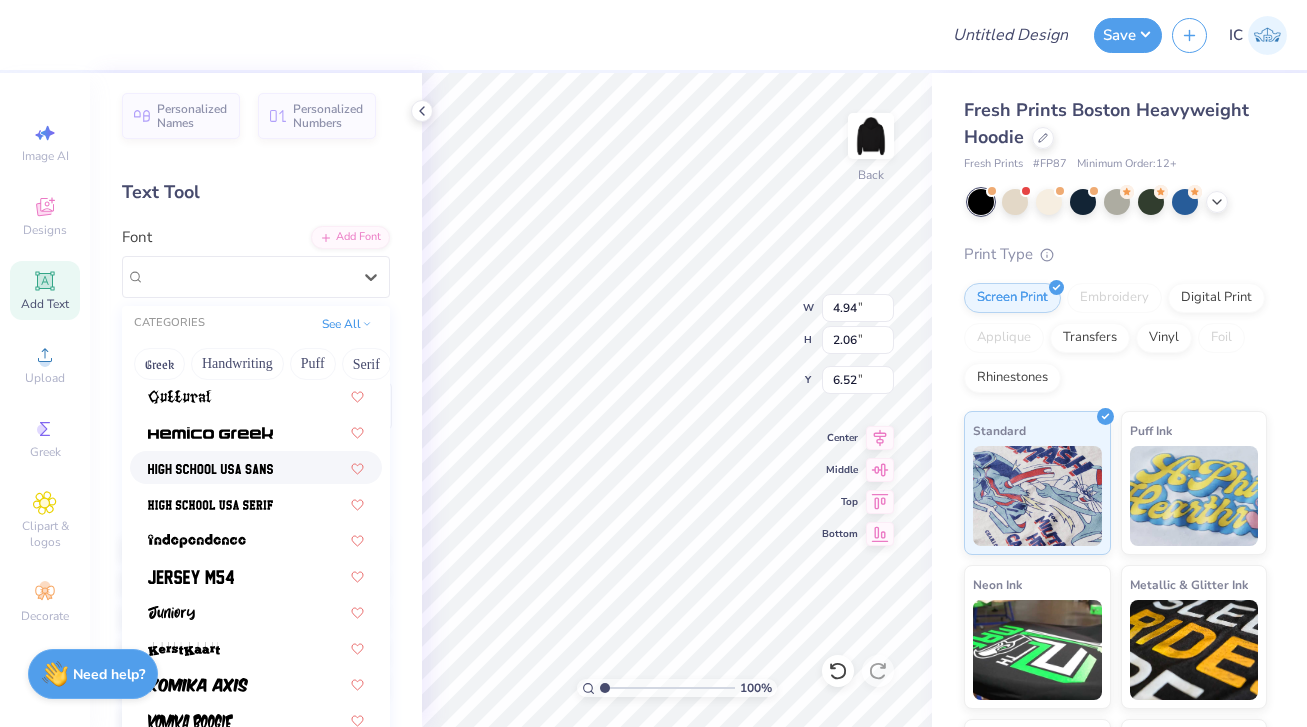 scroll, scrollTop: 977, scrollLeft: 0, axis: vertical 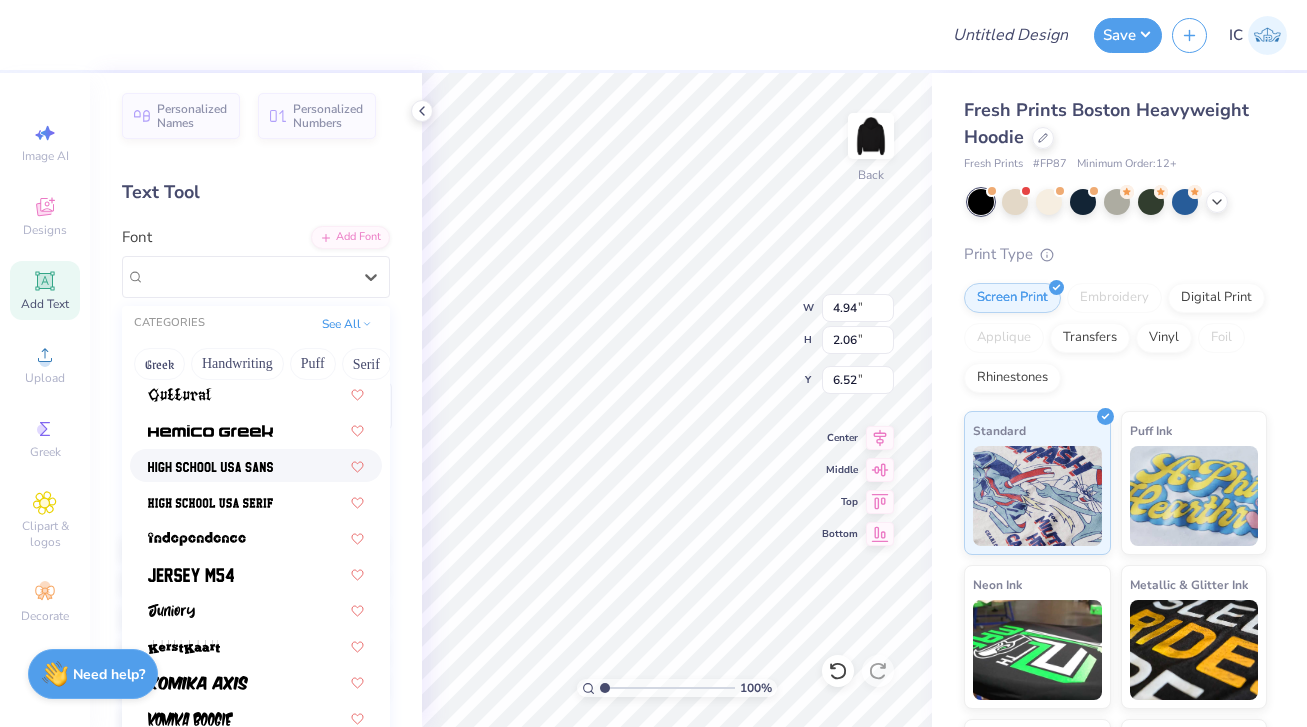click at bounding box center [256, 465] 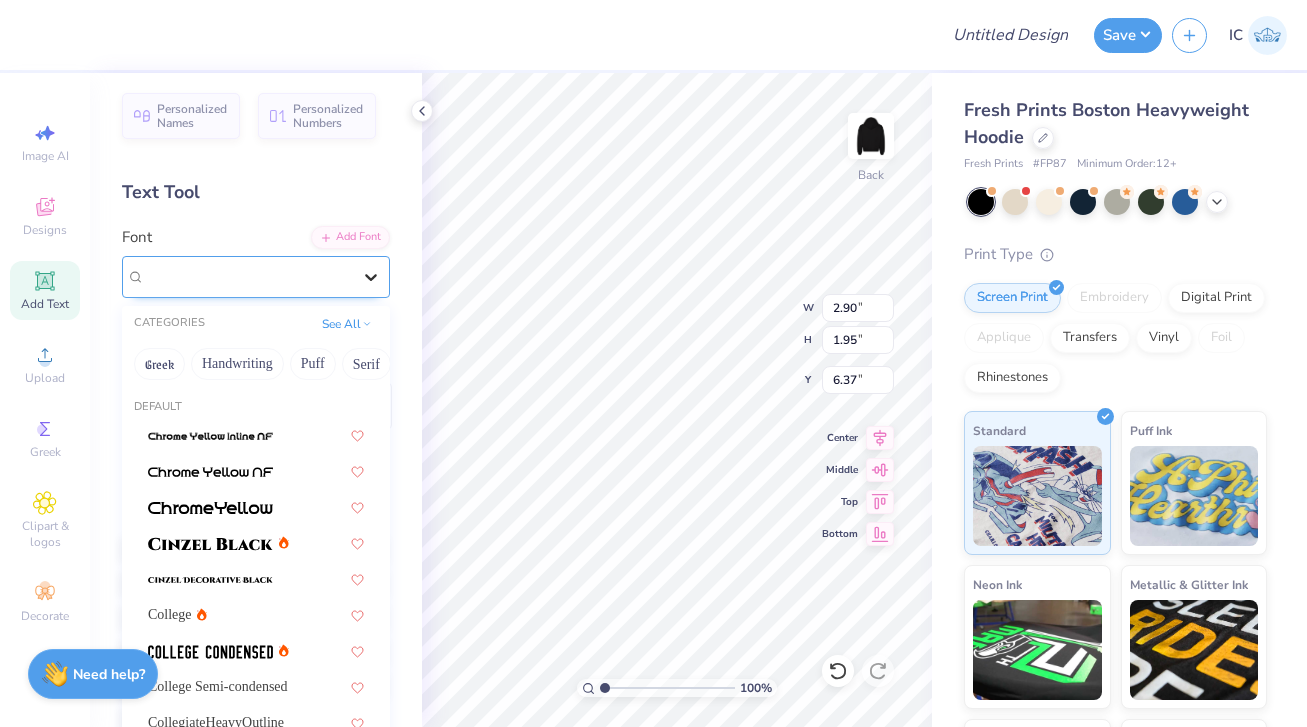 click at bounding box center (371, 277) 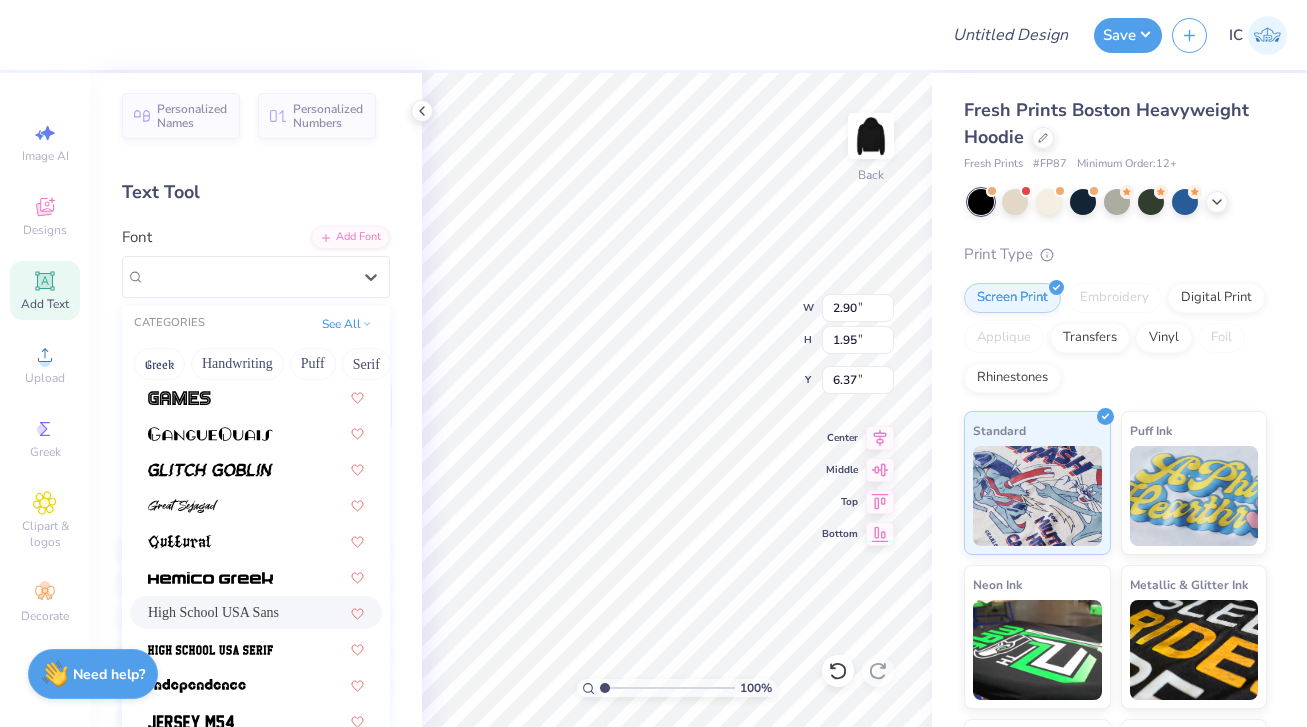 scroll, scrollTop: 850, scrollLeft: 0, axis: vertical 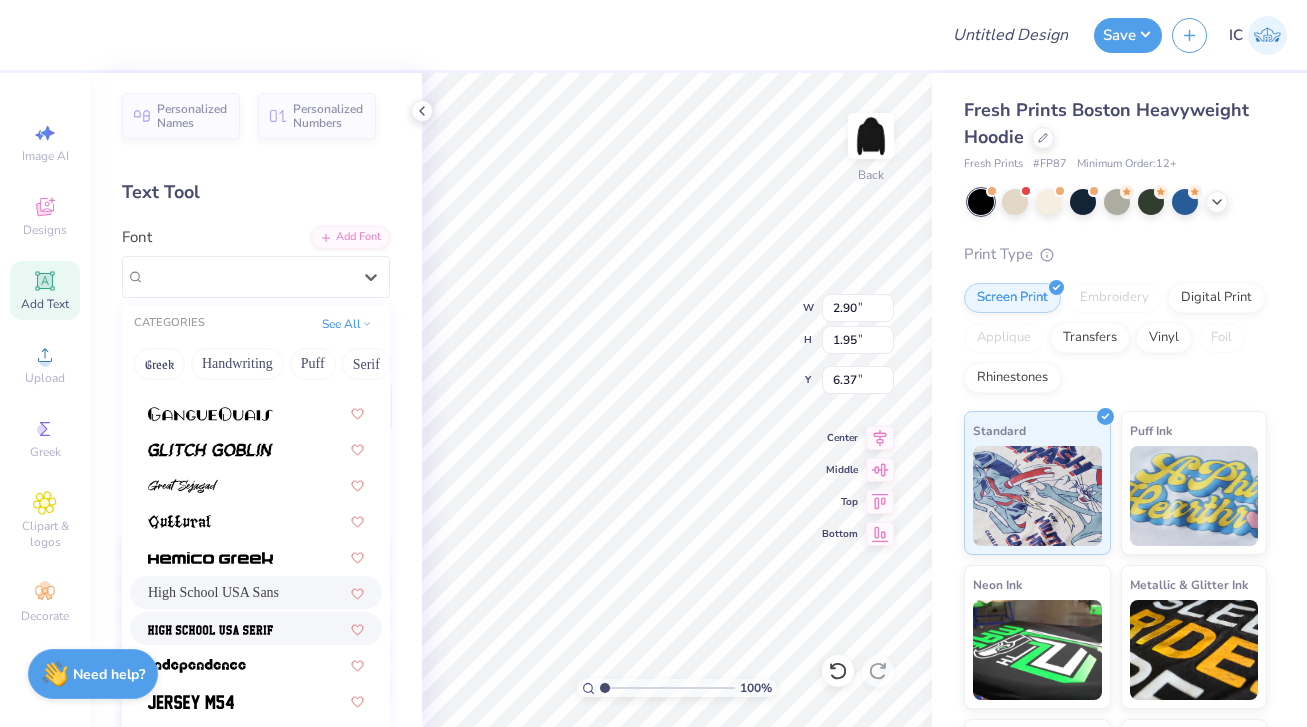 click at bounding box center (256, 628) 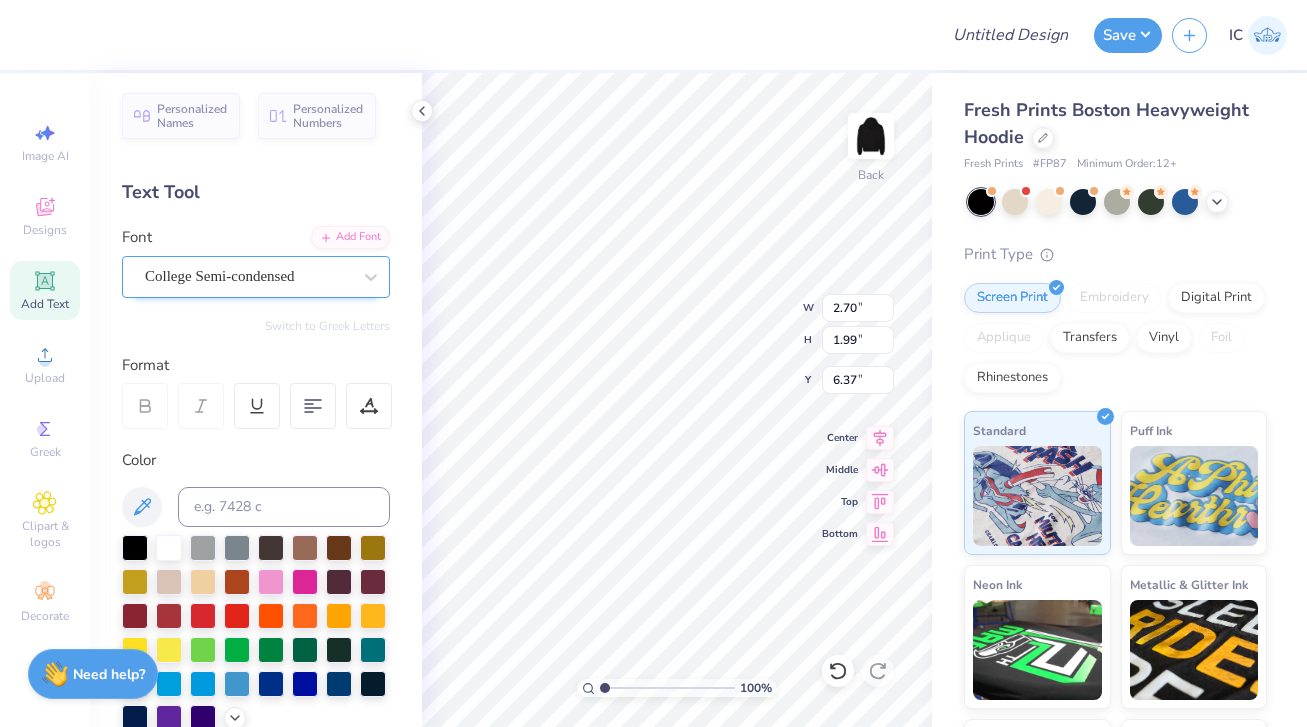 click on "College Semi-condensed" at bounding box center [248, 276] 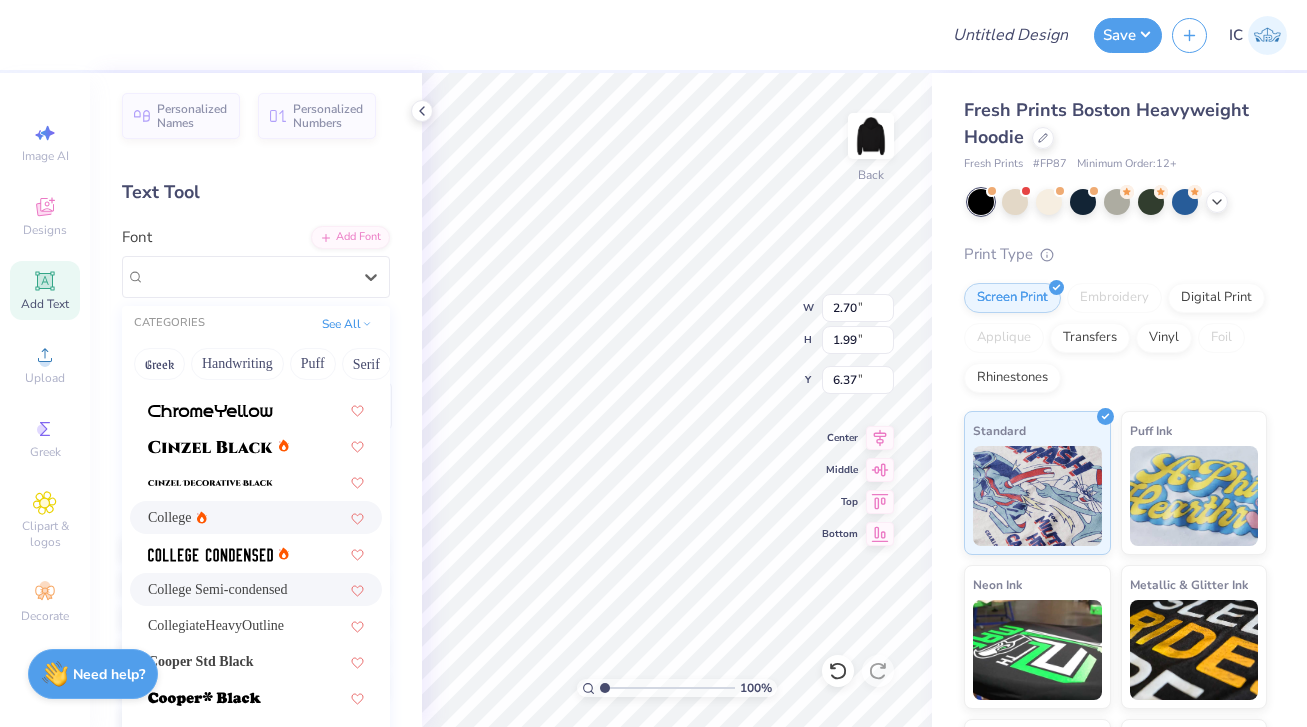 scroll, scrollTop: 98, scrollLeft: 0, axis: vertical 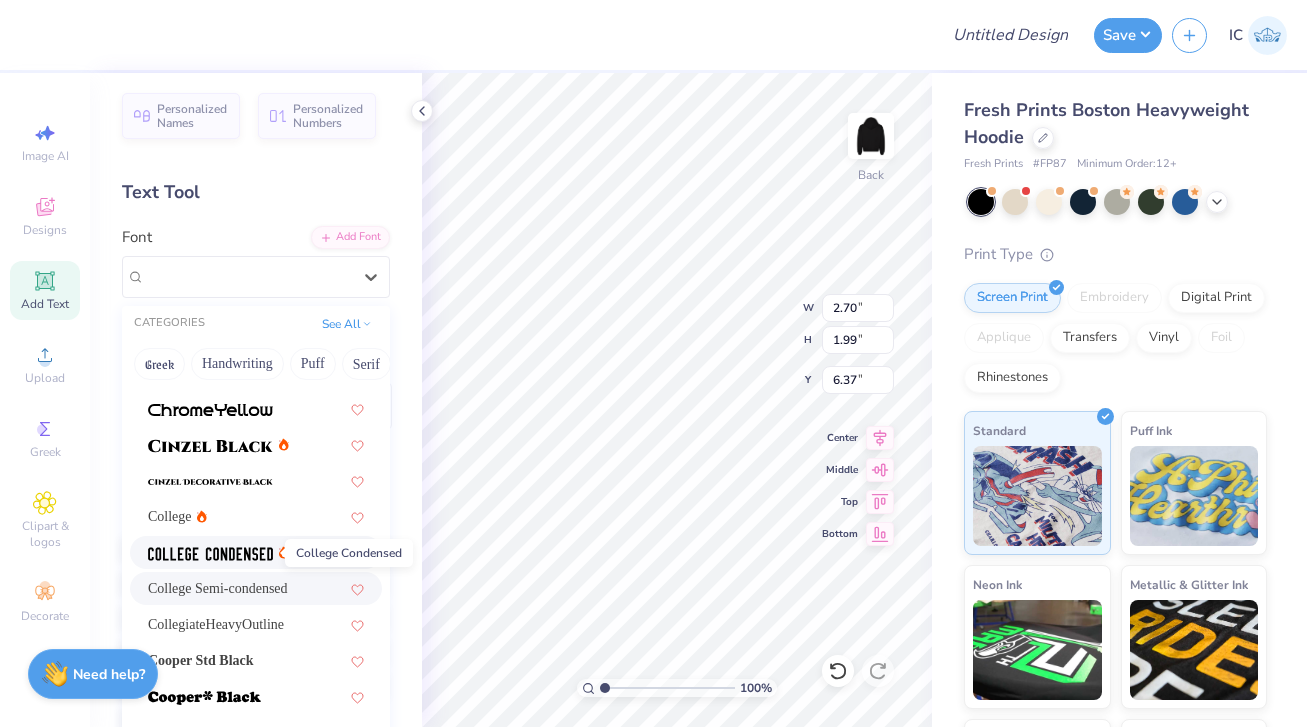 click at bounding box center (210, 552) 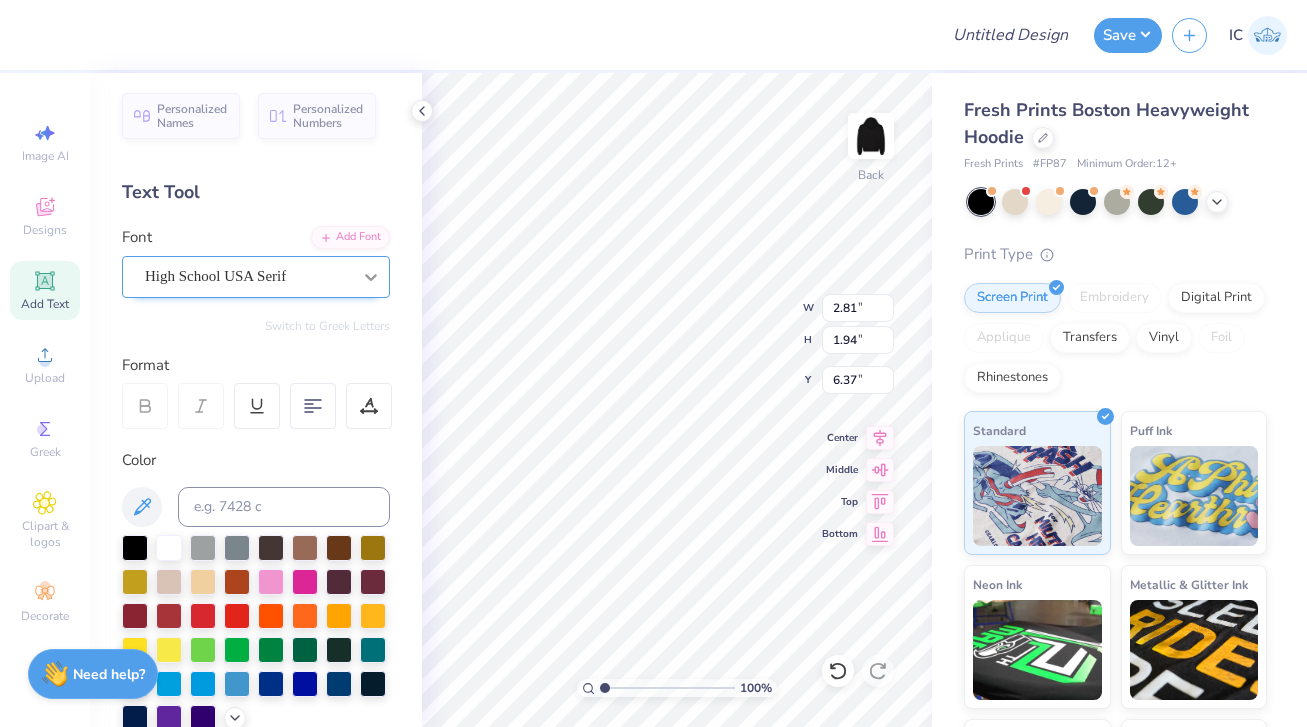 click at bounding box center [371, 277] 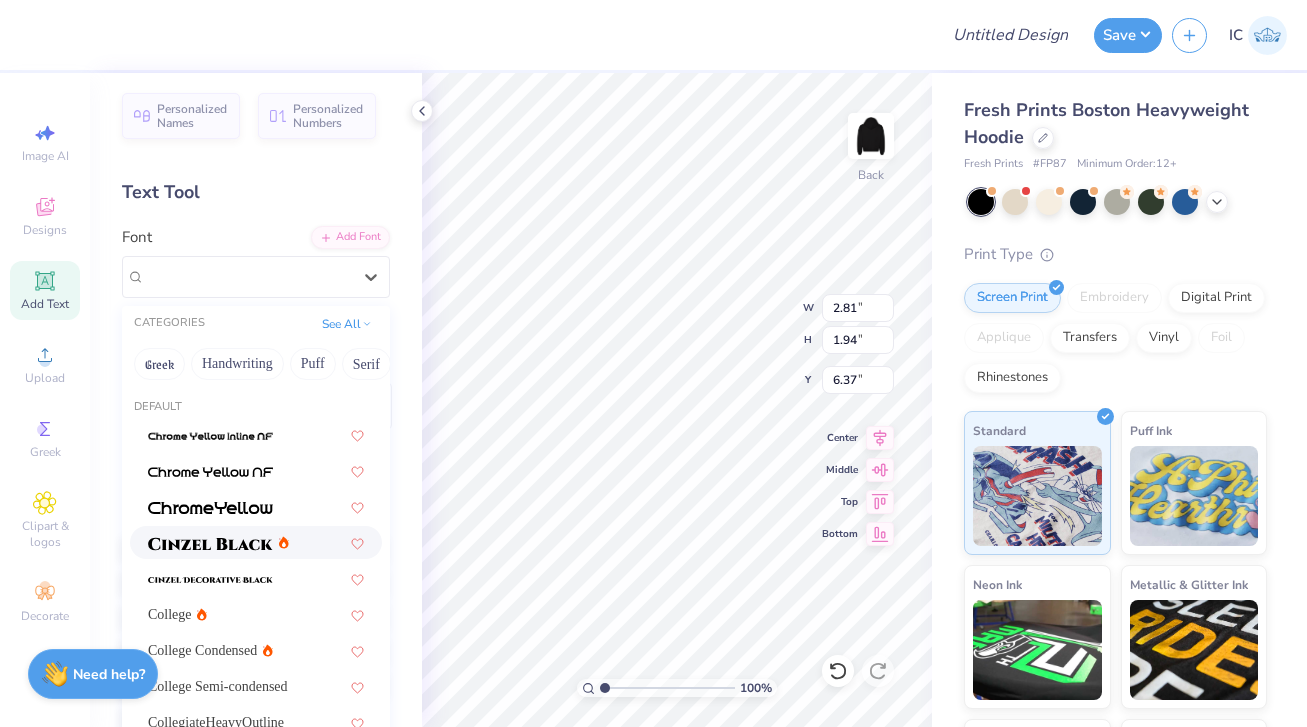 scroll, scrollTop: 0, scrollLeft: 0, axis: both 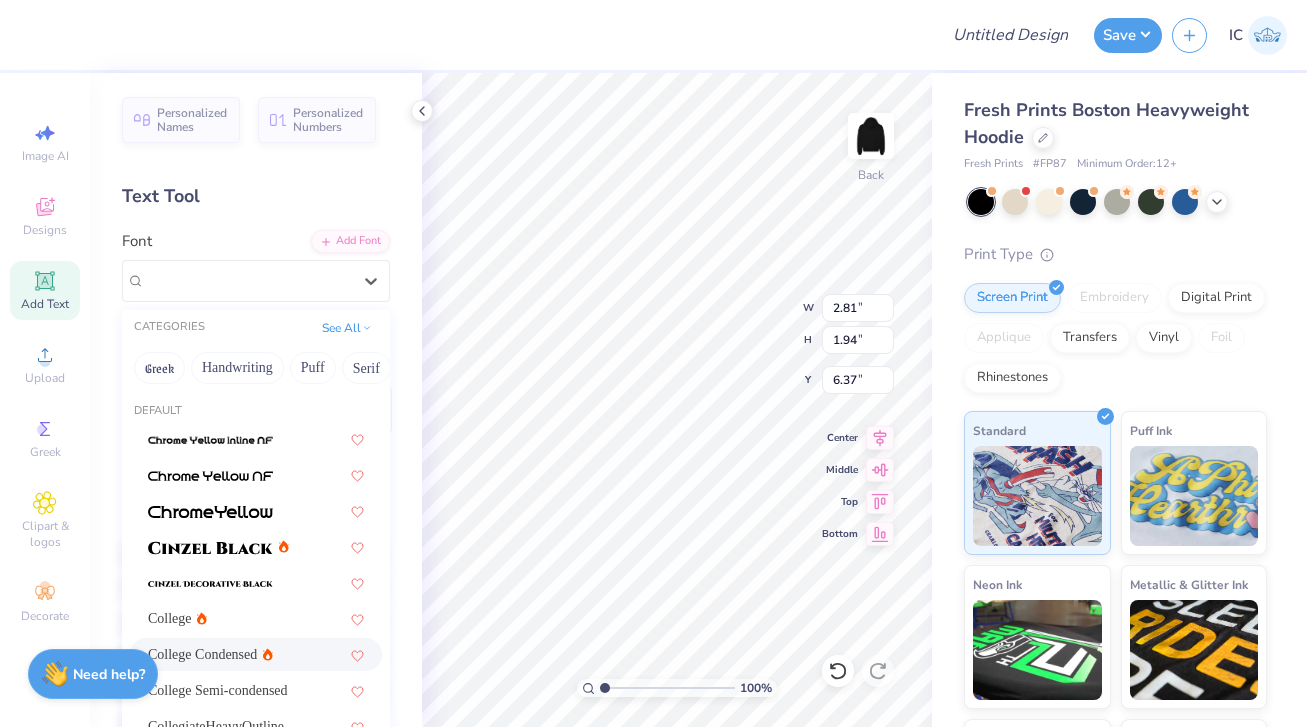 click on "College Condensed" at bounding box center (256, 654) 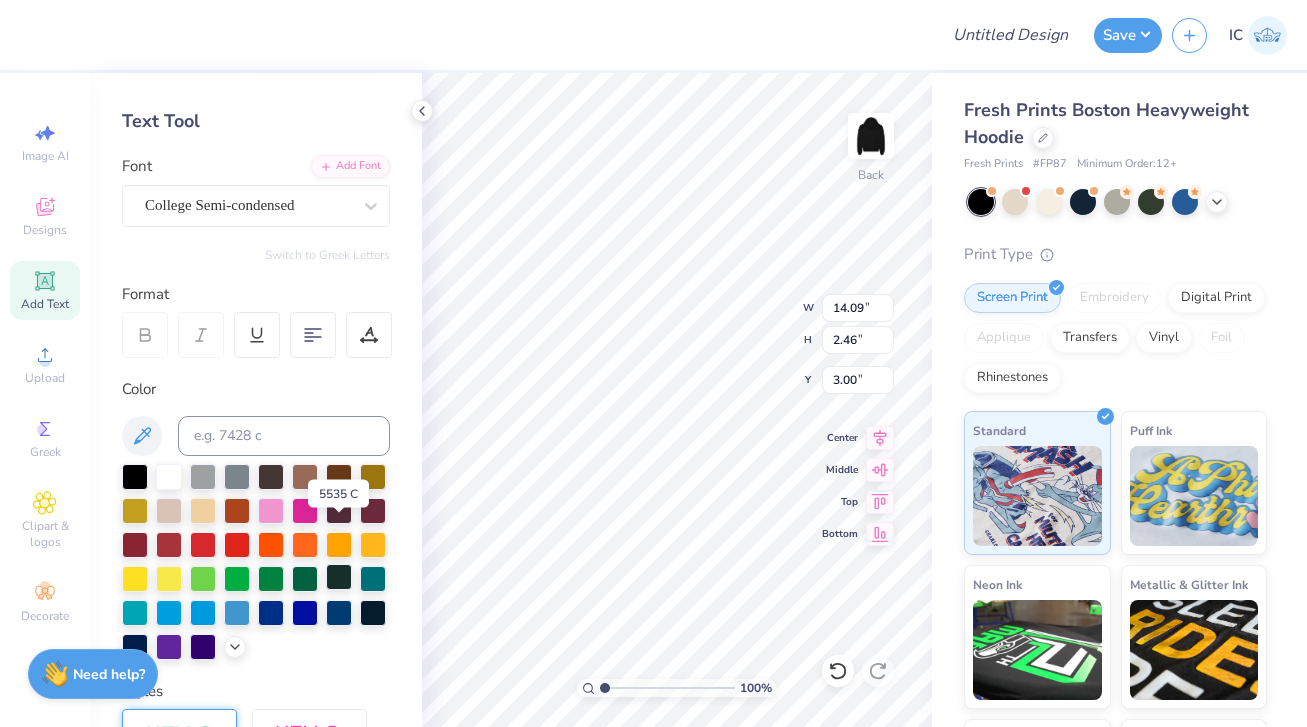 scroll, scrollTop: 138, scrollLeft: 0, axis: vertical 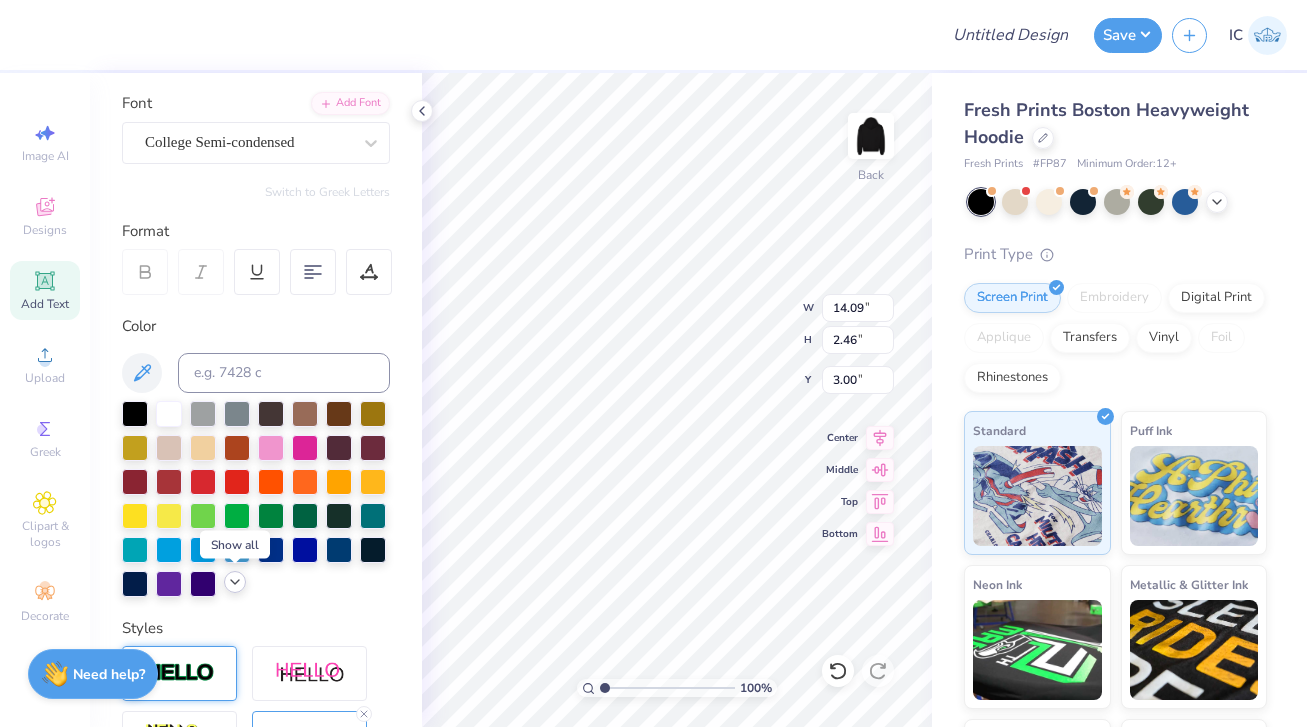click 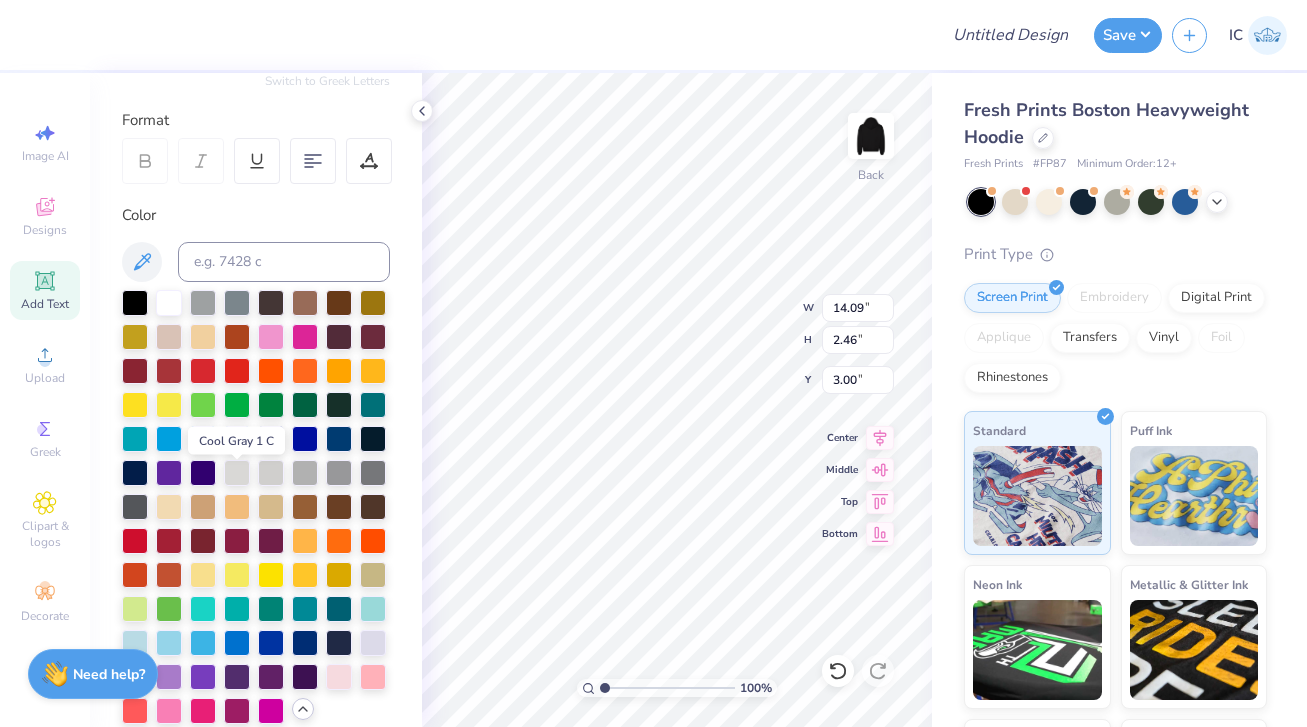 scroll, scrollTop: 295, scrollLeft: 0, axis: vertical 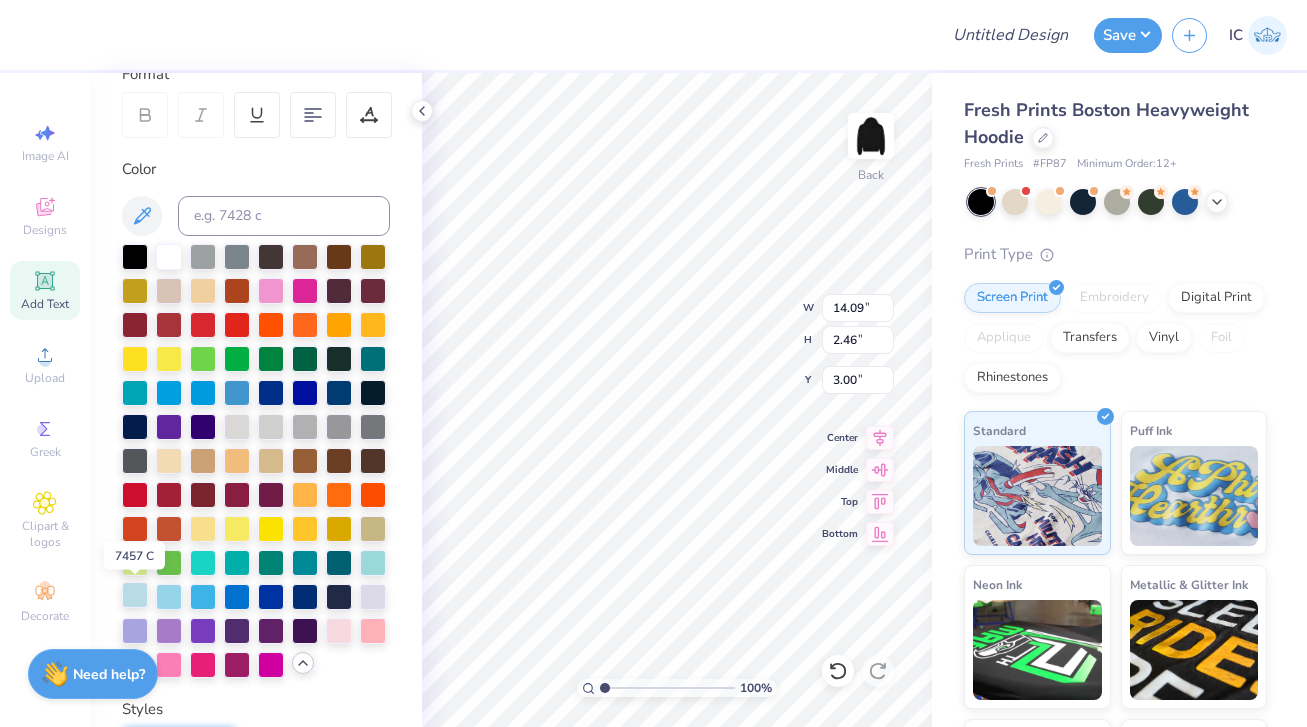 click at bounding box center (135, 595) 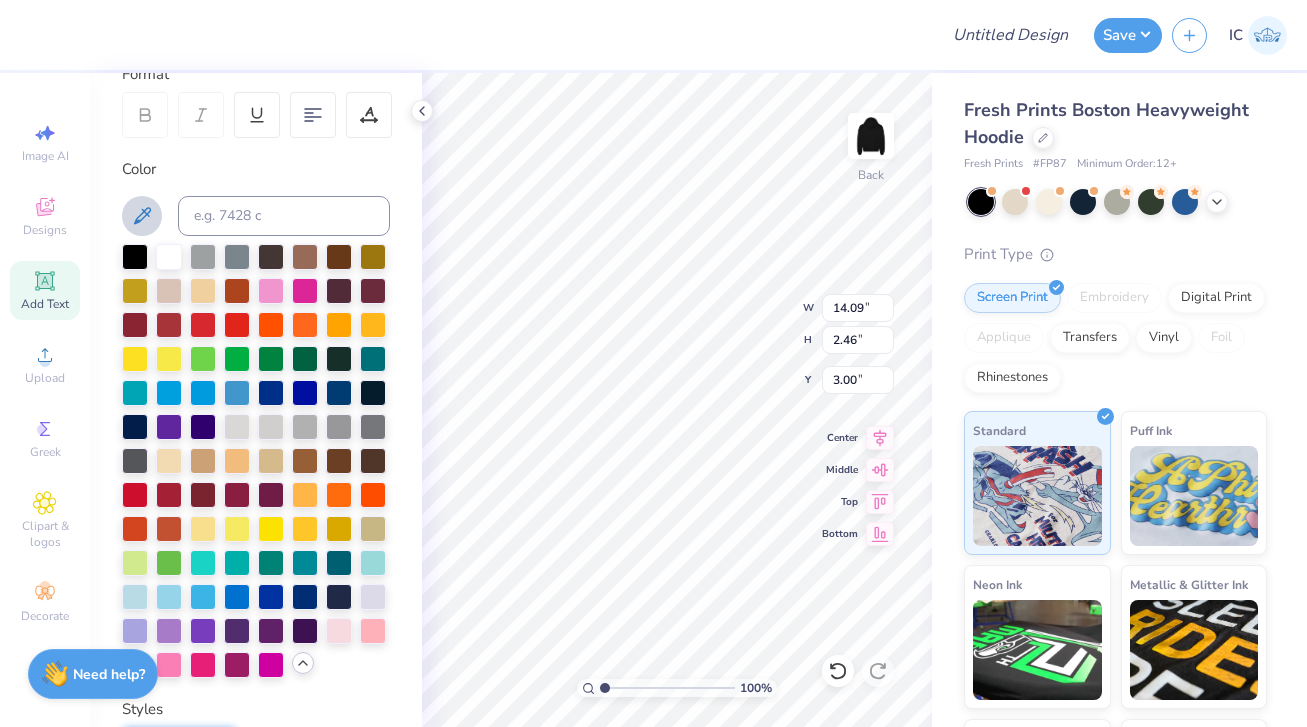 click 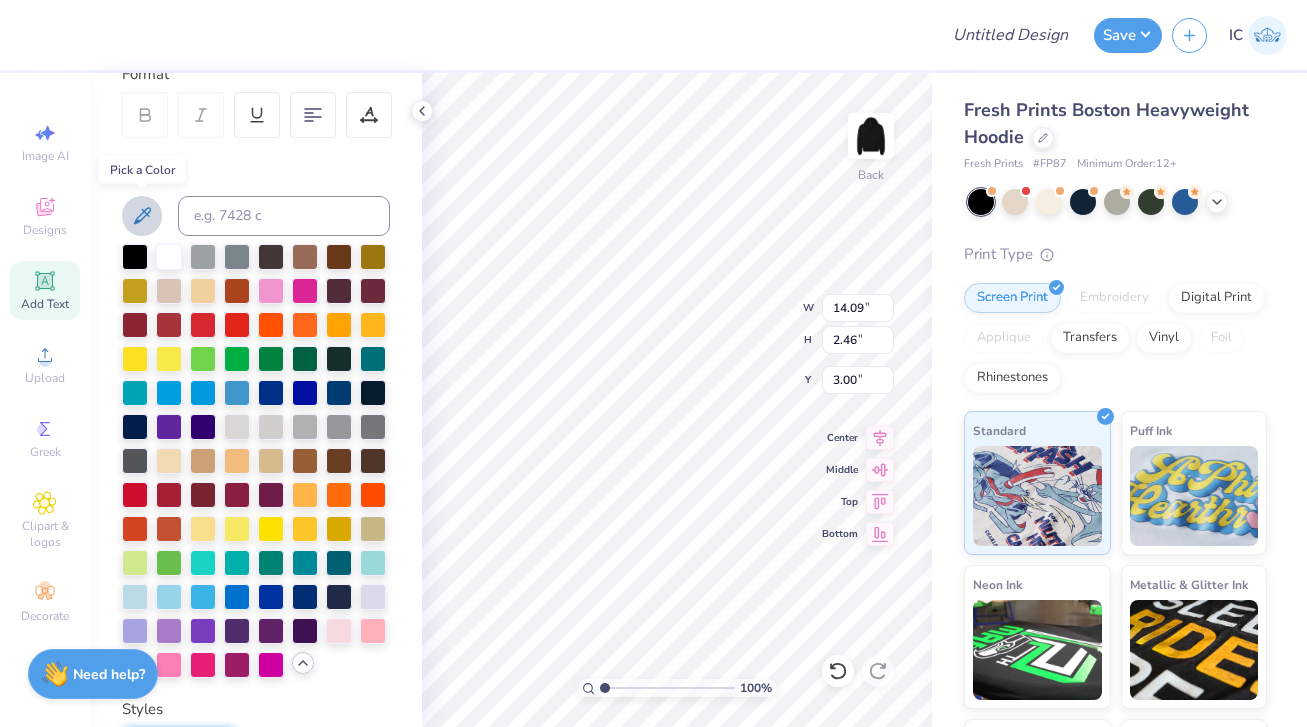 click 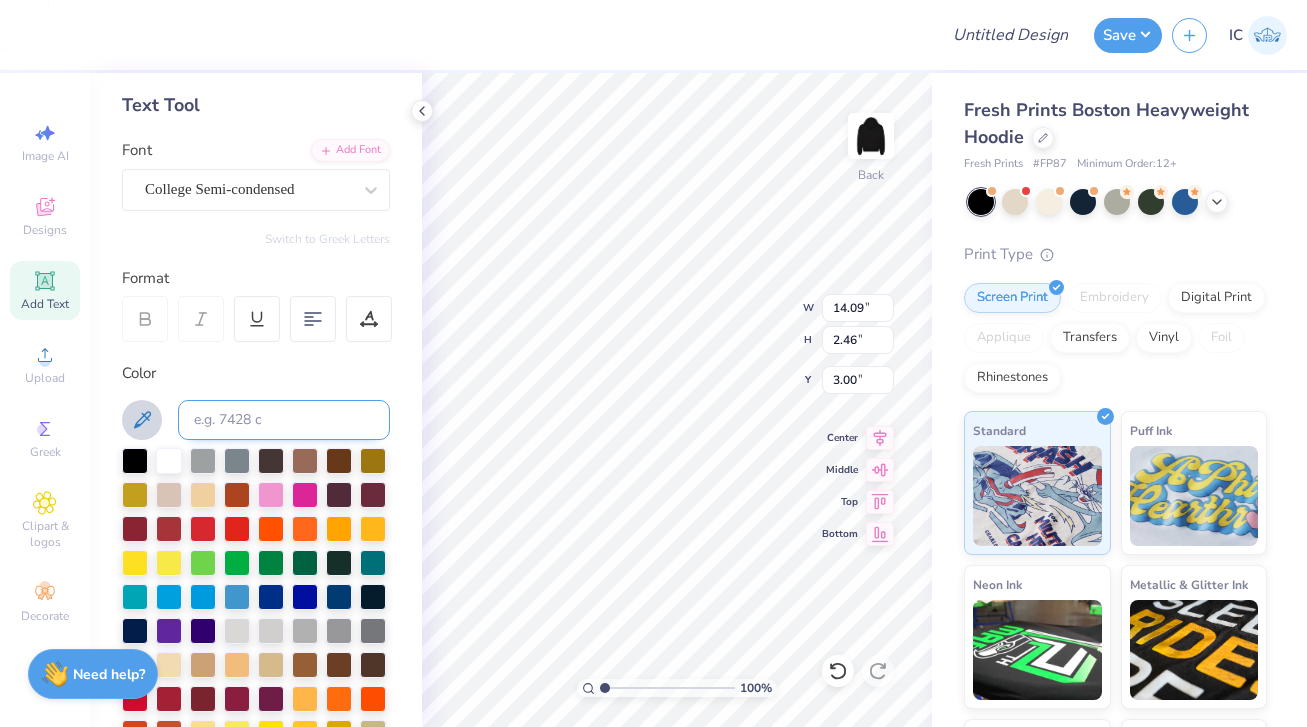 scroll, scrollTop: 0, scrollLeft: 0, axis: both 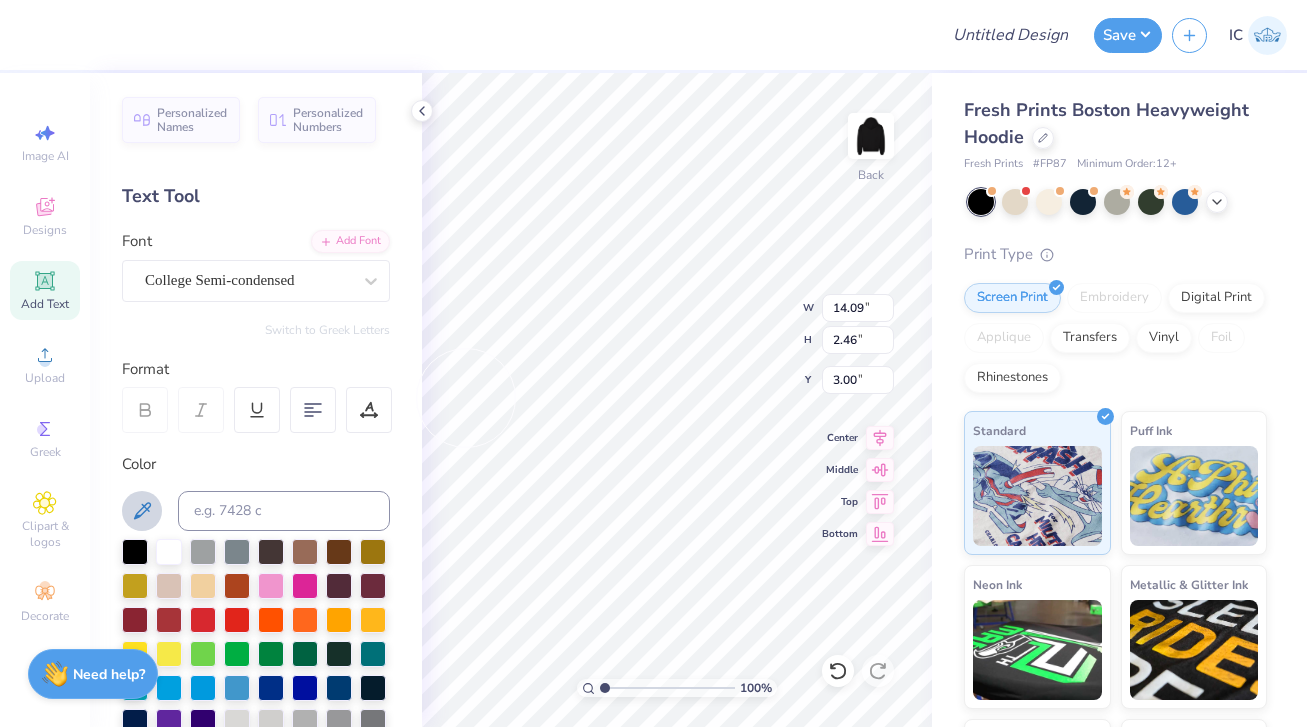 click 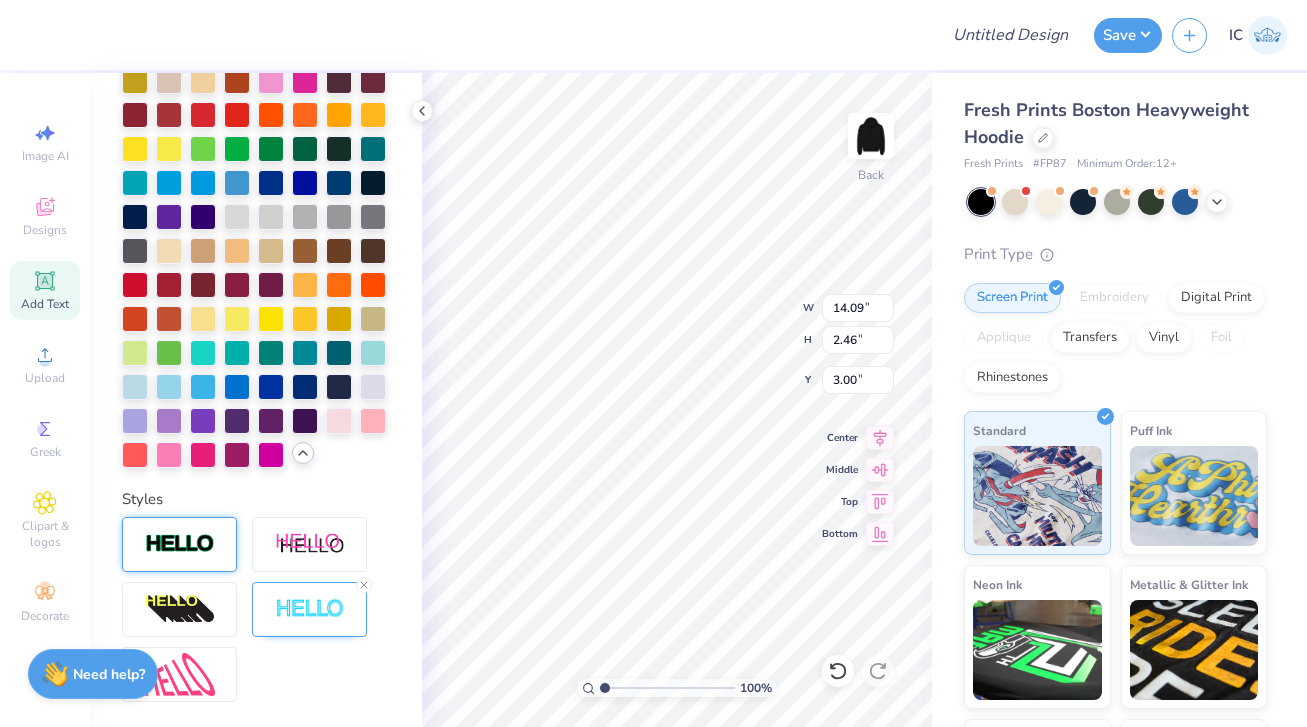 scroll, scrollTop: 673, scrollLeft: 0, axis: vertical 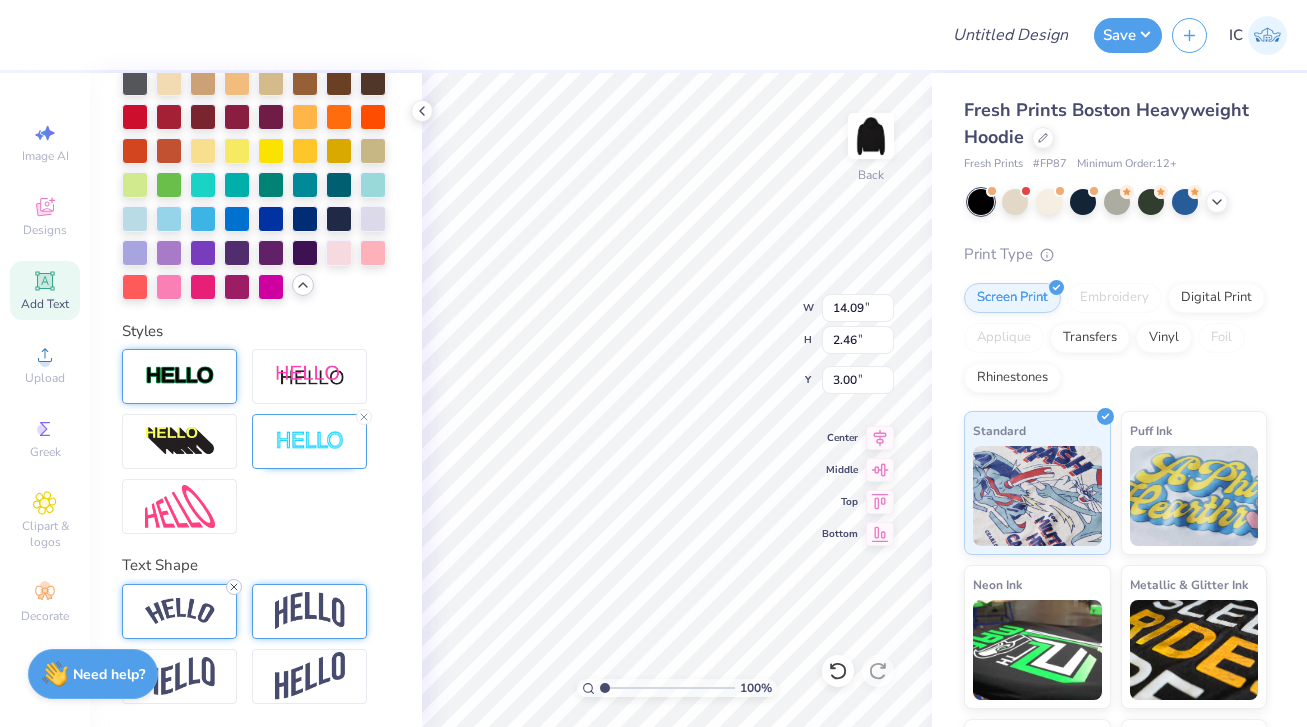 click 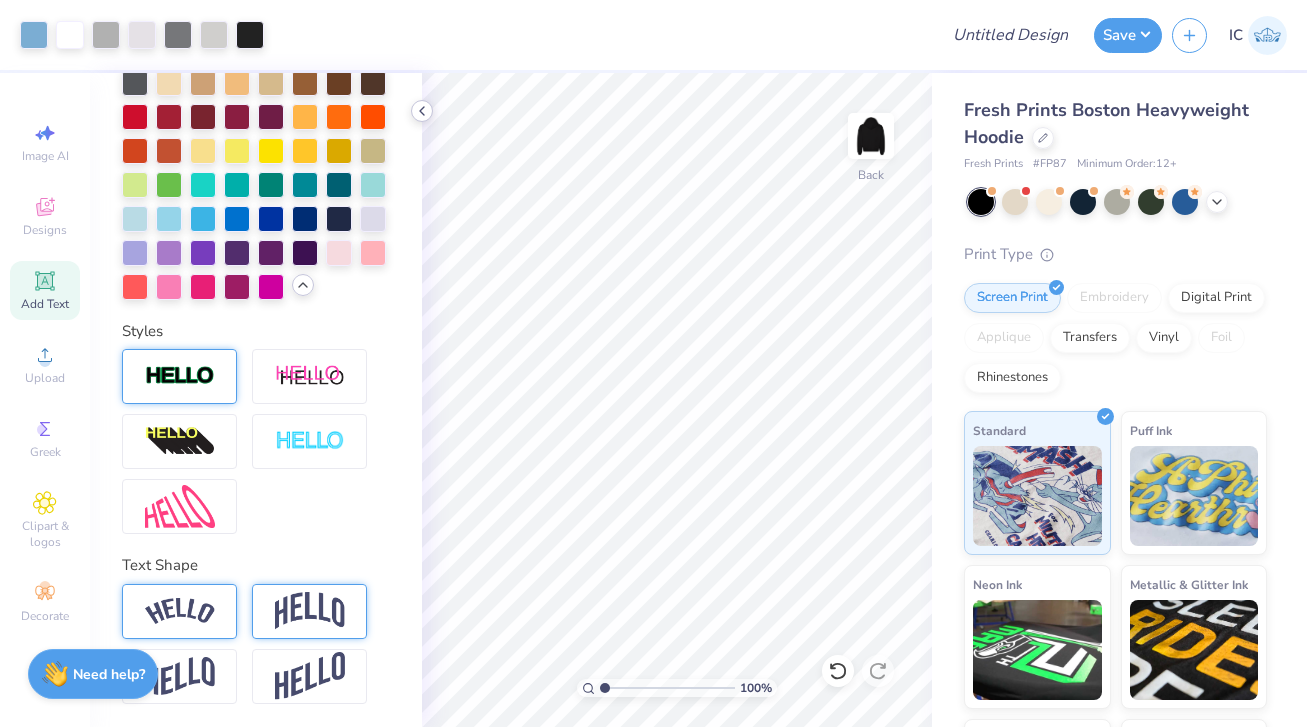 click 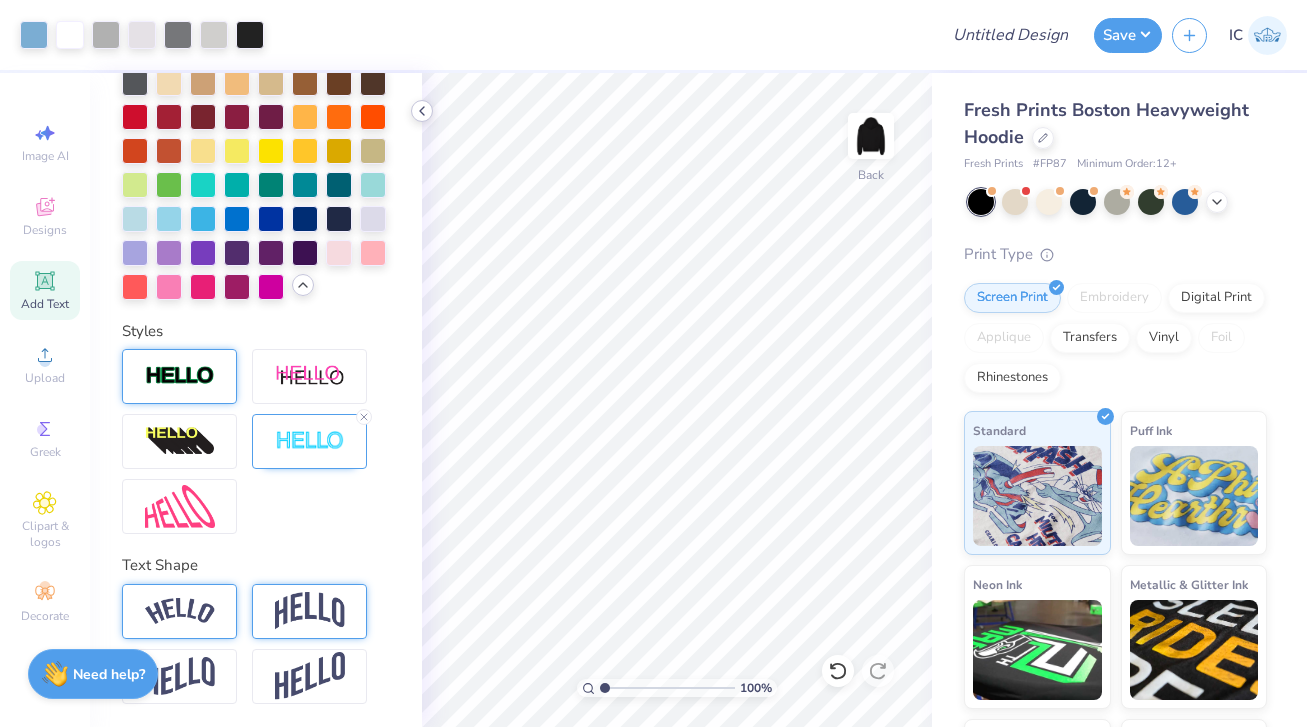 click 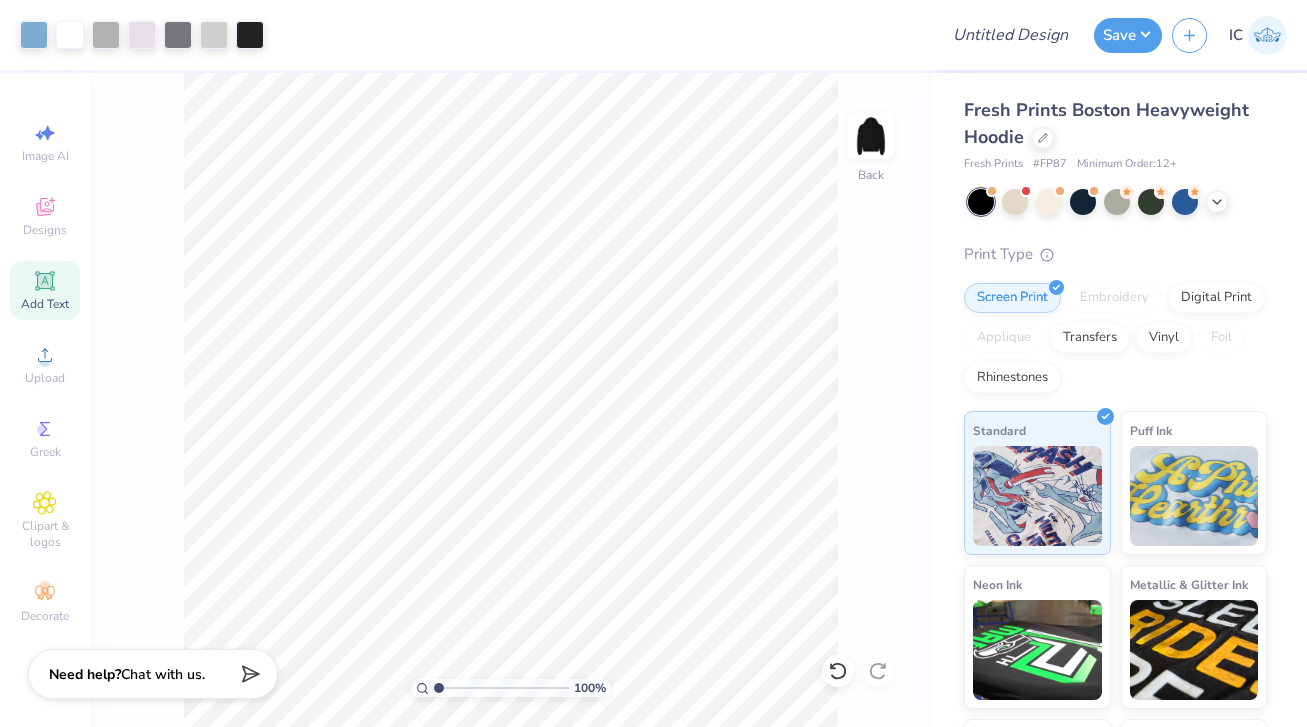 click 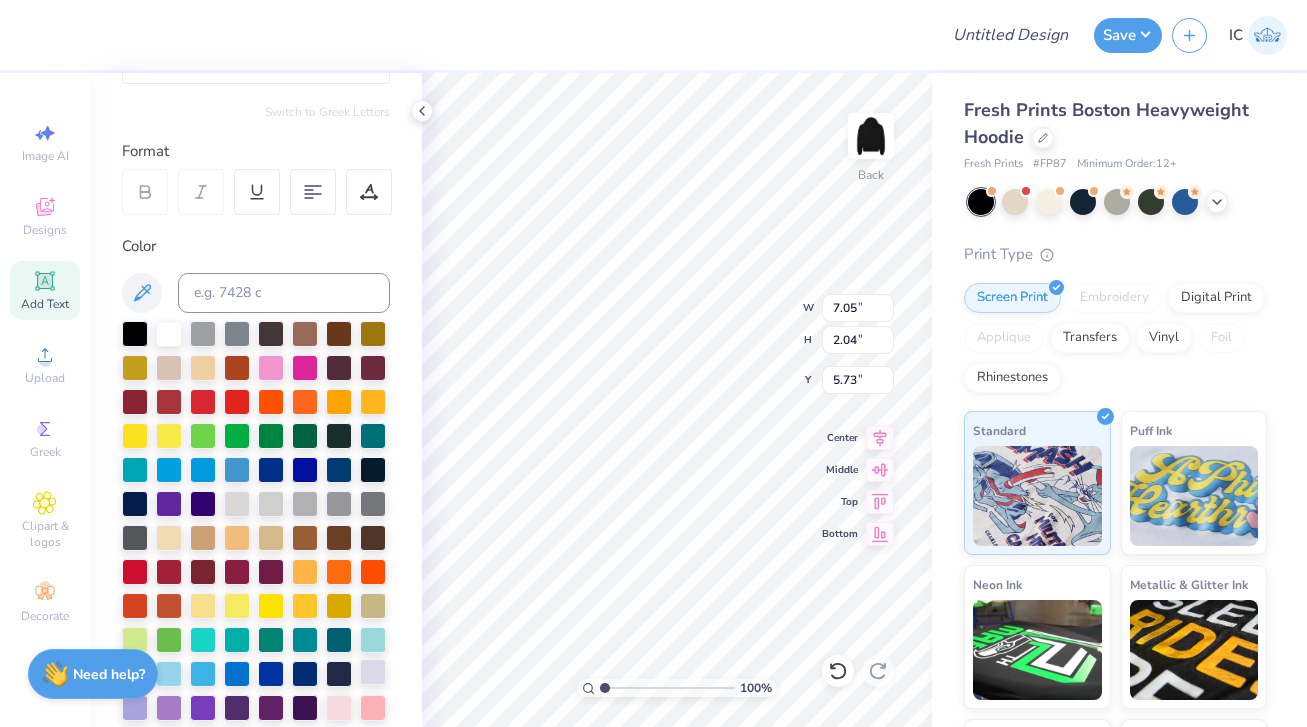 scroll, scrollTop: 0, scrollLeft: 0, axis: both 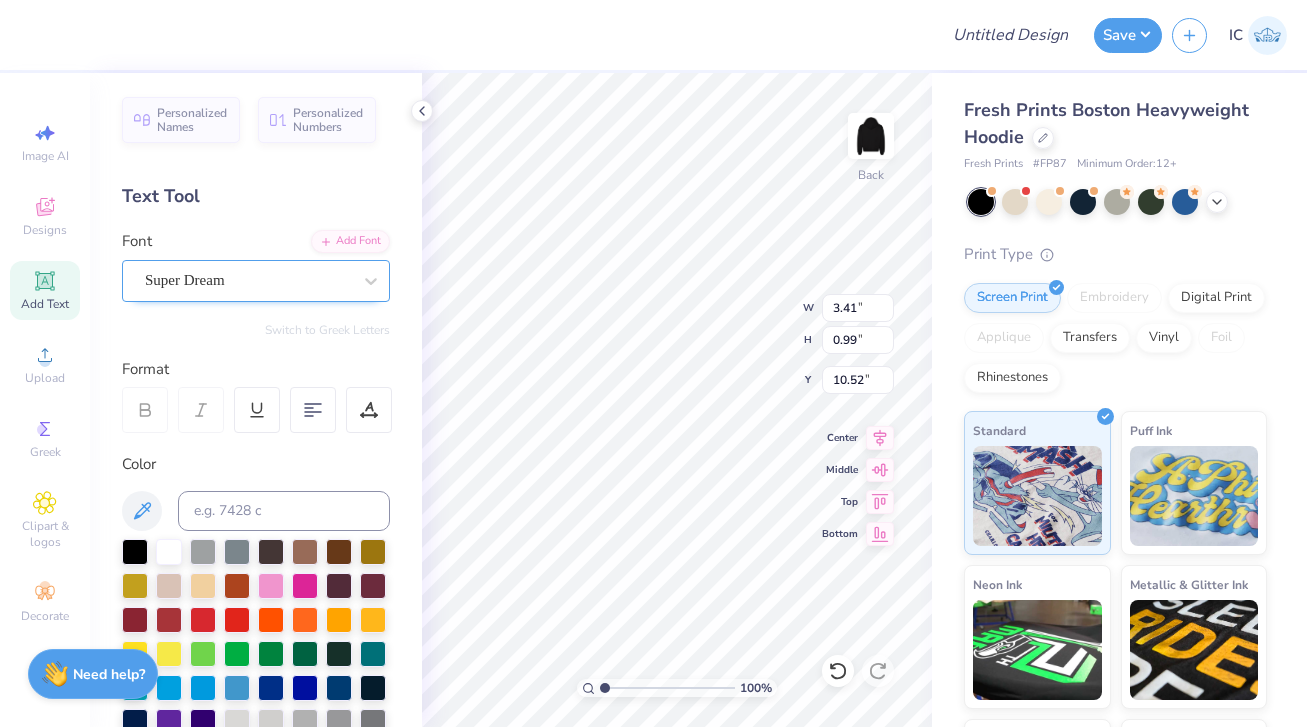 click on "Super Dream" at bounding box center (248, 280) 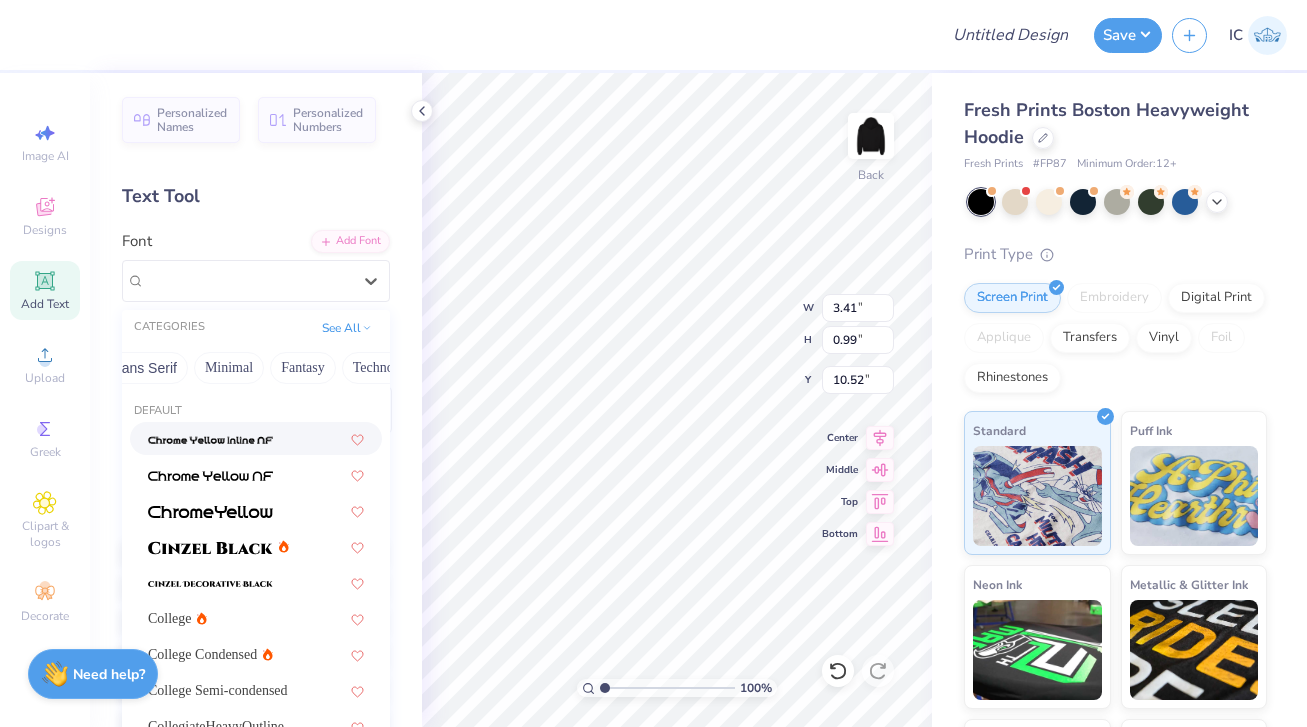 scroll, scrollTop: 0, scrollLeft: 595, axis: horizontal 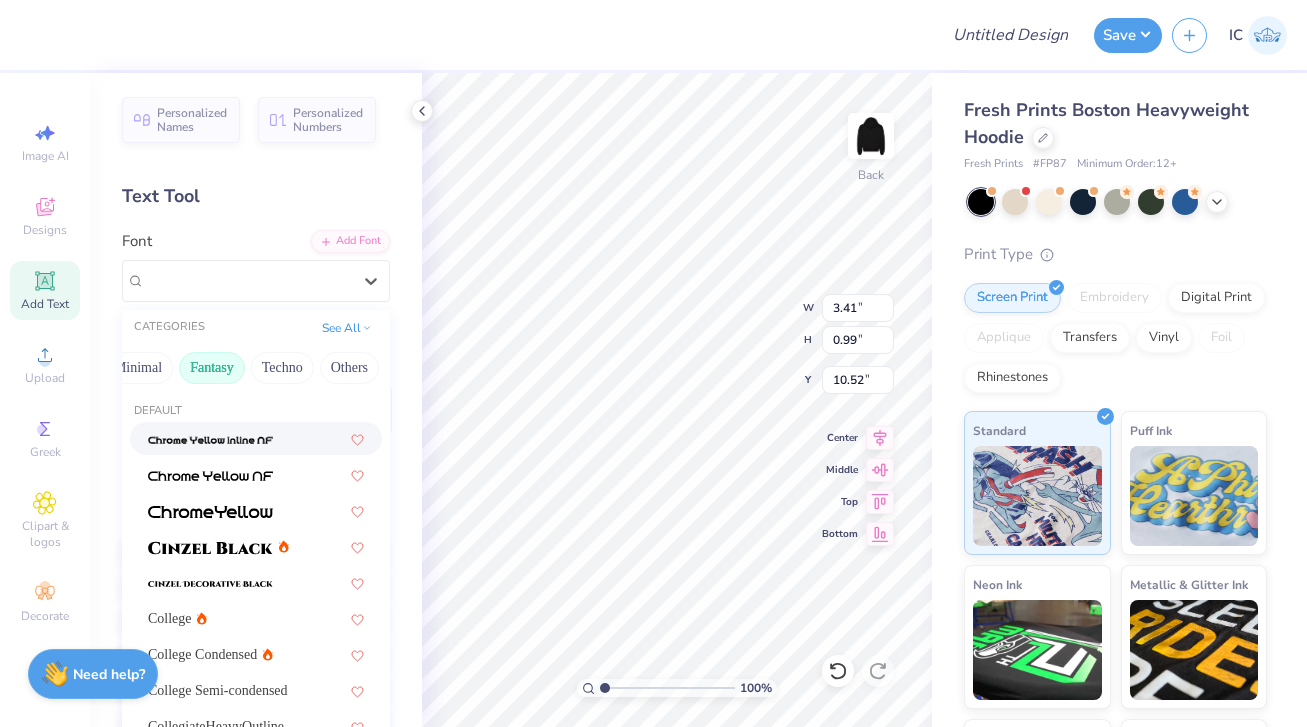 click on "Fantasy" at bounding box center [212, 368] 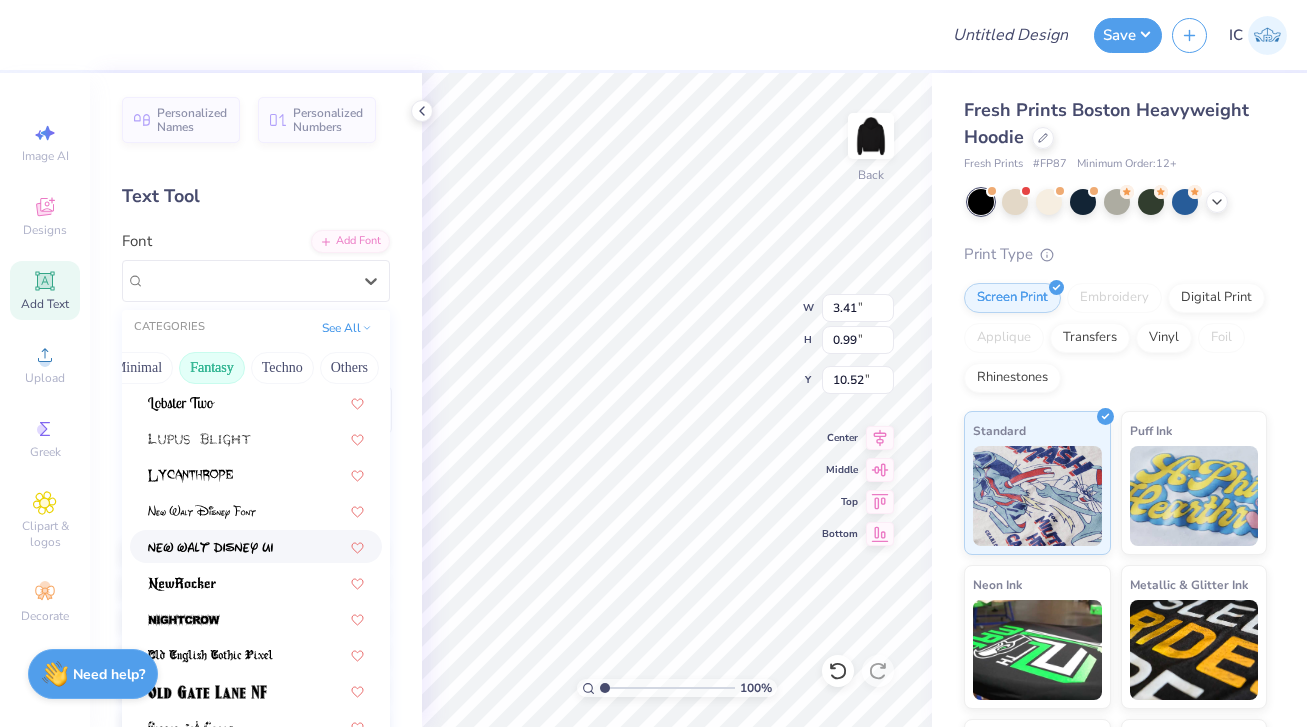 scroll, scrollTop: 418, scrollLeft: 0, axis: vertical 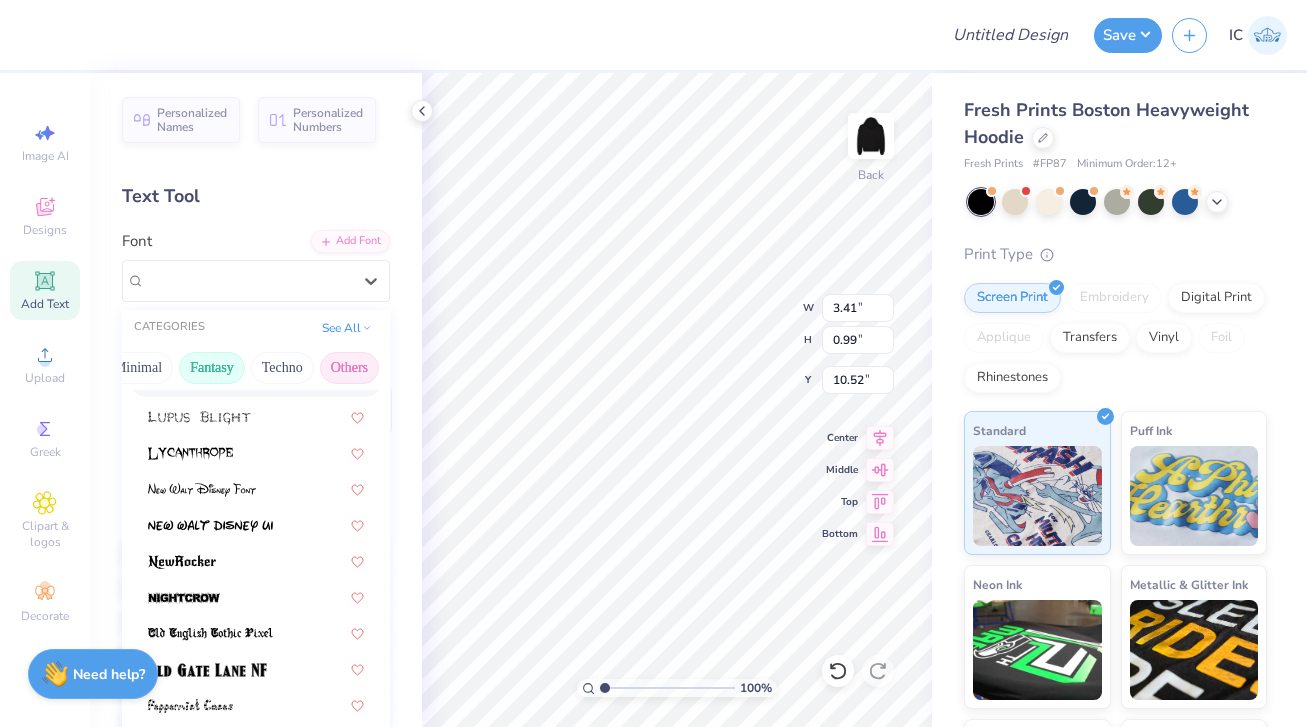 click on "Others" at bounding box center [349, 368] 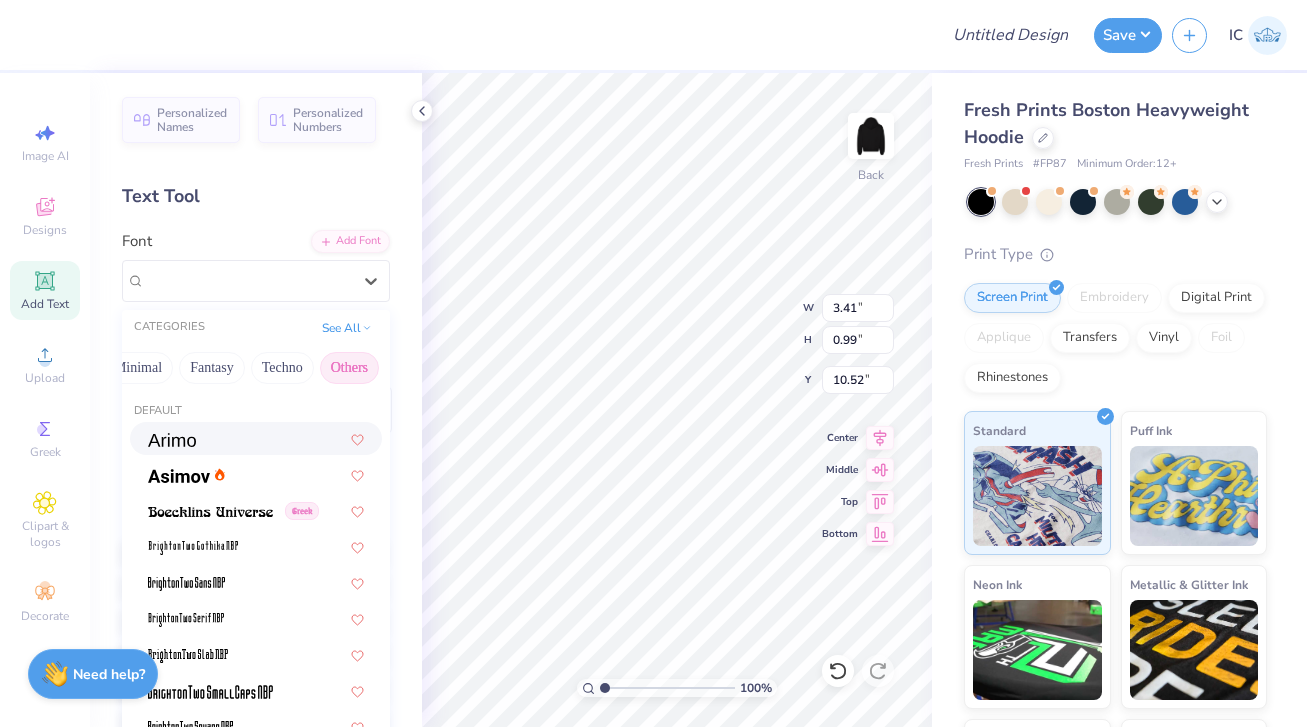 click at bounding box center [256, 438] 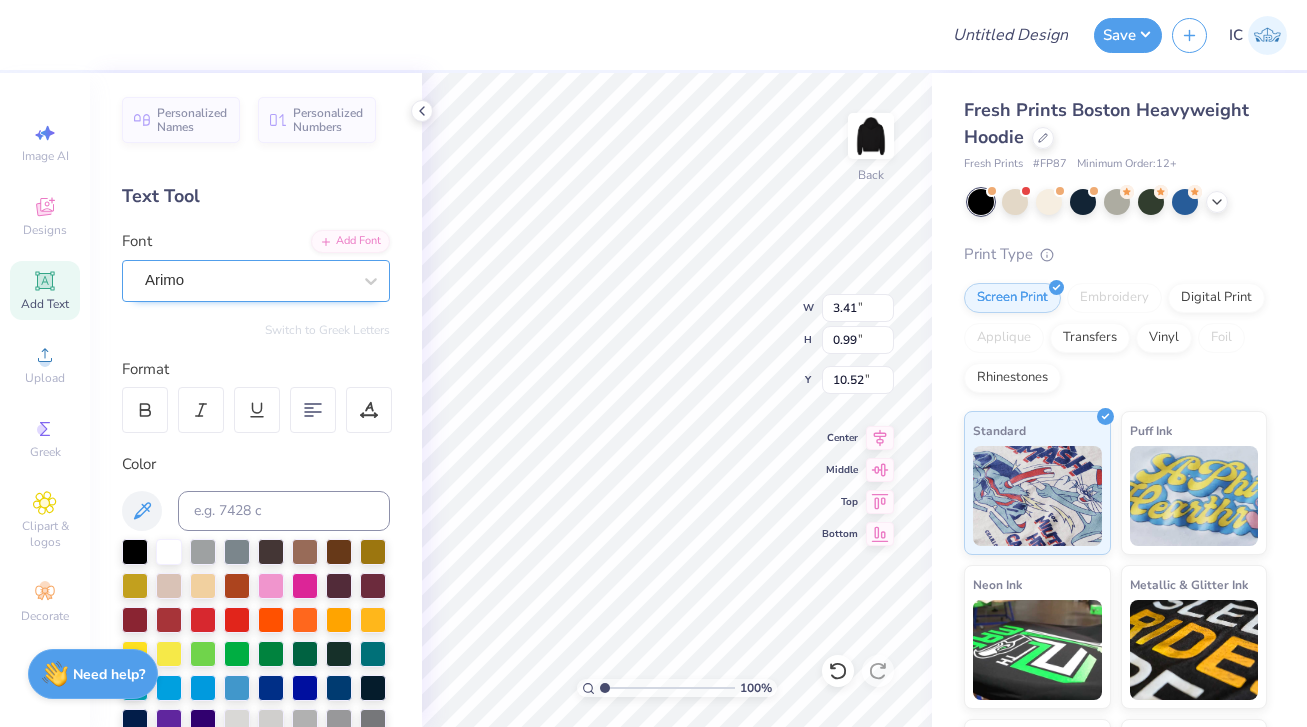 click on "Arimo" at bounding box center (248, 280) 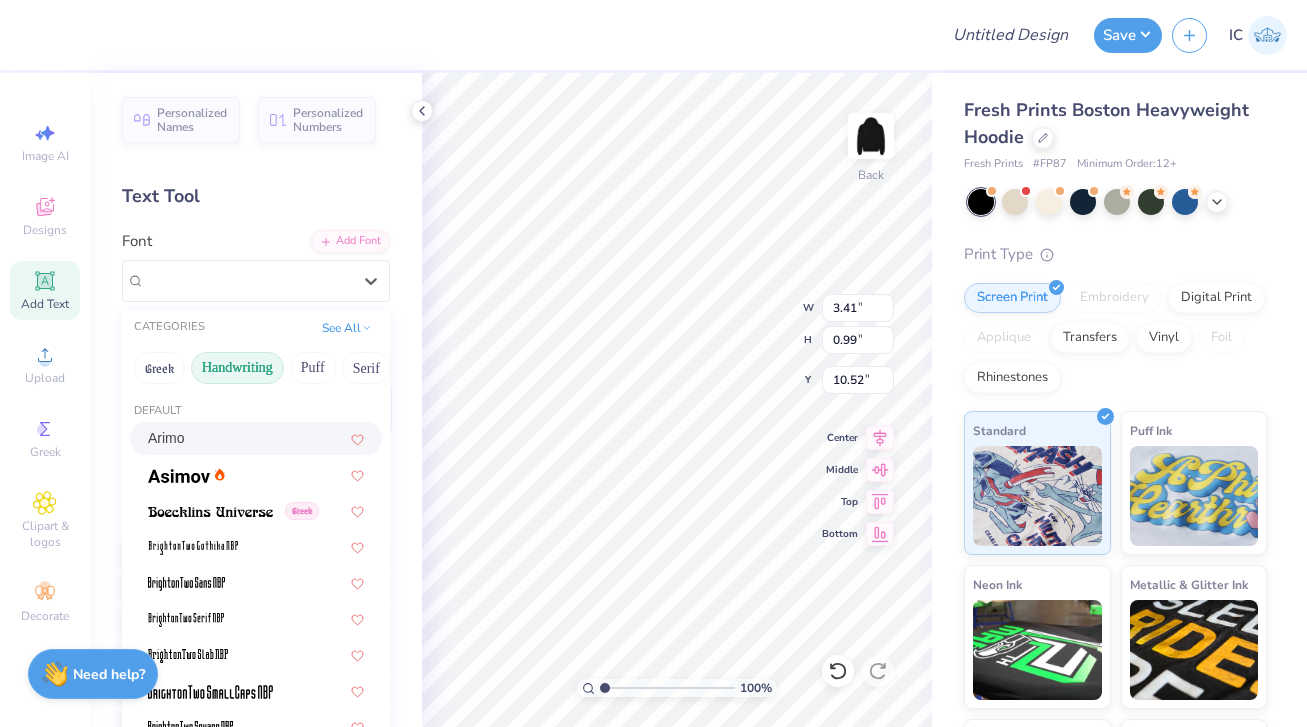 click on "Handwriting" at bounding box center [237, 368] 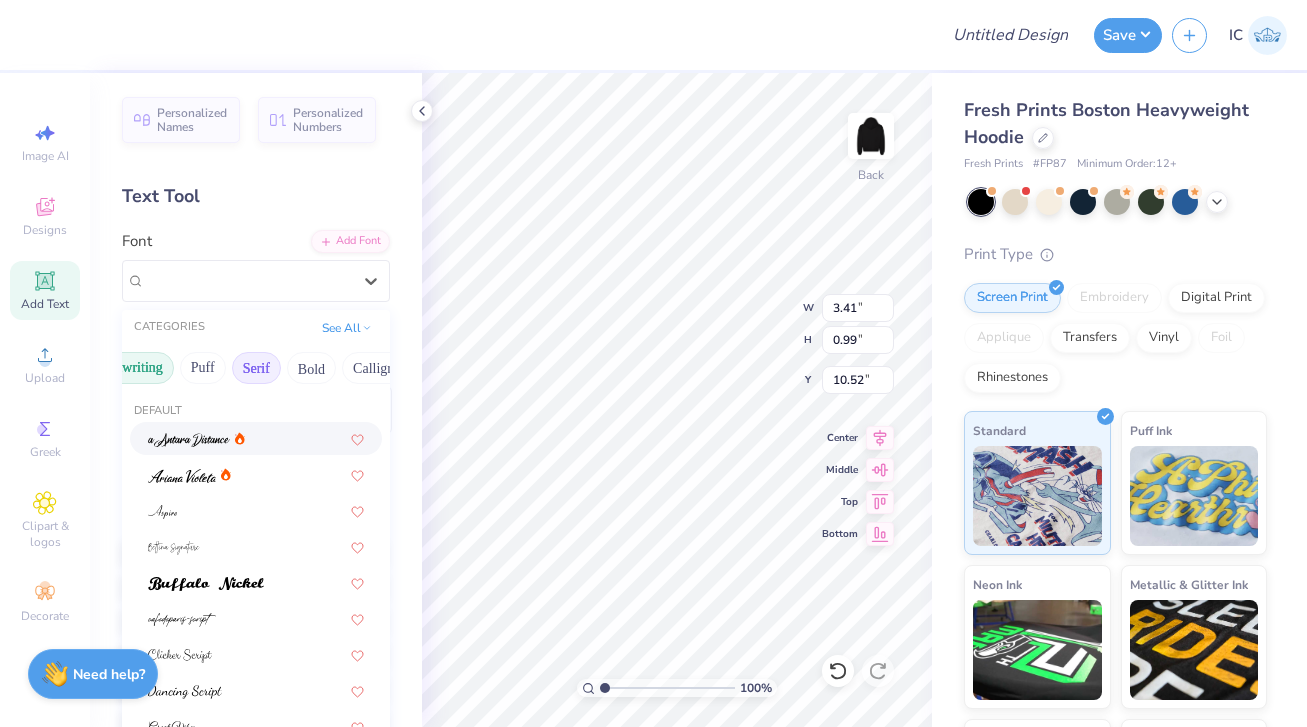 scroll, scrollTop: 0, scrollLeft: 111, axis: horizontal 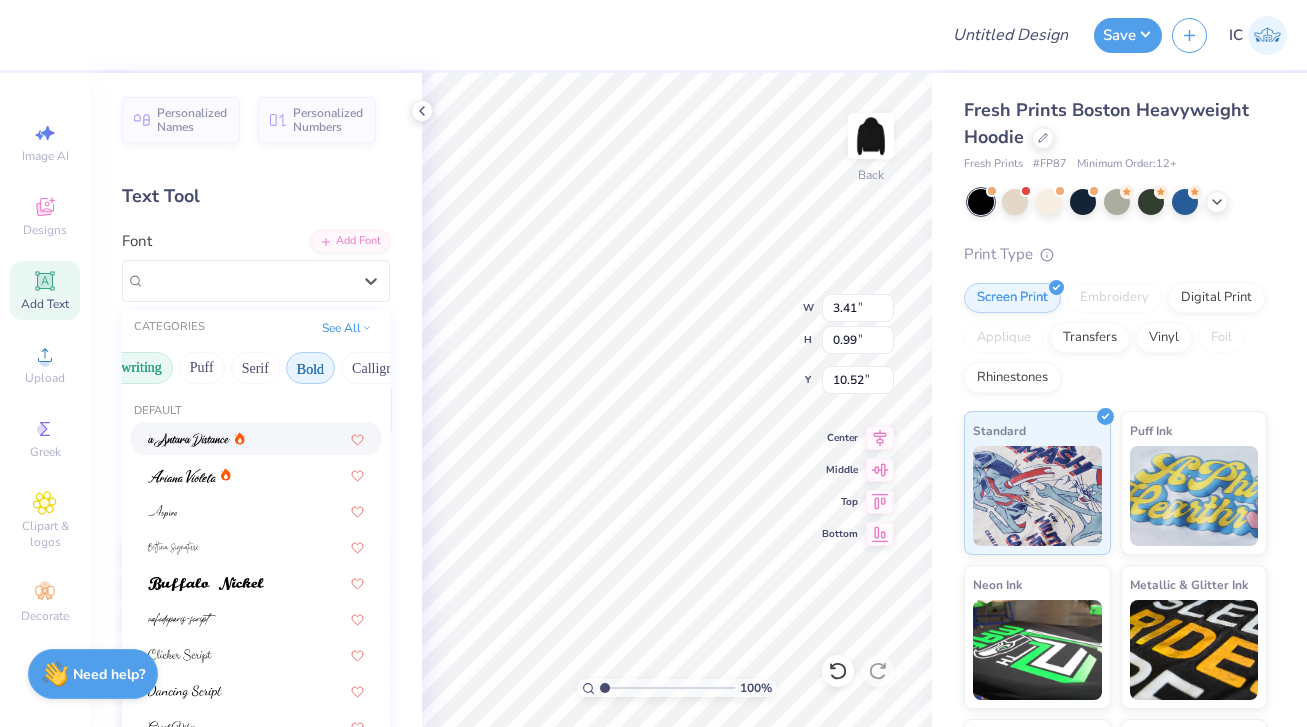 click on "Bold" at bounding box center (310, 368) 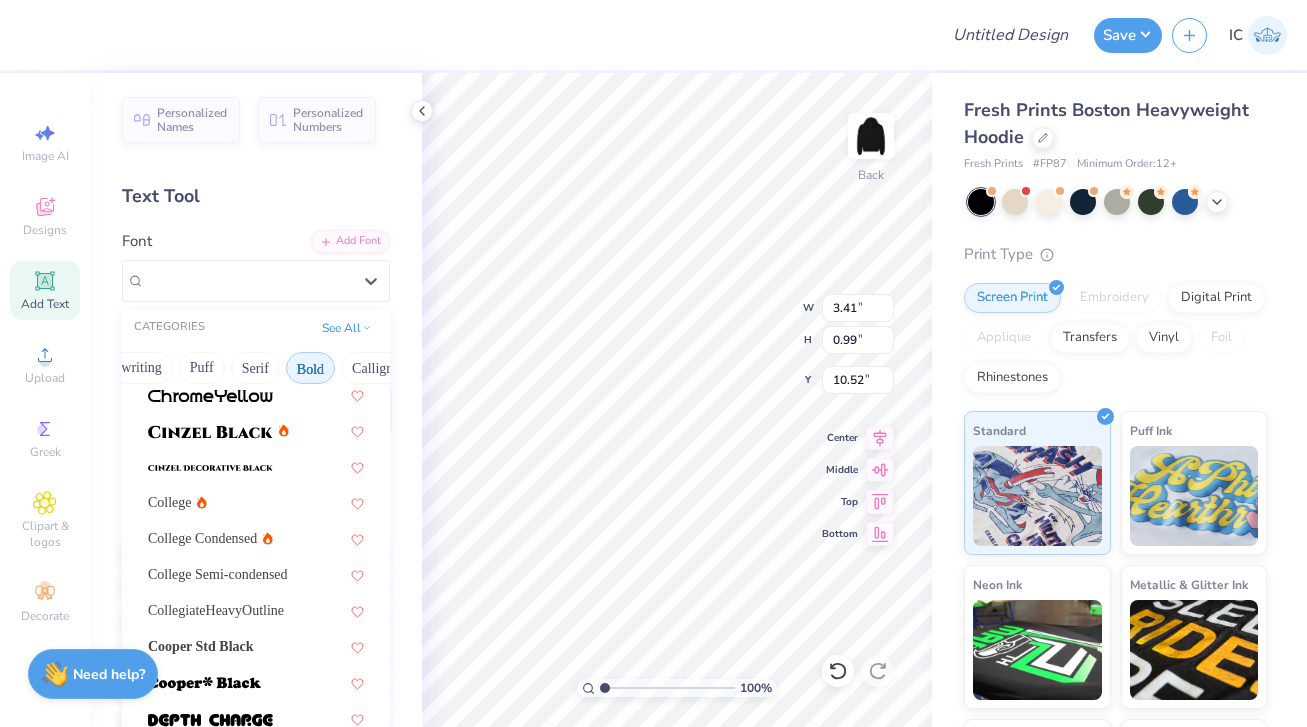 scroll, scrollTop: 136, scrollLeft: 0, axis: vertical 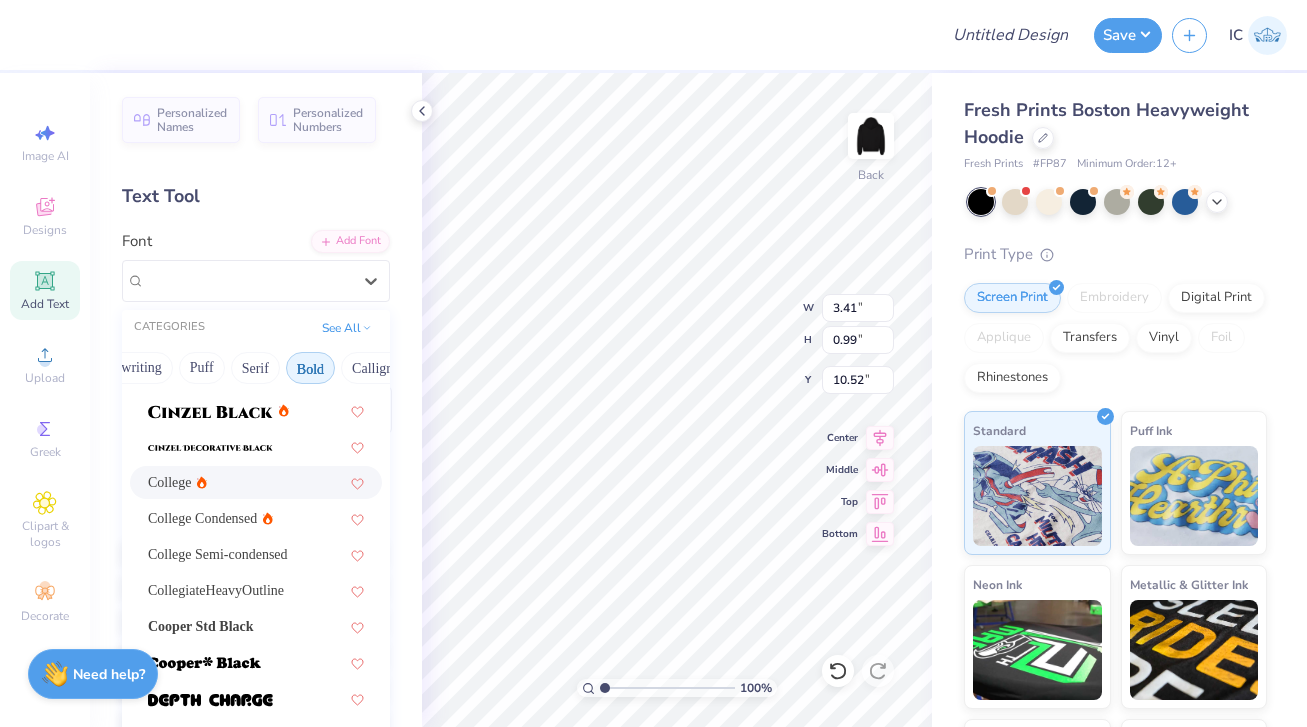 click on "College" at bounding box center [256, 482] 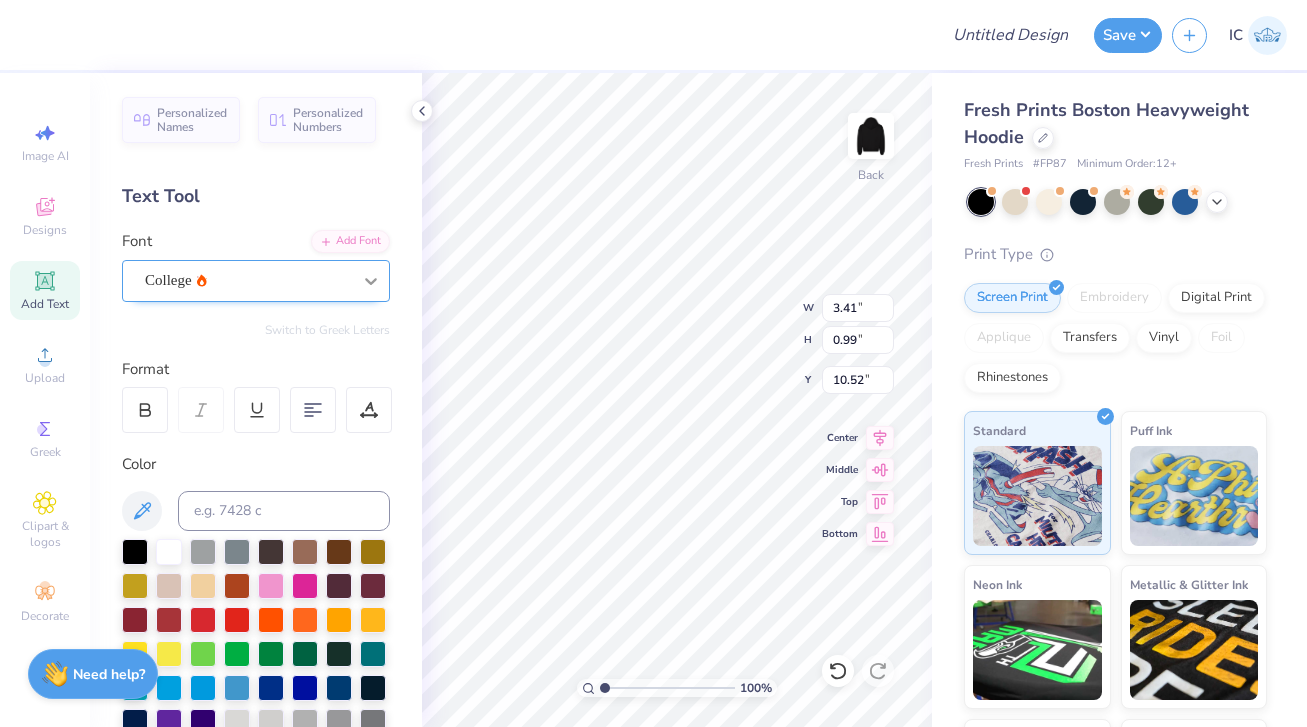 click 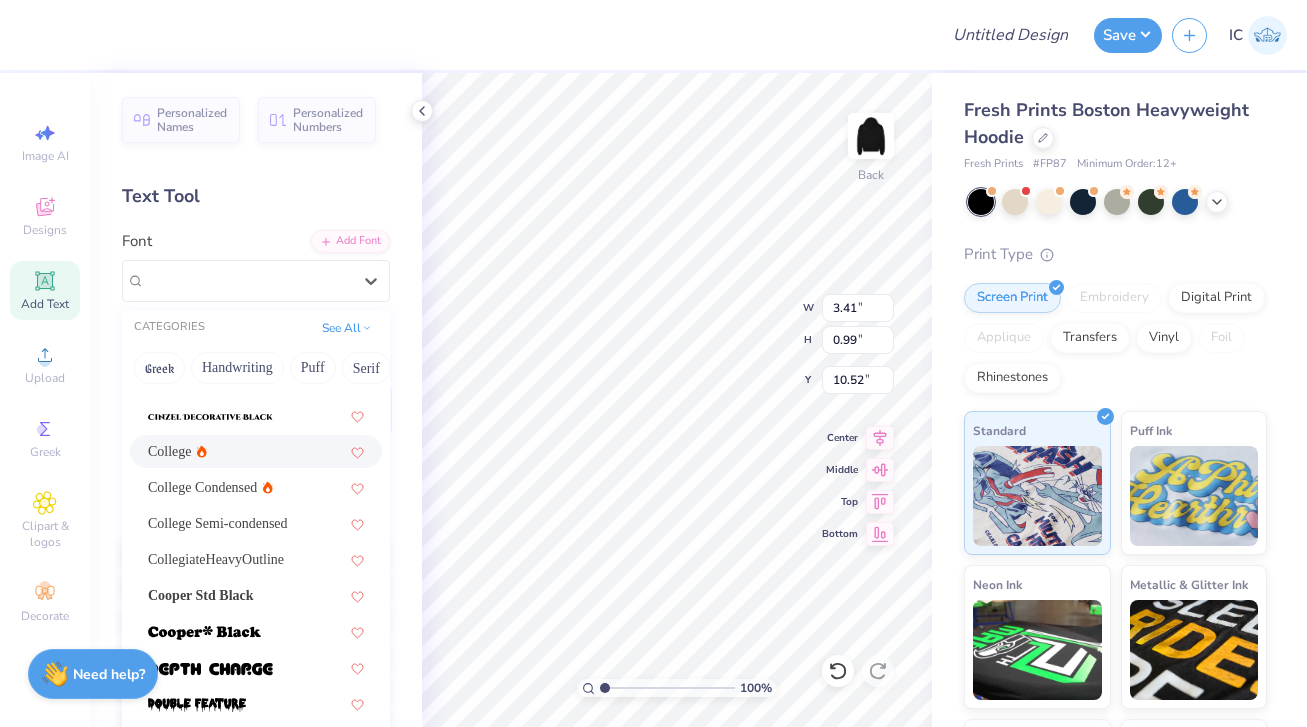 scroll, scrollTop: 235, scrollLeft: 0, axis: vertical 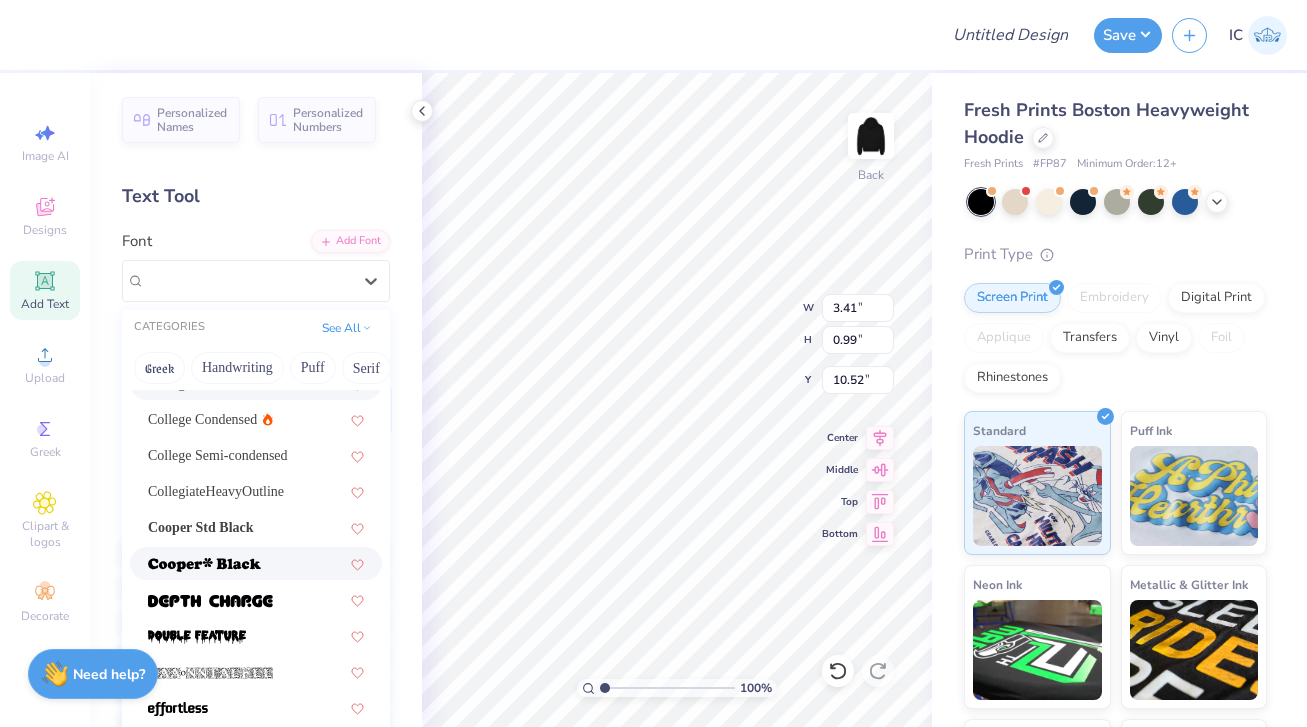 click at bounding box center (256, 563) 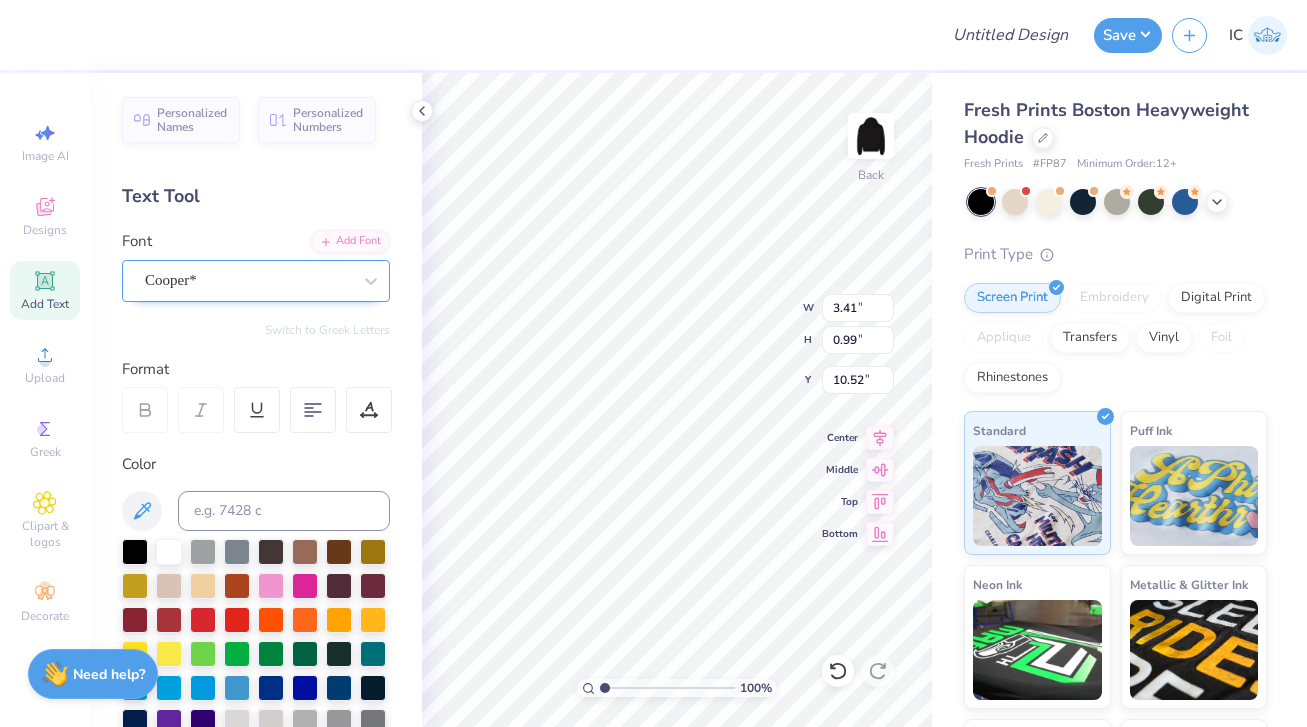 click on "Cooper*" at bounding box center (248, 280) 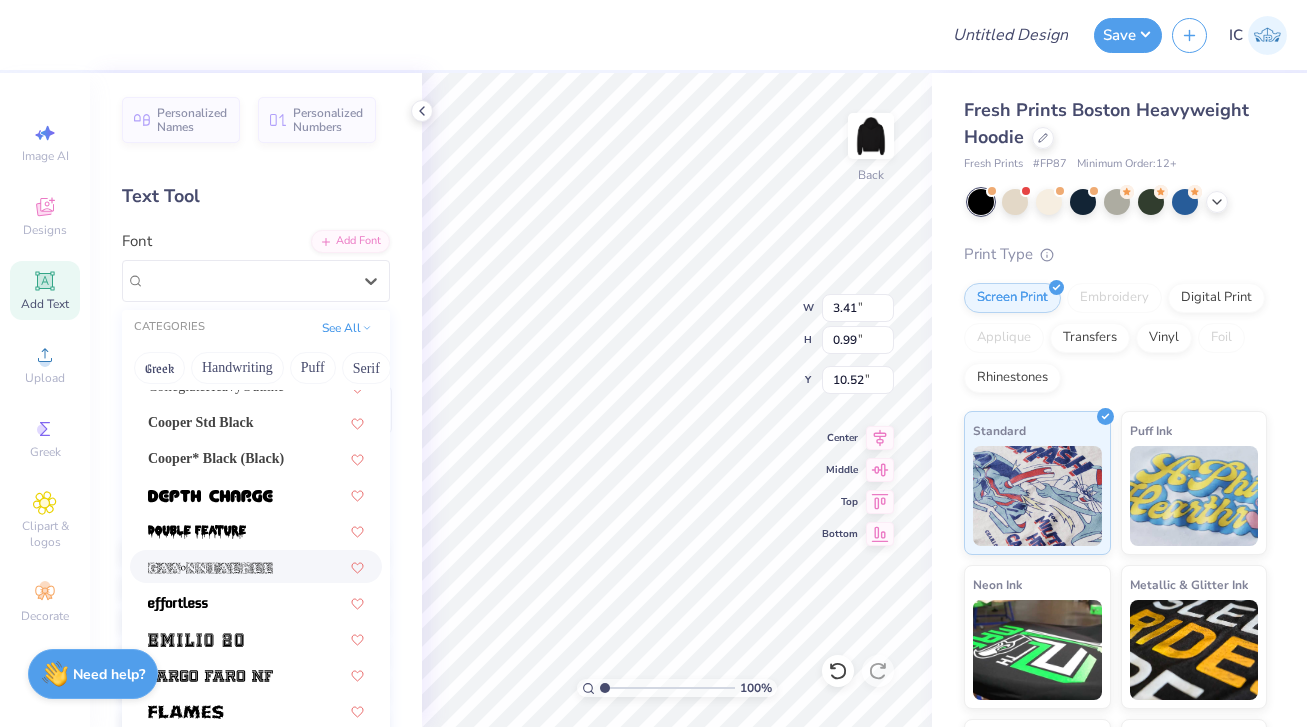 scroll, scrollTop: 341, scrollLeft: 0, axis: vertical 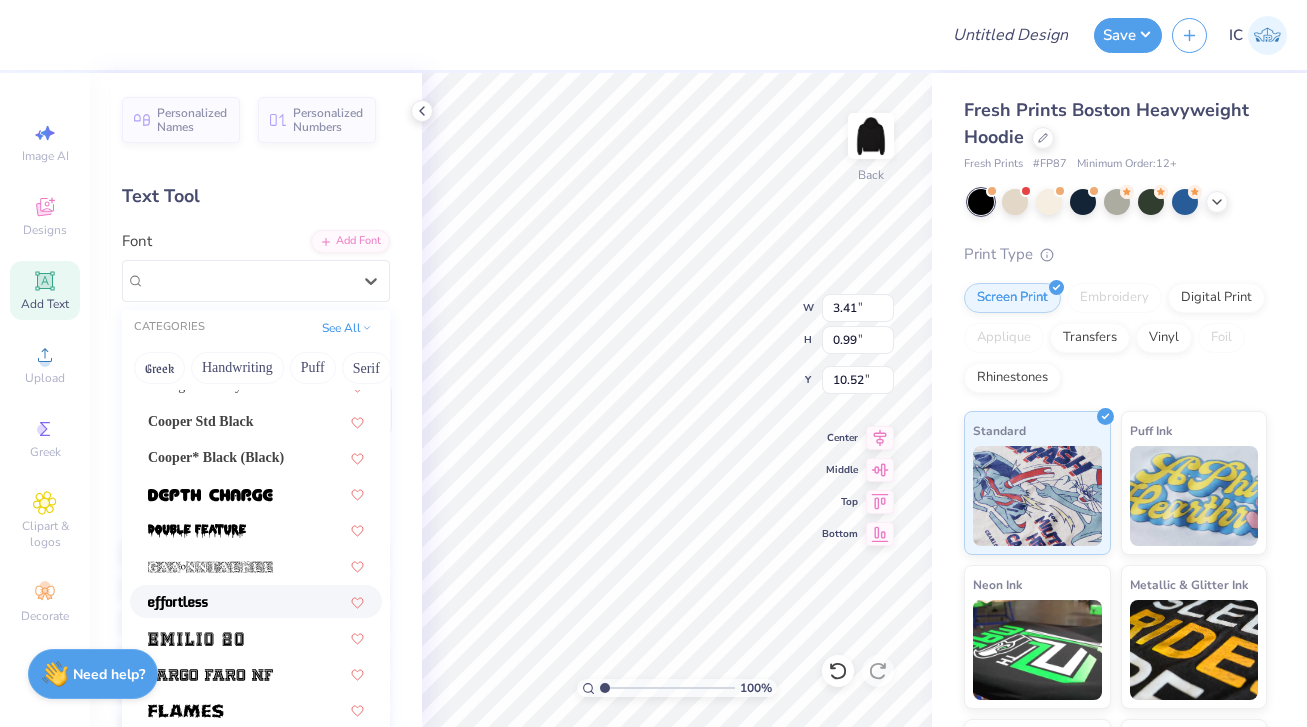 click at bounding box center [256, 601] 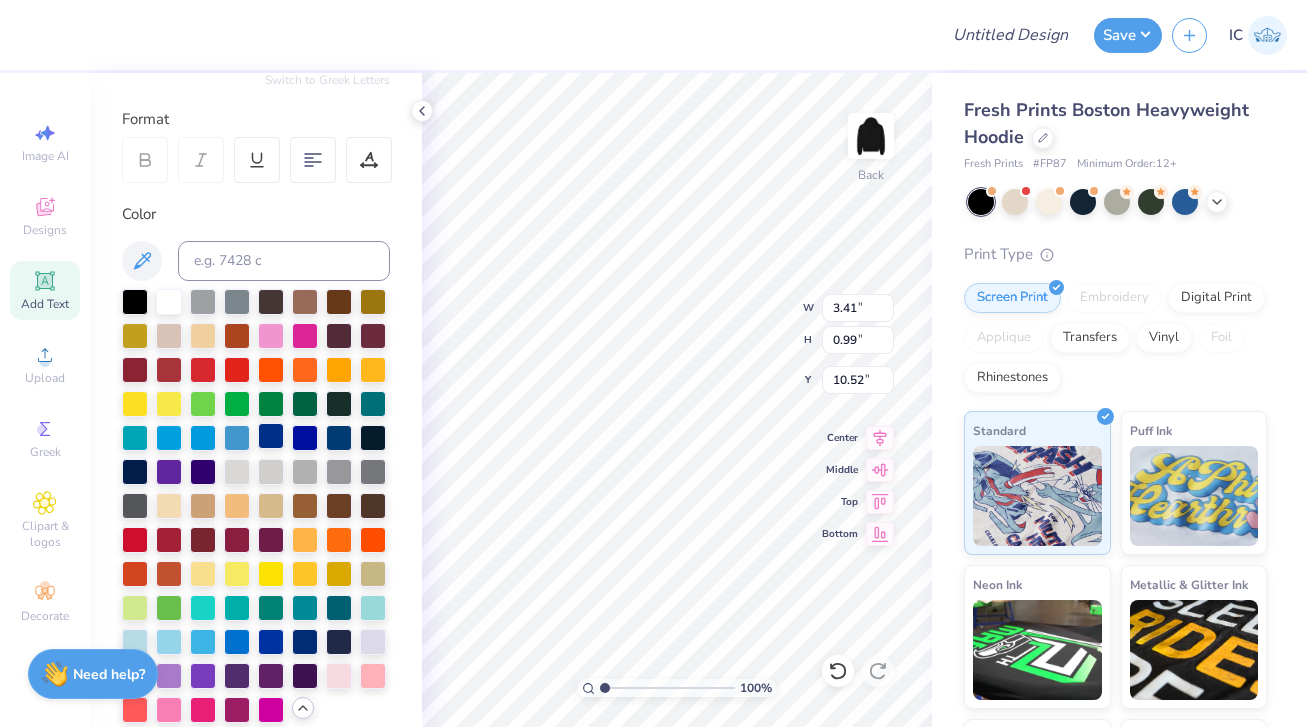 scroll, scrollTop: 255, scrollLeft: 0, axis: vertical 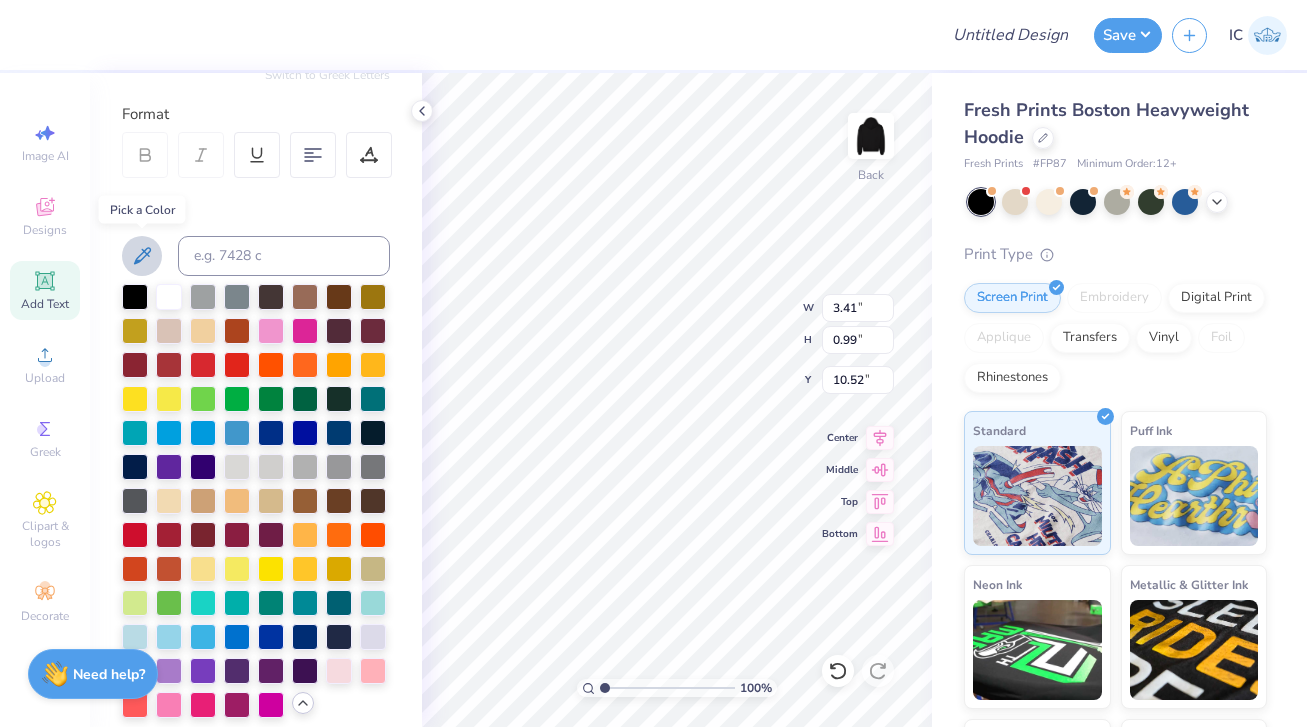 click 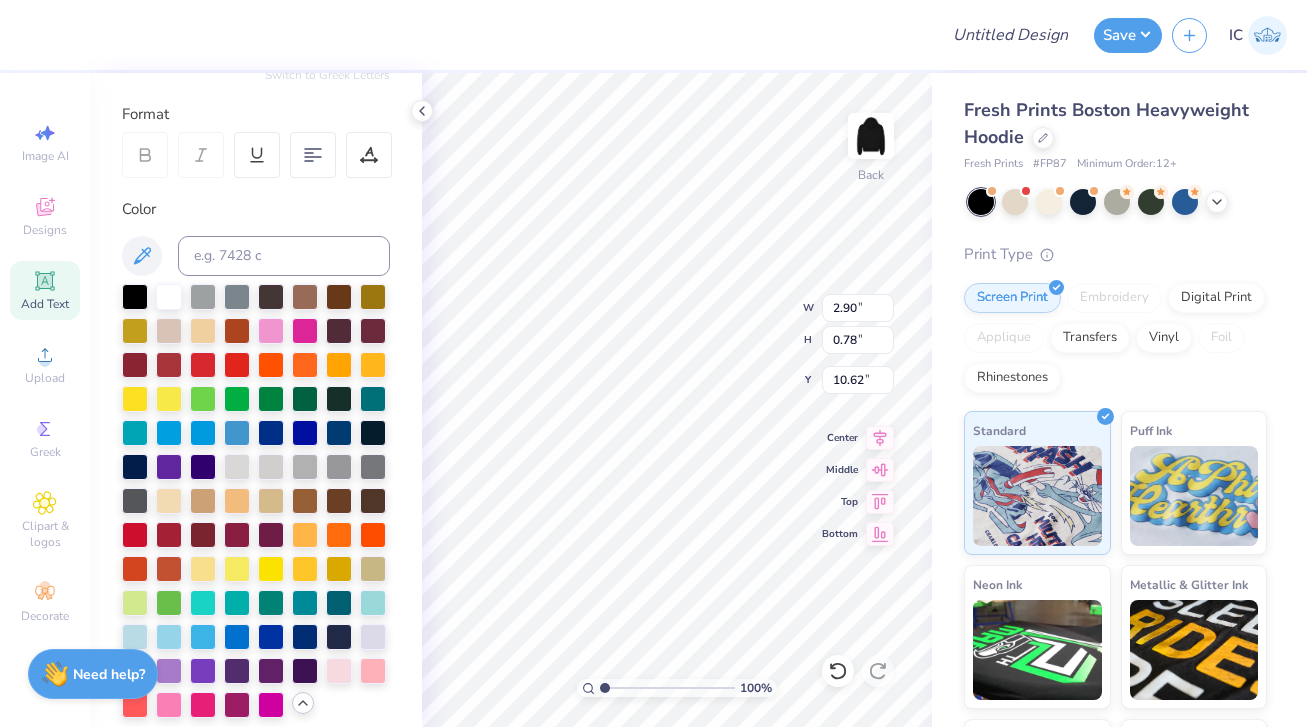 click on "Personalized Names Personalized Numbers Text Tool  Add Font Font effortless Switch to Greek Letters Format Color Styles Text Shape" at bounding box center (256, 400) 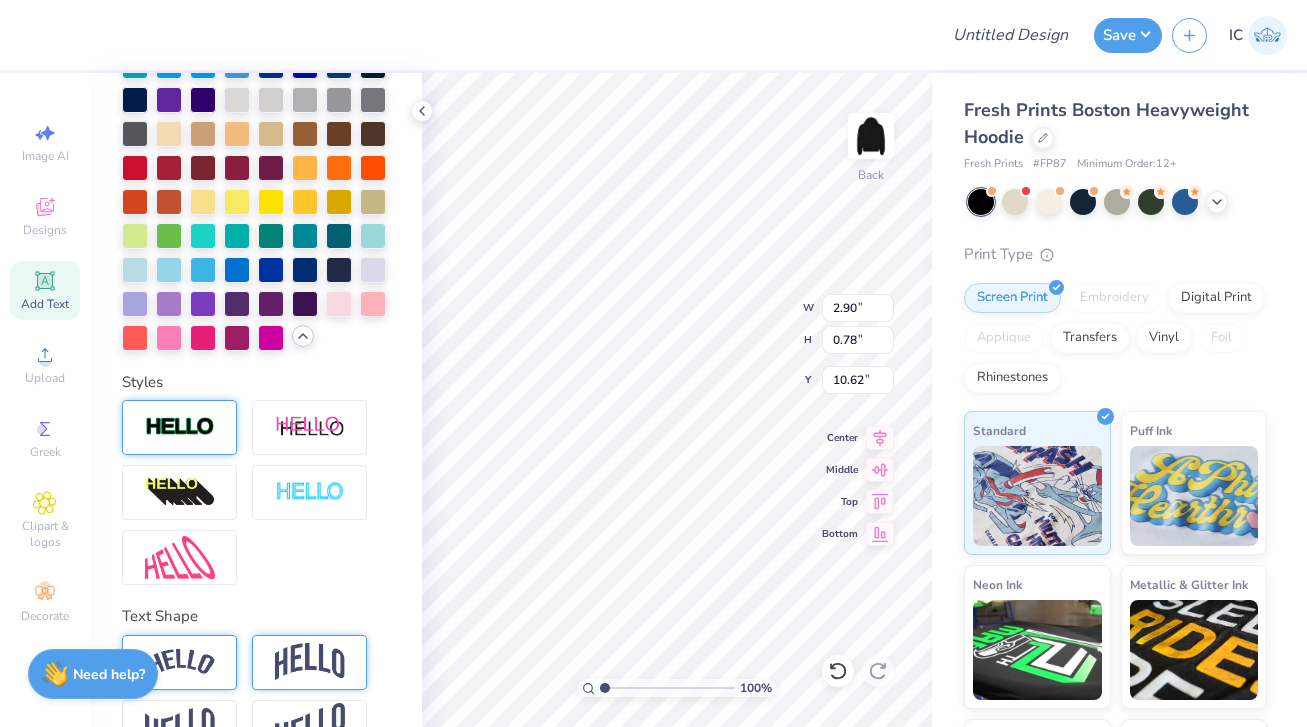 scroll, scrollTop: 673, scrollLeft: 0, axis: vertical 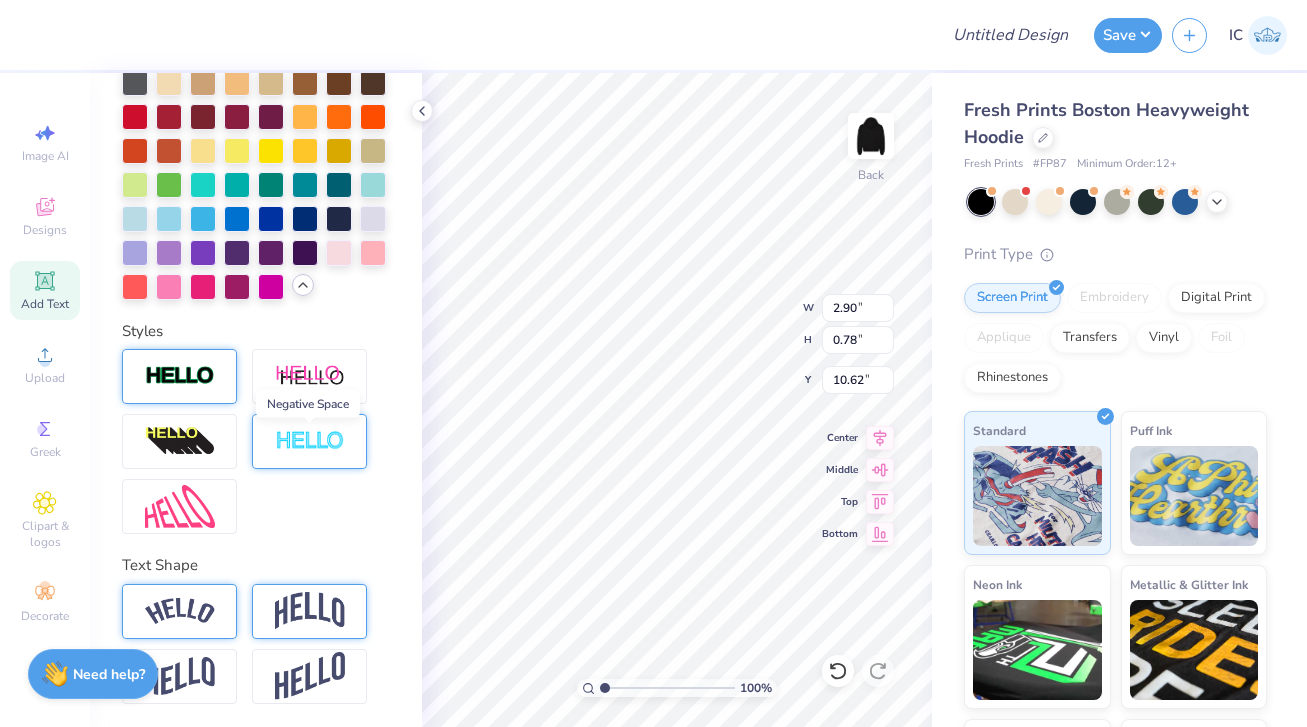 click at bounding box center (310, 441) 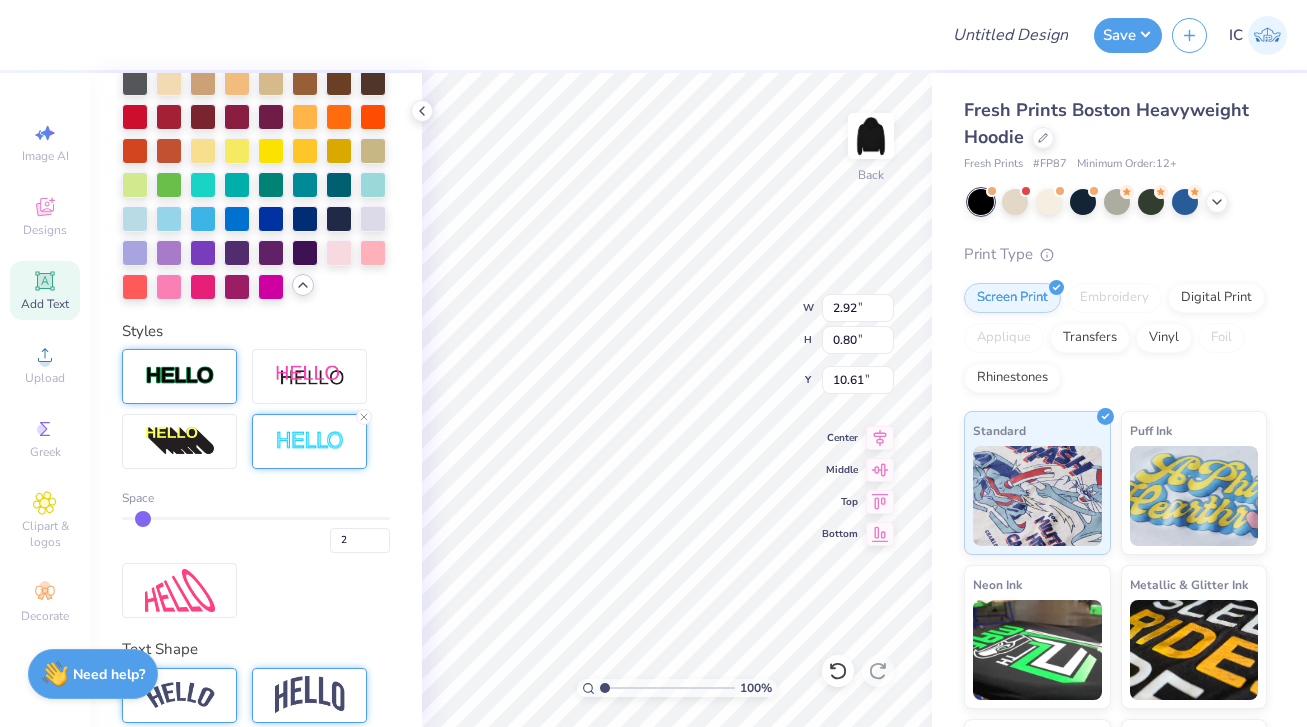 drag, startPoint x: 127, startPoint y: 515, endPoint x: 149, endPoint y: 517, distance: 22.090721 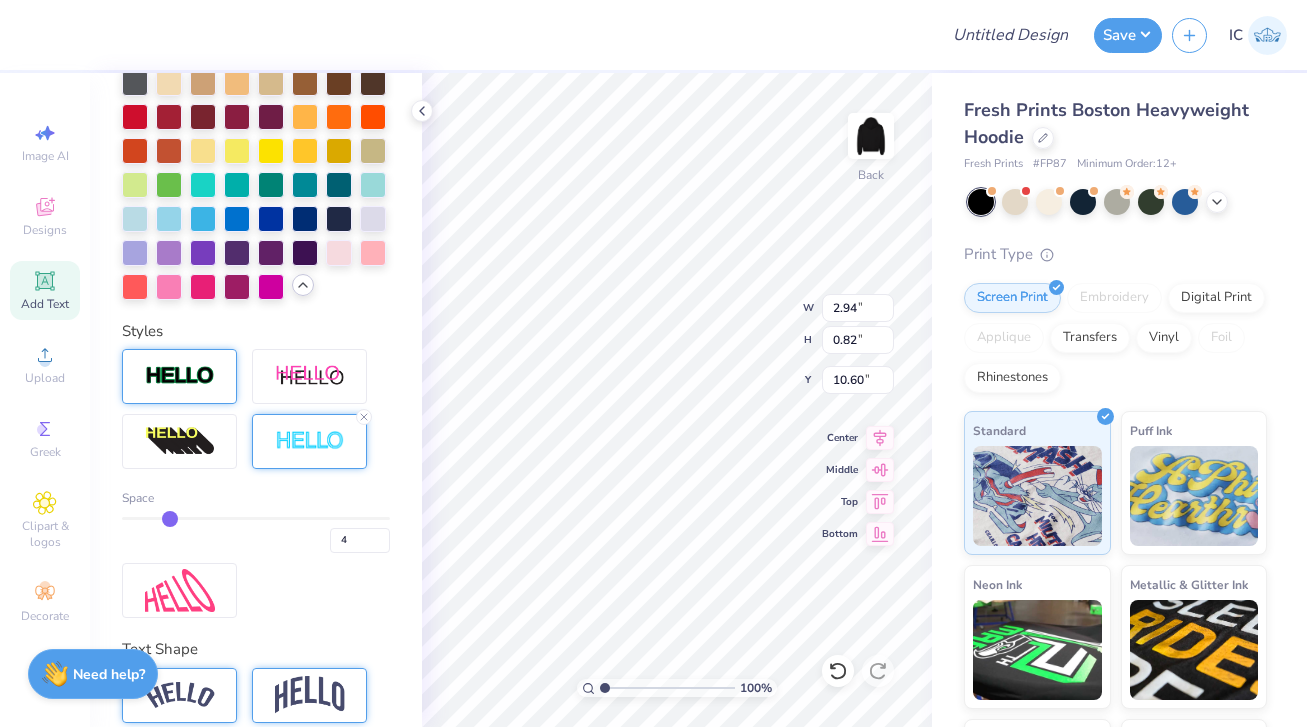 drag, startPoint x: 149, startPoint y: 517, endPoint x: 163, endPoint y: 517, distance: 14 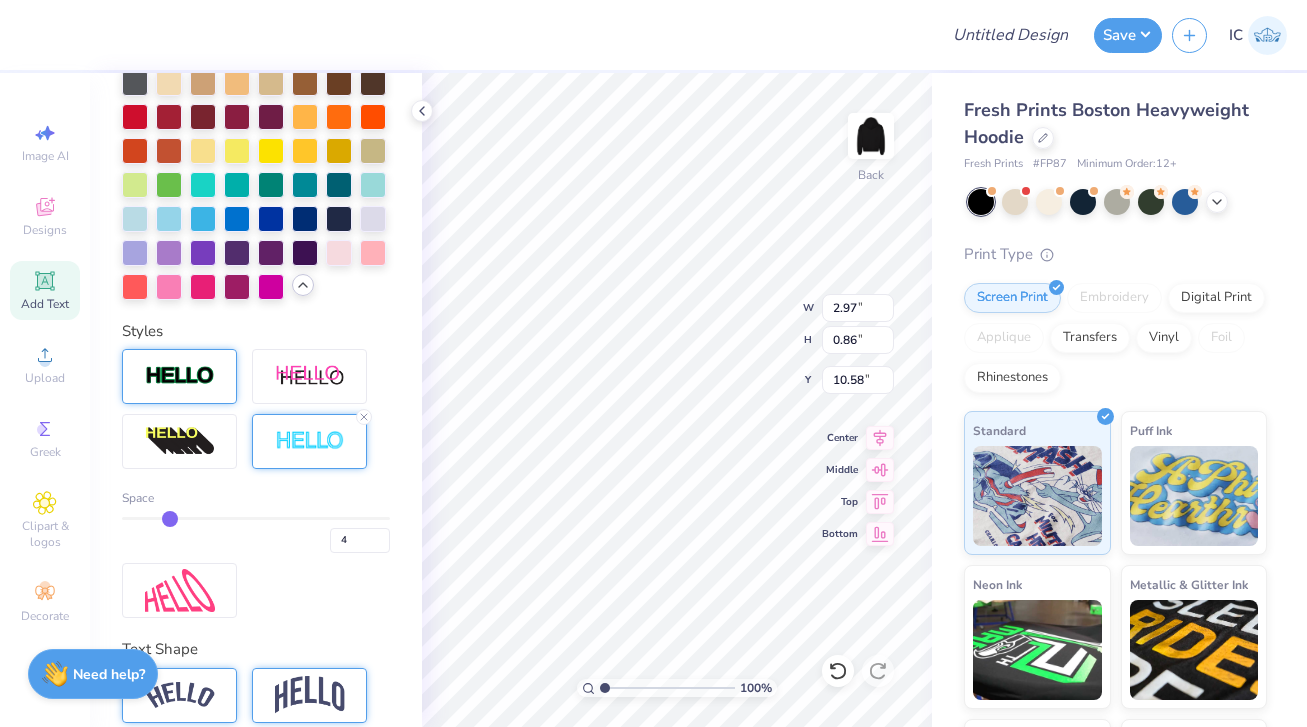 click on "Personalized Names Personalized Numbers Text Tool  Add Font Font effortless Switch to Greek Letters Format Color Styles Space 4 Text Shape" at bounding box center (256, 400) 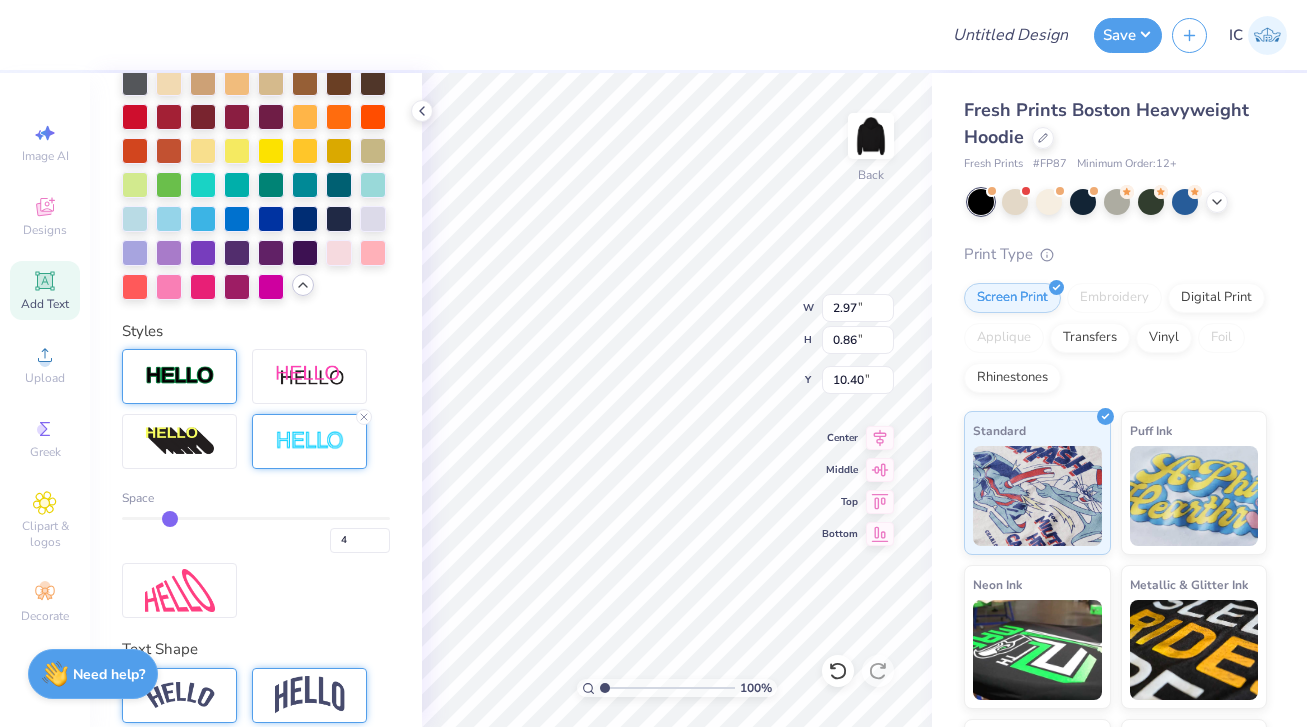 click on "Personalized Names Personalized Numbers Text Tool  Add Font Font effortless Switch to Greek Letters Format Color Styles Space 4 Text Shape" at bounding box center (256, 400) 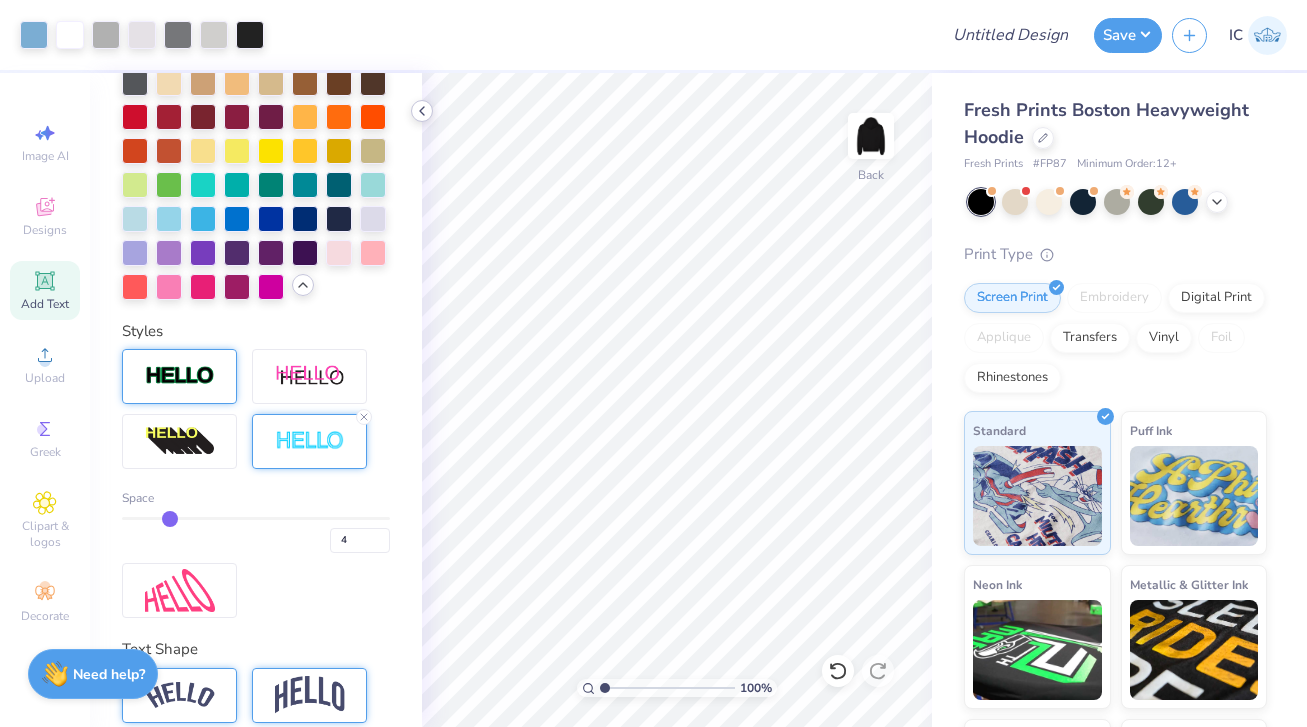 click 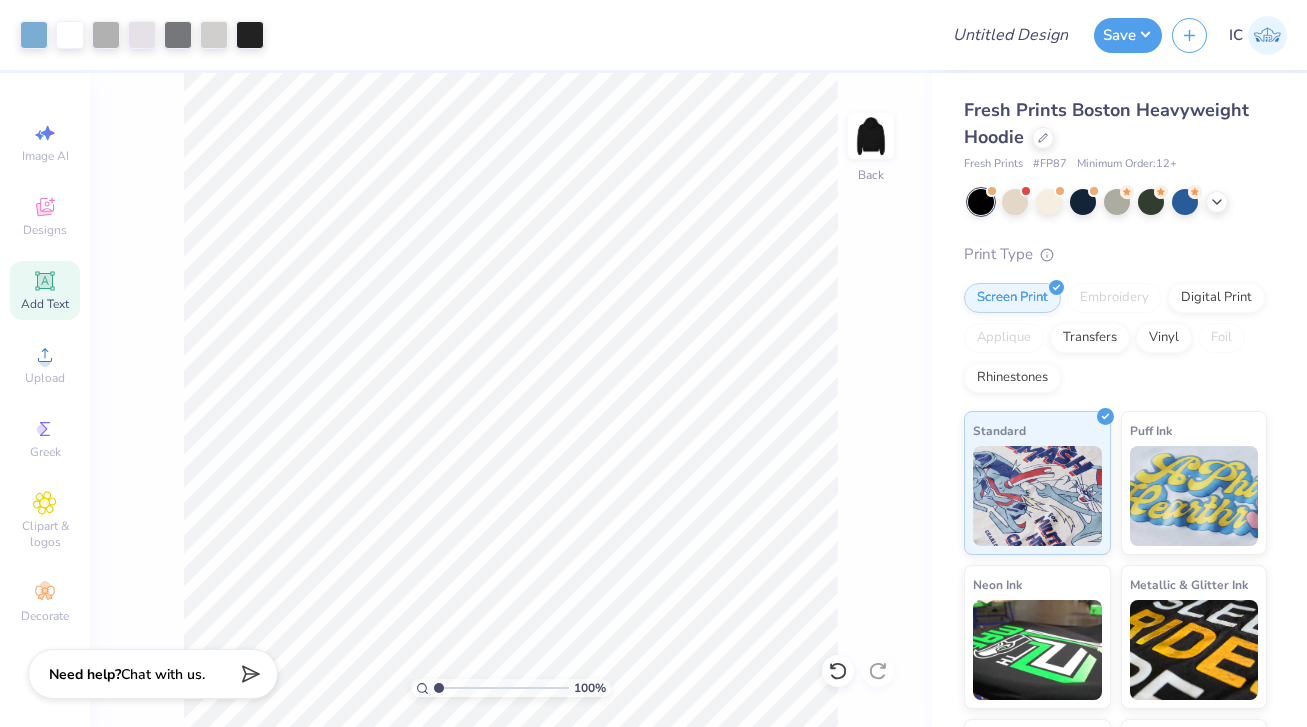 drag, startPoint x: 441, startPoint y: 689, endPoint x: 433, endPoint y: 697, distance: 11.313708 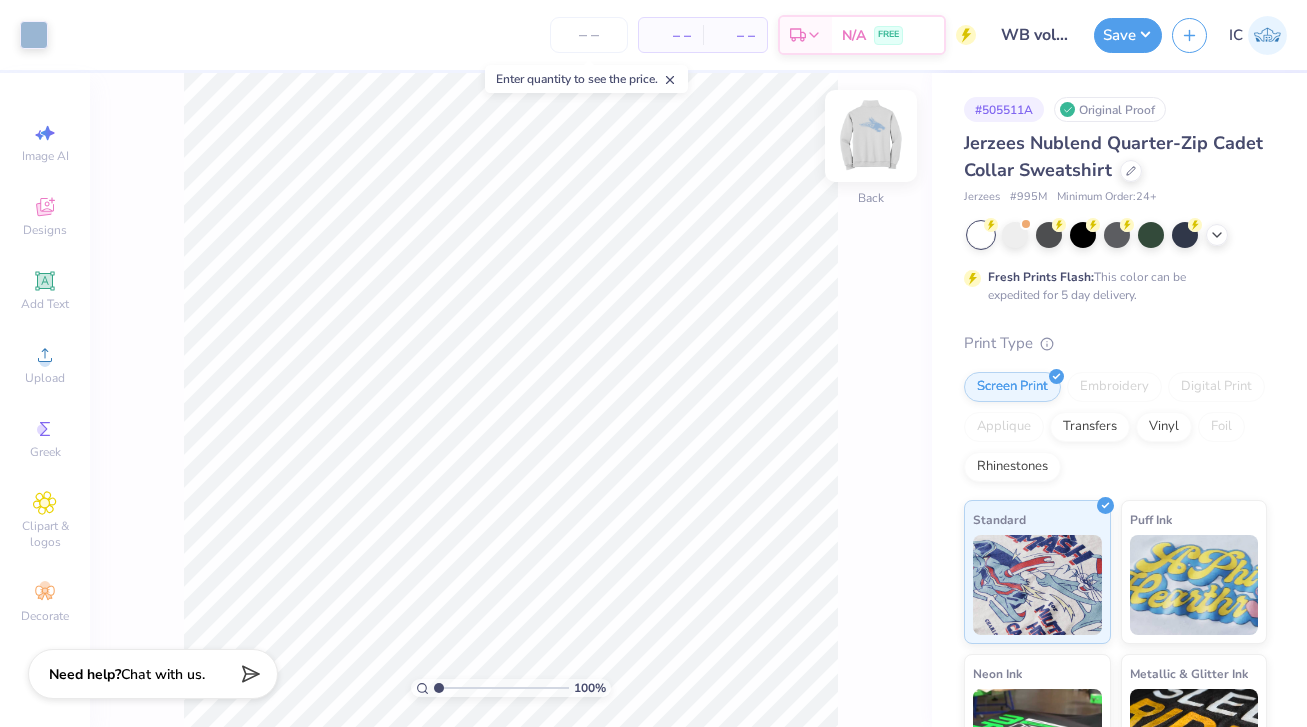 scroll, scrollTop: 0, scrollLeft: 0, axis: both 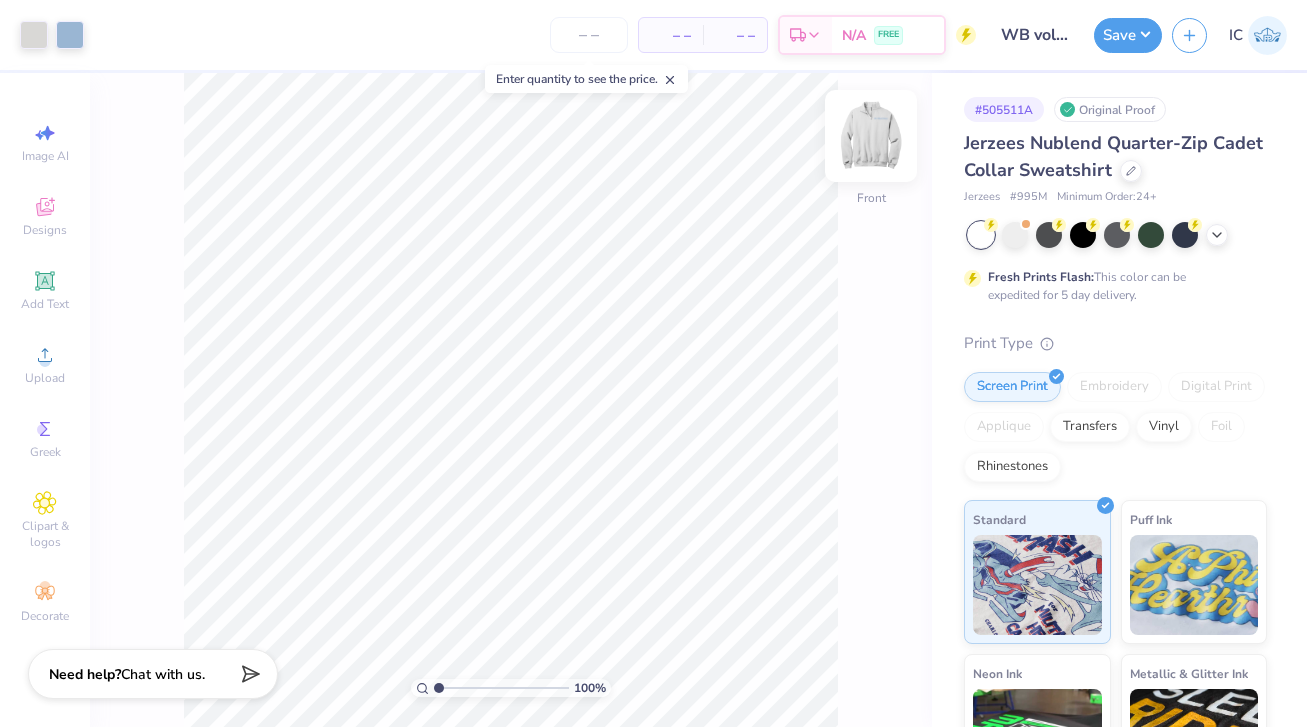 click at bounding box center [871, 136] 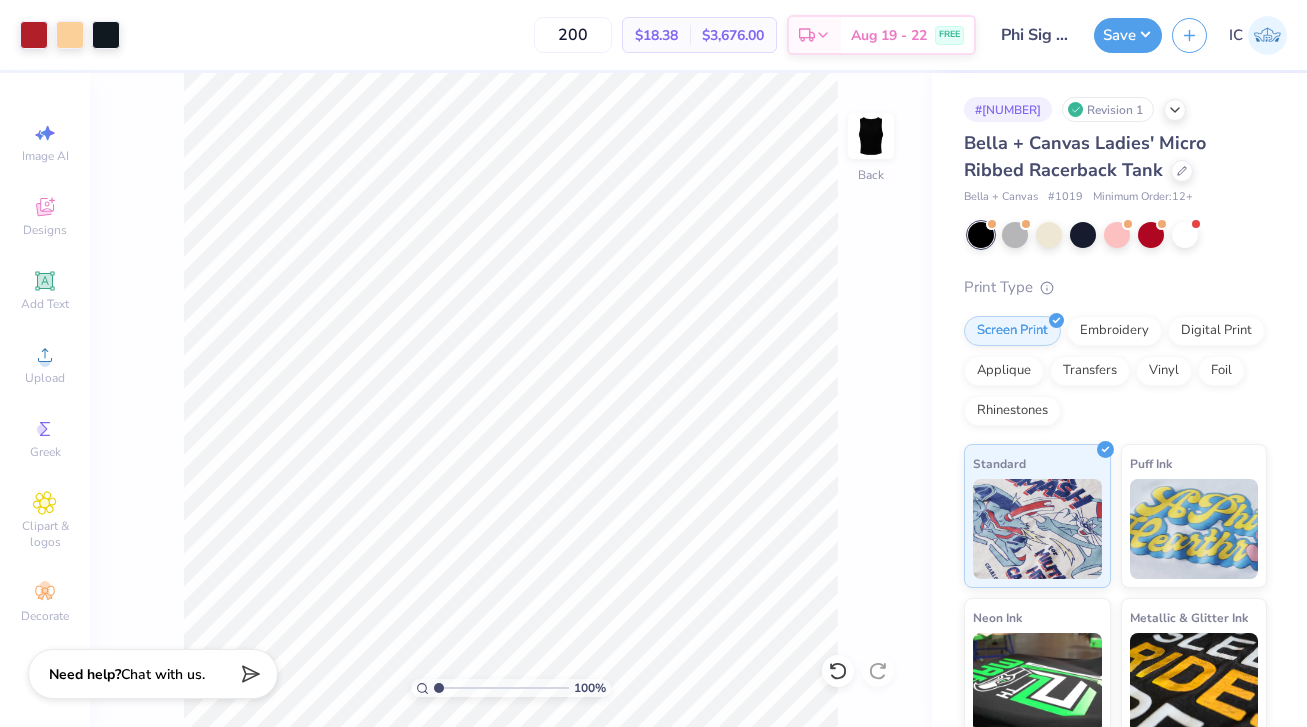 scroll, scrollTop: 0, scrollLeft: 0, axis: both 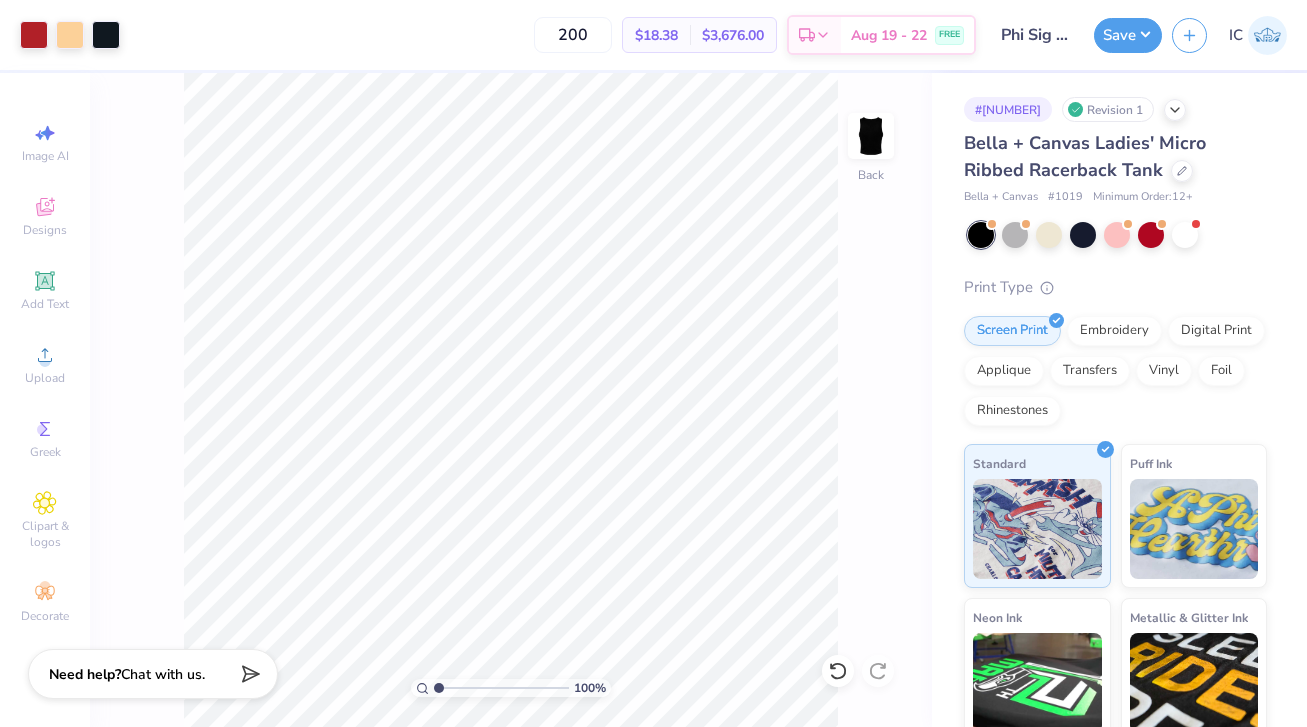 click on "Print Type" at bounding box center (1115, 287) 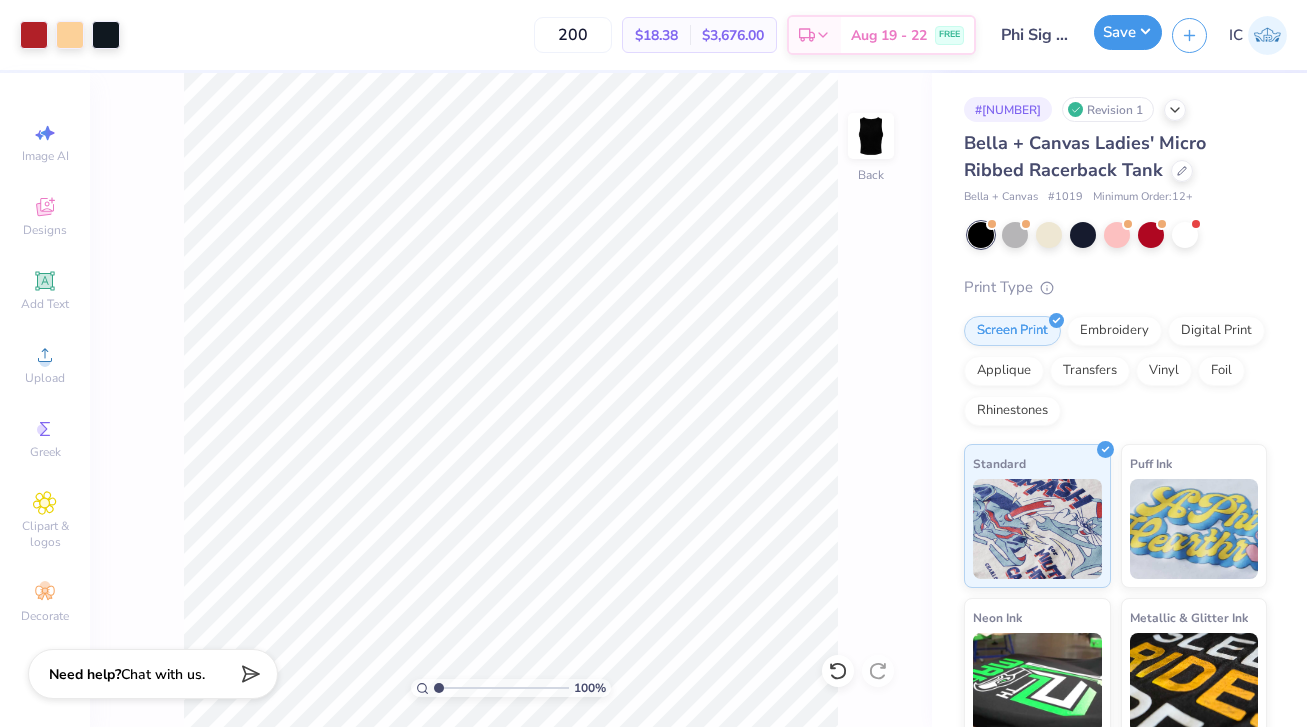 click on "Save" at bounding box center (1128, 32) 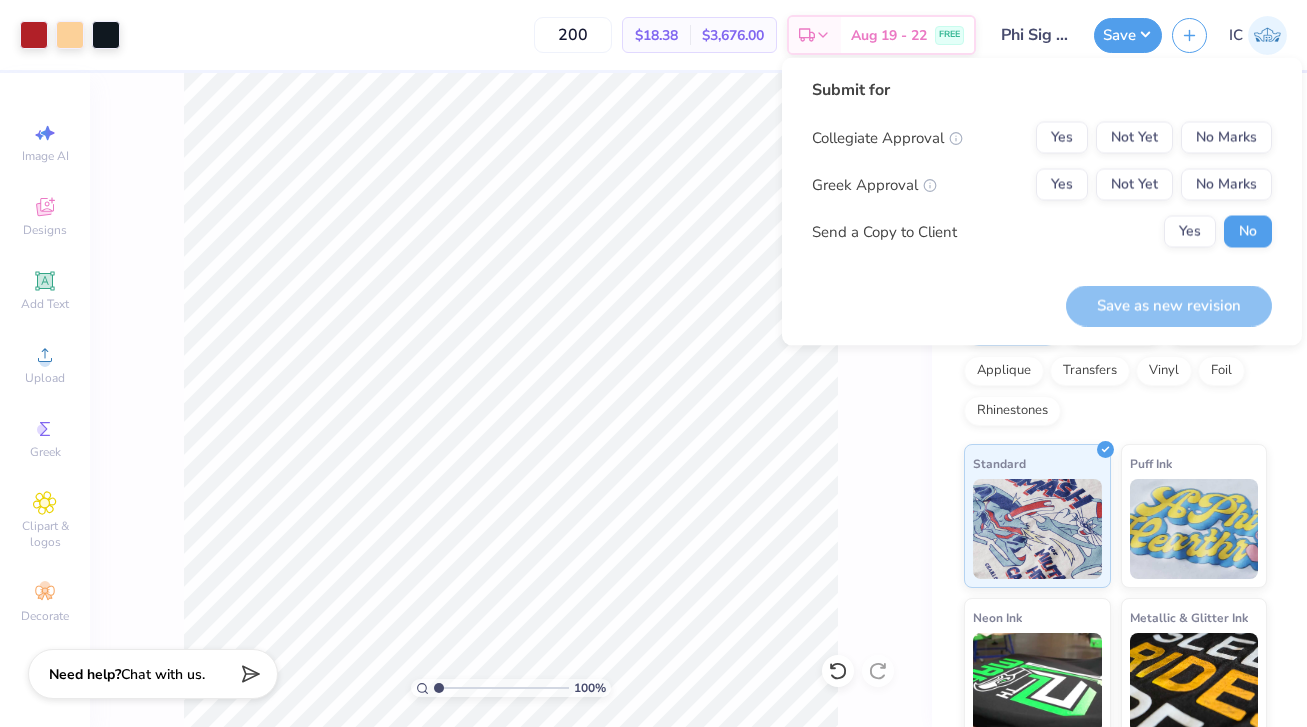 click on "Screen Print Embroidery Digital Print Applique Transfers Vinyl Foil Rhinestones" at bounding box center (1115, 371) 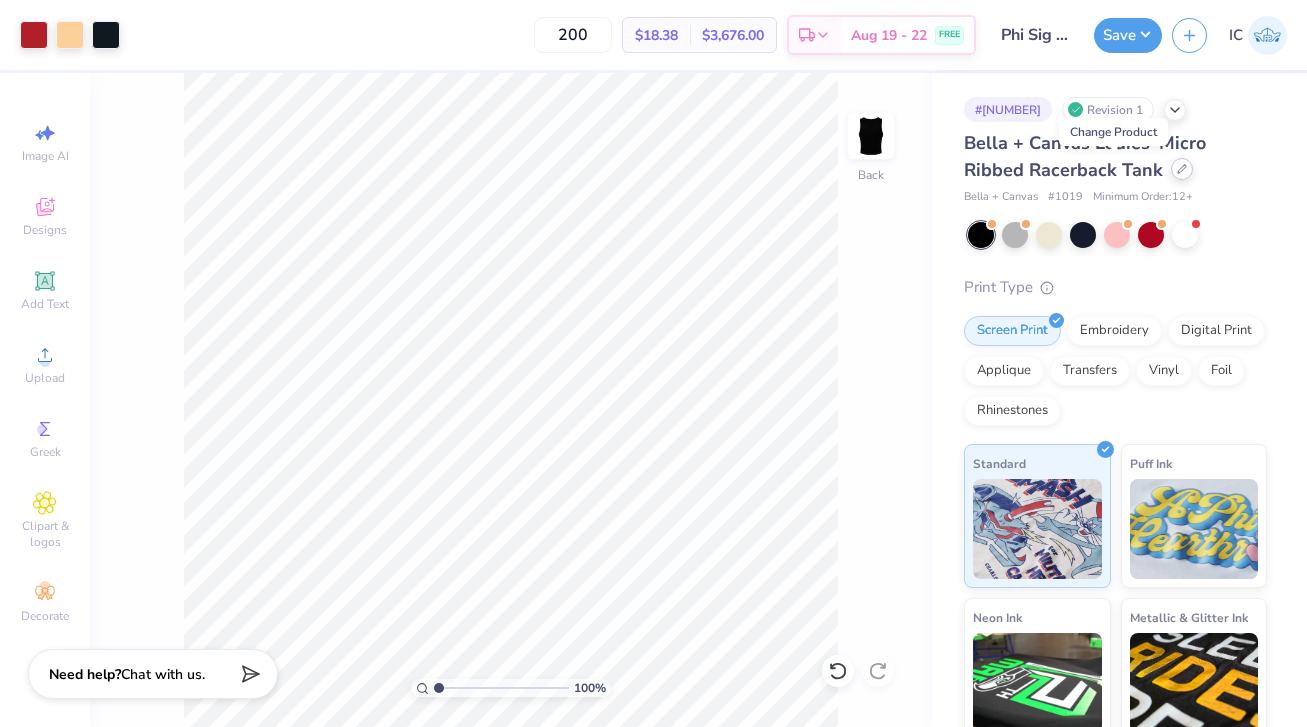 click at bounding box center (1182, 169) 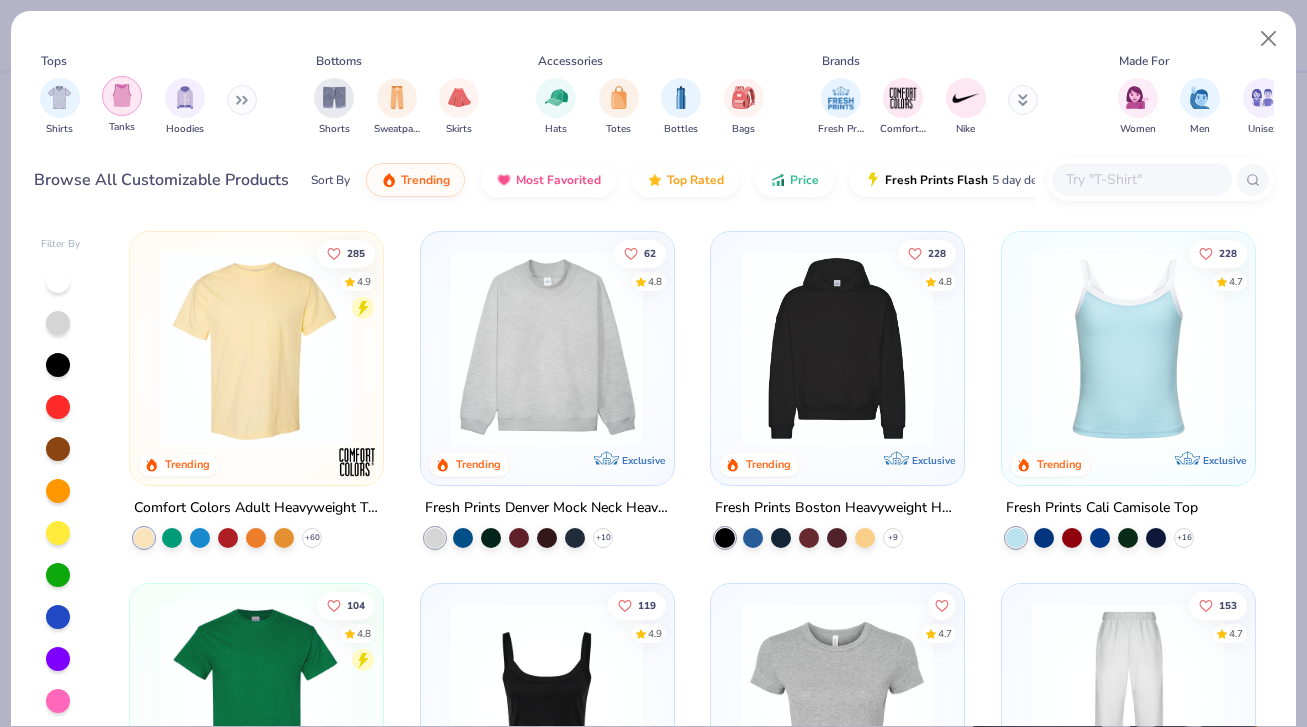 click at bounding box center (122, 95) 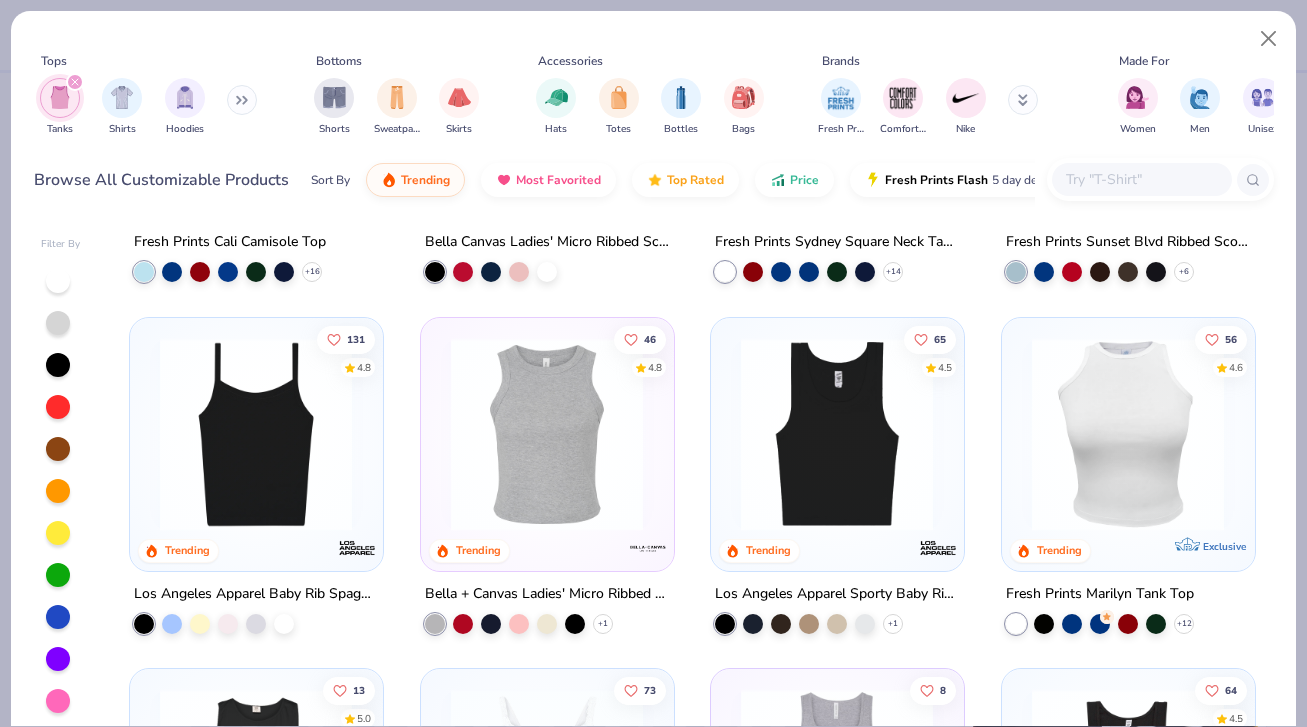 scroll, scrollTop: 291, scrollLeft: 0, axis: vertical 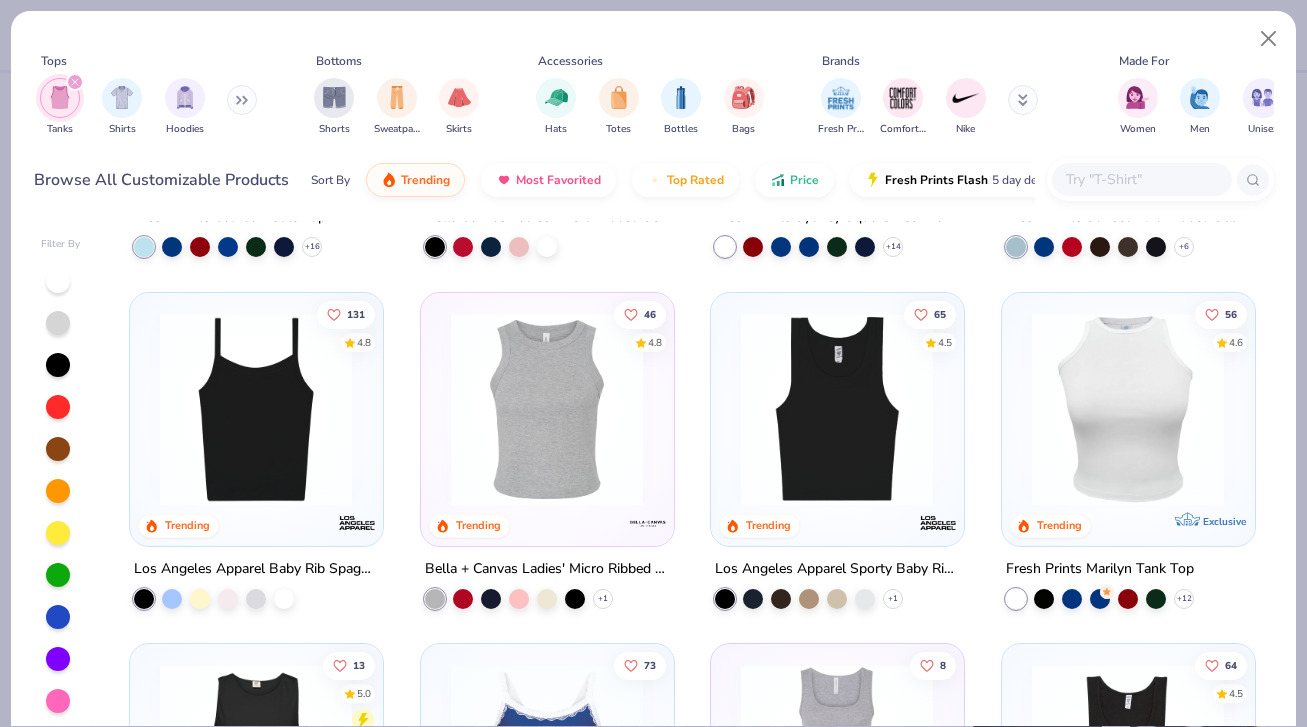 click at bounding box center [837, 408] 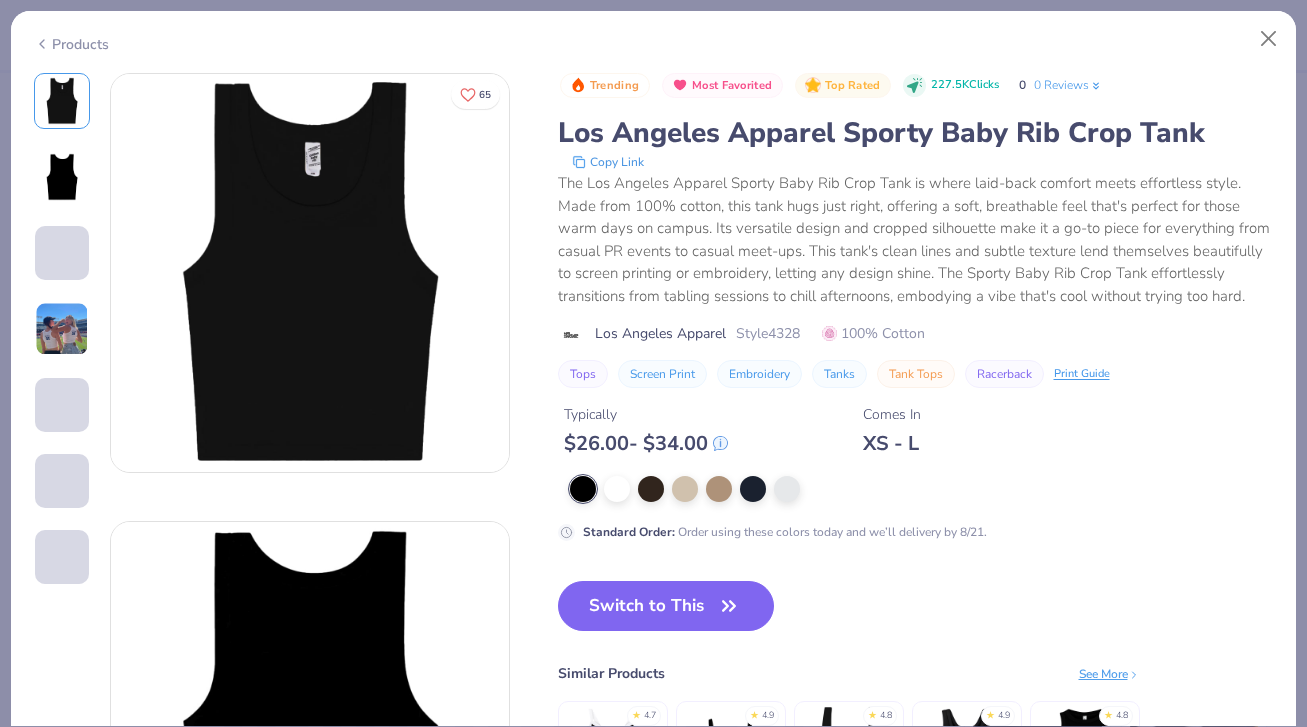 click on "Switch to This" at bounding box center [666, 606] 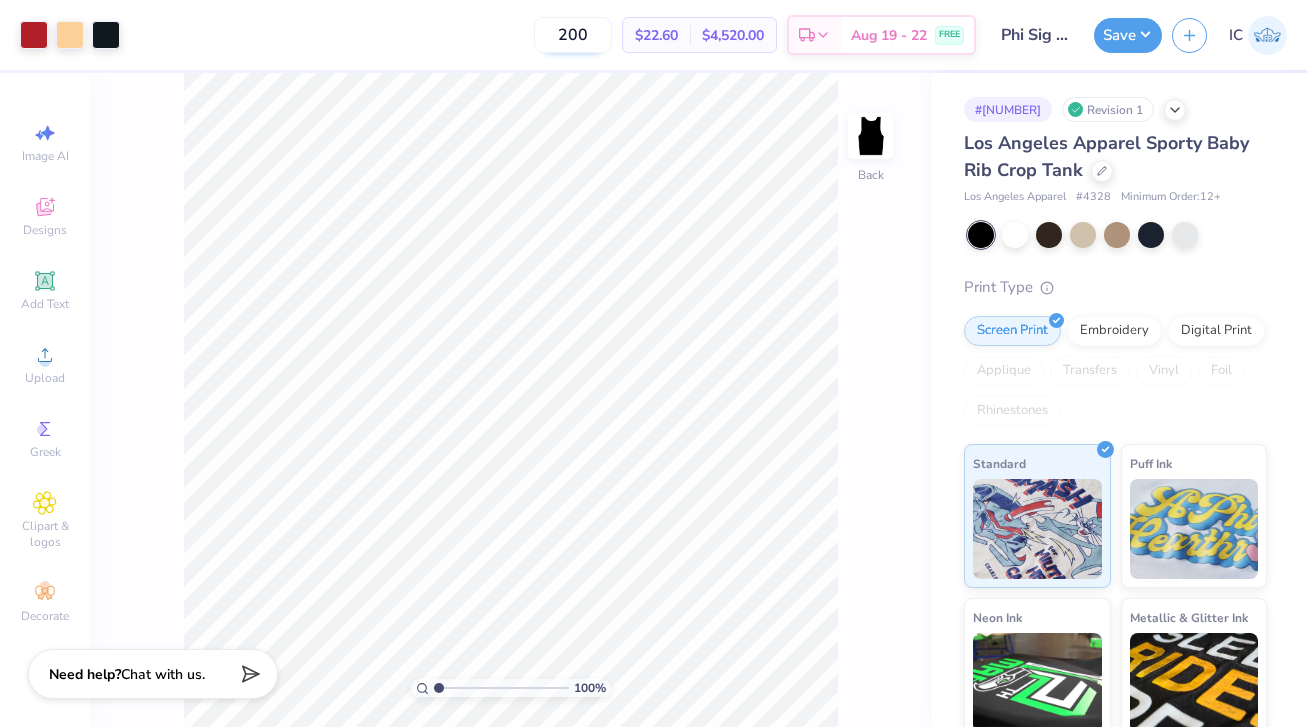 click on "200" at bounding box center [573, 35] 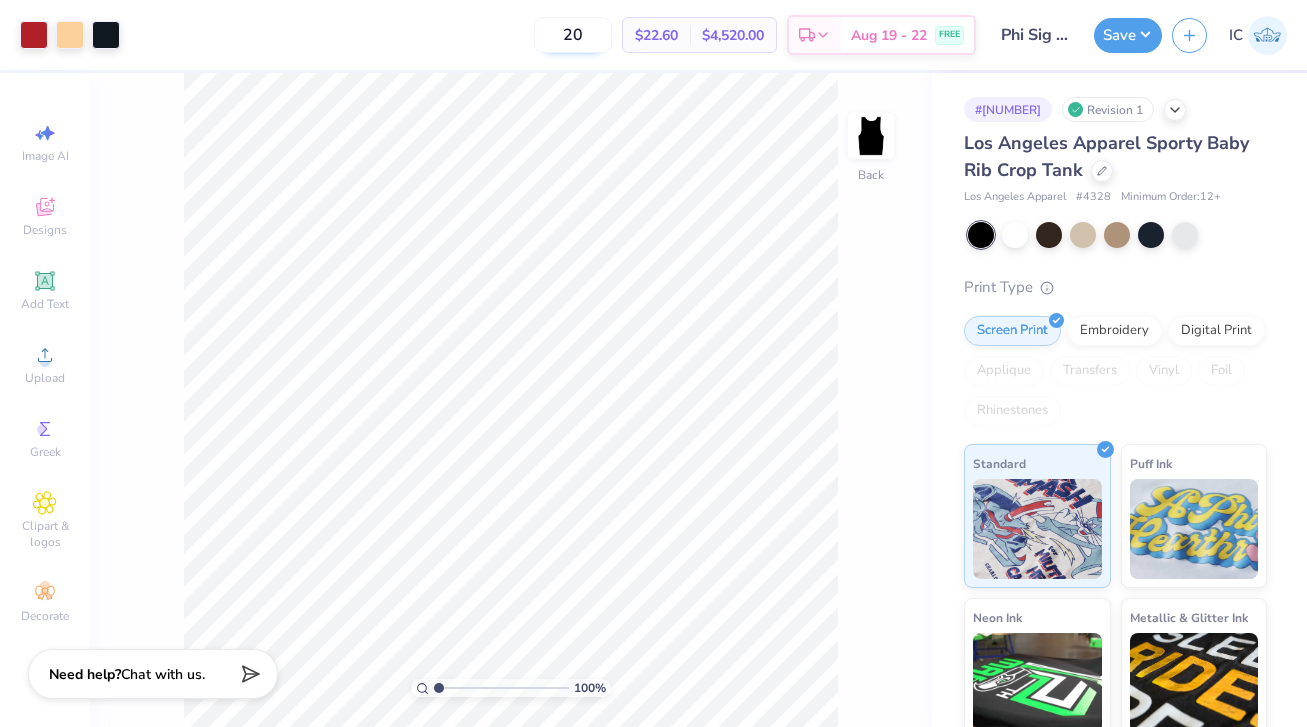 type on "2" 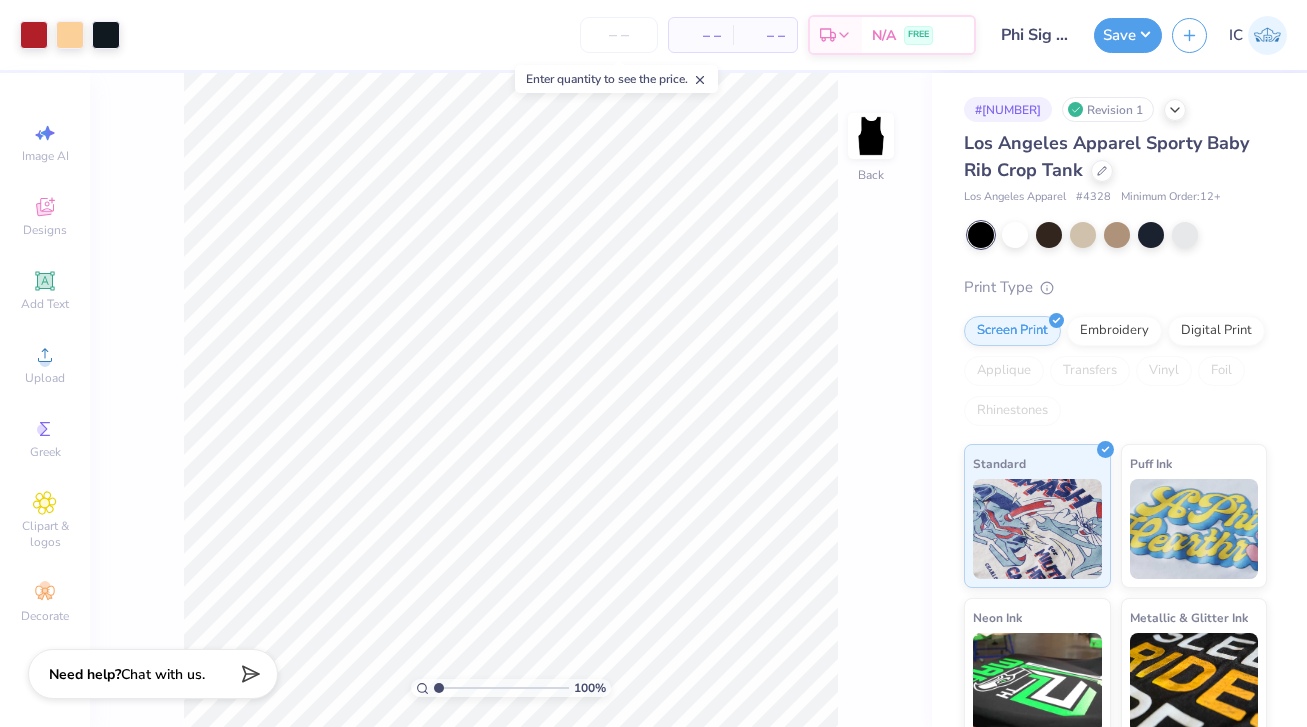 type 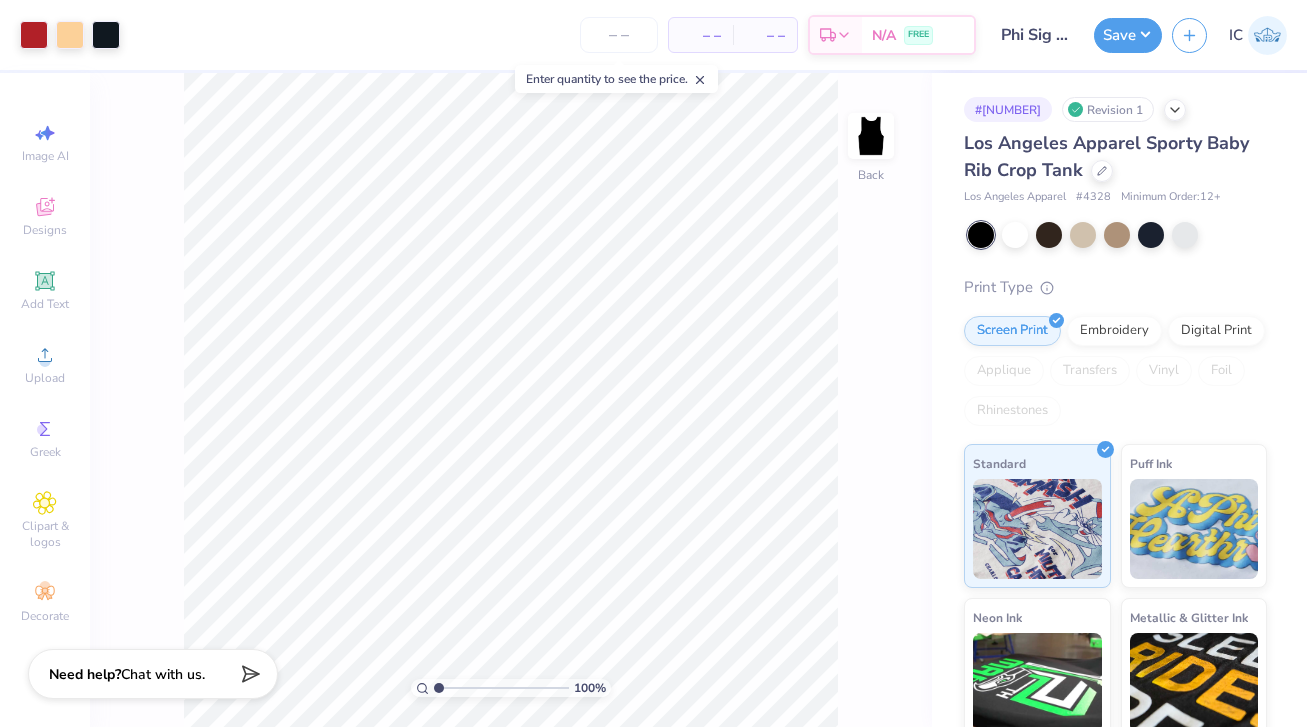 click on "– – Per Item – – Total Est.  Delivery N/A FREE" at bounding box center [553, 35] 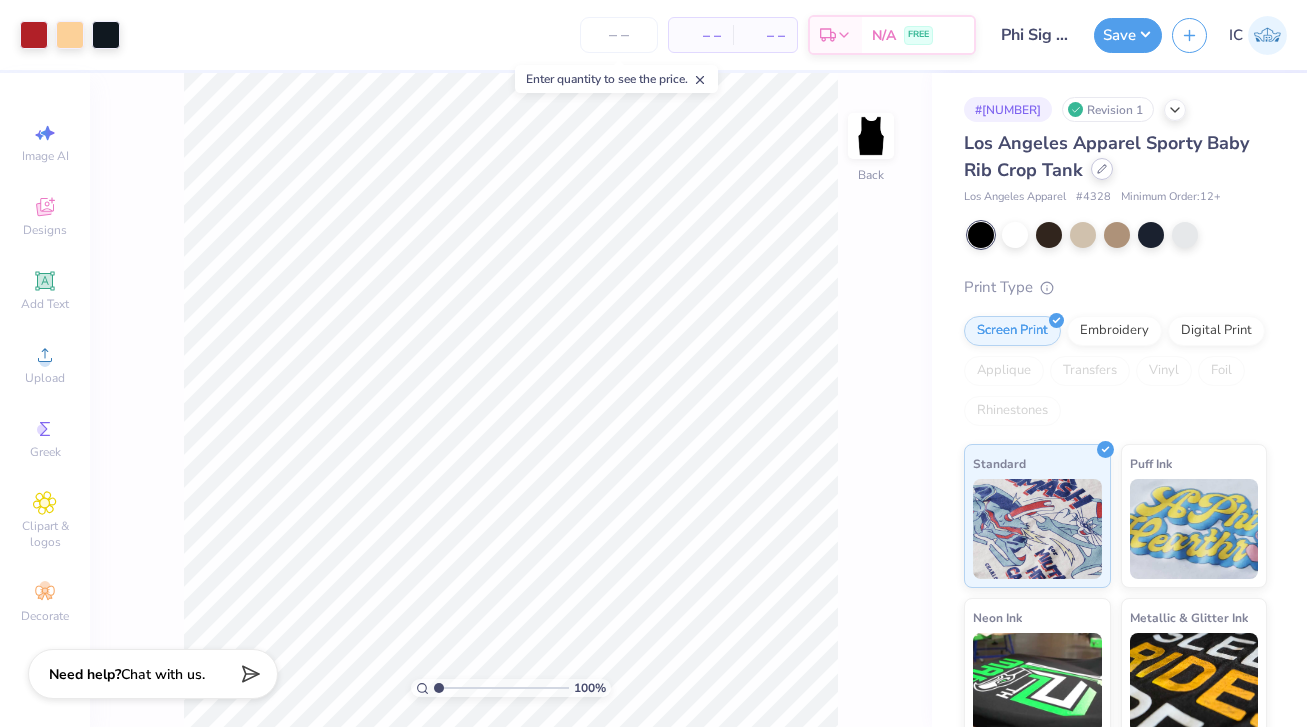 click at bounding box center [1102, 169] 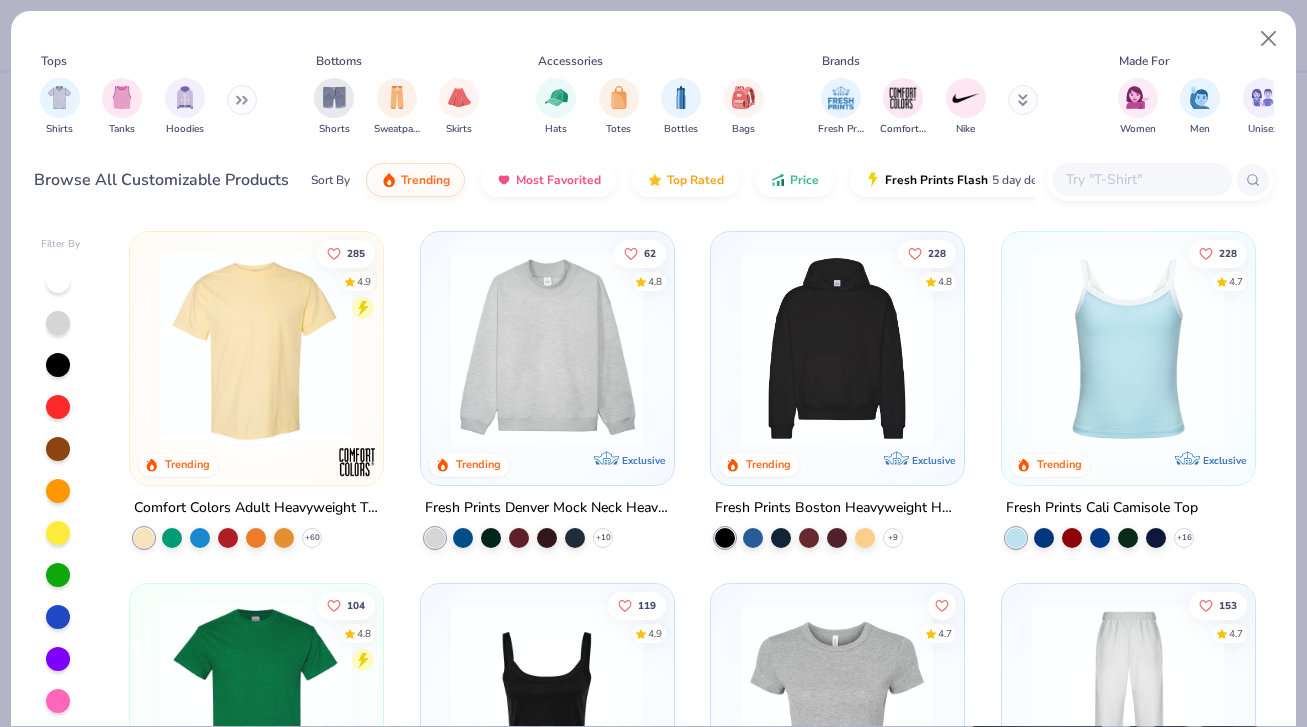 scroll, scrollTop: 10, scrollLeft: 0, axis: vertical 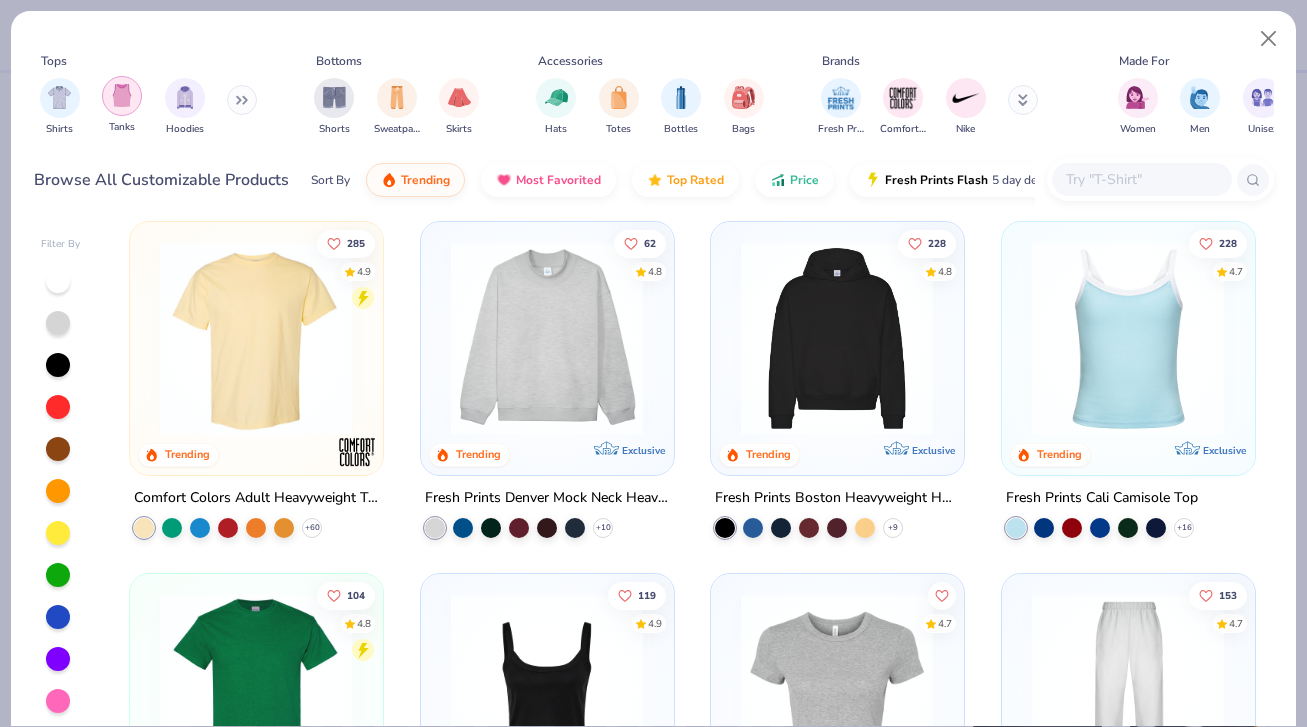 click at bounding box center (122, 95) 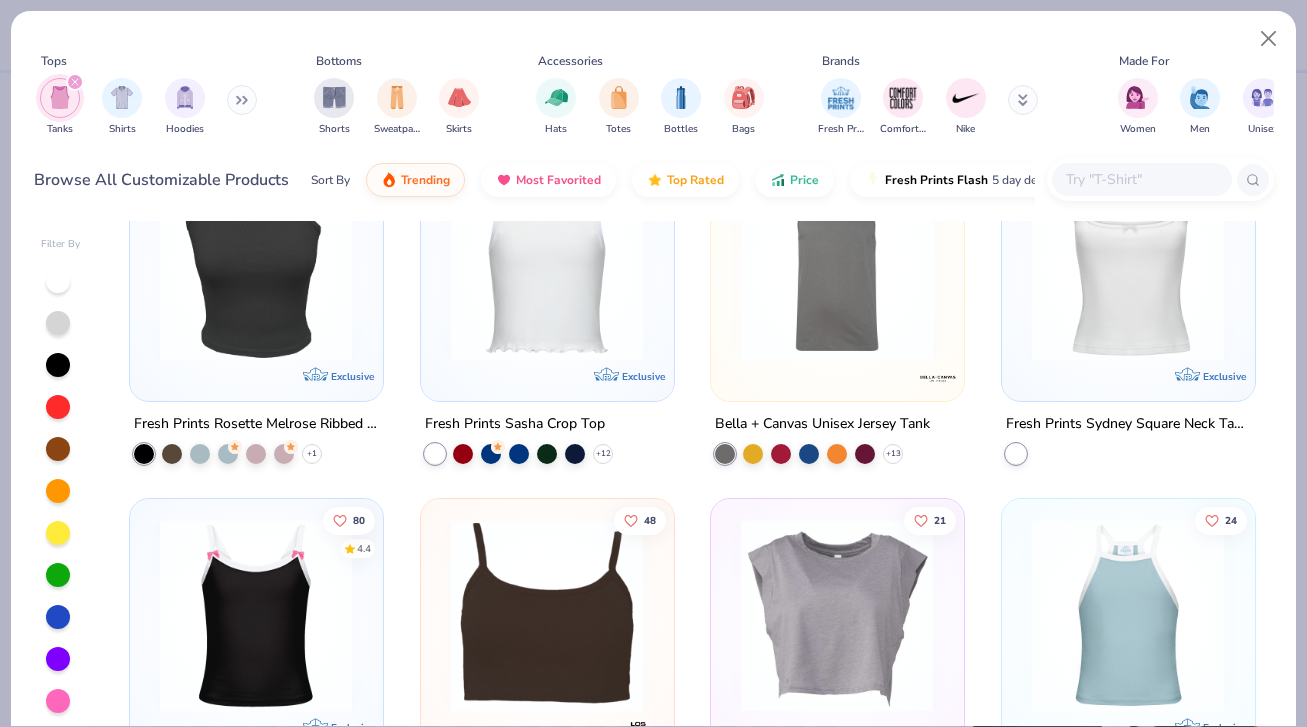 scroll, scrollTop: 1137, scrollLeft: 0, axis: vertical 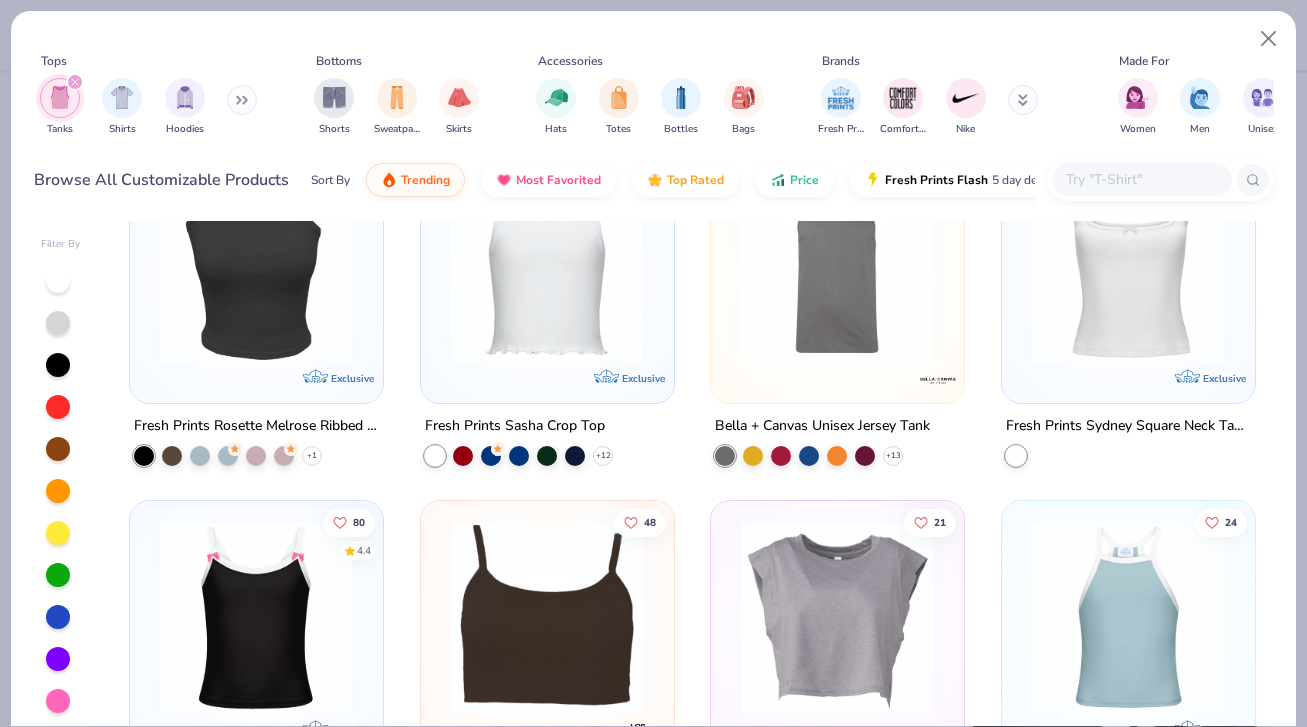 click at bounding box center [256, 265] 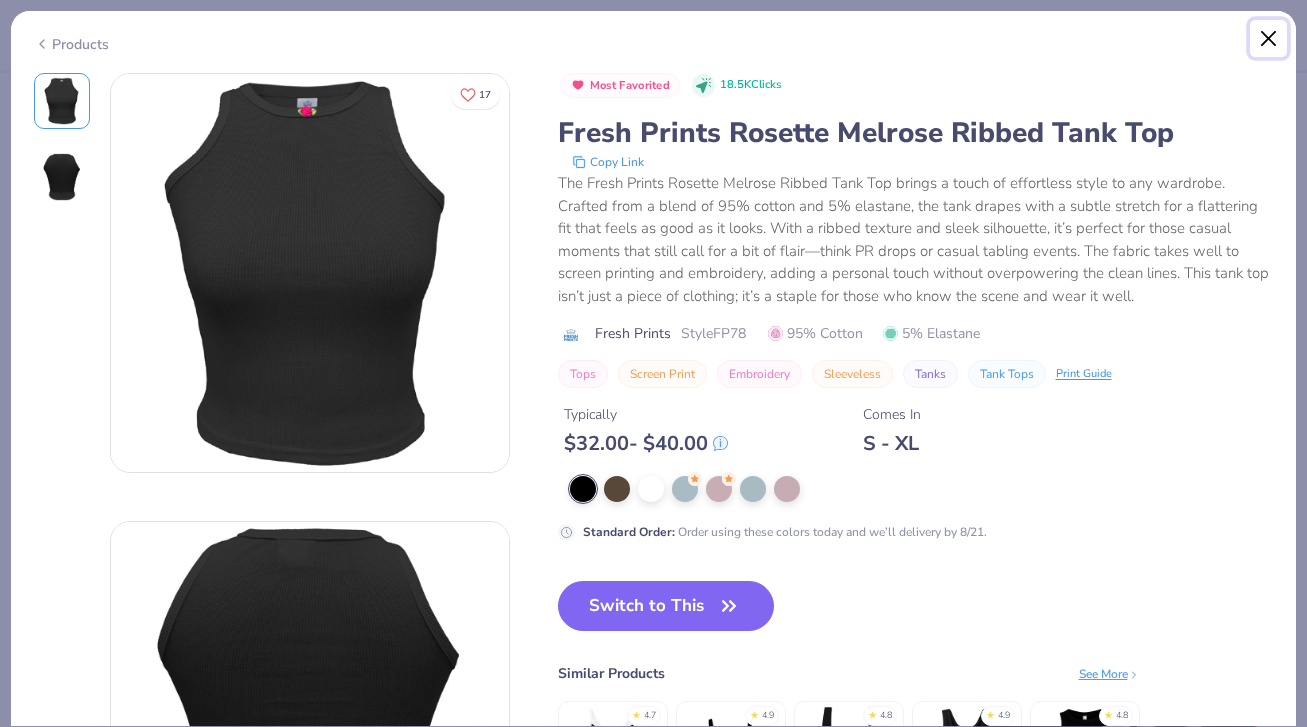 click at bounding box center (1269, 39) 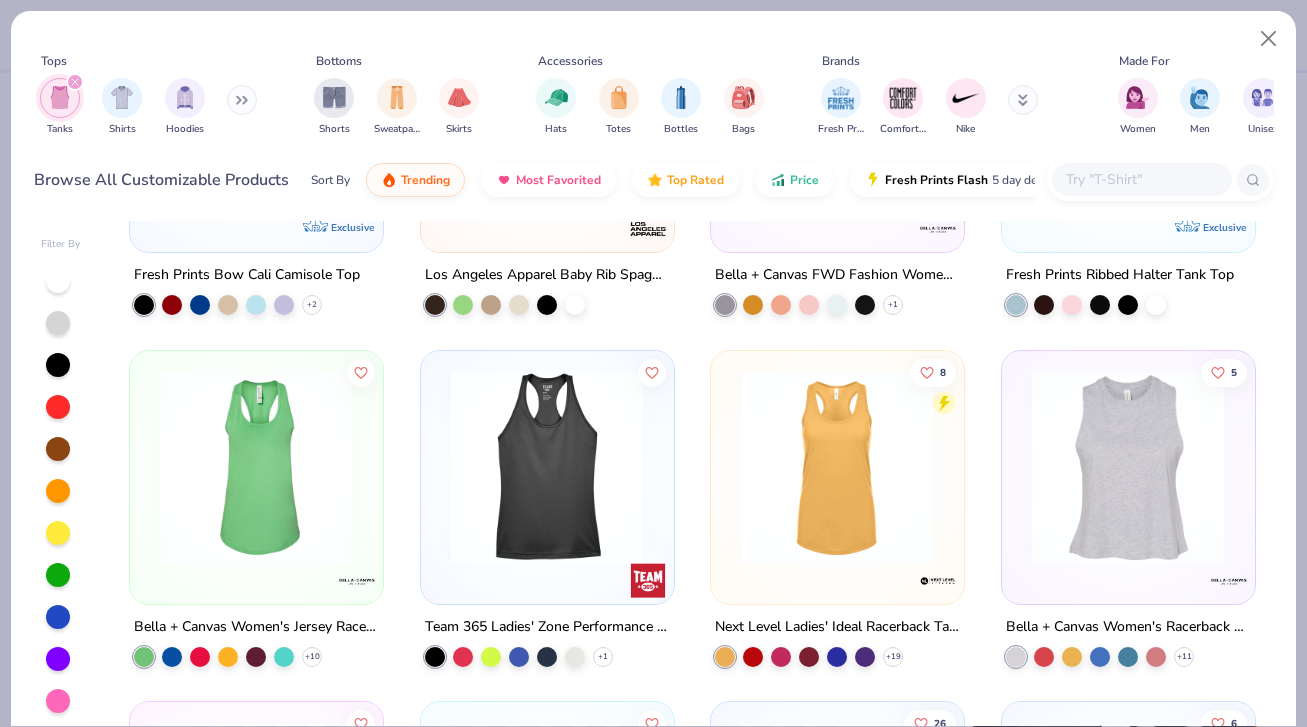 scroll, scrollTop: 2025, scrollLeft: 0, axis: vertical 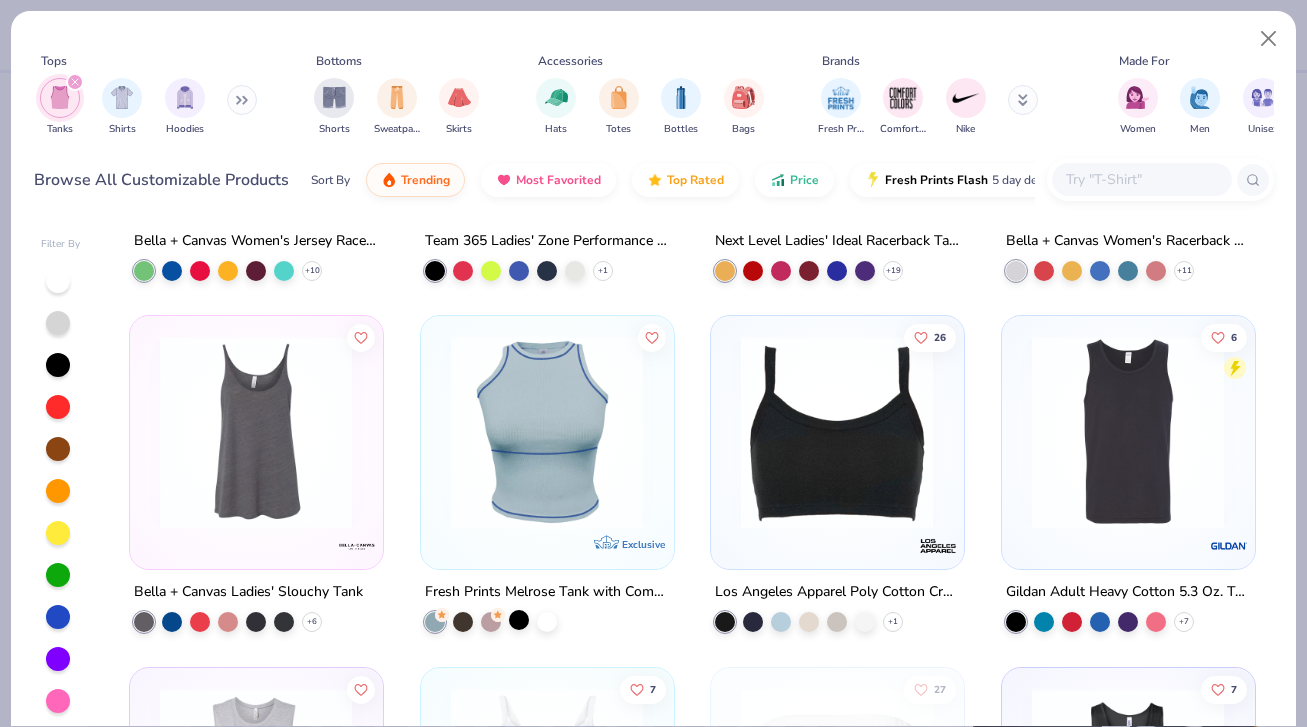 click at bounding box center [519, 619] 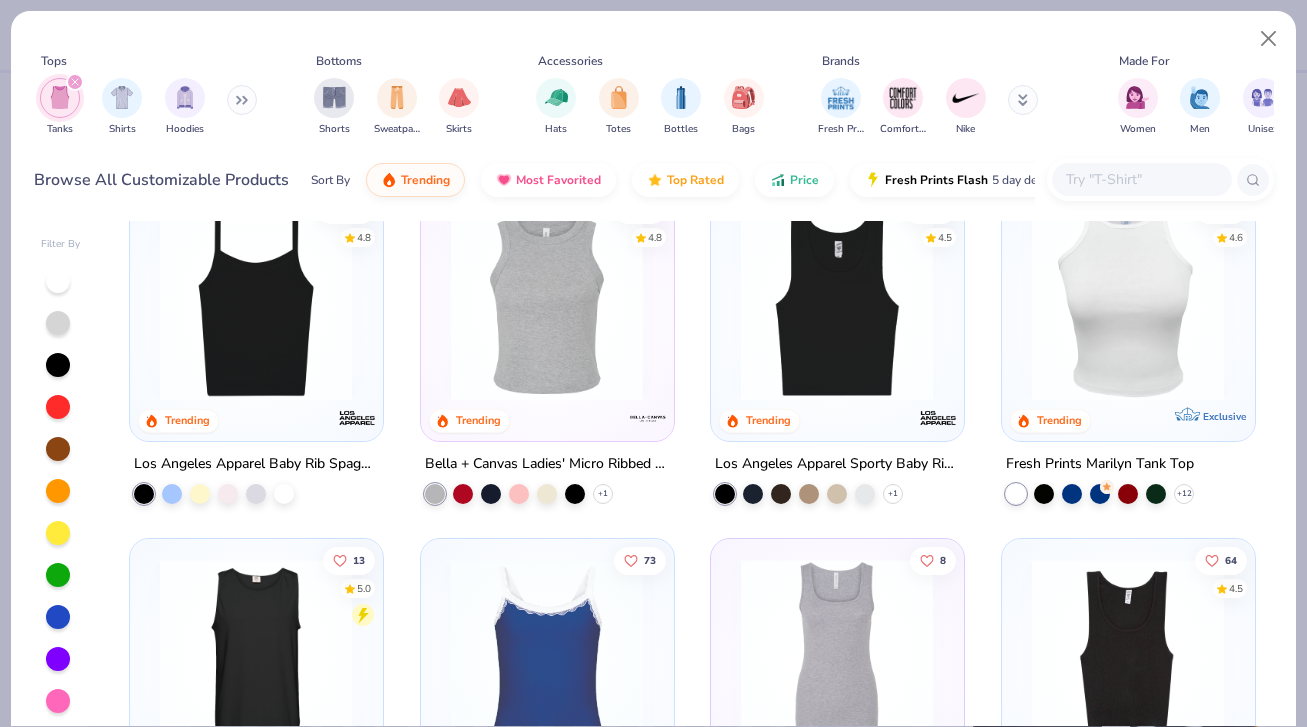 scroll, scrollTop: 291, scrollLeft: 0, axis: vertical 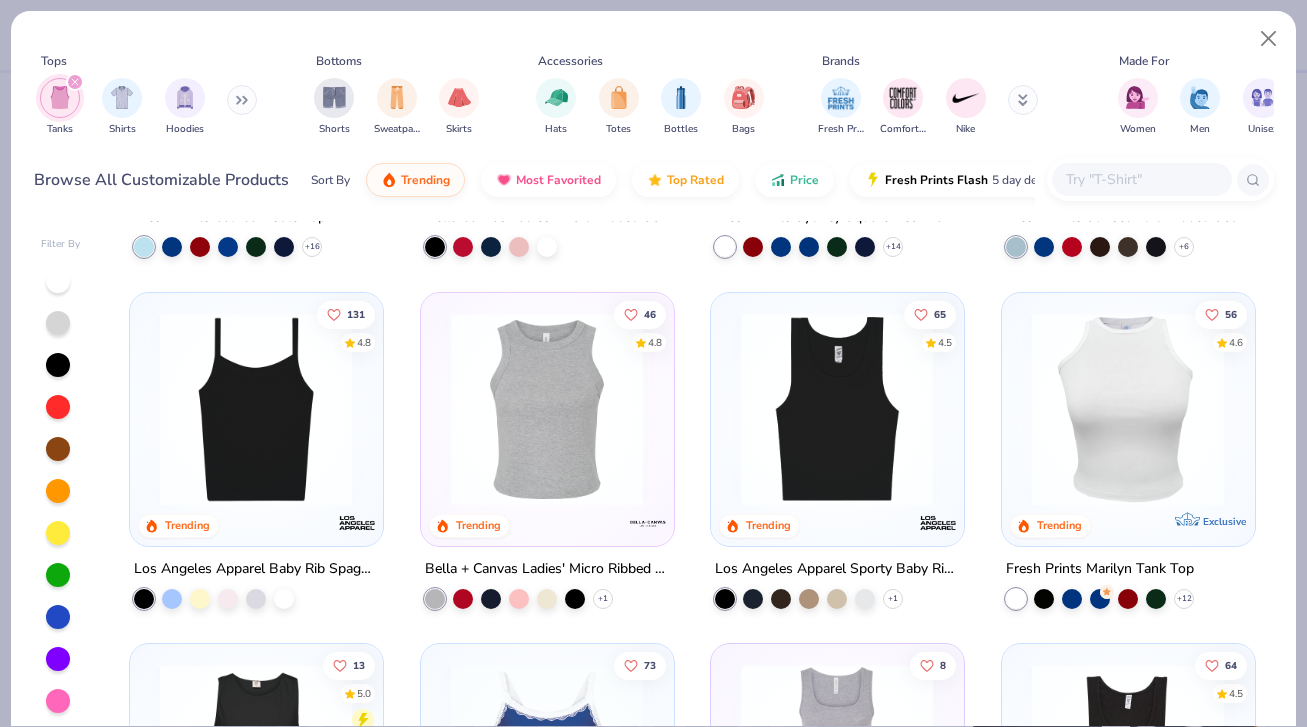 click at bounding box center [1128, 408] 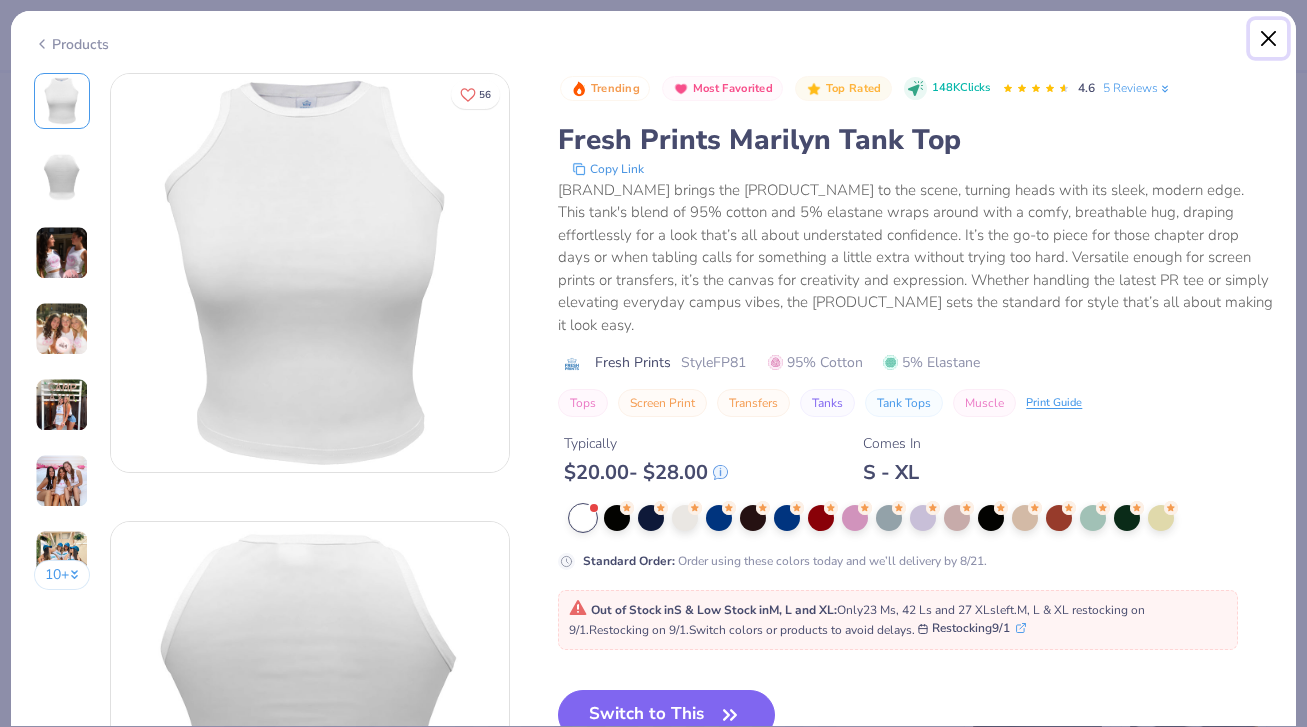 click at bounding box center (1269, 39) 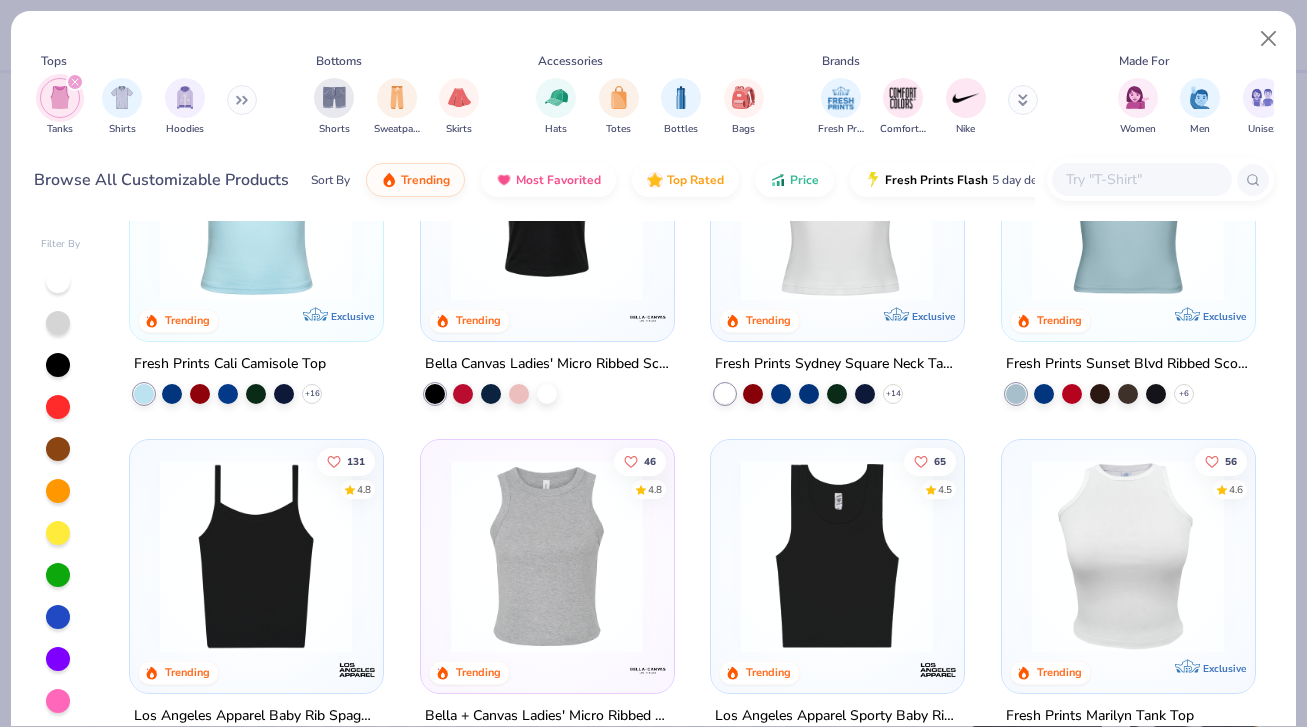 scroll, scrollTop: 143, scrollLeft: 0, axis: vertical 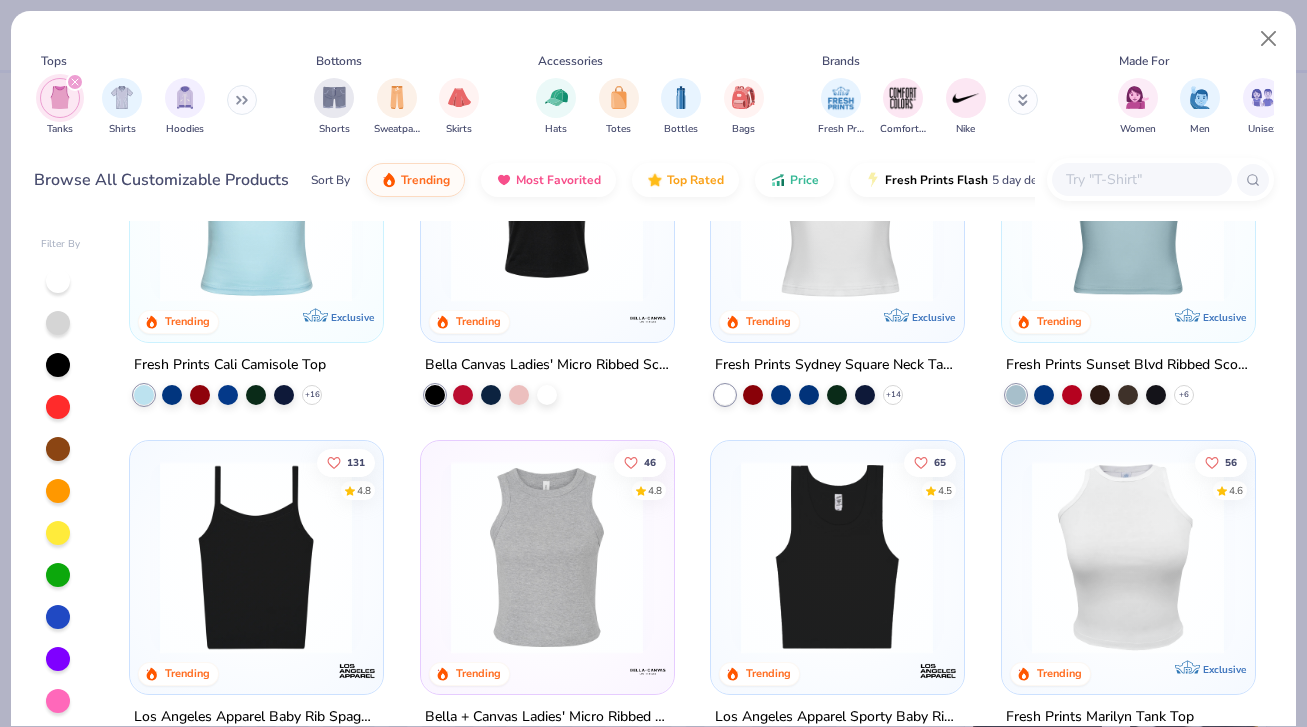 click at bounding box center (256, 556) 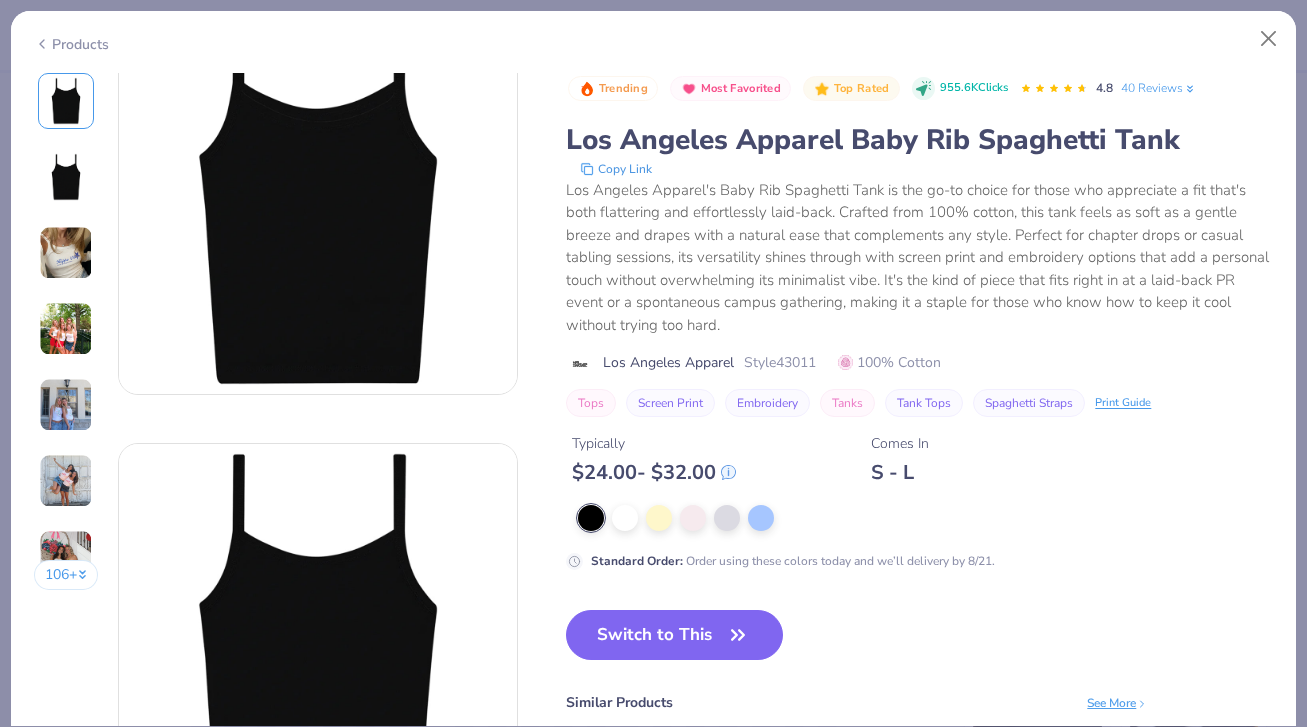 scroll, scrollTop: 206, scrollLeft: 0, axis: vertical 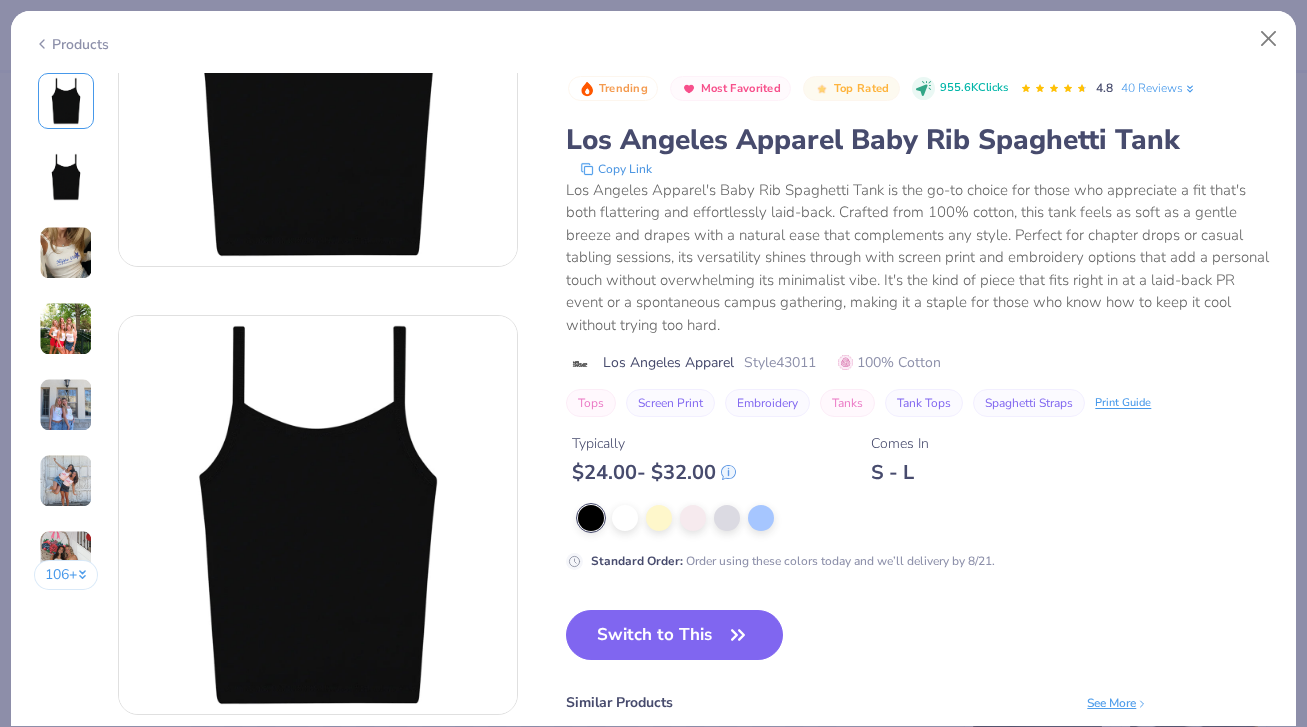 click on "Trending Most Favorited Top Rated 955.6K  Clicks 4.8 40 Reviews Los Angeles Apparel Baby Rib Spaghetti Tank Copy Link Los Angeles Apparel's Baby Rib Spaghetti Tank is the go-to choice for those who appreciate a fit that's both flattering and effortlessly laid-back. Crafted from 100% cotton, this tank feels as soft as a gentle breeze and drapes with a natural ease that complements any style. Perfect for chapter drops or casual tabling sessions, its versatility shines through with screen print and embroidery options that add a personal touch without overwhelming its minimalist vibe. It's the kind of piece that fits right in at a laid-back PR event or a spontaneous campus gathering, making it a staple for those who know how to keep it cool without trying too hard. Los Angeles Apparel Style  43011   100% Cotton Tops Screen Print Embroidery Tanks Tank Tops Spaghetti Straps Print Guide Typically   $ 24.00  - $ 32.00   Comes In S - L     Standard Order :   Switch to This Similar Products See More ★ 4.7 ★ 4.9" at bounding box center (919, 477) 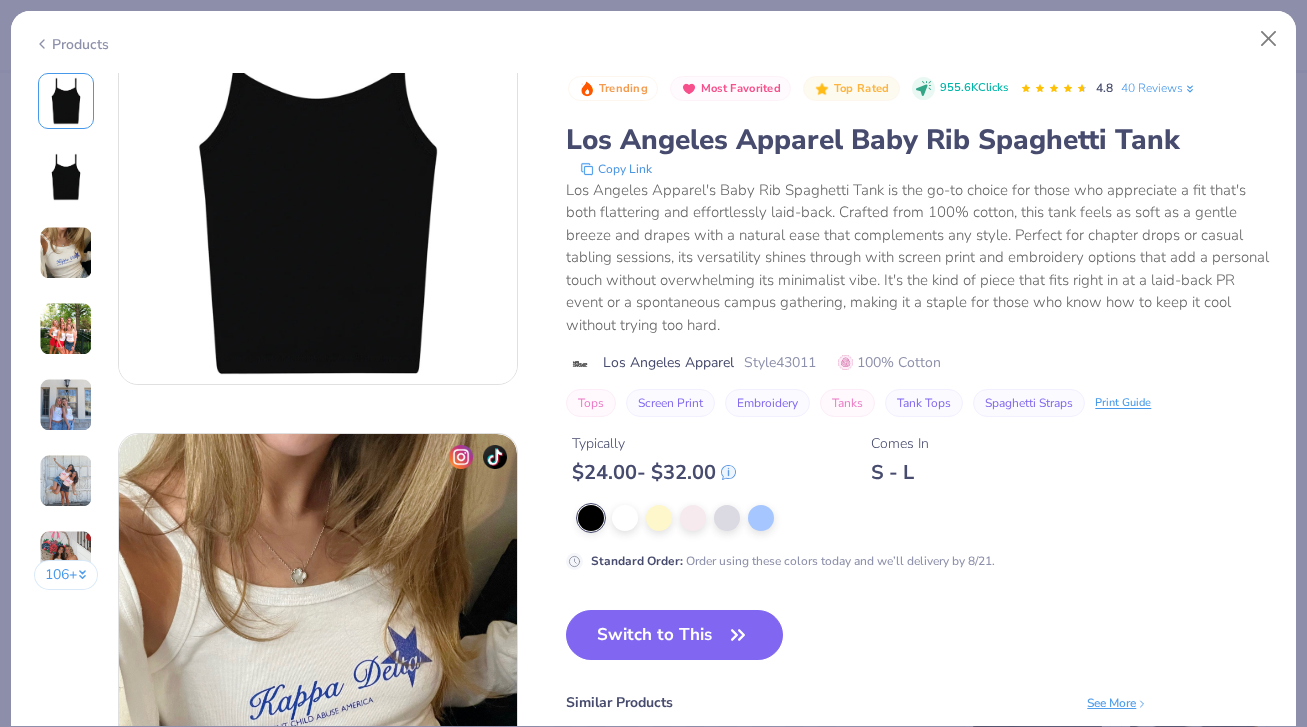 scroll, scrollTop: 535, scrollLeft: 0, axis: vertical 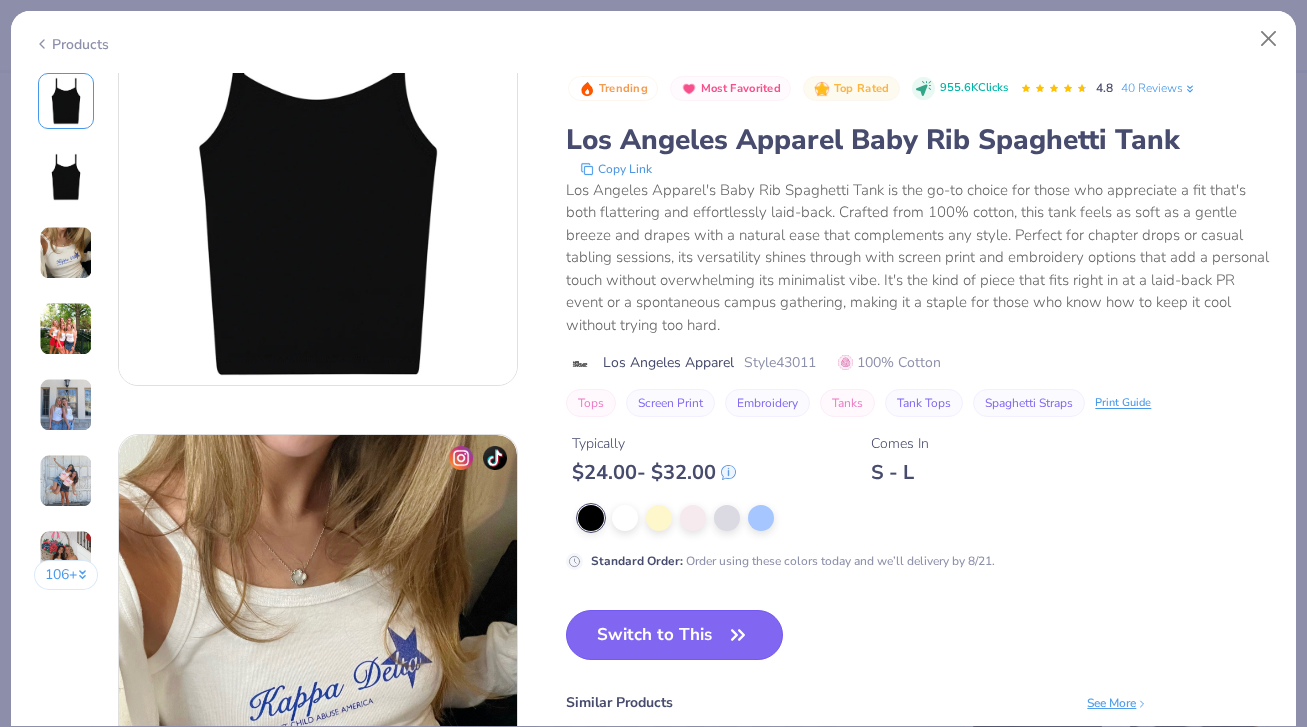 click on "Switch to This" at bounding box center [674, 635] 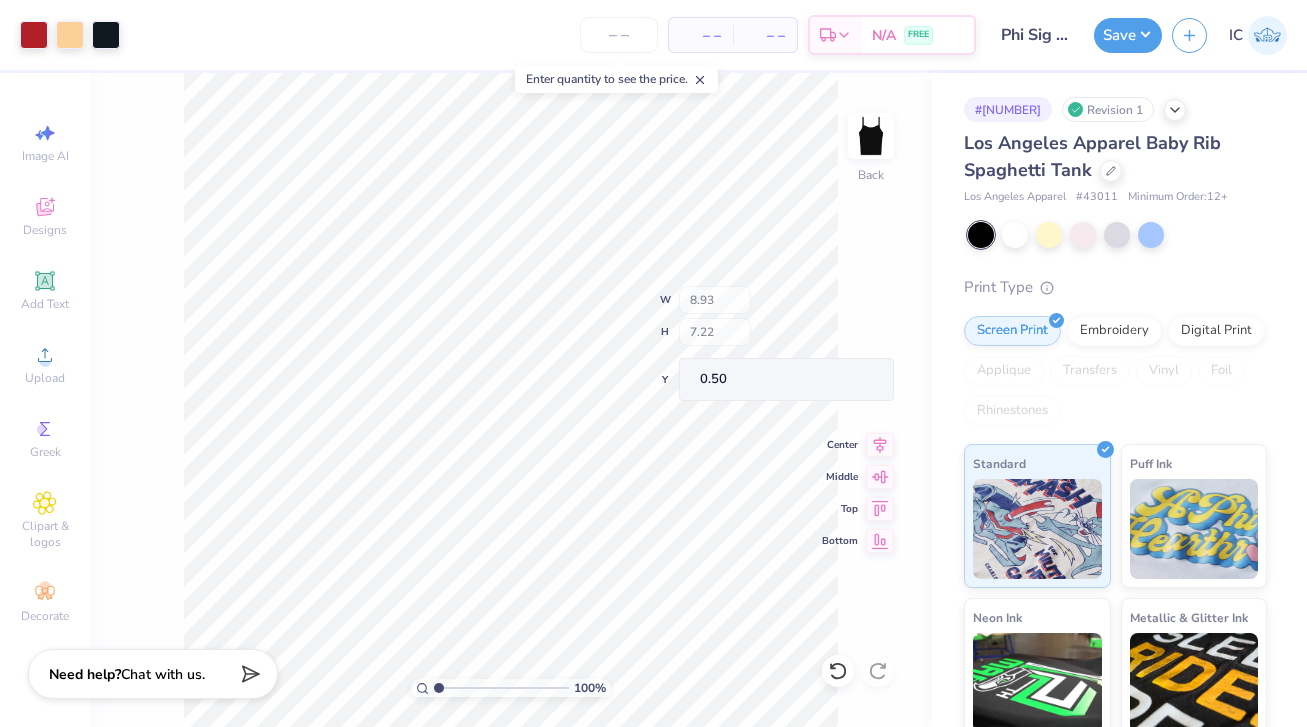 type on "0.50" 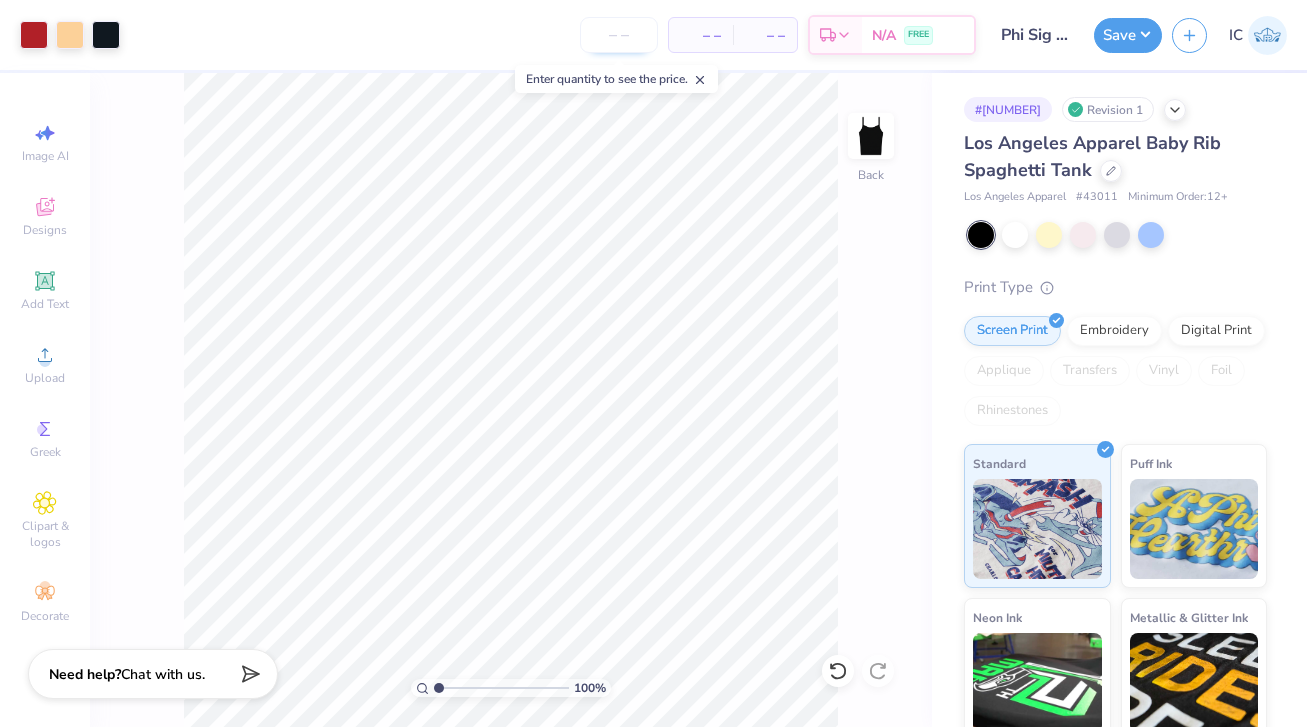 click at bounding box center (619, 35) 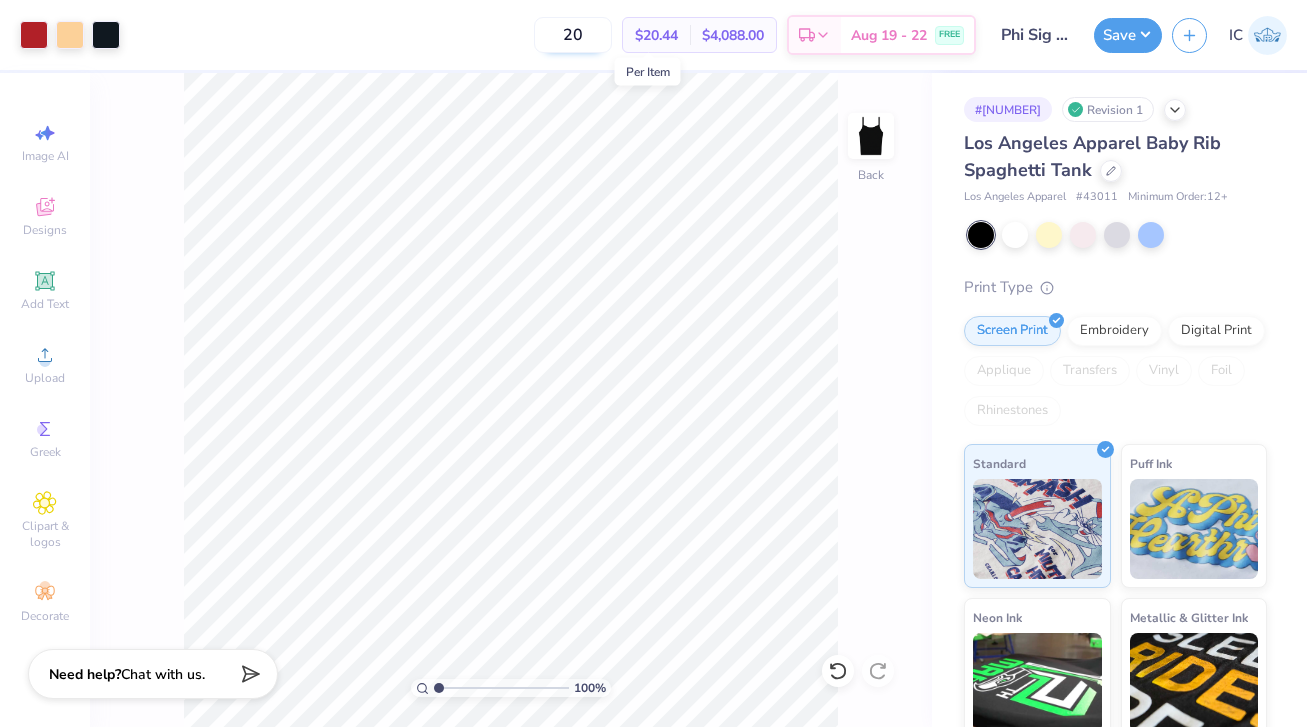 type on "2" 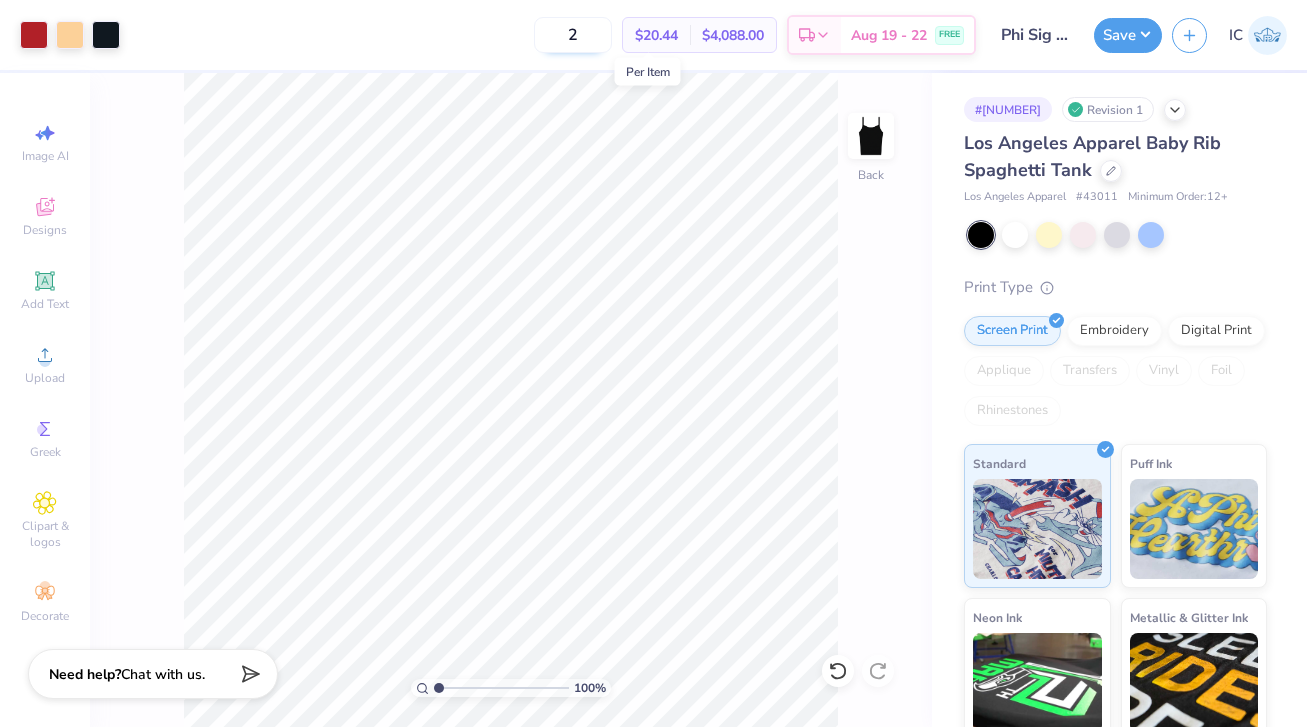 type 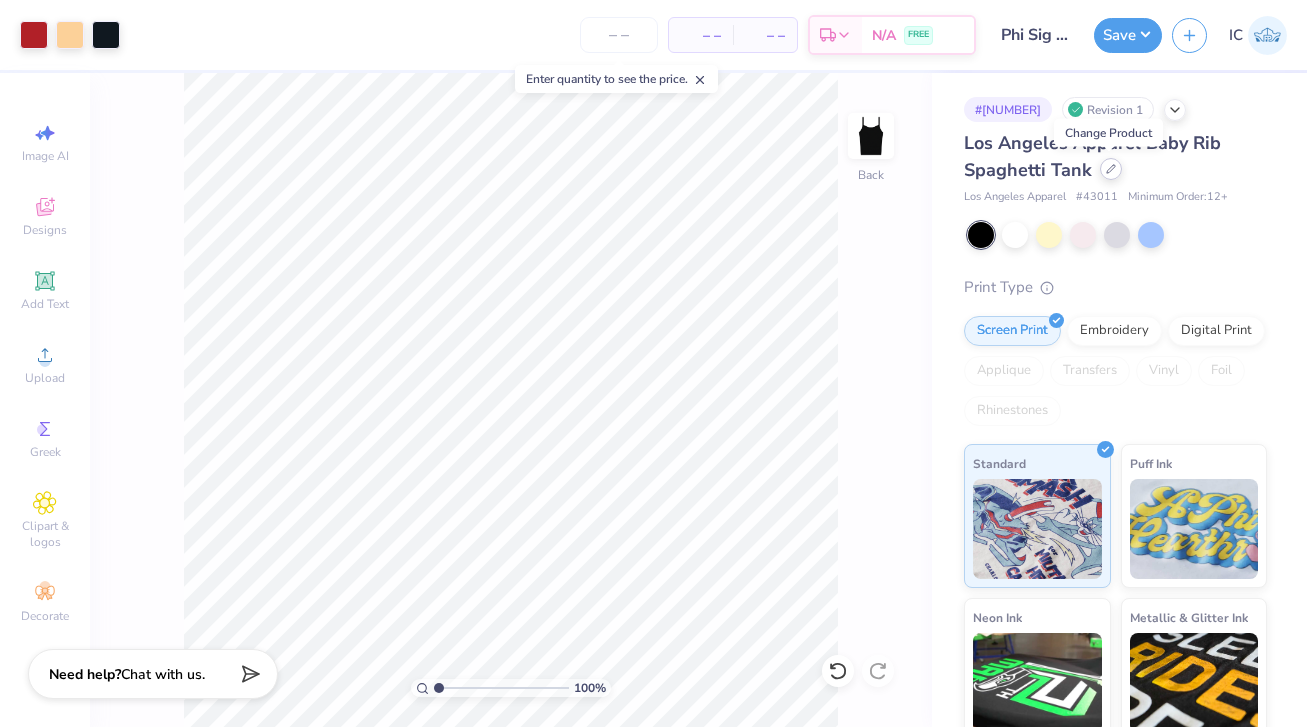 click at bounding box center (1111, 169) 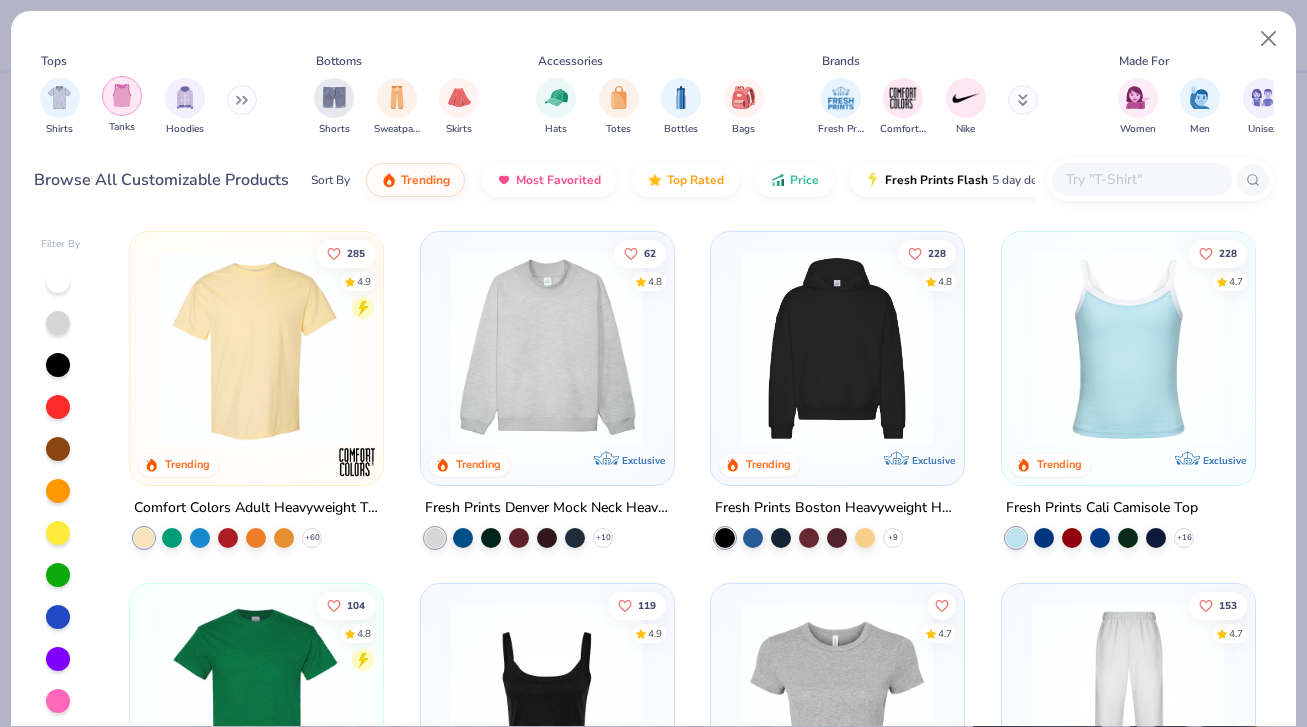 click at bounding box center (122, 96) 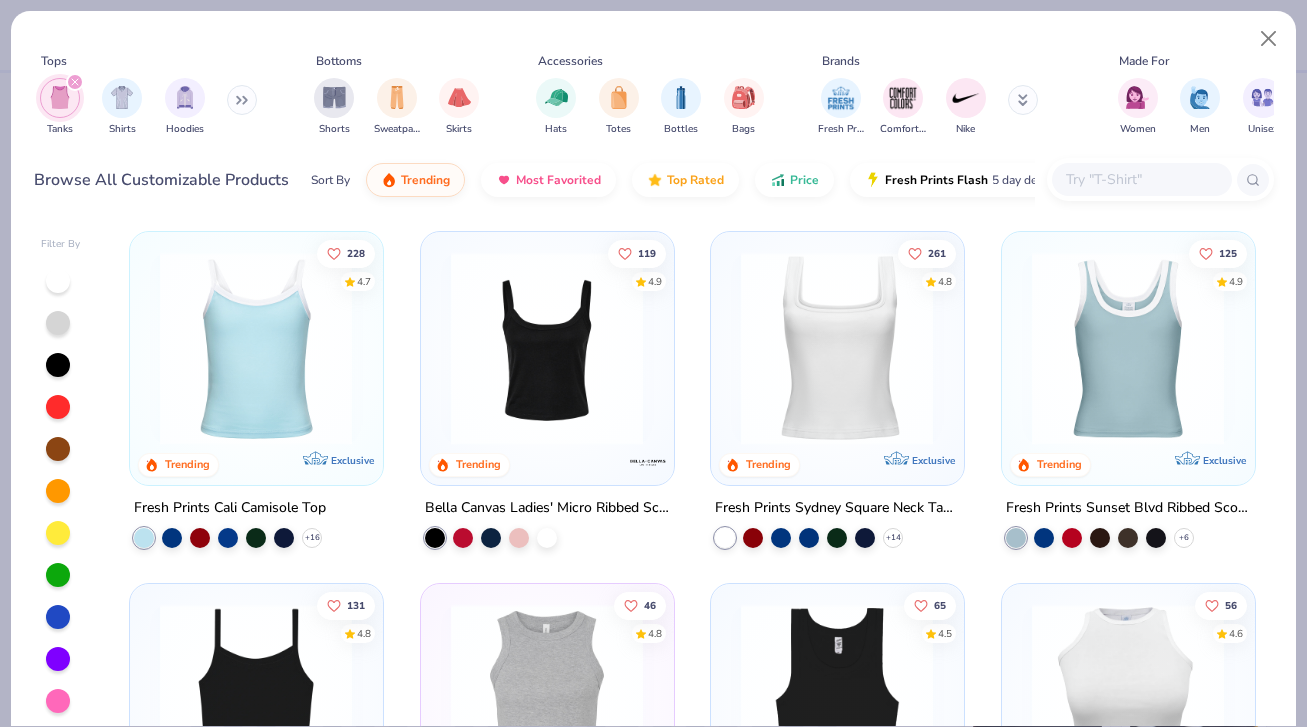 click at bounding box center (837, 348) 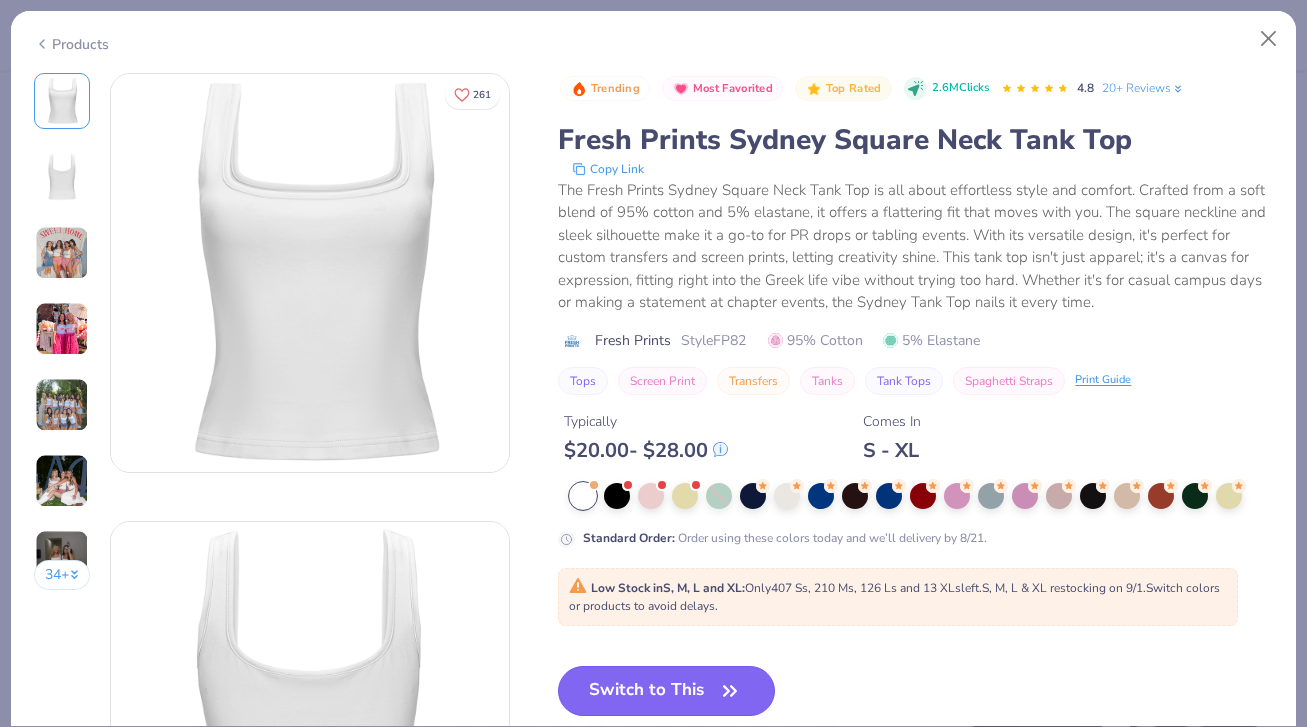 click on "Switch to This" at bounding box center (666, 691) 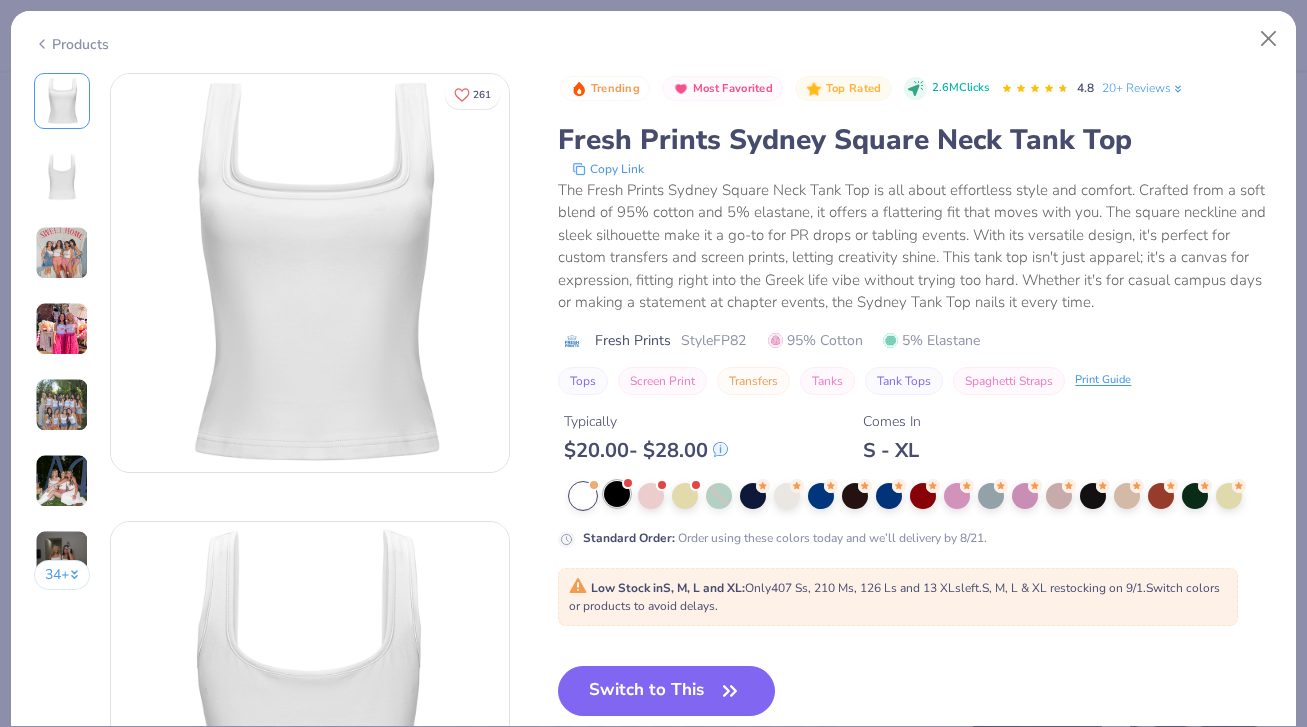 click at bounding box center [617, 494] 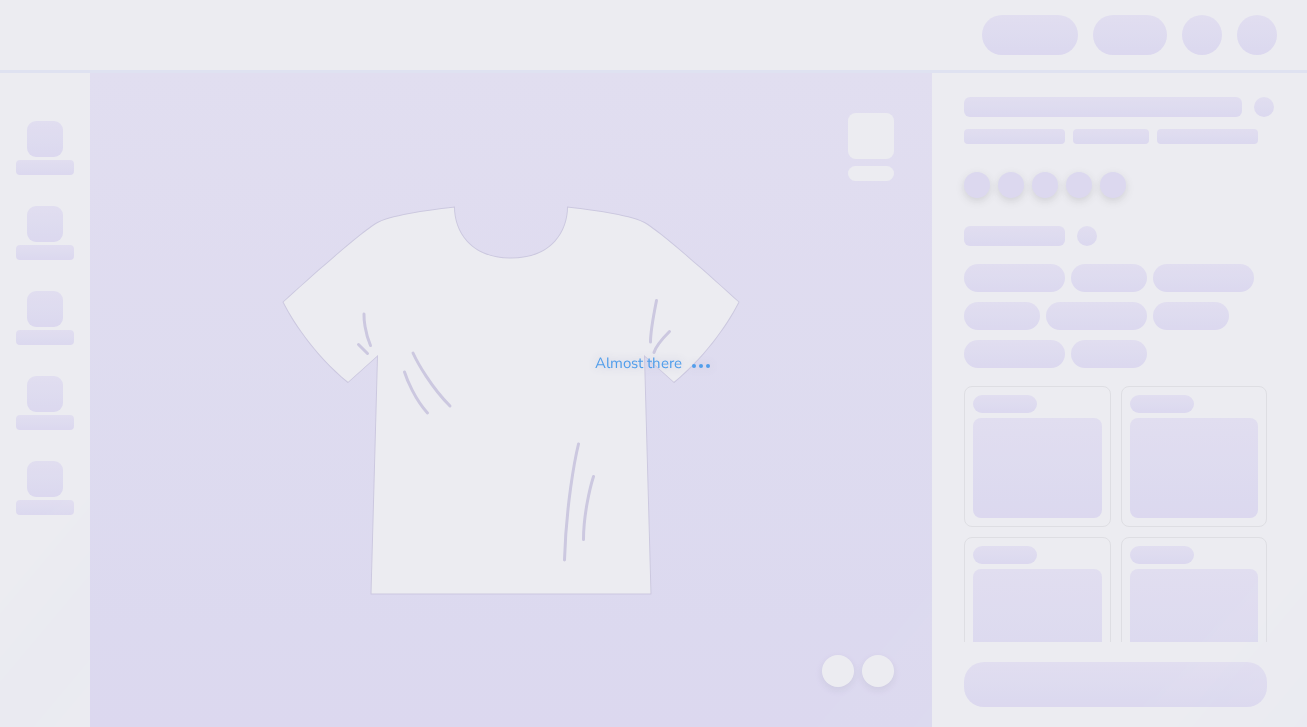 scroll, scrollTop: 0, scrollLeft: 0, axis: both 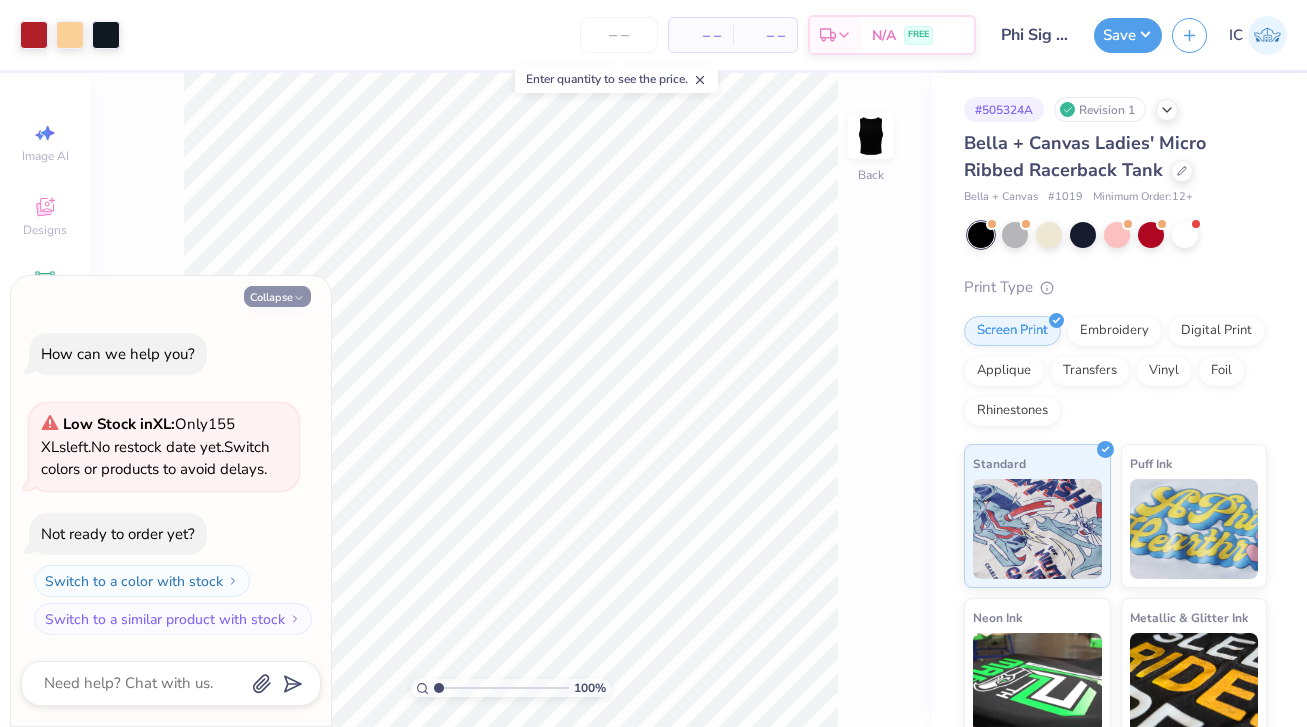 click on "Collapse" at bounding box center (277, 296) 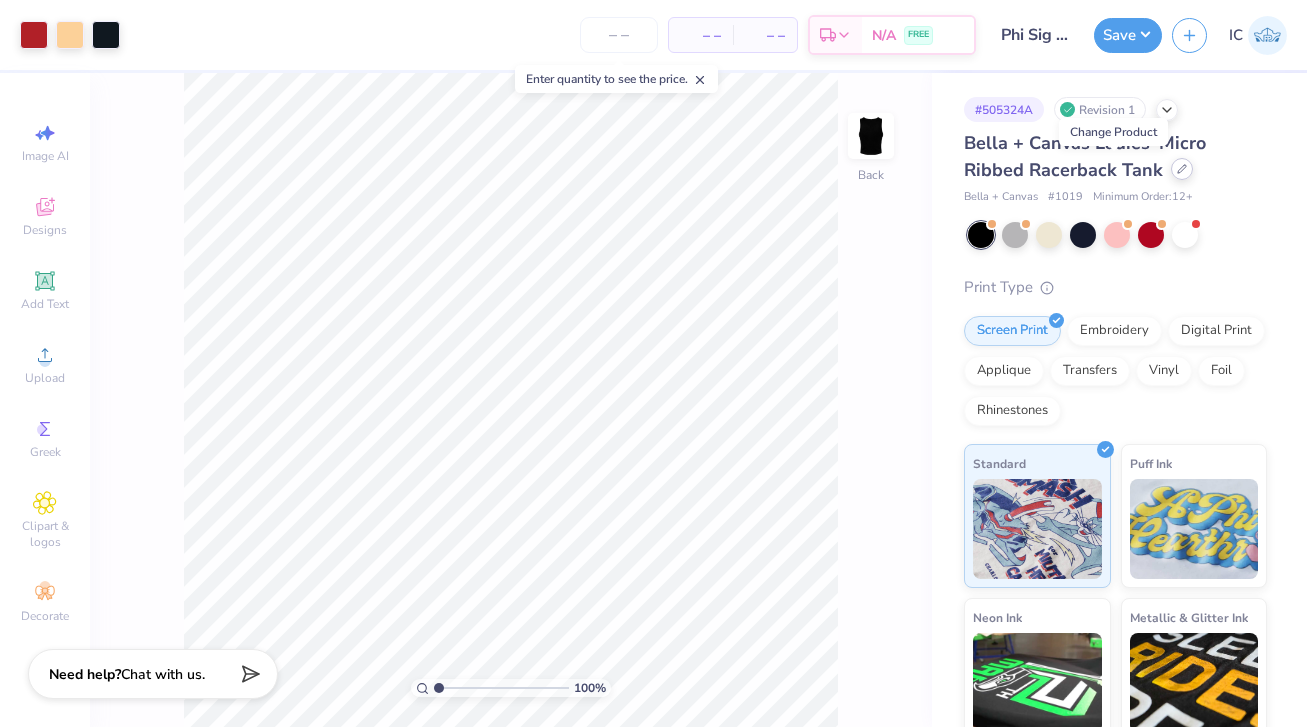 click 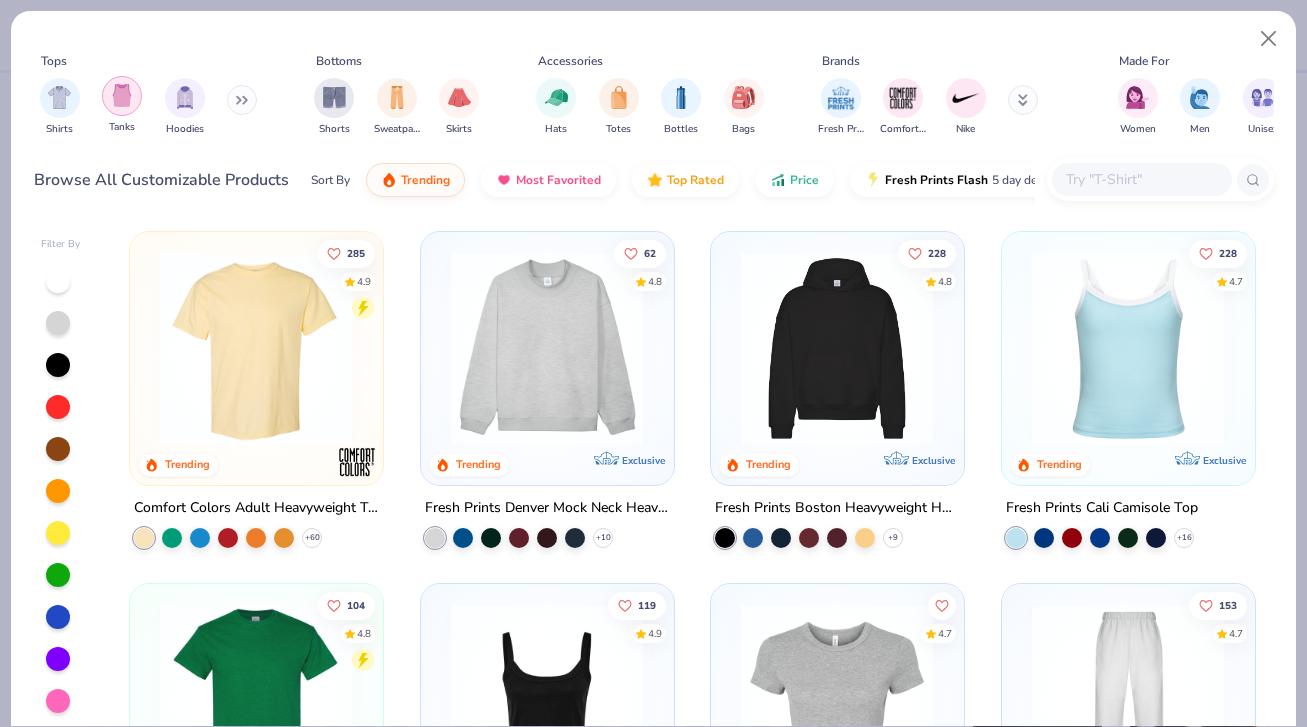 click at bounding box center (122, 95) 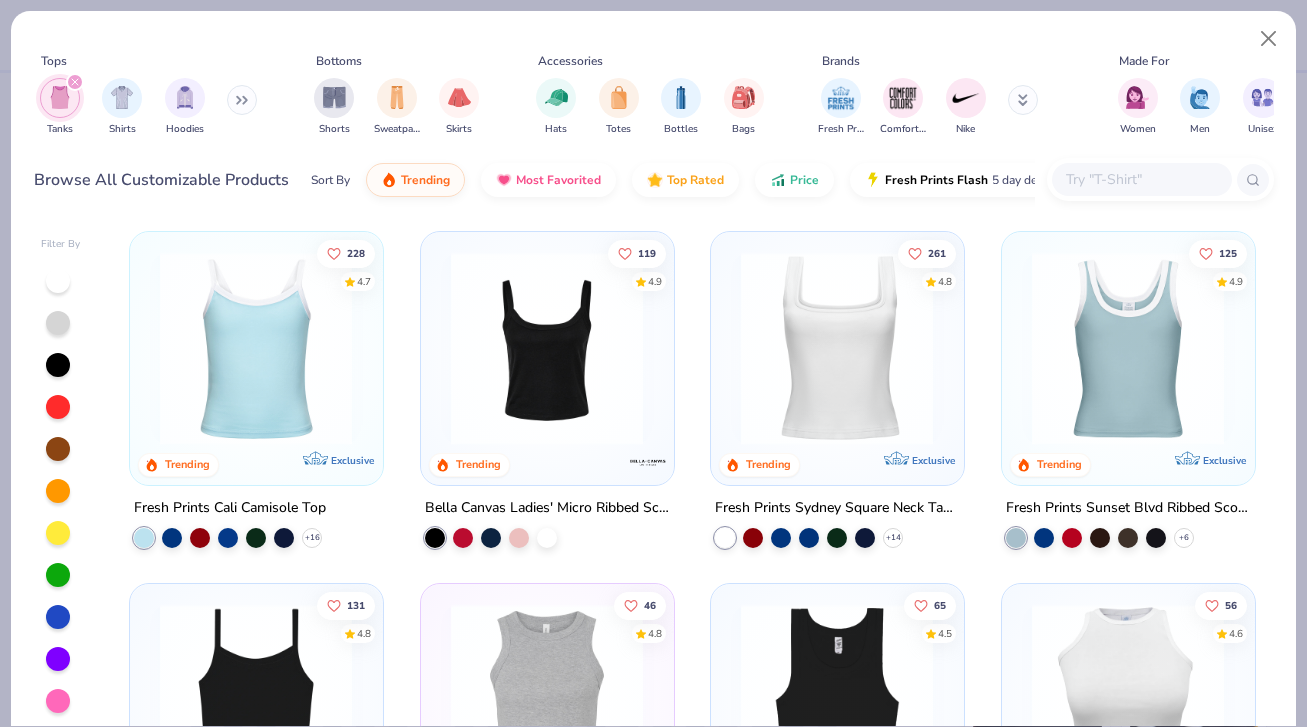 click at bounding box center (837, 348) 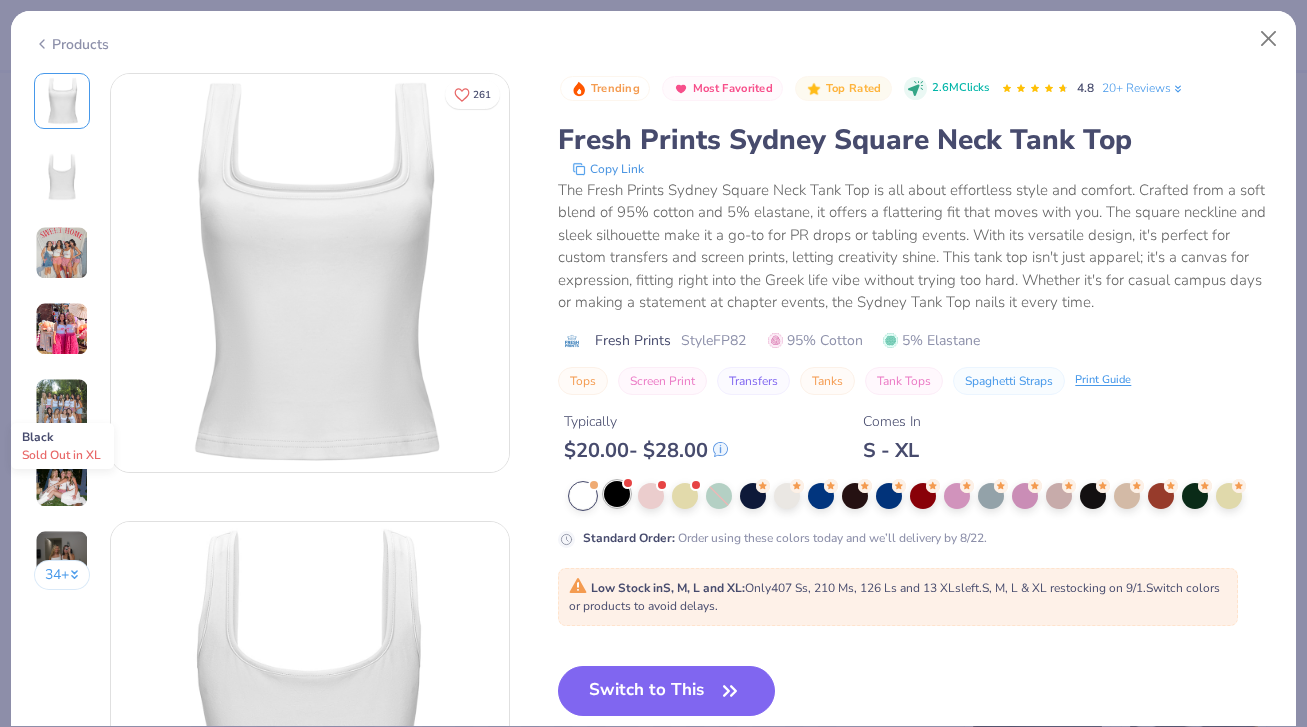 click at bounding box center [617, 494] 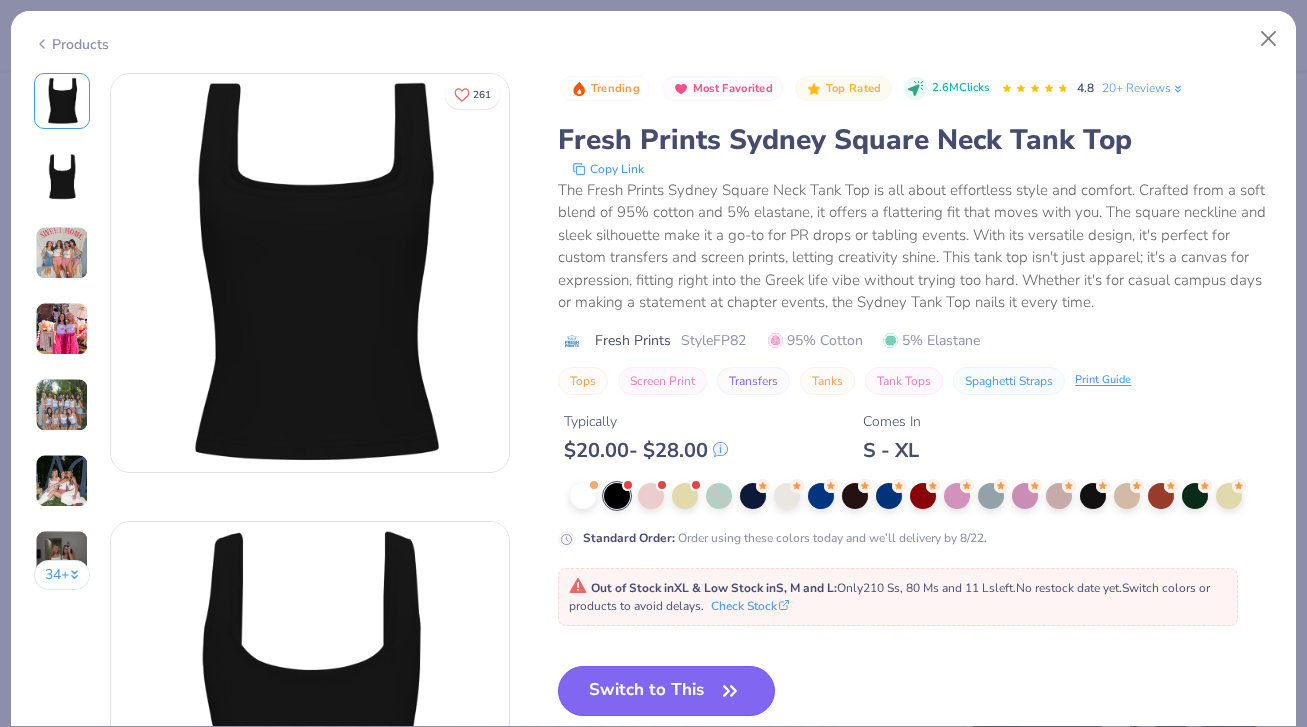 click on "Switch to This" at bounding box center [666, 691] 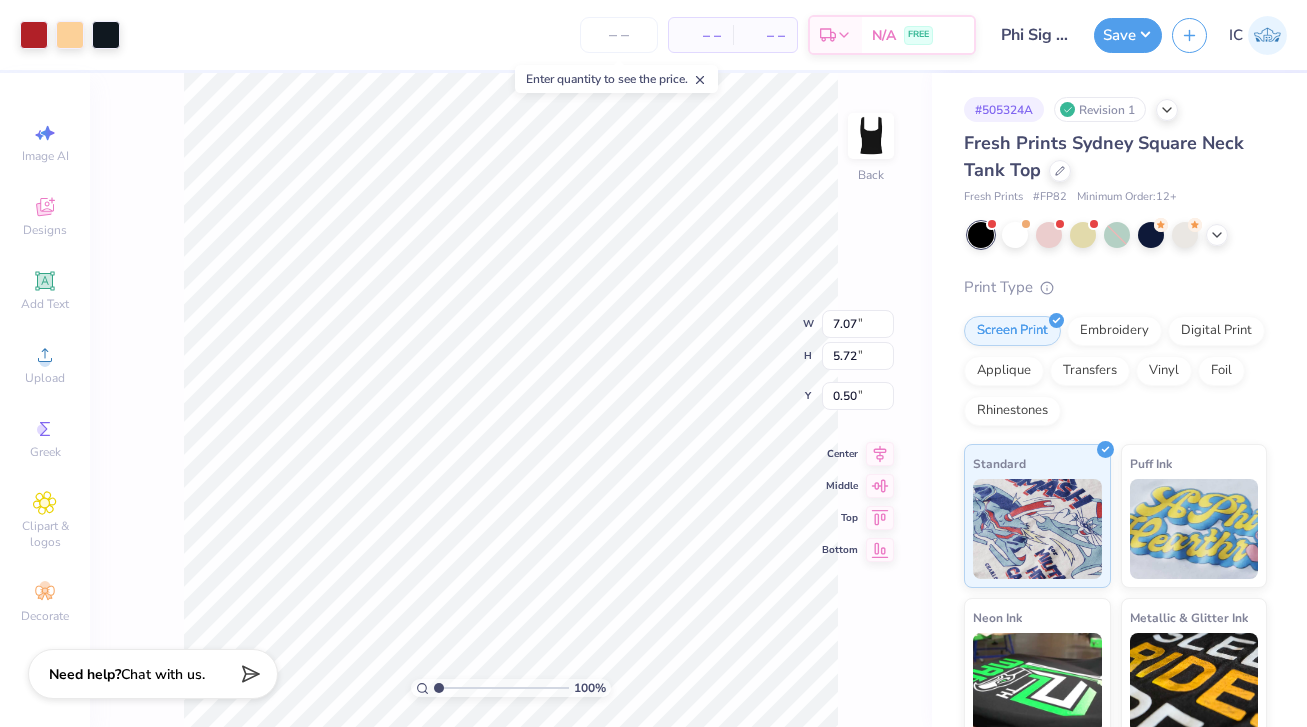 type on "5.71" 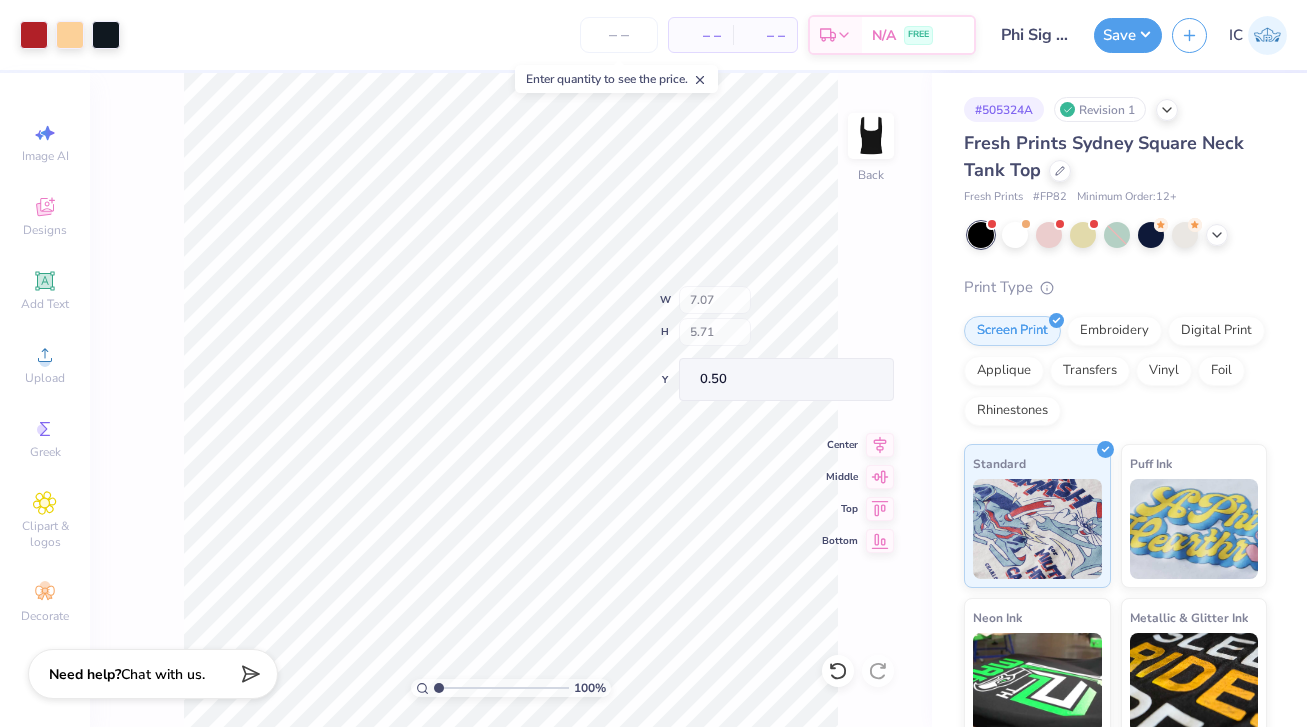 click on "100  % Back W 7.07 H 5.71 Y 0.50 Center Middle Top Bottom" at bounding box center [511, 400] 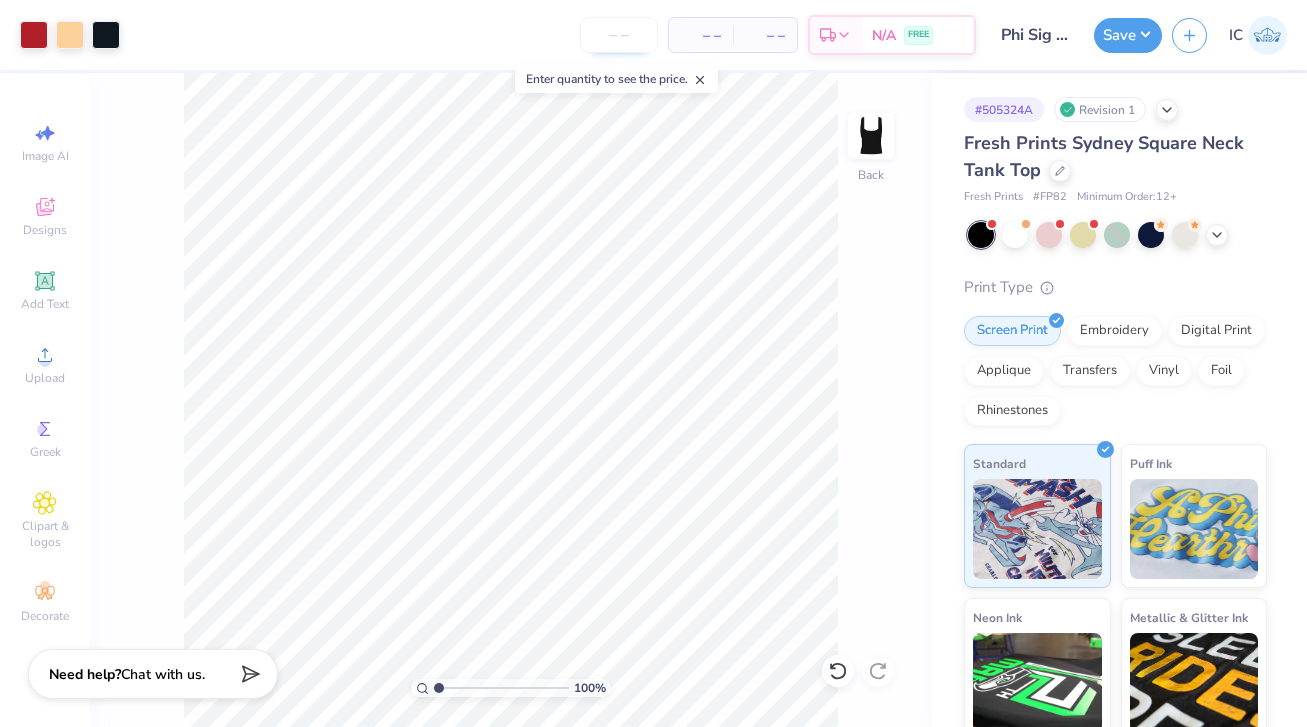click at bounding box center [619, 35] 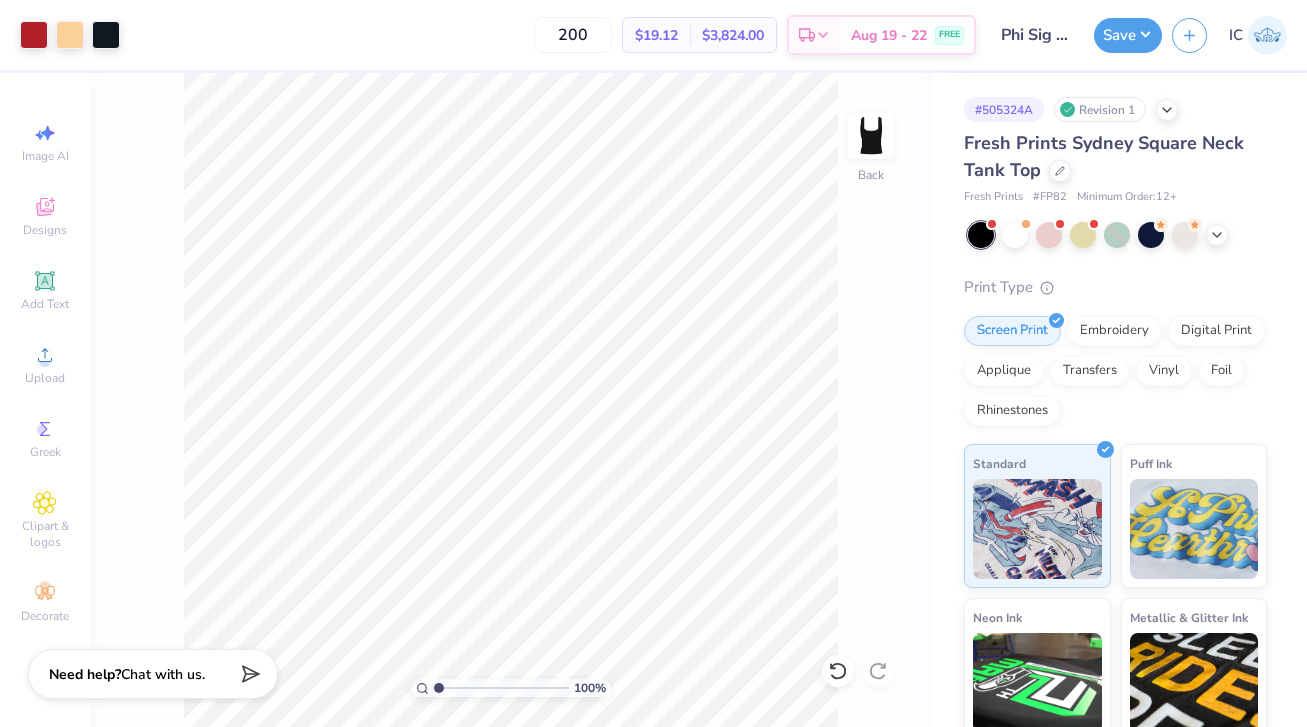 type on "200" 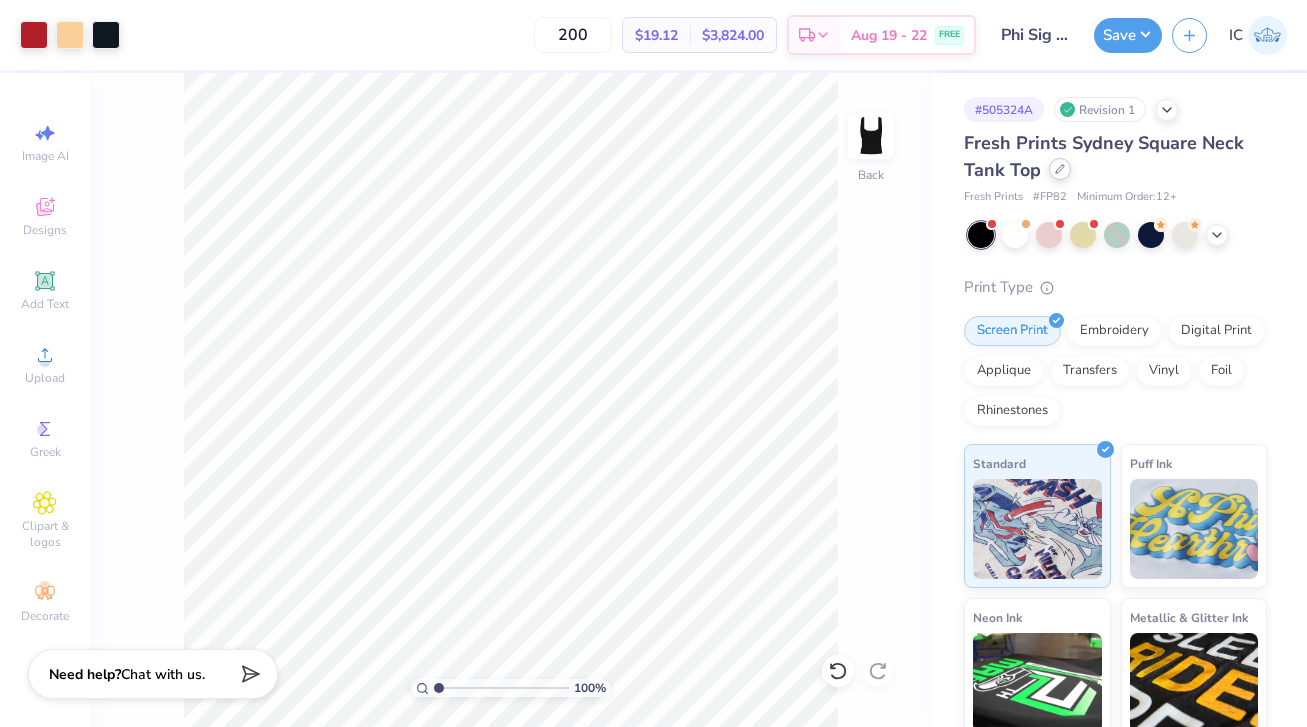 click 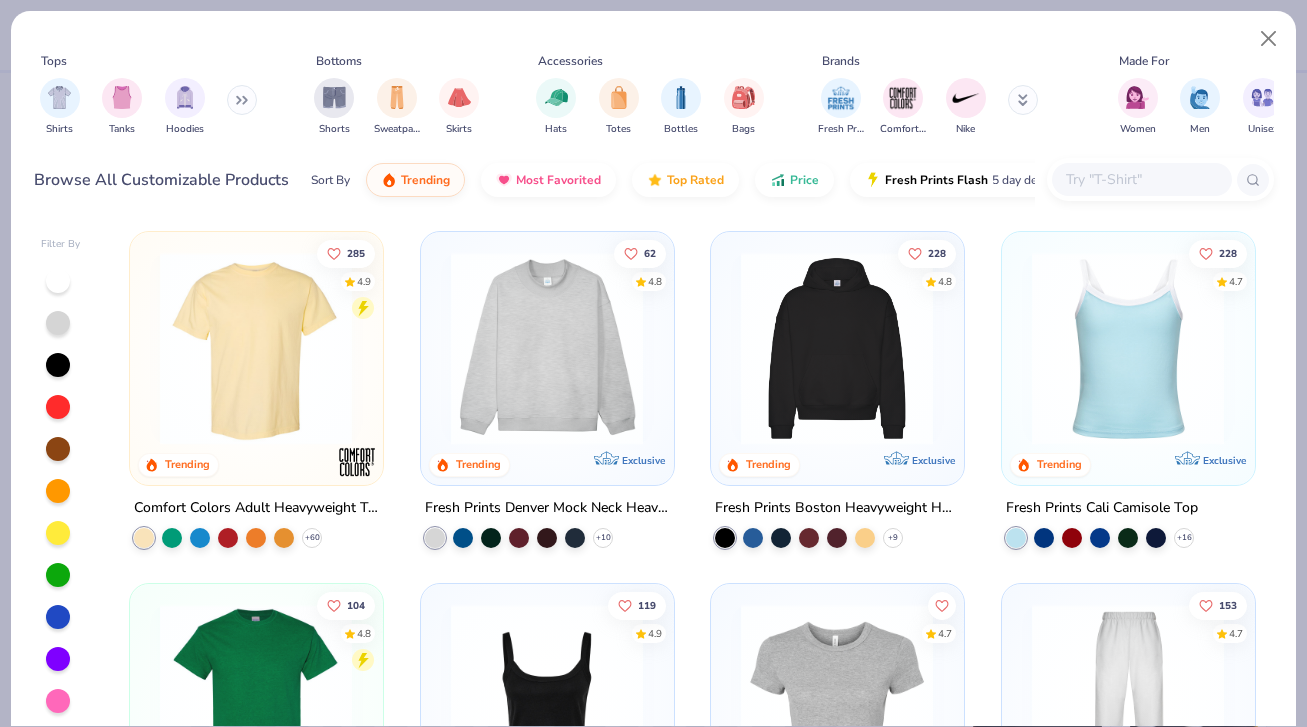 click at bounding box center (122, 97) 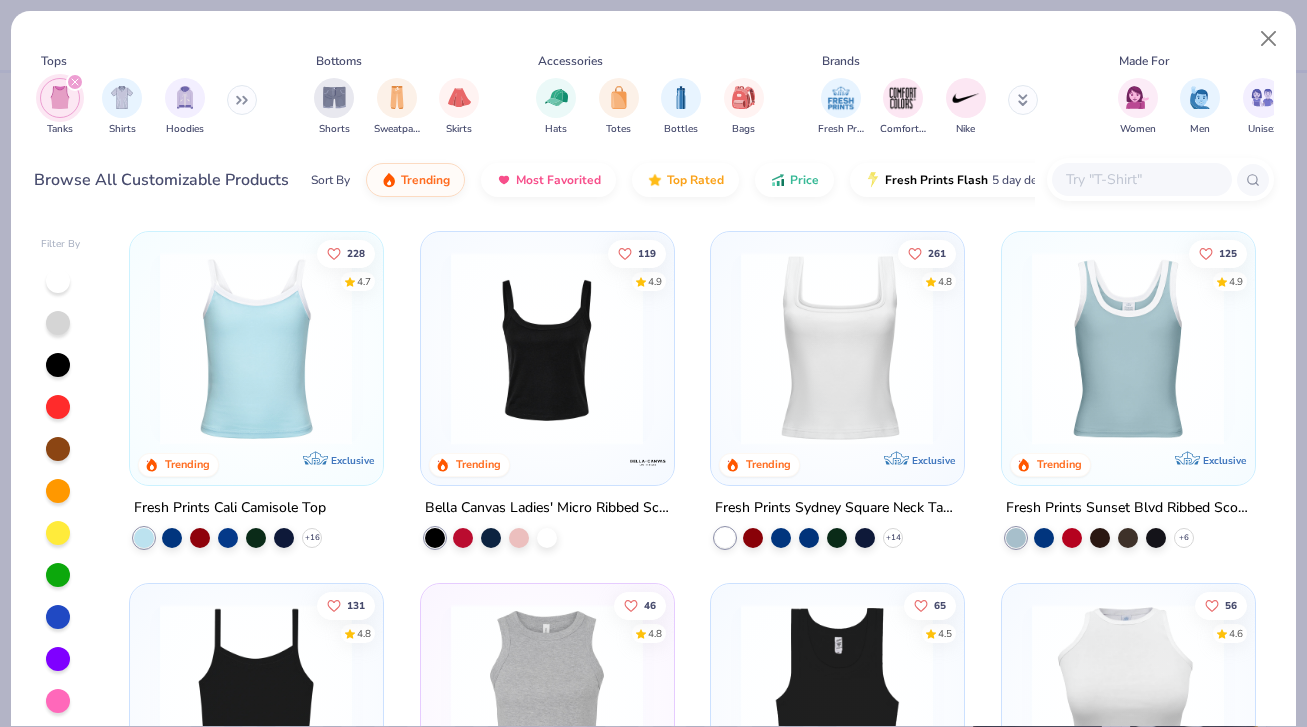 click at bounding box center (547, 348) 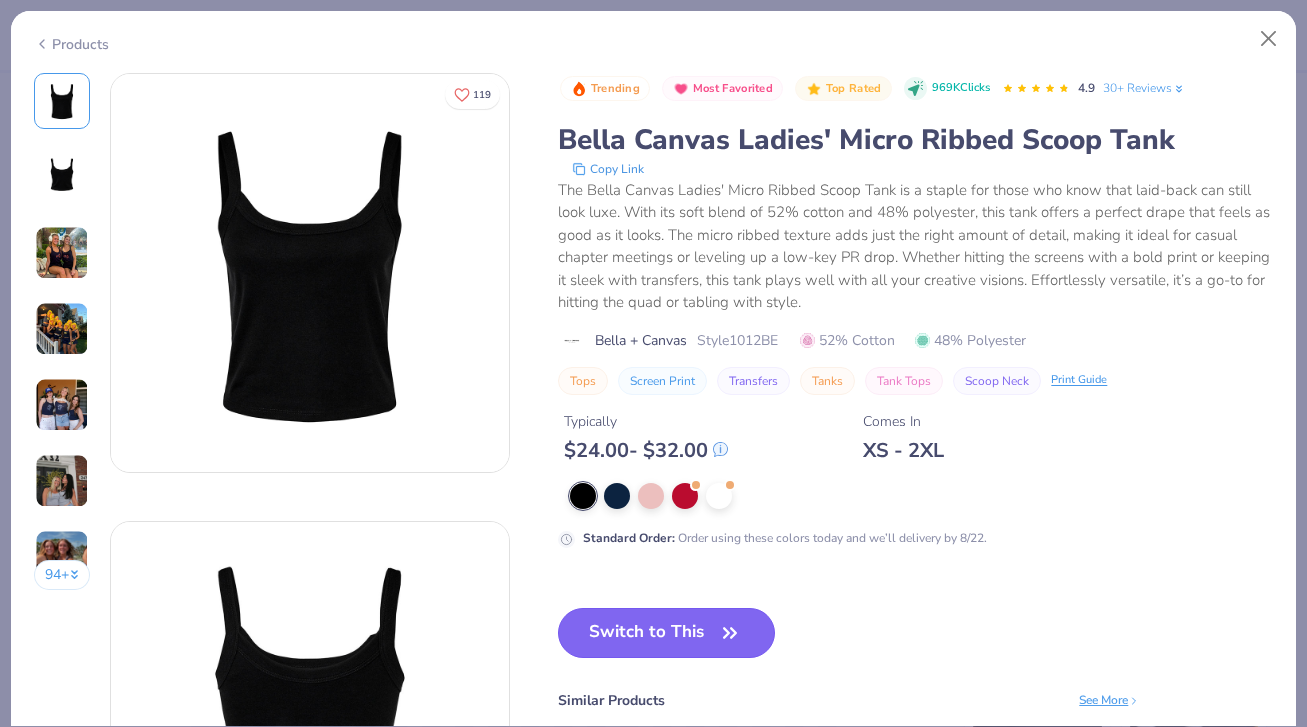 click on "Switch to This" at bounding box center [666, 633] 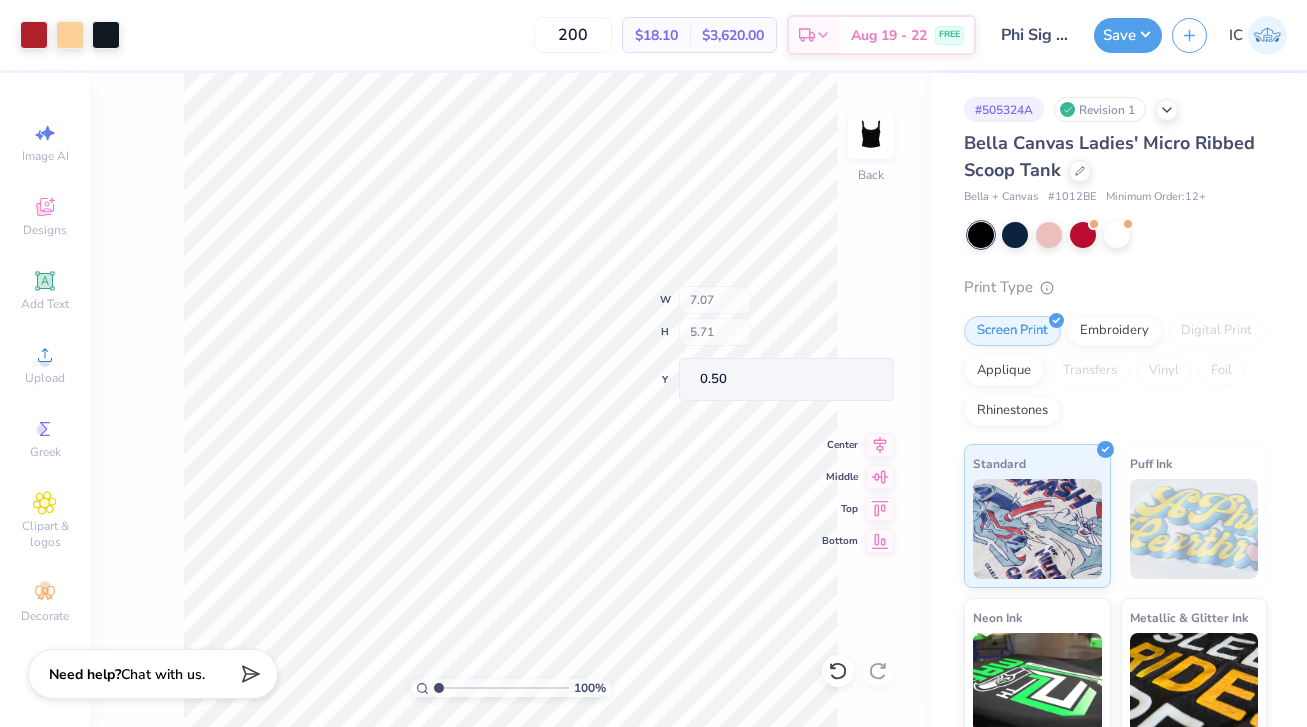 click on "100  % Back W 7.07 H 5.71 Y 0.50 Center Middle Top Bottom" at bounding box center (511, 400) 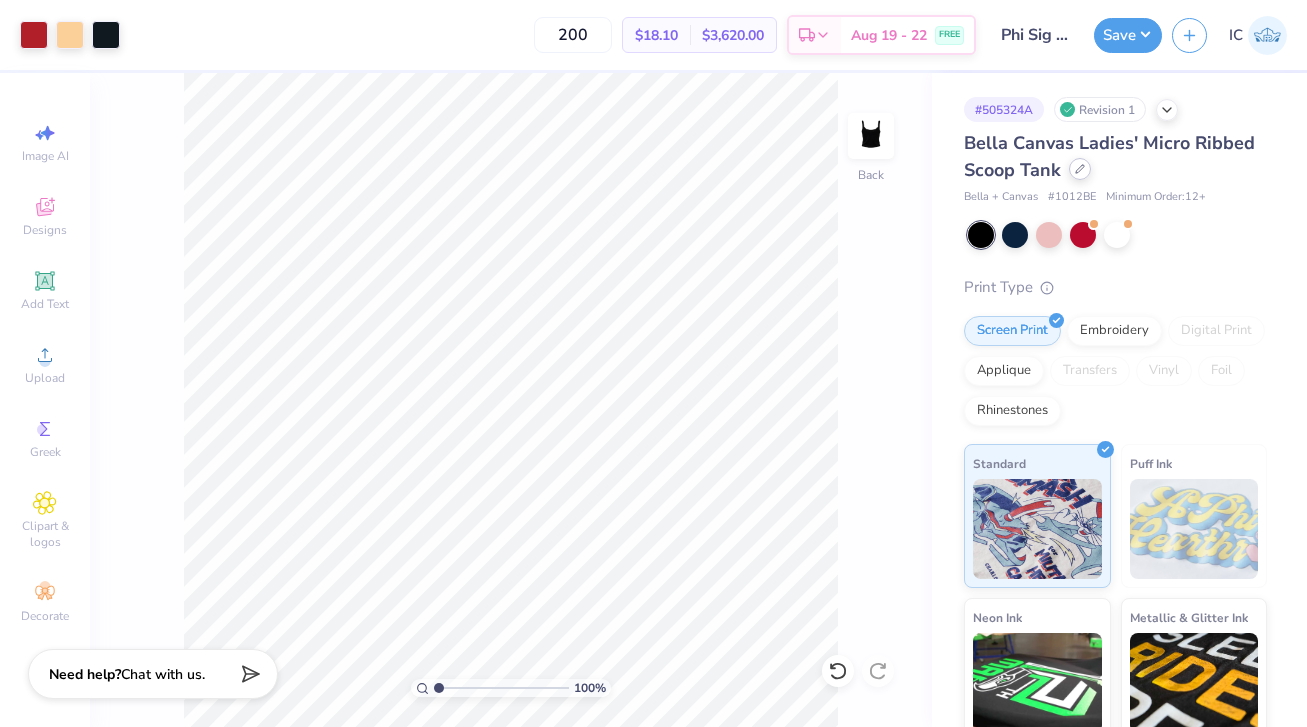 click at bounding box center (1080, 169) 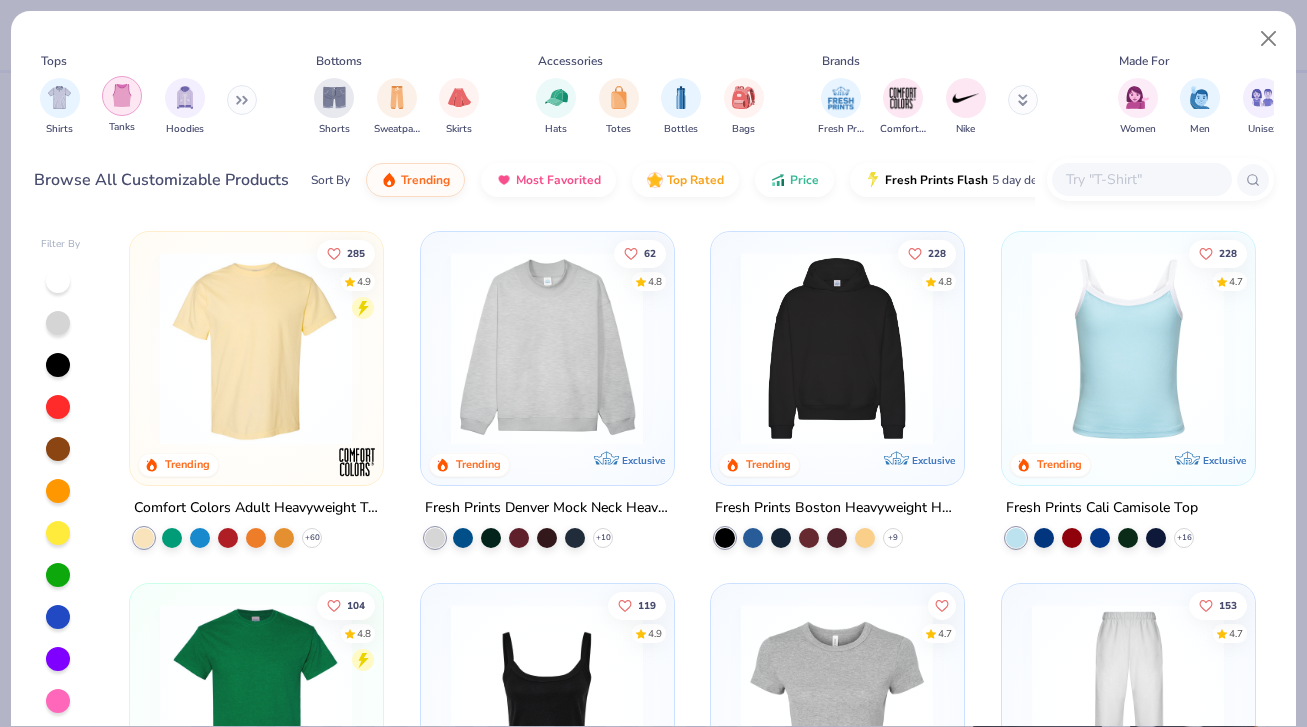 click at bounding box center [122, 96] 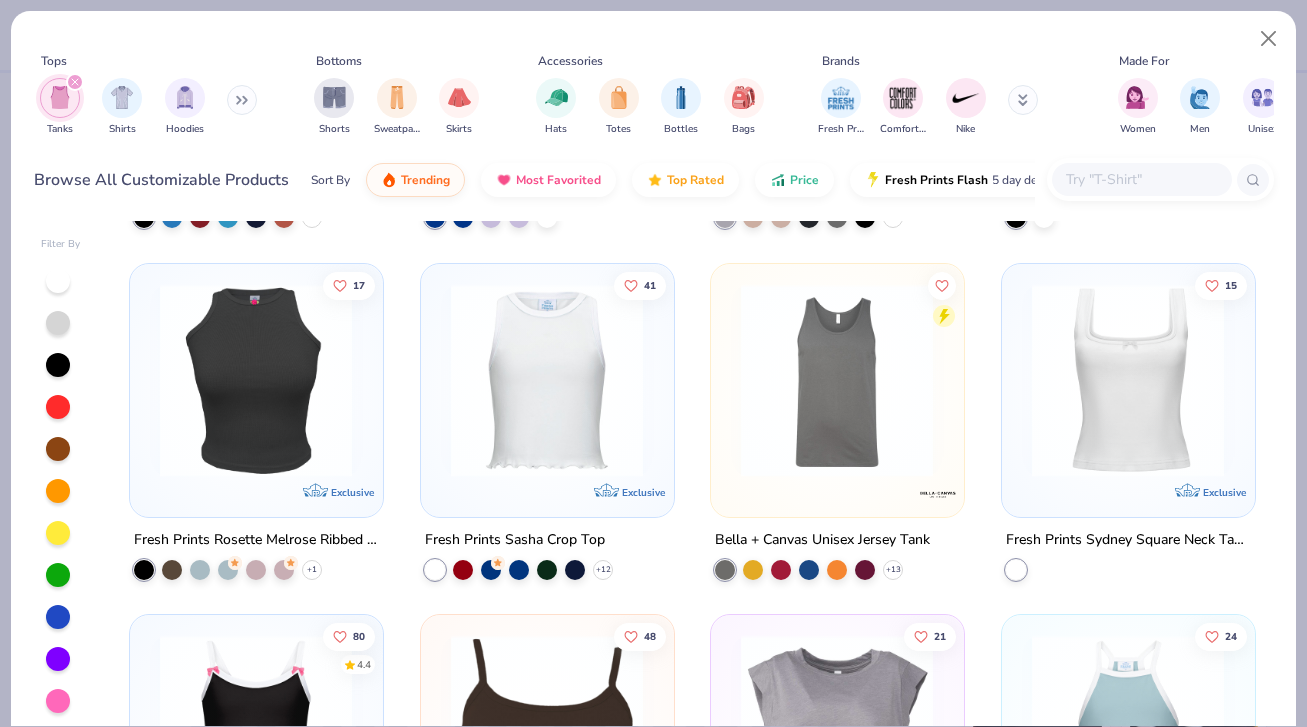 scroll, scrollTop: 1024, scrollLeft: 0, axis: vertical 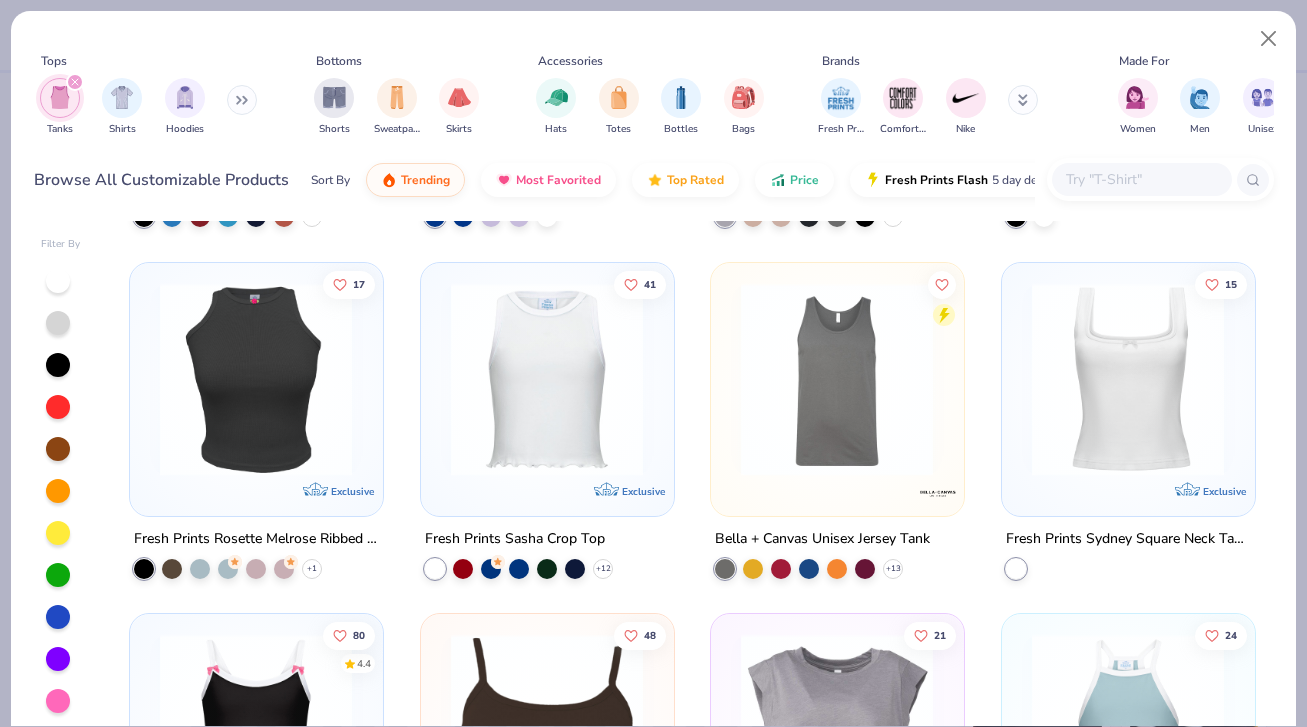 click at bounding box center [547, 378] 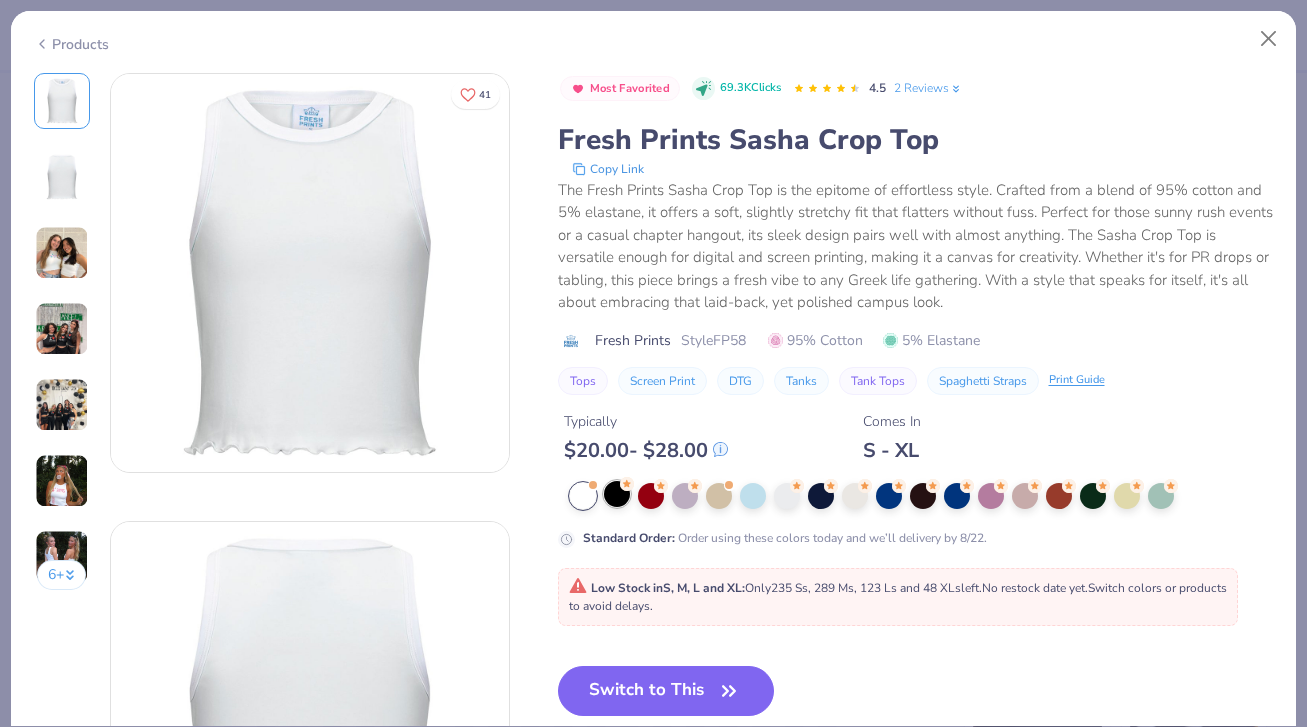 click at bounding box center (617, 494) 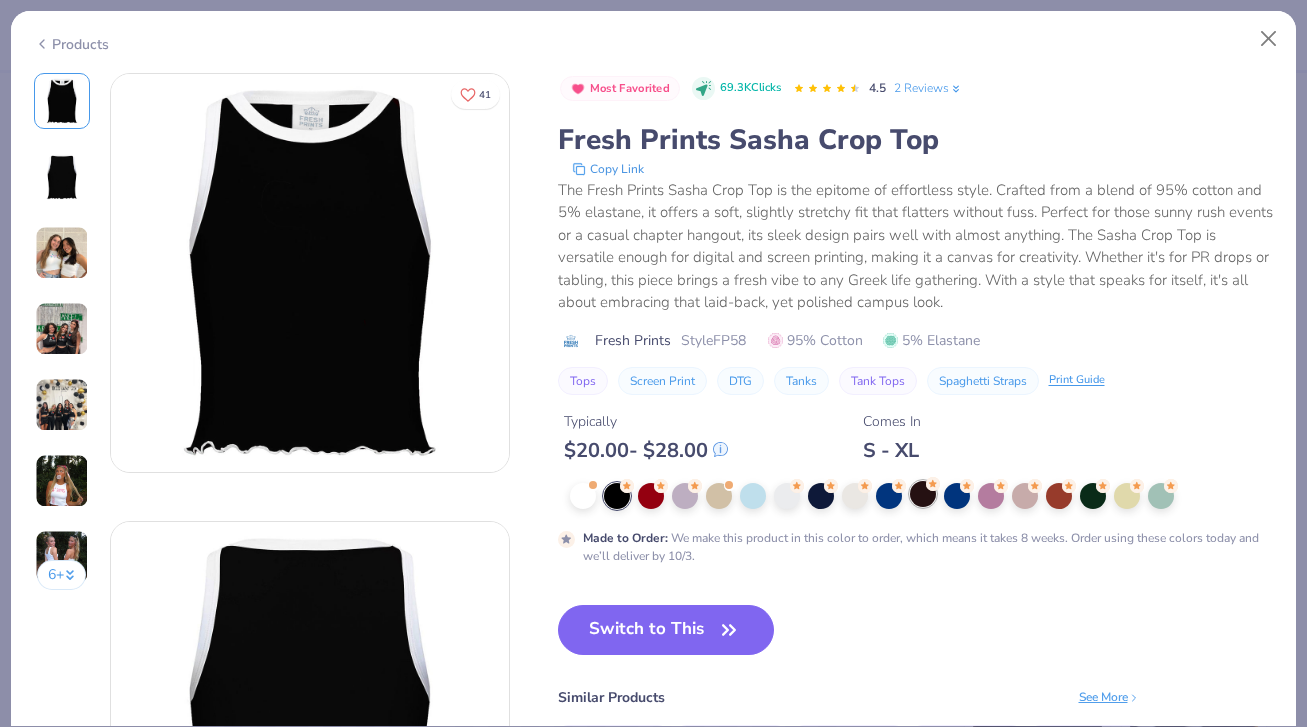 click at bounding box center (923, 494) 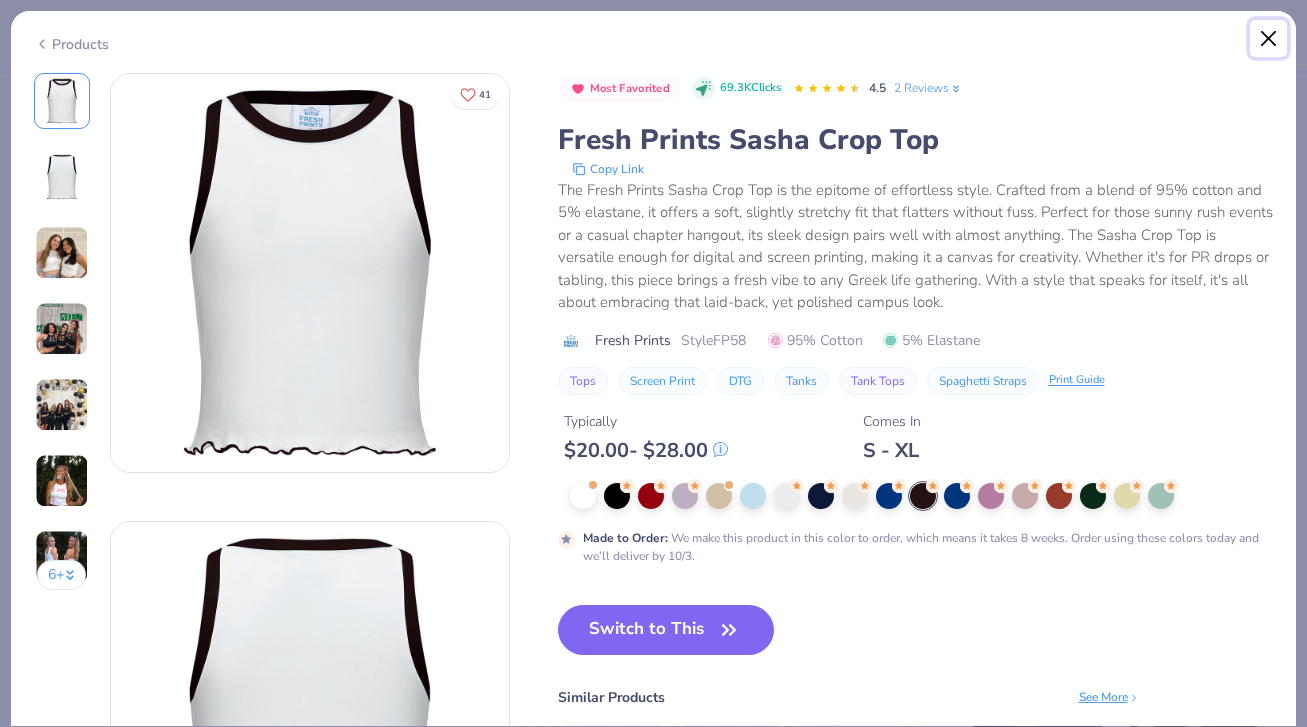 click at bounding box center (1269, 39) 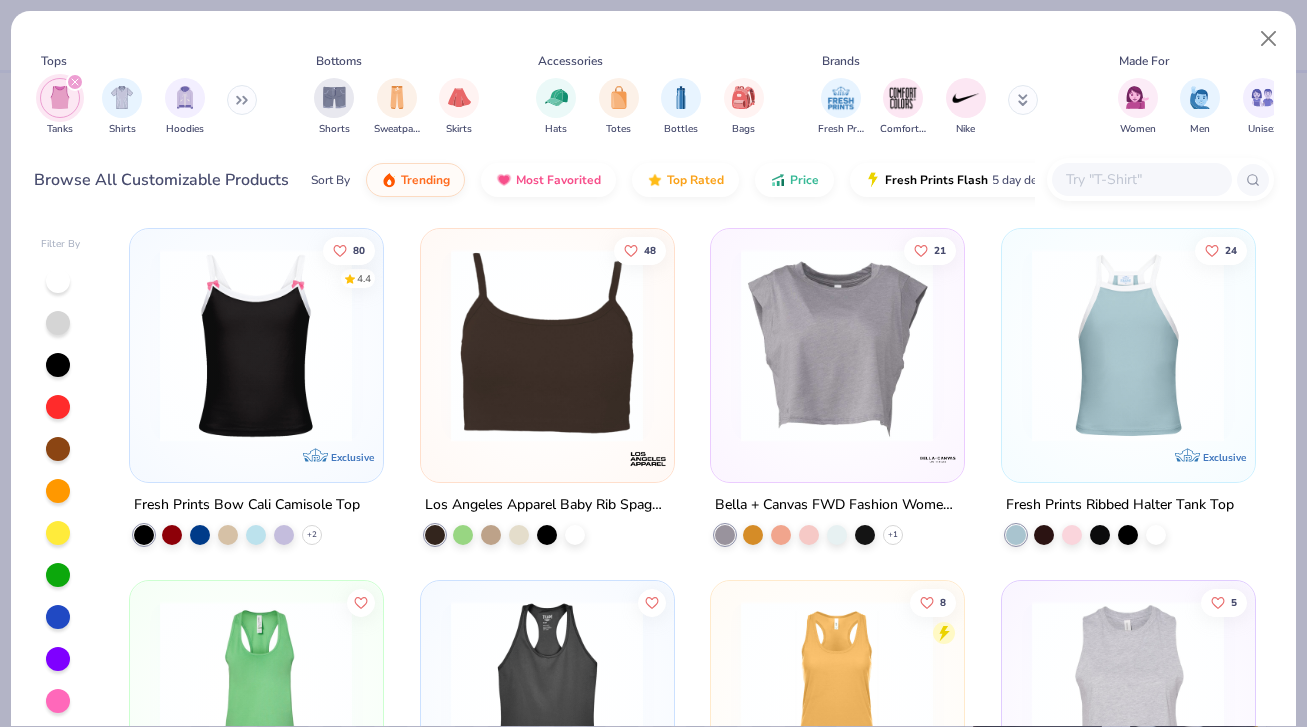 scroll, scrollTop: 1410, scrollLeft: 0, axis: vertical 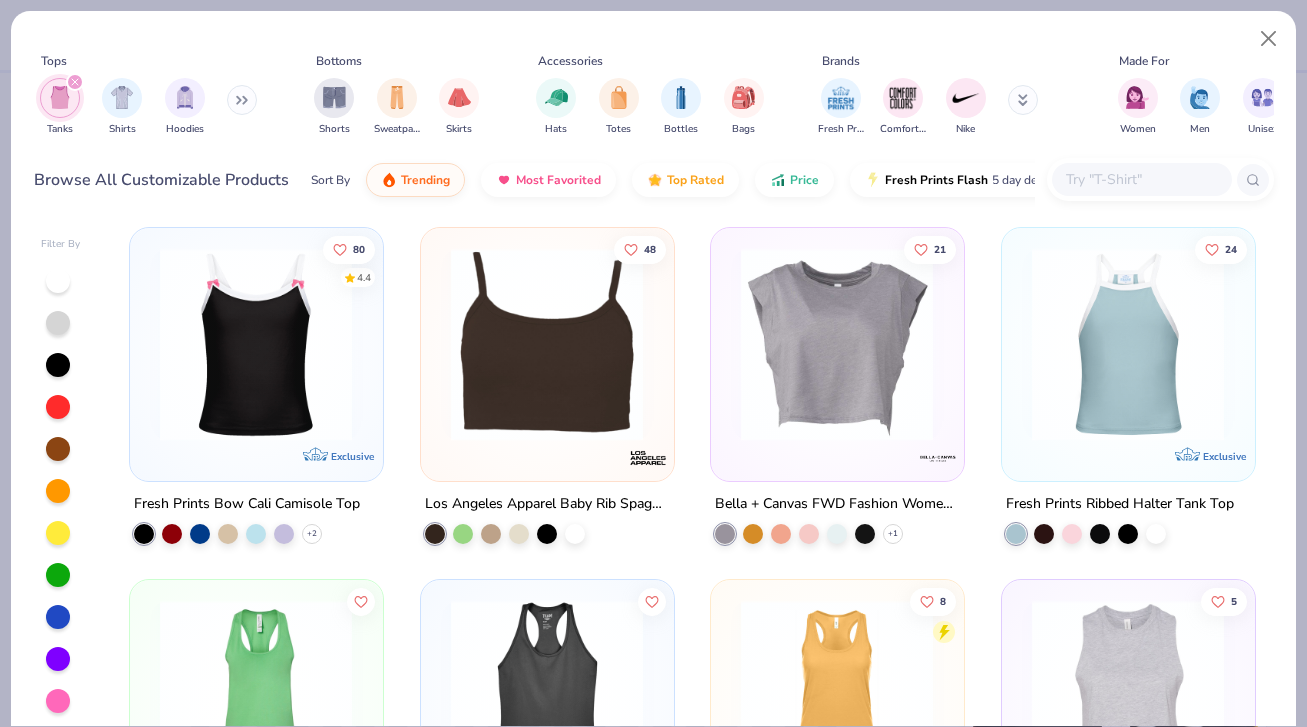 click at bounding box center [1128, 349] 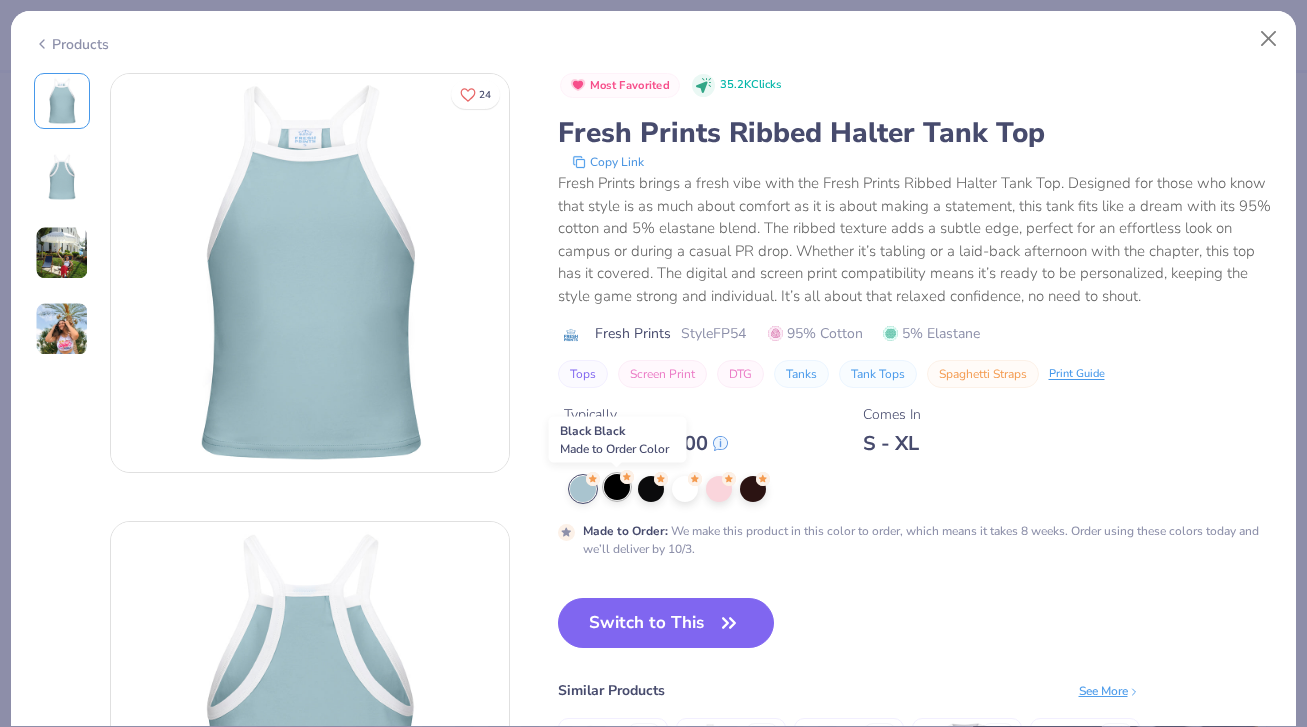 click at bounding box center (617, 487) 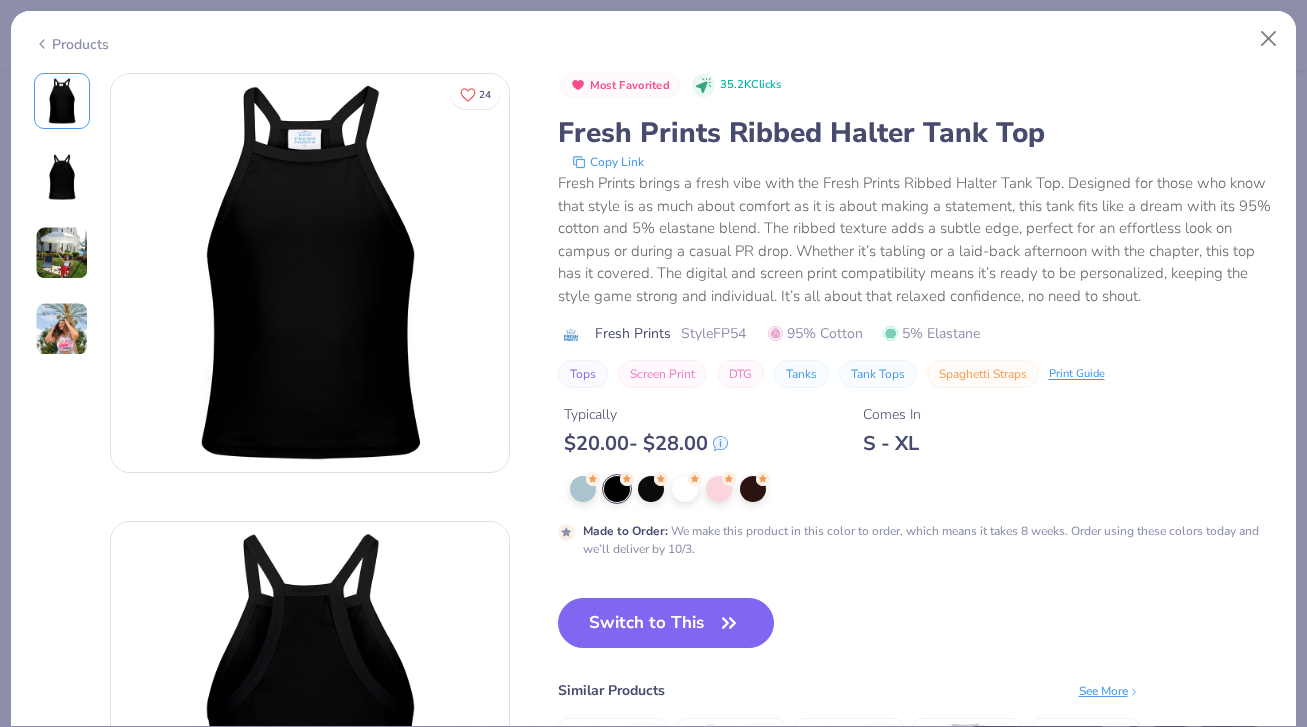 click at bounding box center (62, 253) 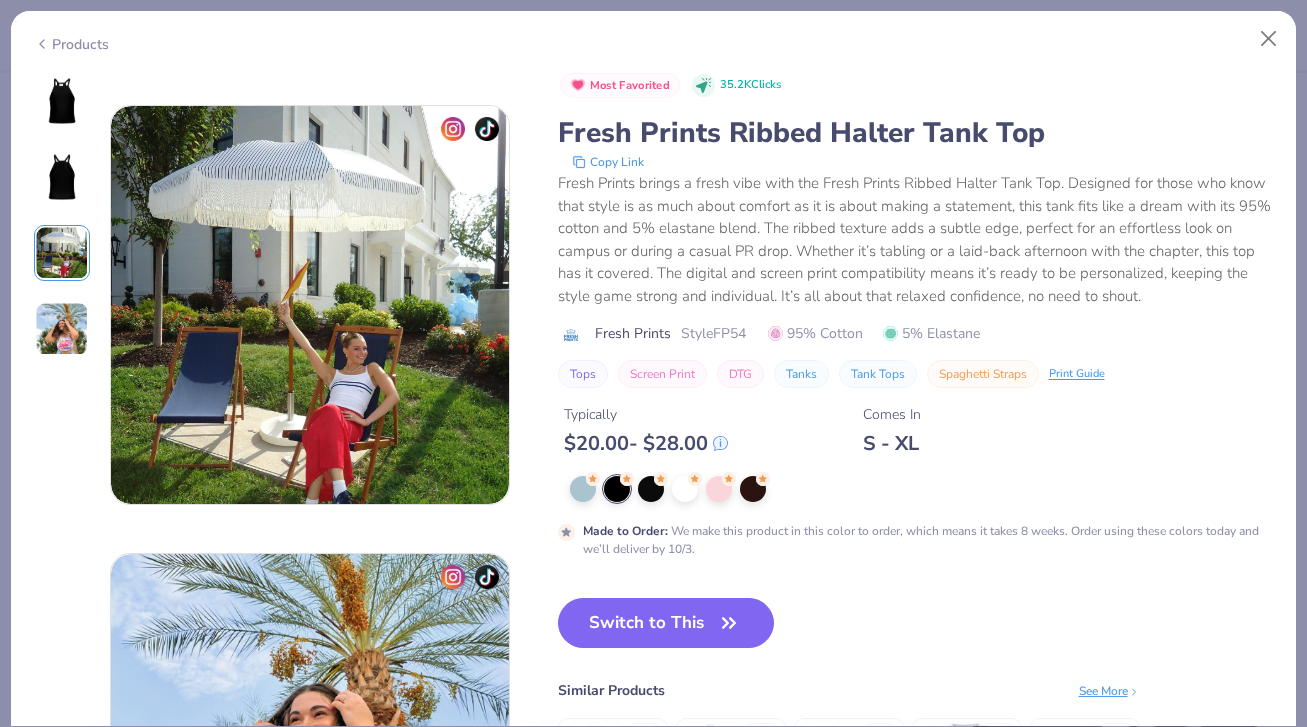 scroll, scrollTop: 896, scrollLeft: 0, axis: vertical 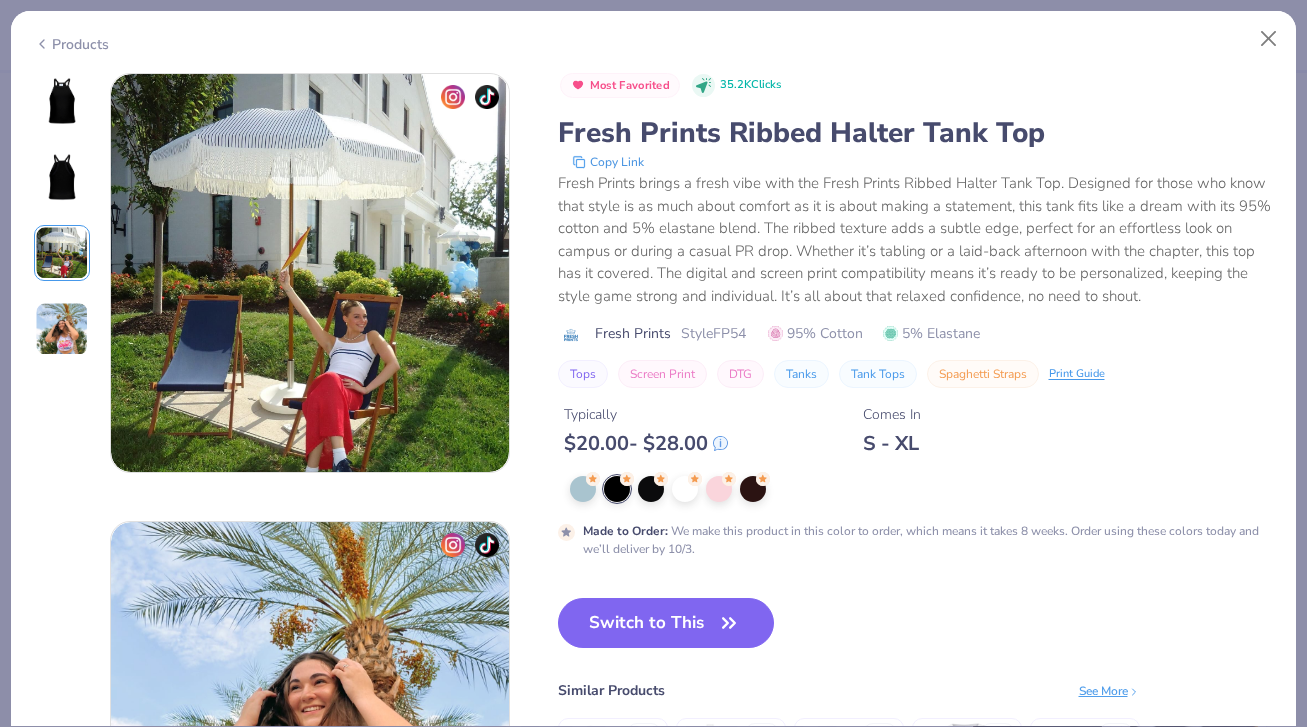 click at bounding box center [62, 329] 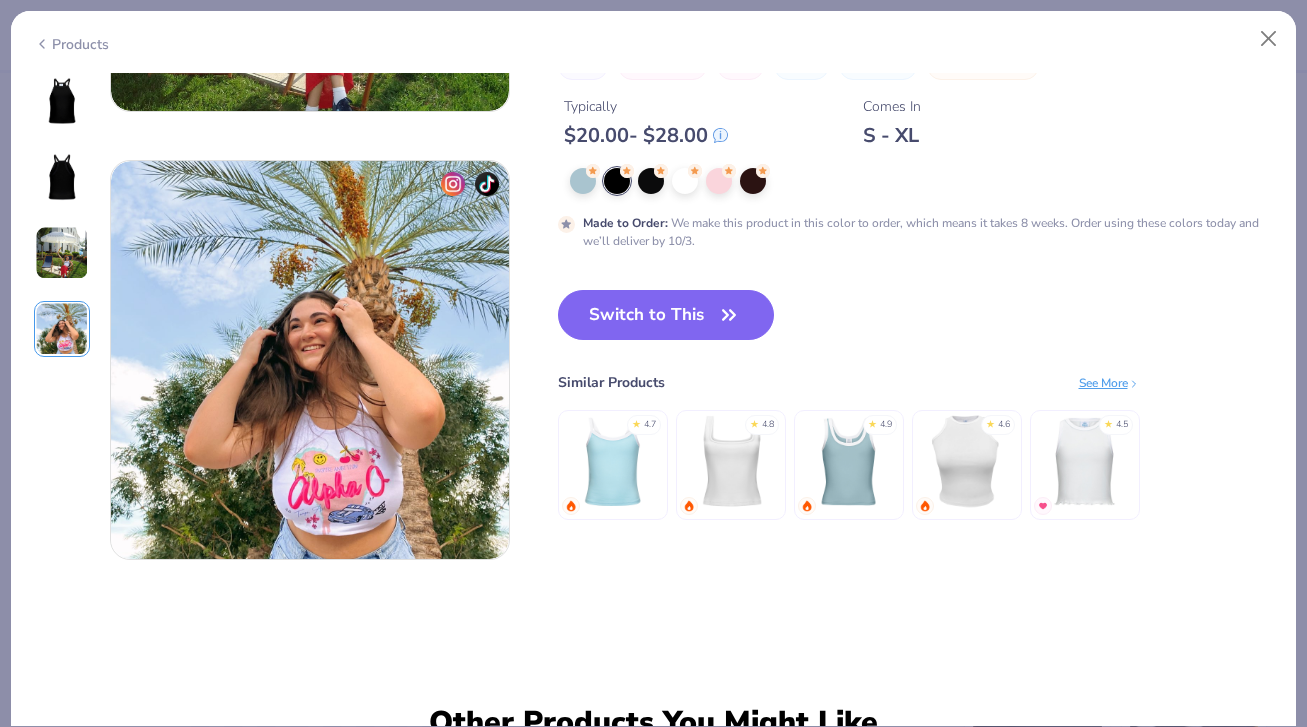 scroll, scrollTop: 1344, scrollLeft: 0, axis: vertical 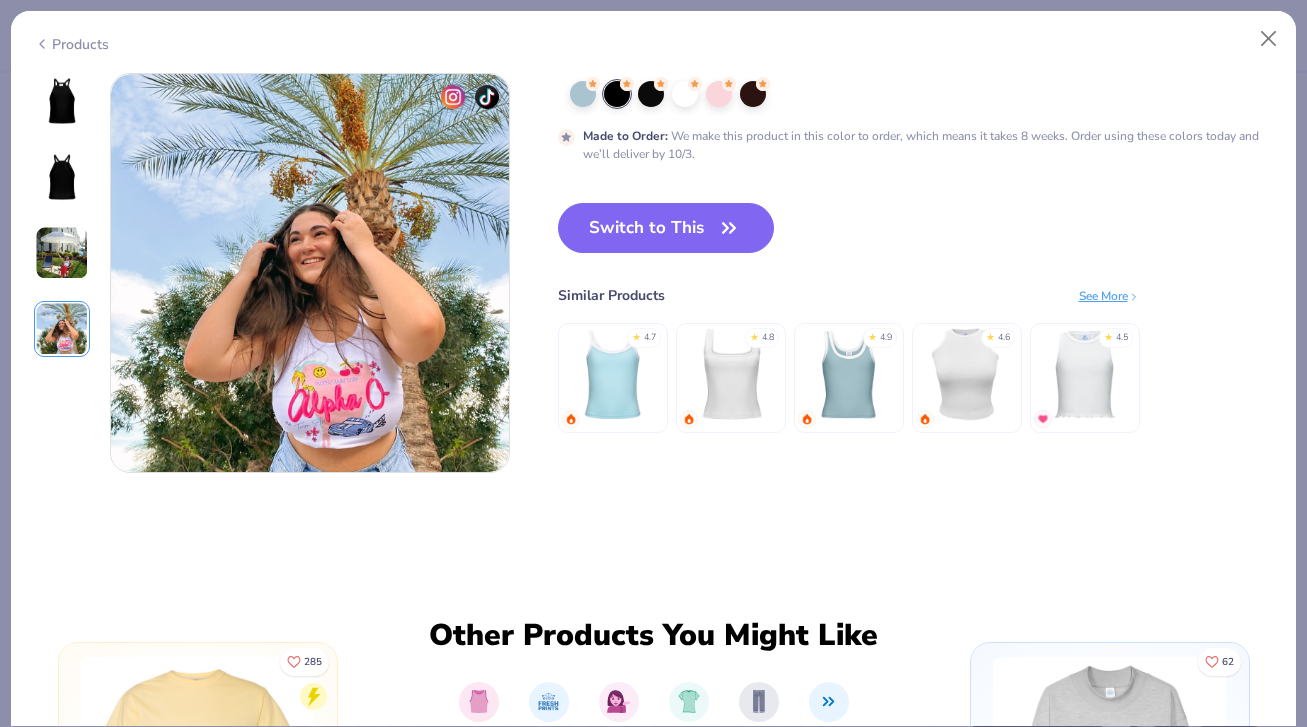 click at bounding box center [62, 101] 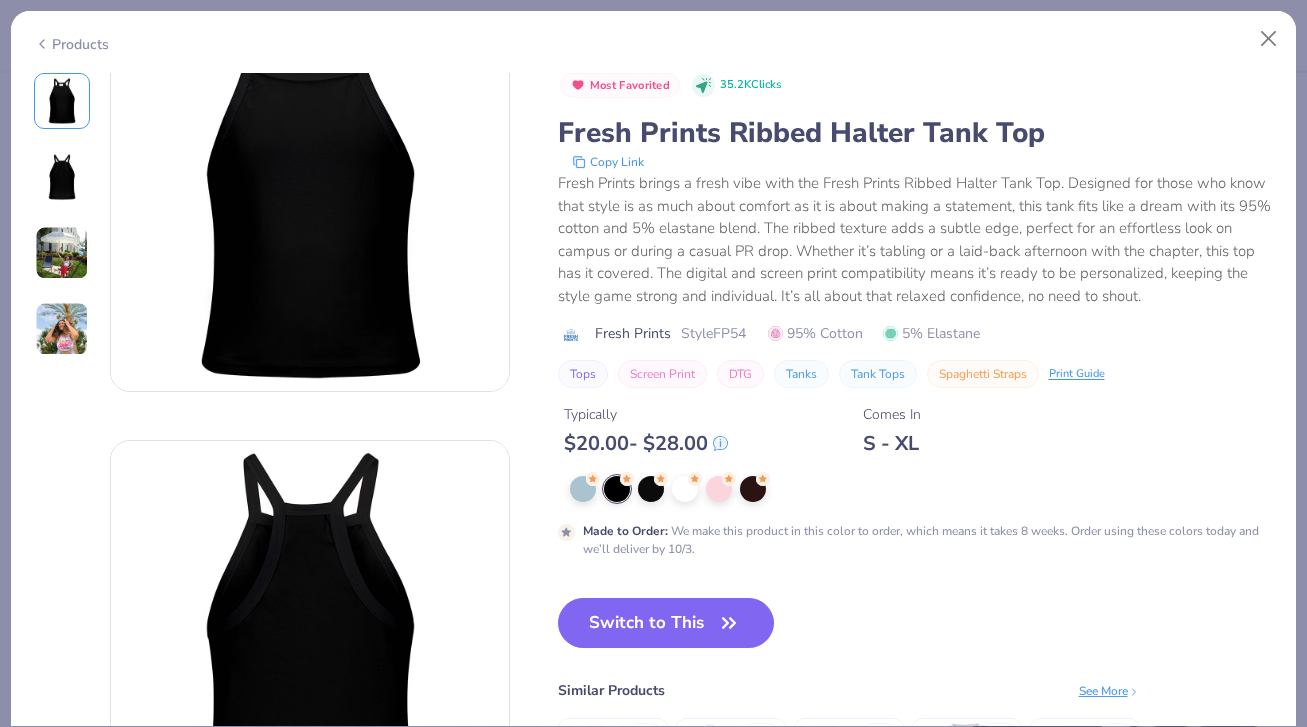 scroll, scrollTop: 0, scrollLeft: 0, axis: both 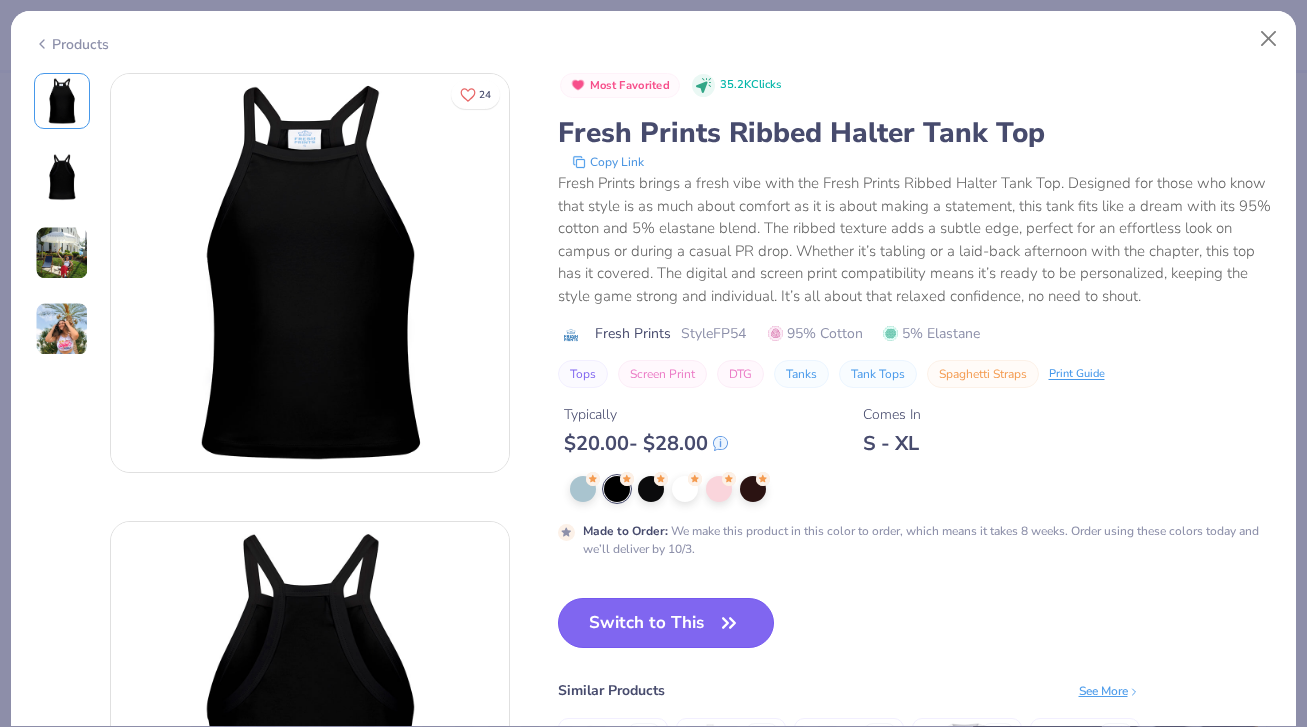 click on "Switch to This" at bounding box center [666, 623] 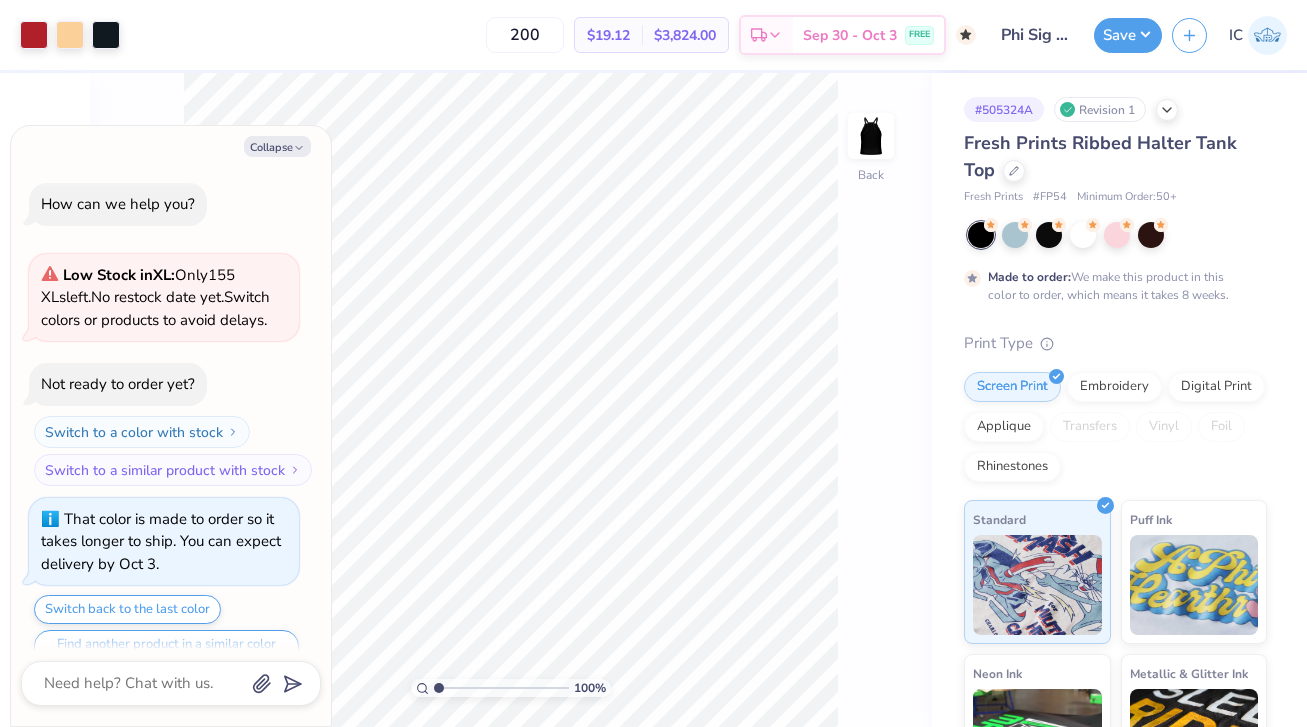 scroll, scrollTop: 39, scrollLeft: 0, axis: vertical 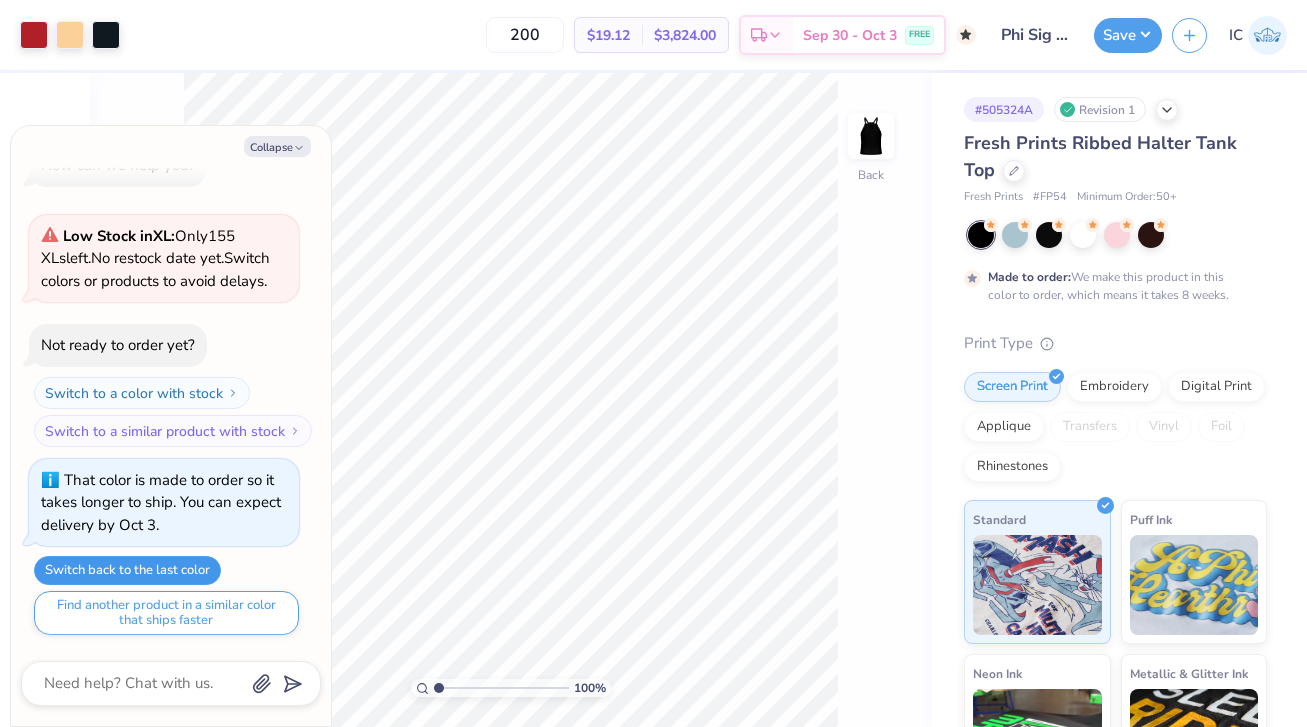 click on "Switch back to the last color" at bounding box center [127, 570] 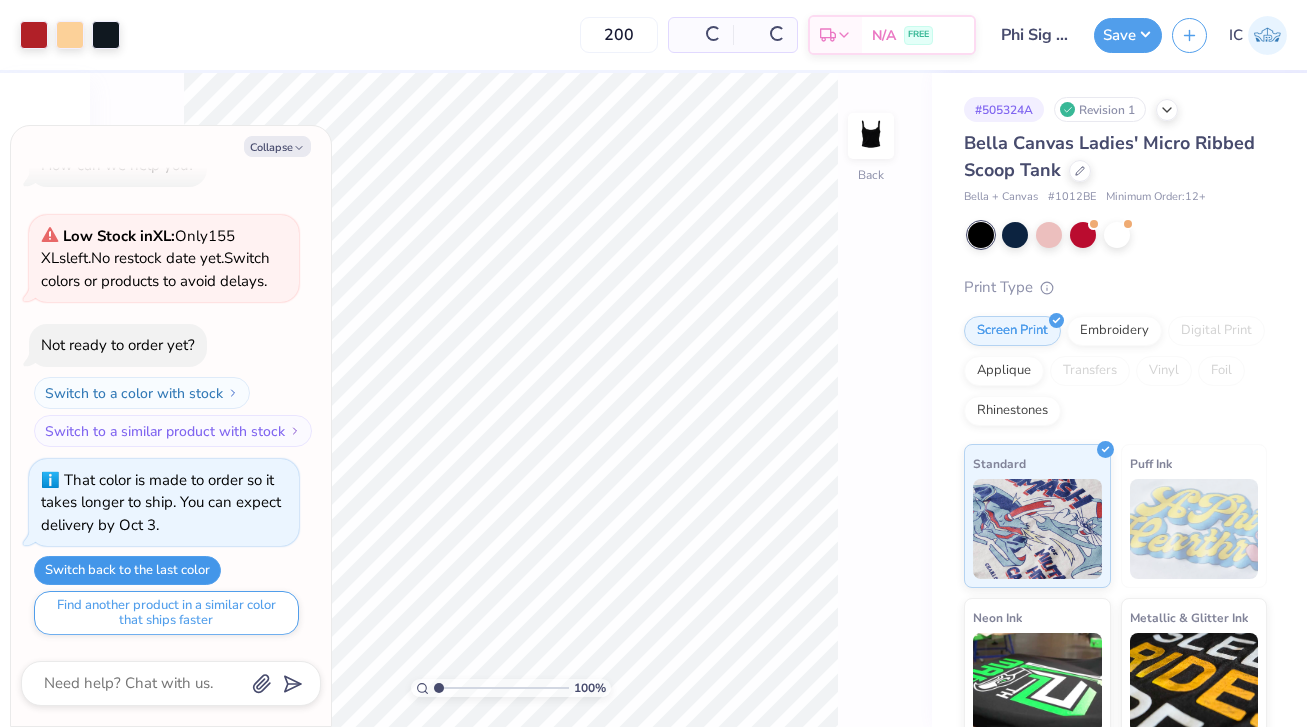 scroll, scrollTop: 161, scrollLeft: 0, axis: vertical 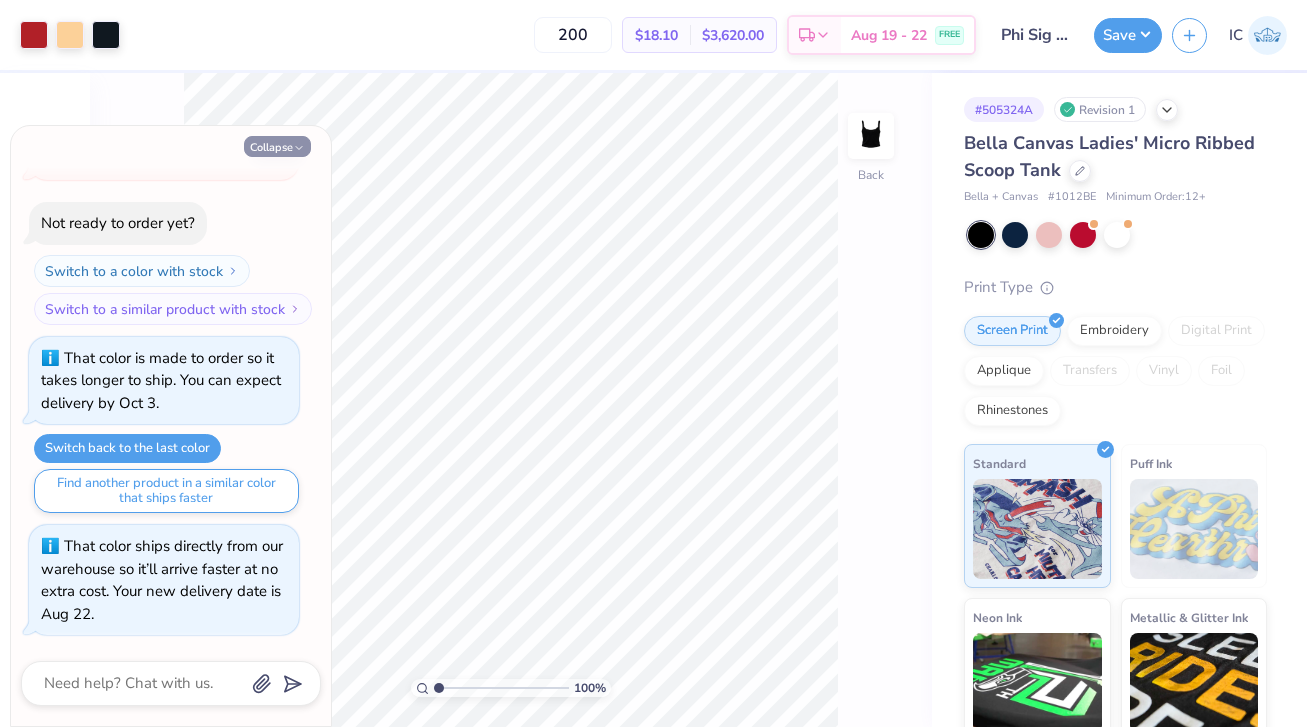 click on "Collapse" at bounding box center [277, 146] 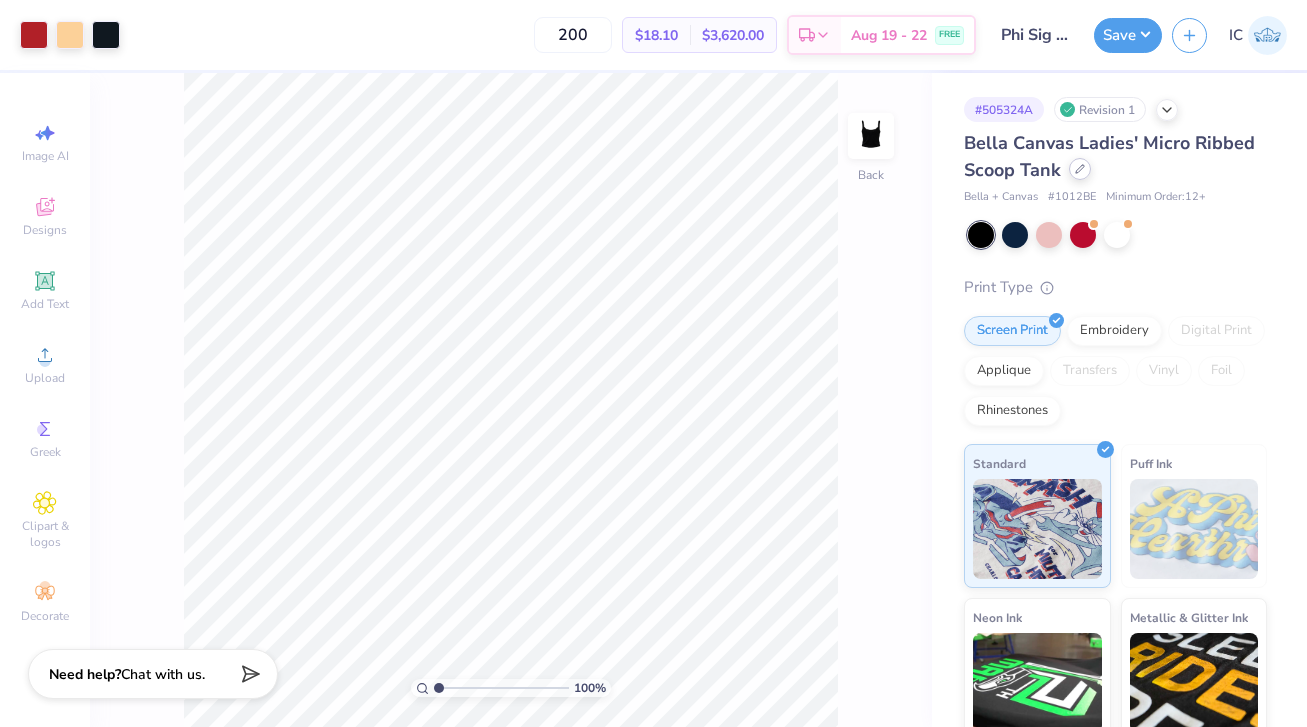 click 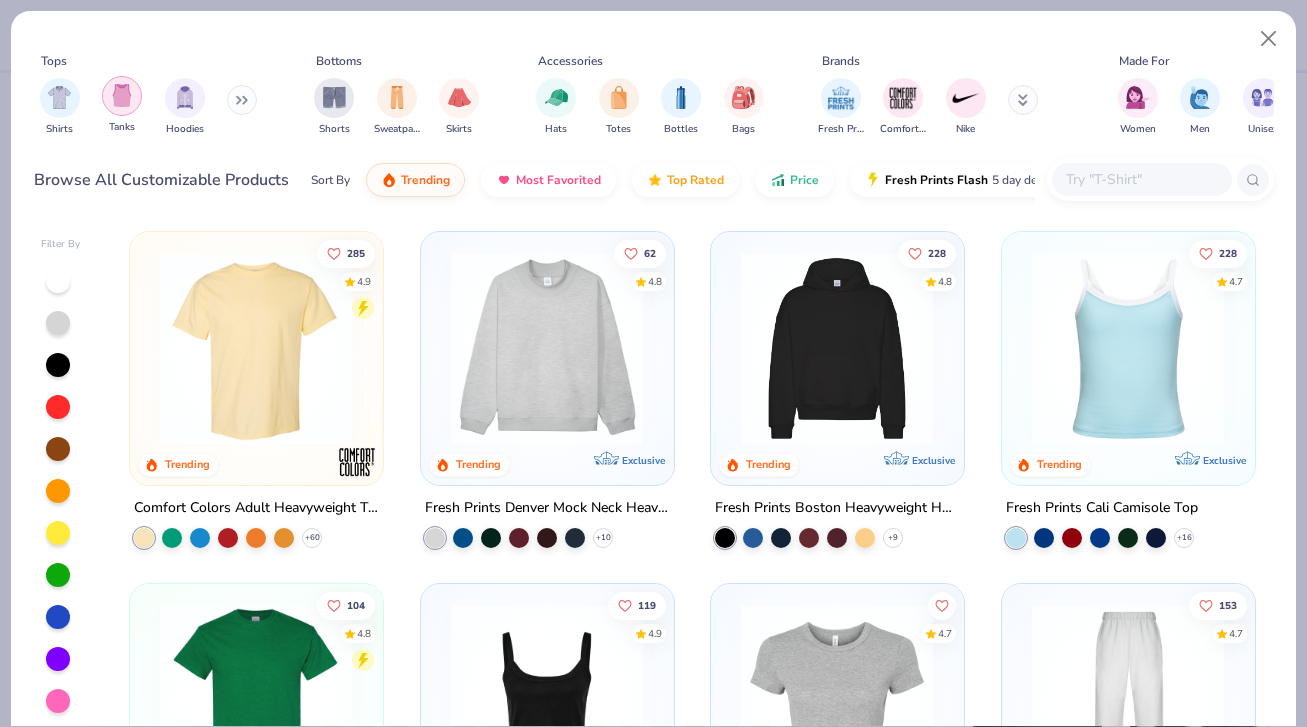 click at bounding box center (122, 95) 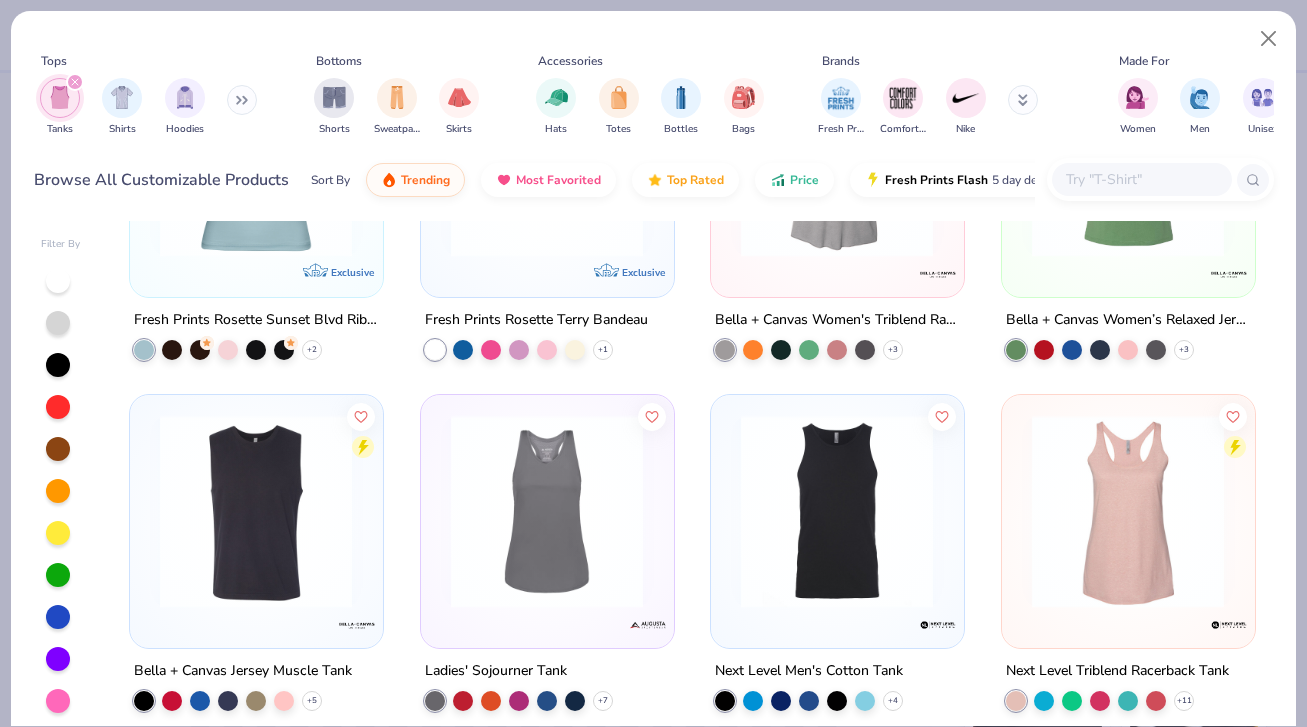 scroll, scrollTop: 3349, scrollLeft: 0, axis: vertical 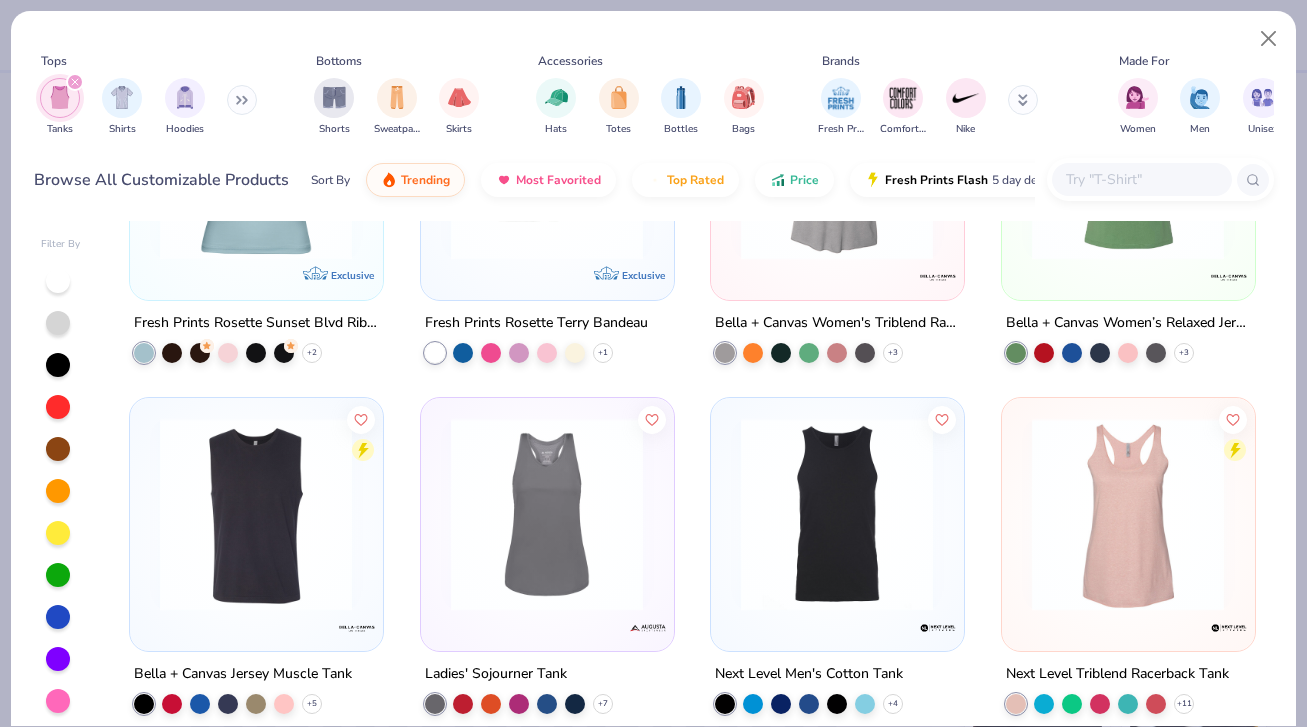 click at bounding box center [256, 514] 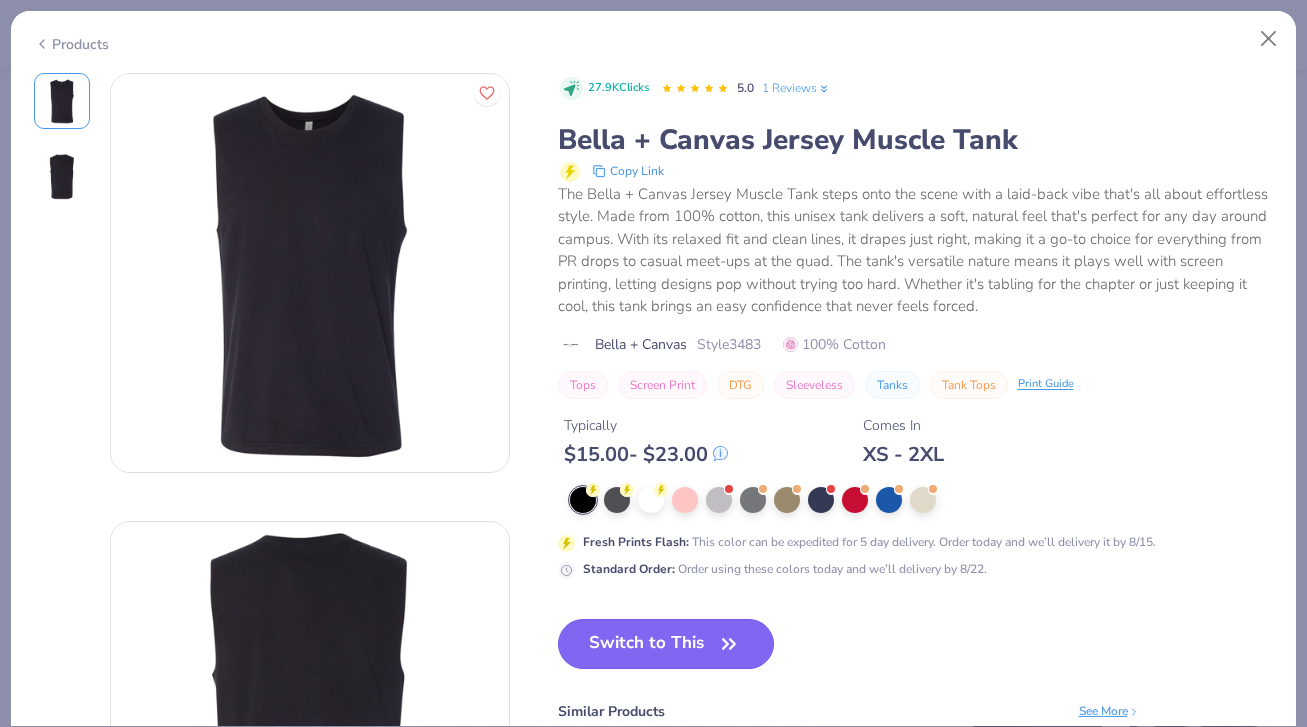 click on "Switch to This" at bounding box center (666, 644) 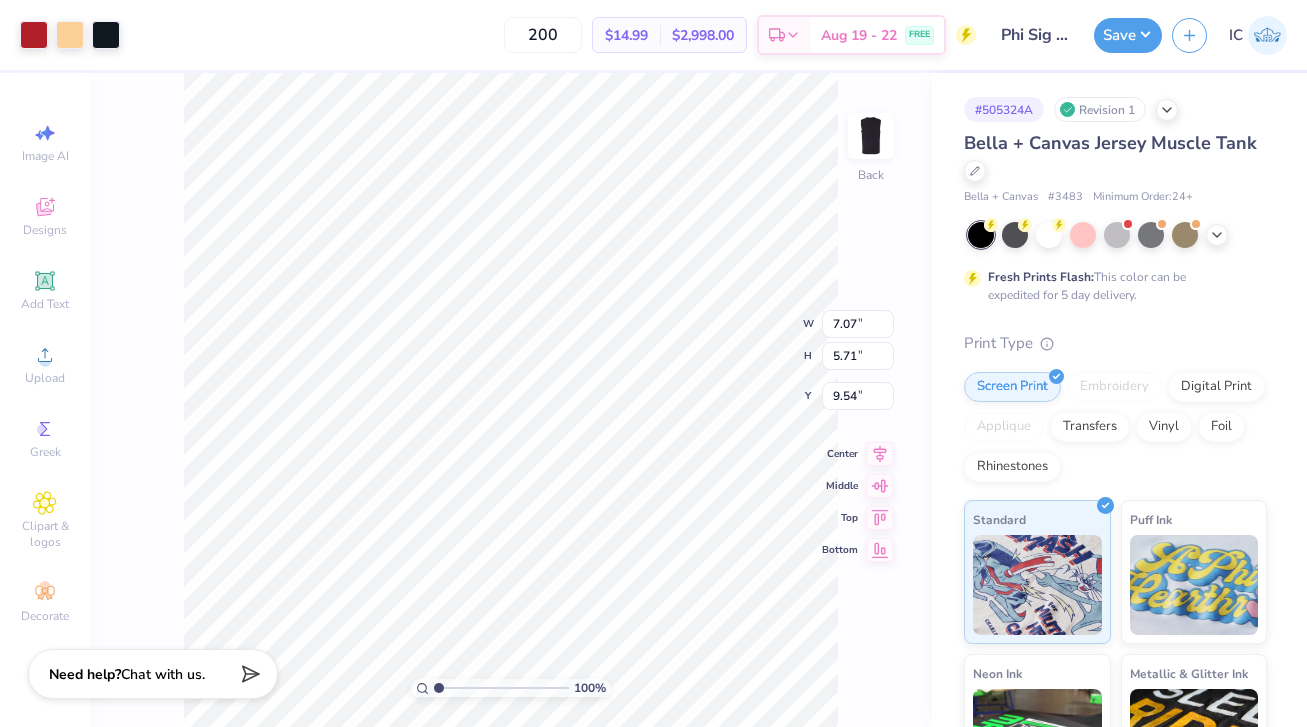 type on "1.79" 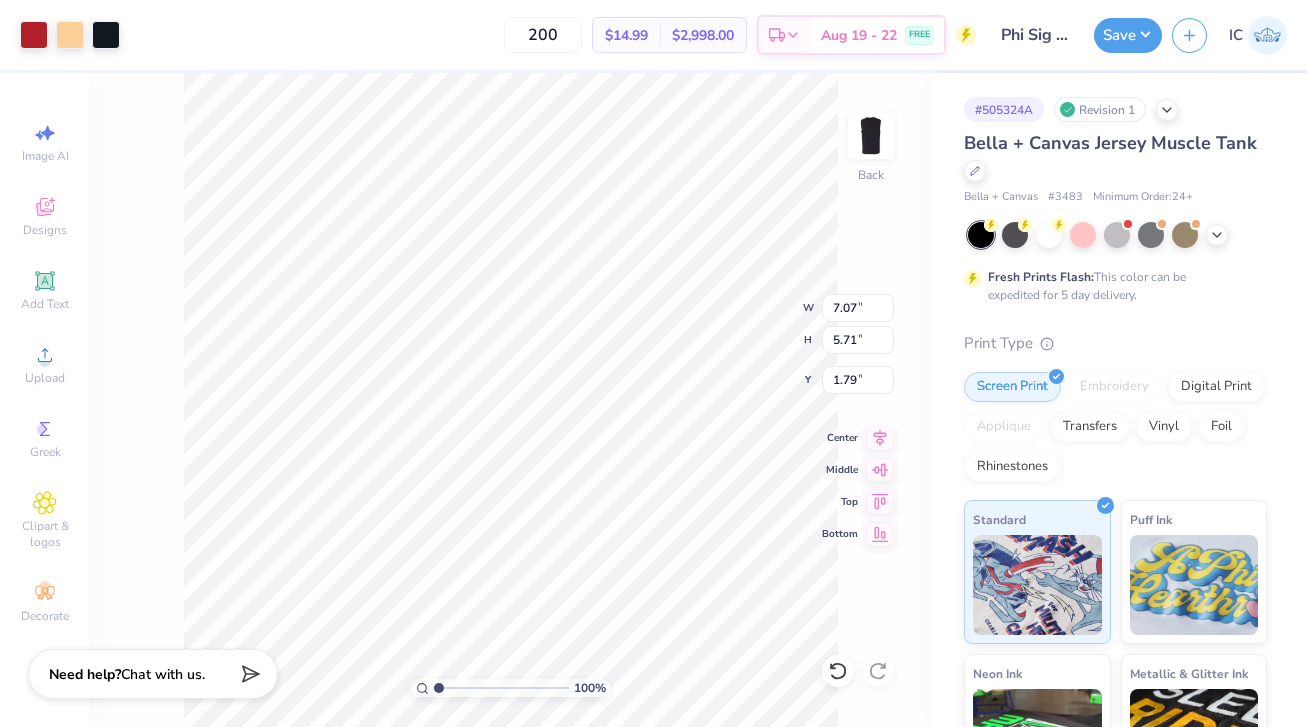 type on "9.73" 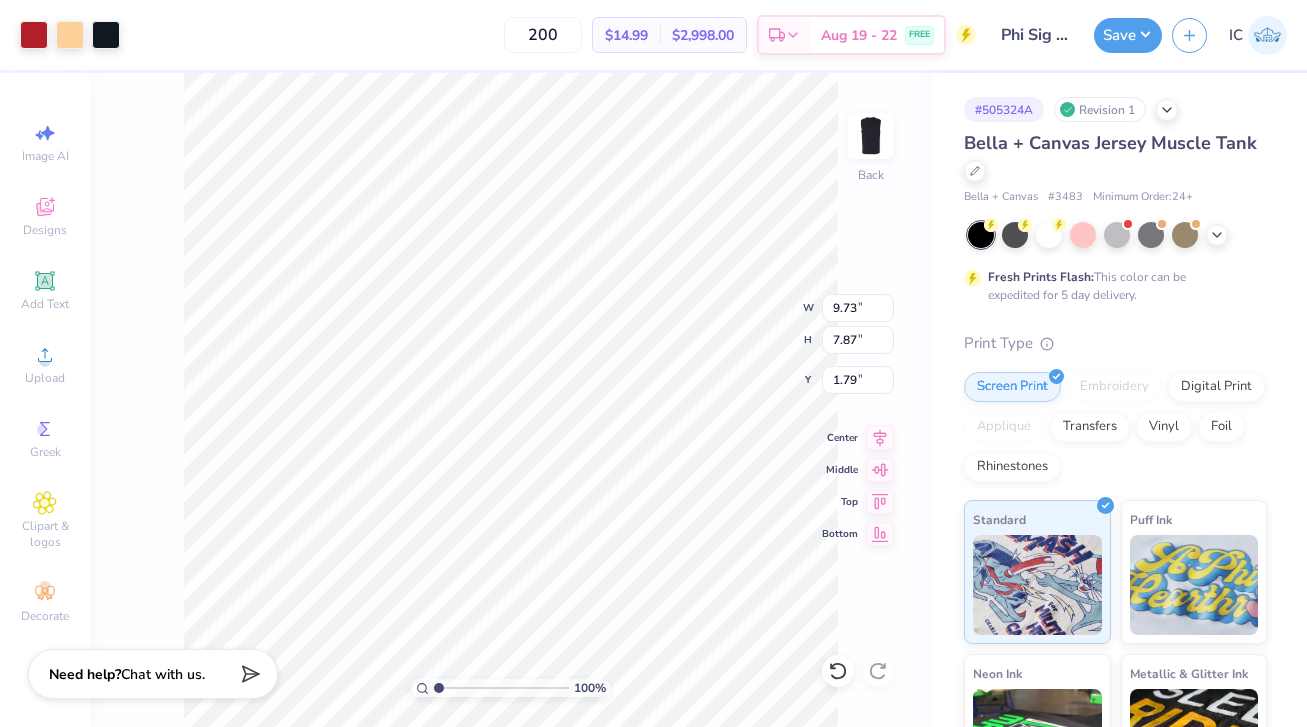 type on "1.63" 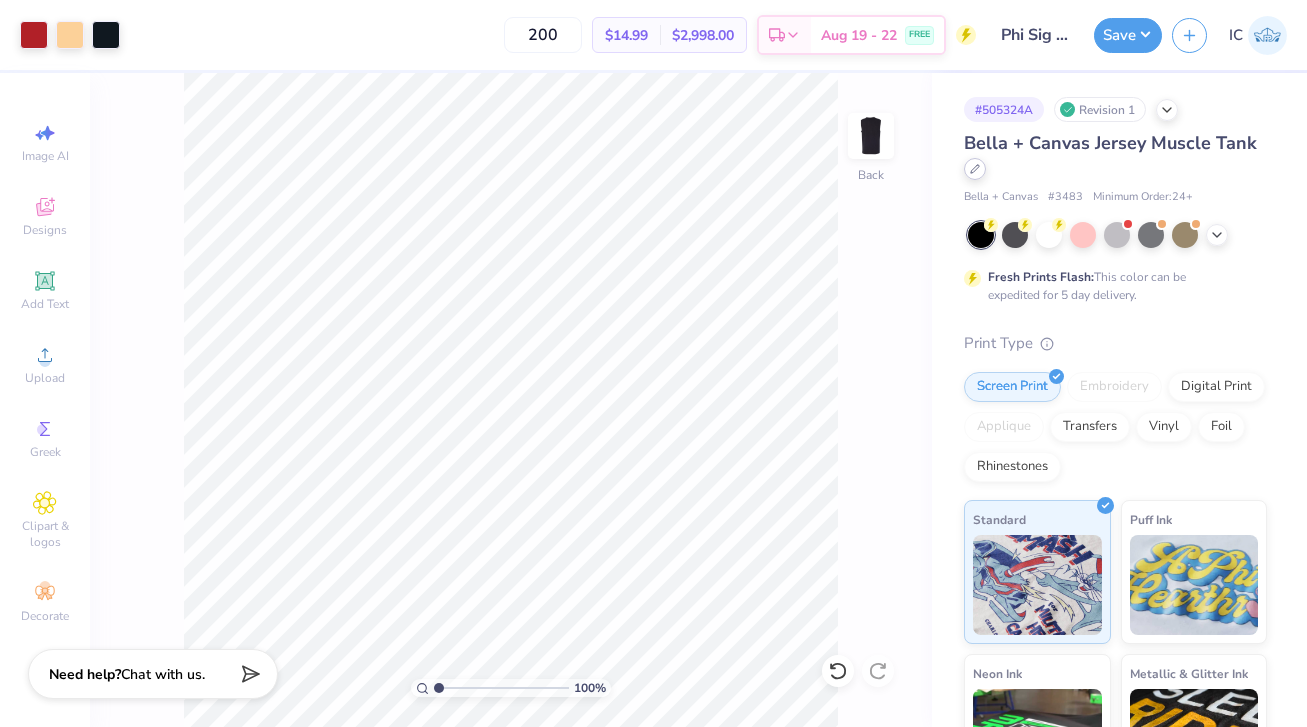 click 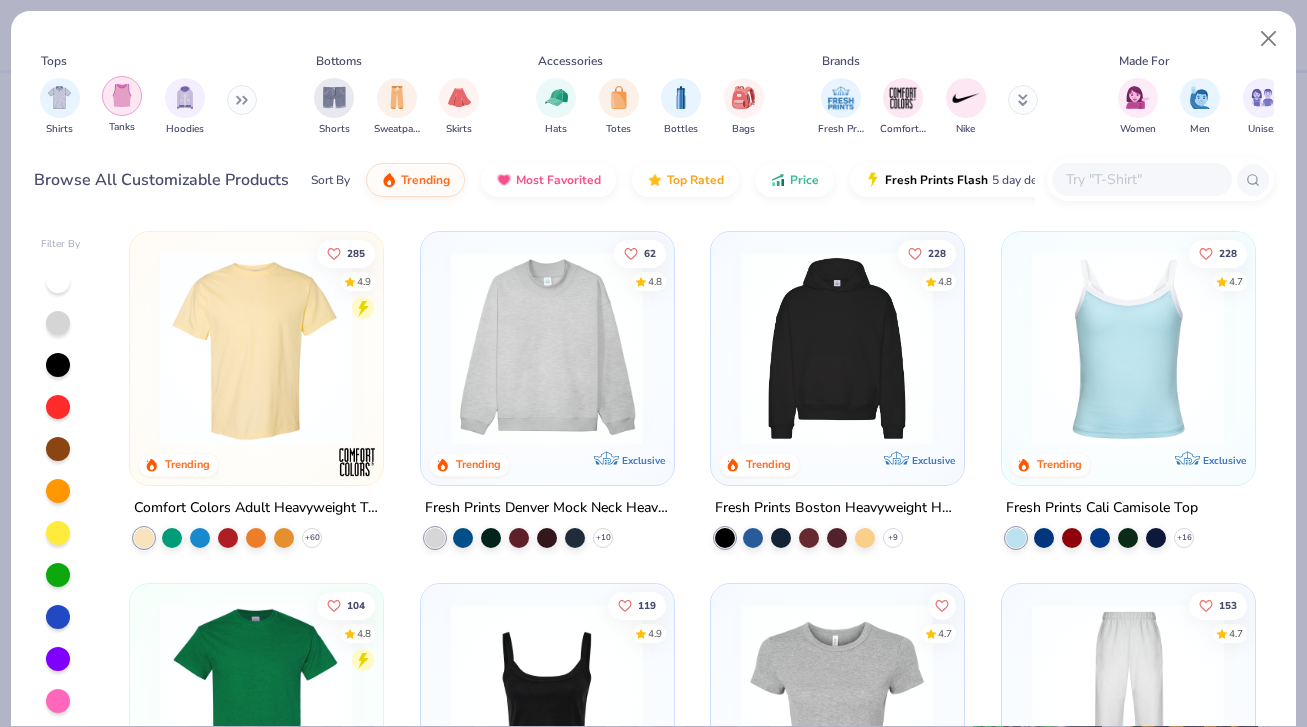 click at bounding box center (122, 95) 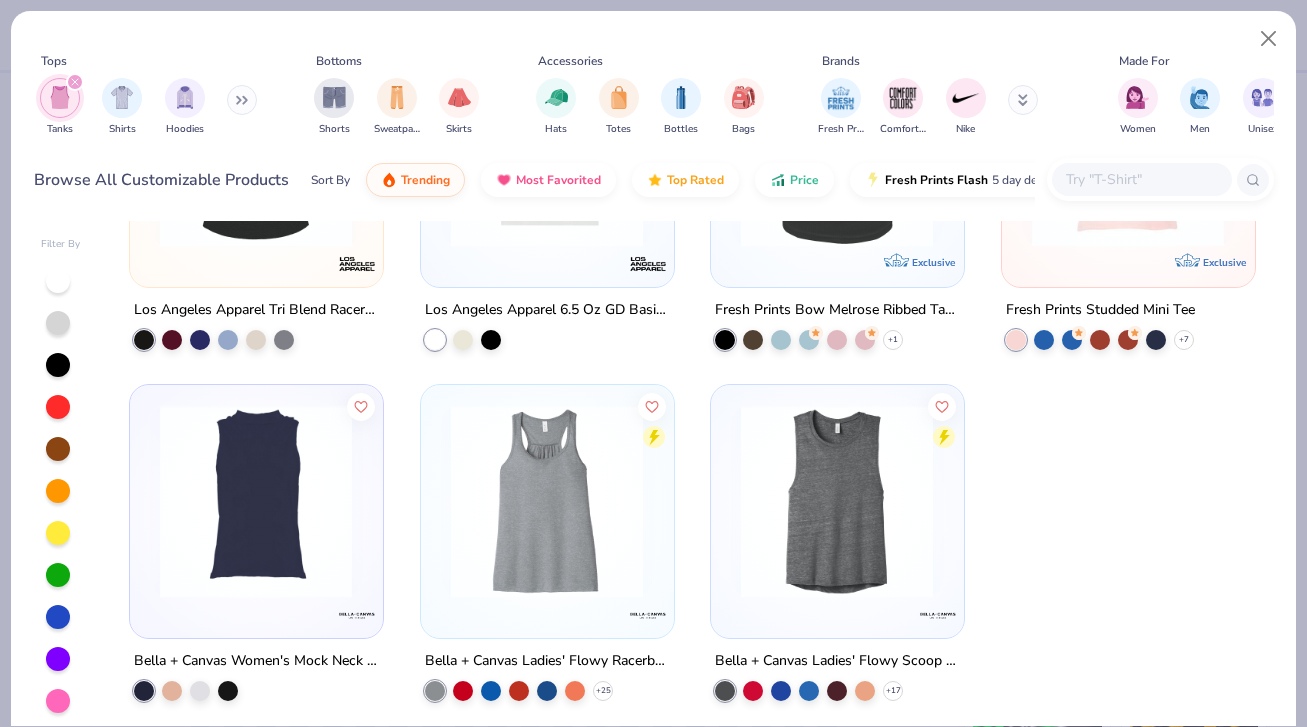 scroll, scrollTop: 4064, scrollLeft: 0, axis: vertical 